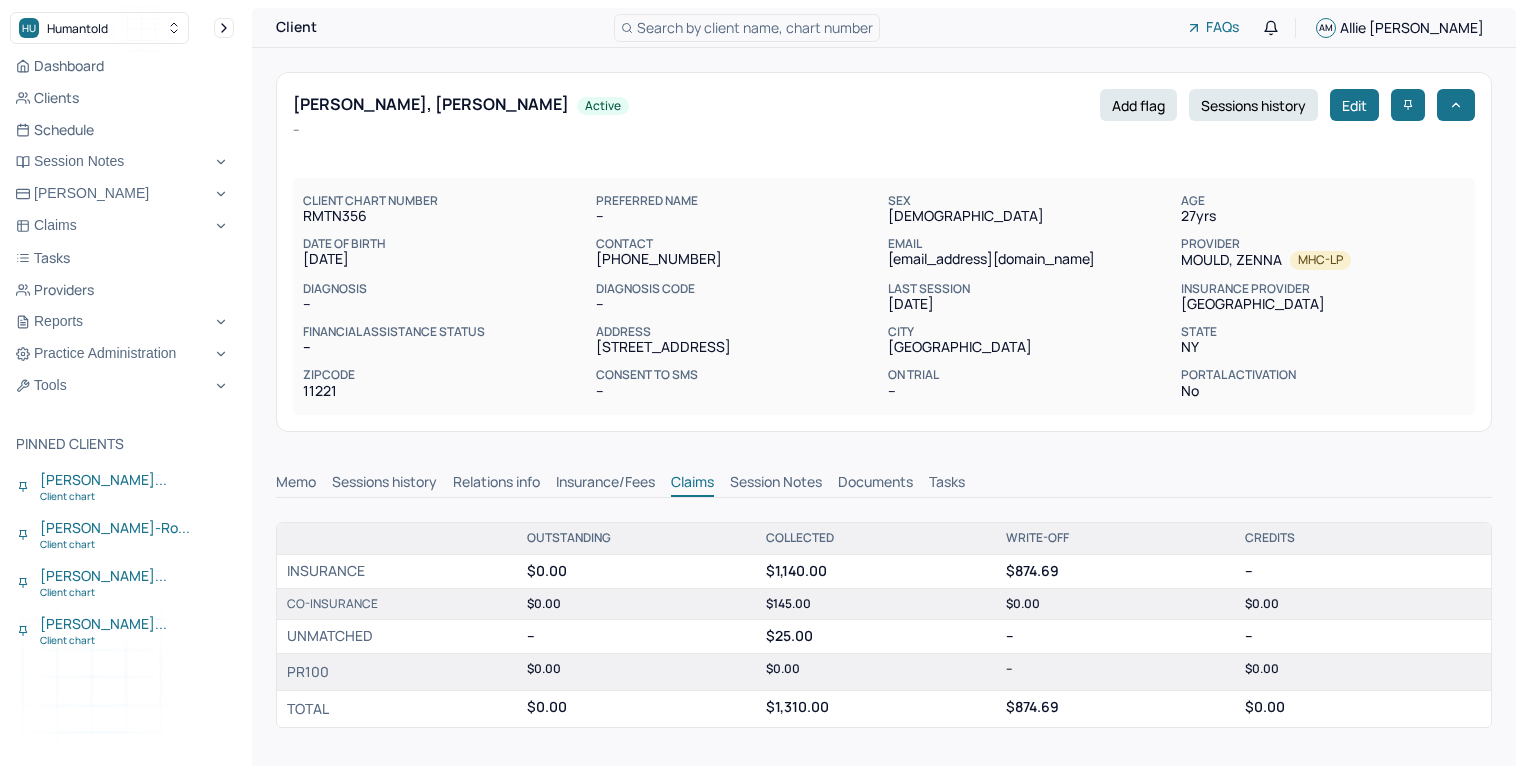scroll, scrollTop: 0, scrollLeft: 0, axis: both 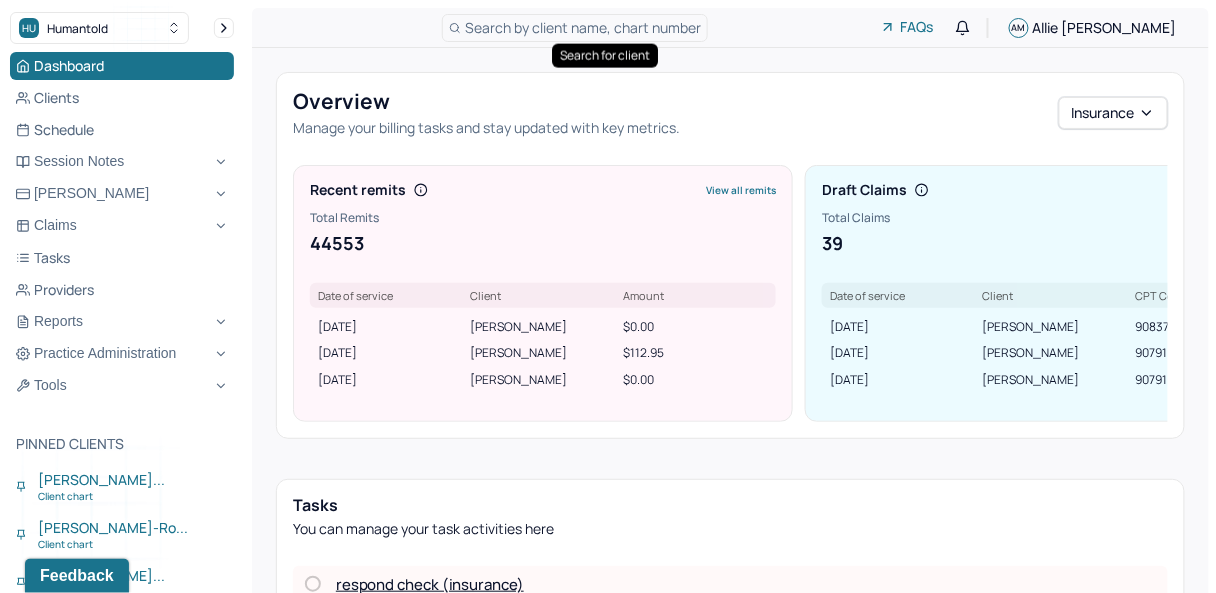 click on "Search by client name, chart number" at bounding box center [583, 27] 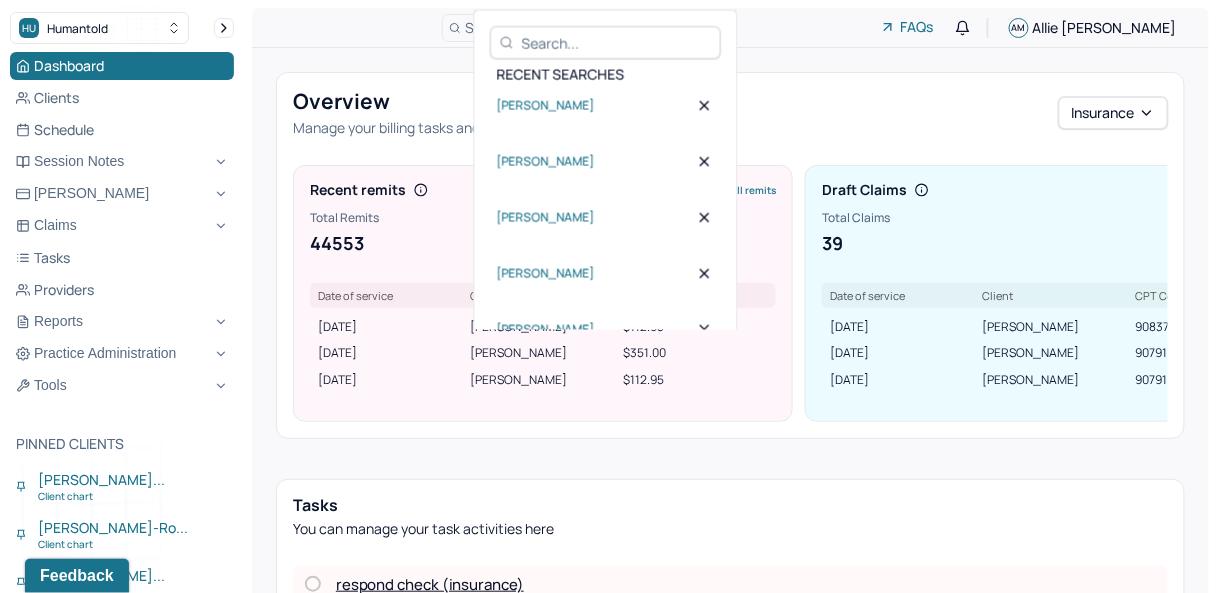 drag, startPoint x: 597, startPoint y: 31, endPoint x: 588, endPoint y: 40, distance: 12.727922 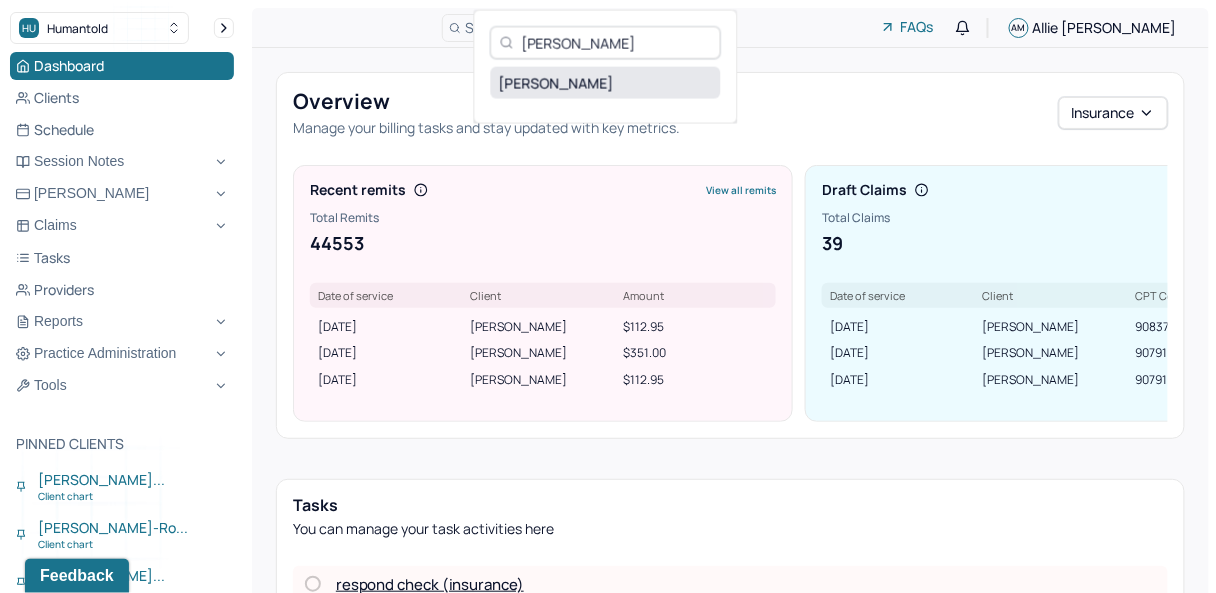 type on "Naileah Anderson" 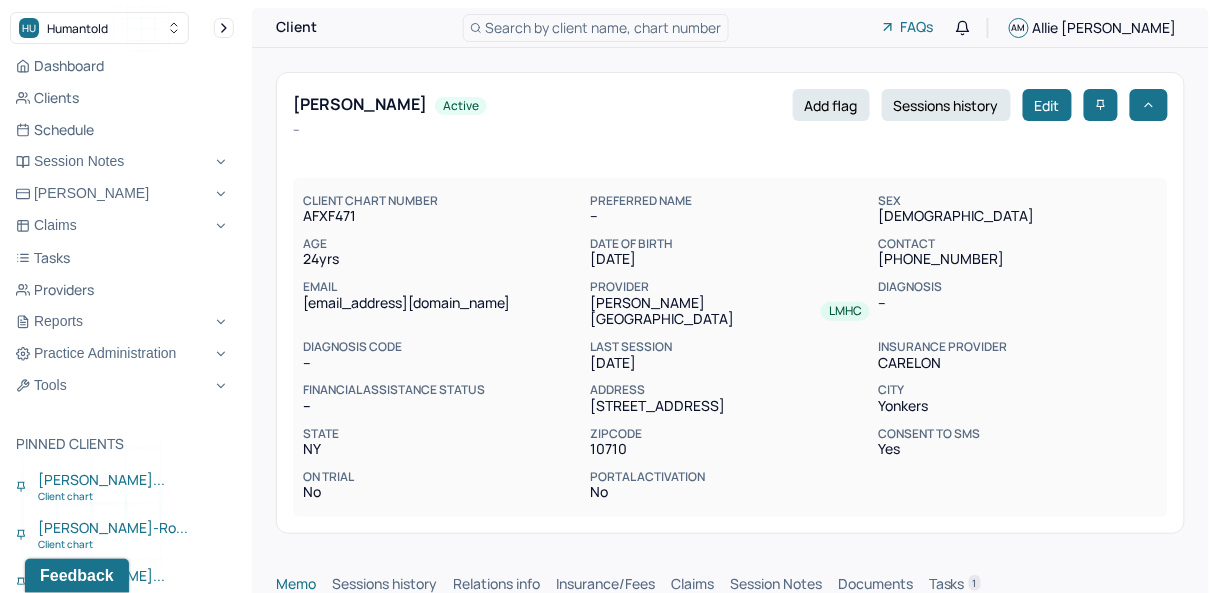 scroll, scrollTop: 0, scrollLeft: 0, axis: both 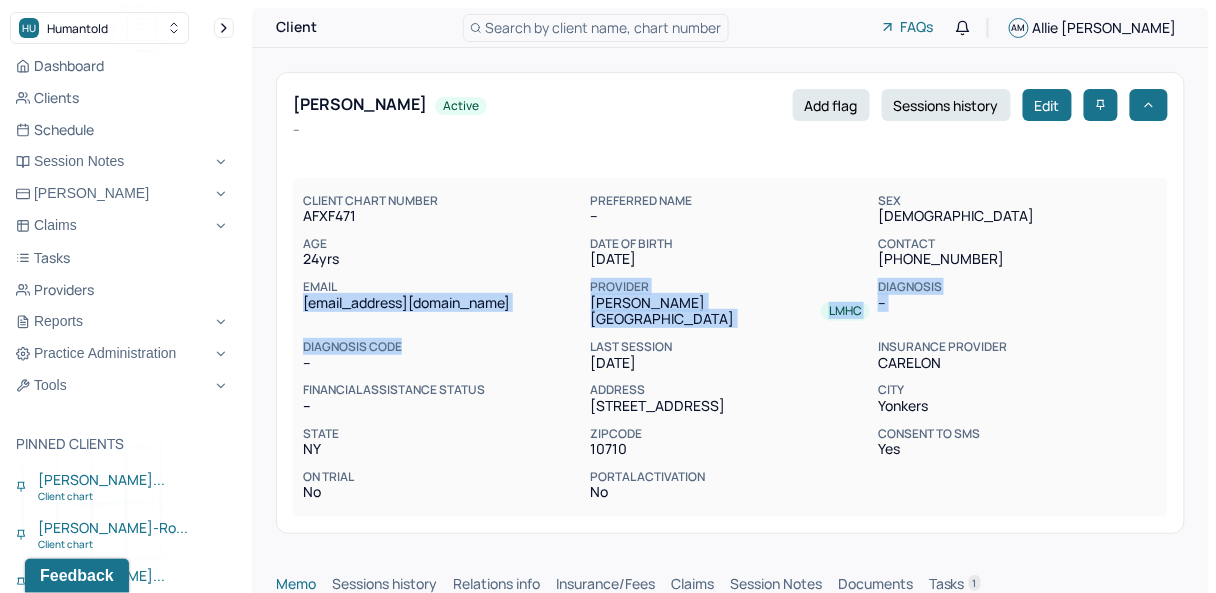 drag, startPoint x: 300, startPoint y: 305, endPoint x: 458, endPoint y: 316, distance: 158.38245 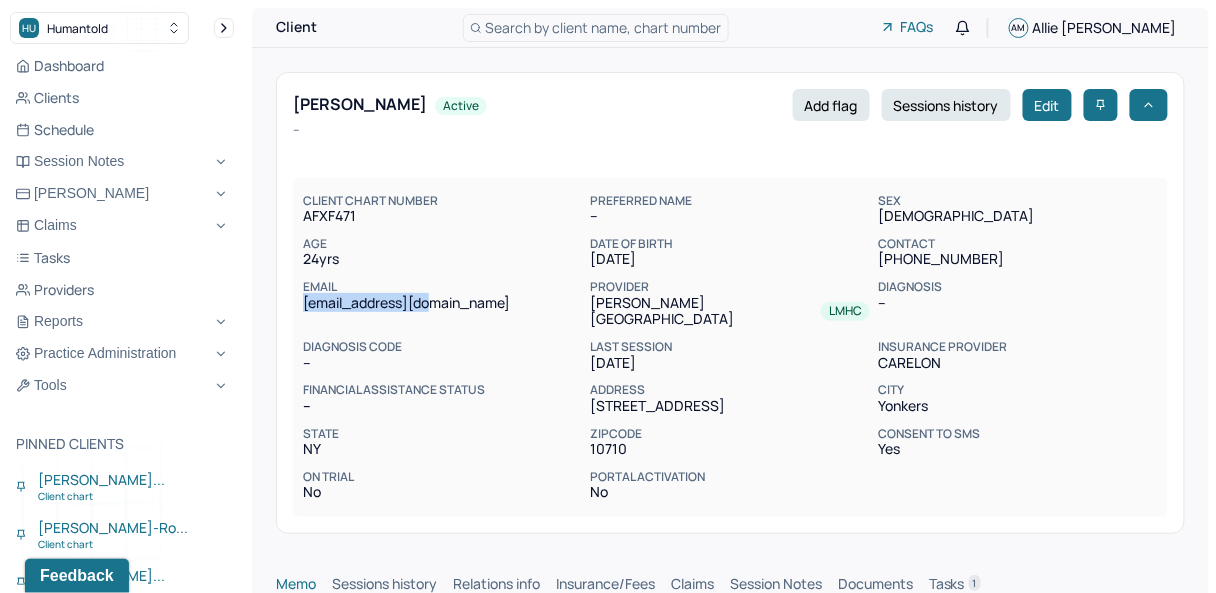 drag, startPoint x: 458, startPoint y: 316, endPoint x: 418, endPoint y: 297, distance: 44.28318 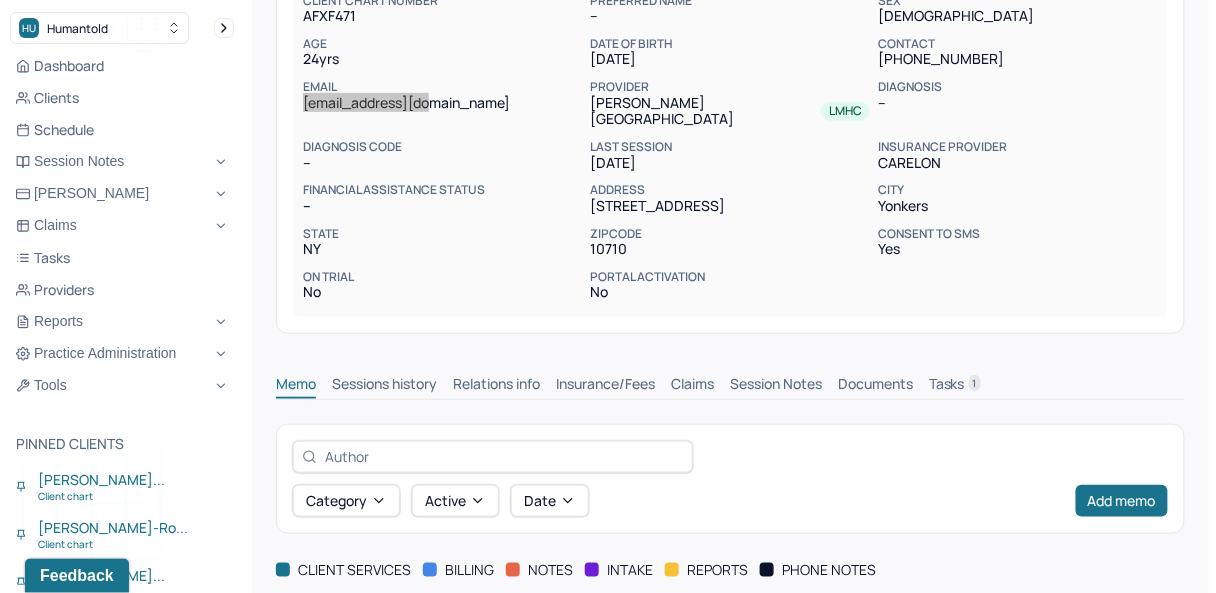 scroll, scrollTop: 240, scrollLeft: 0, axis: vertical 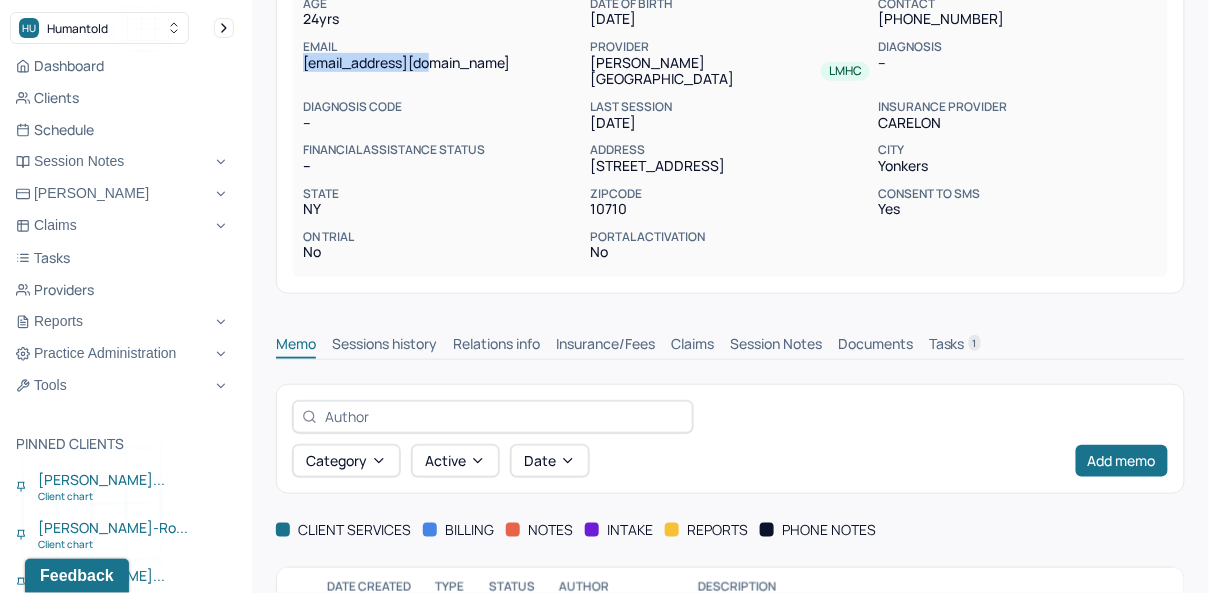 click on "Tasks 1" at bounding box center [955, 346] 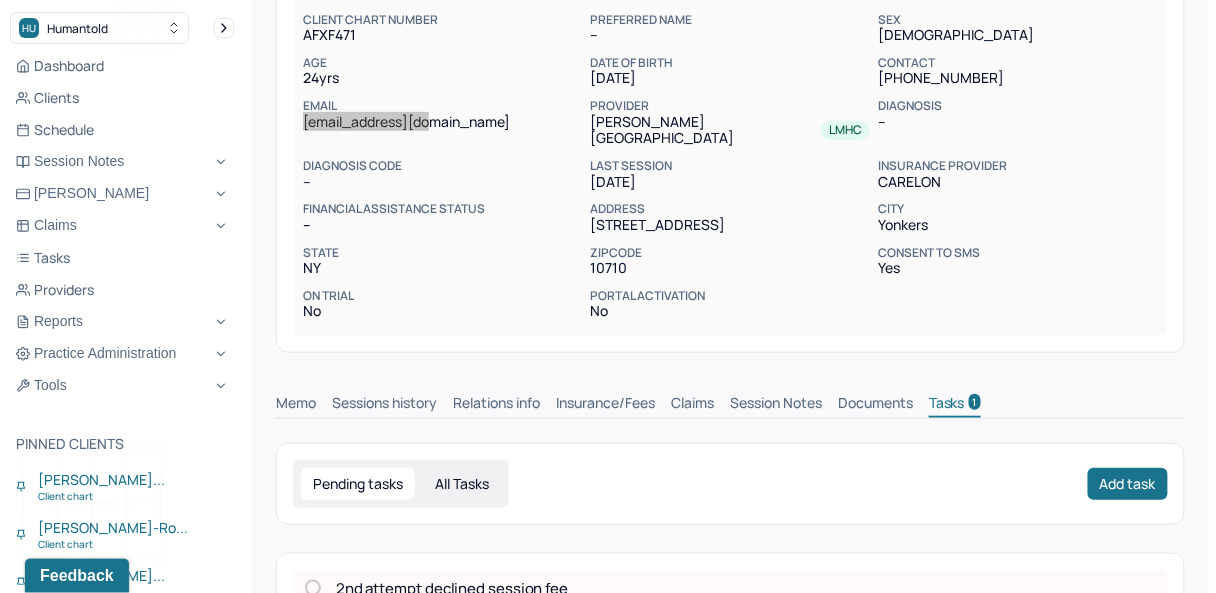 scroll, scrollTop: 0, scrollLeft: 0, axis: both 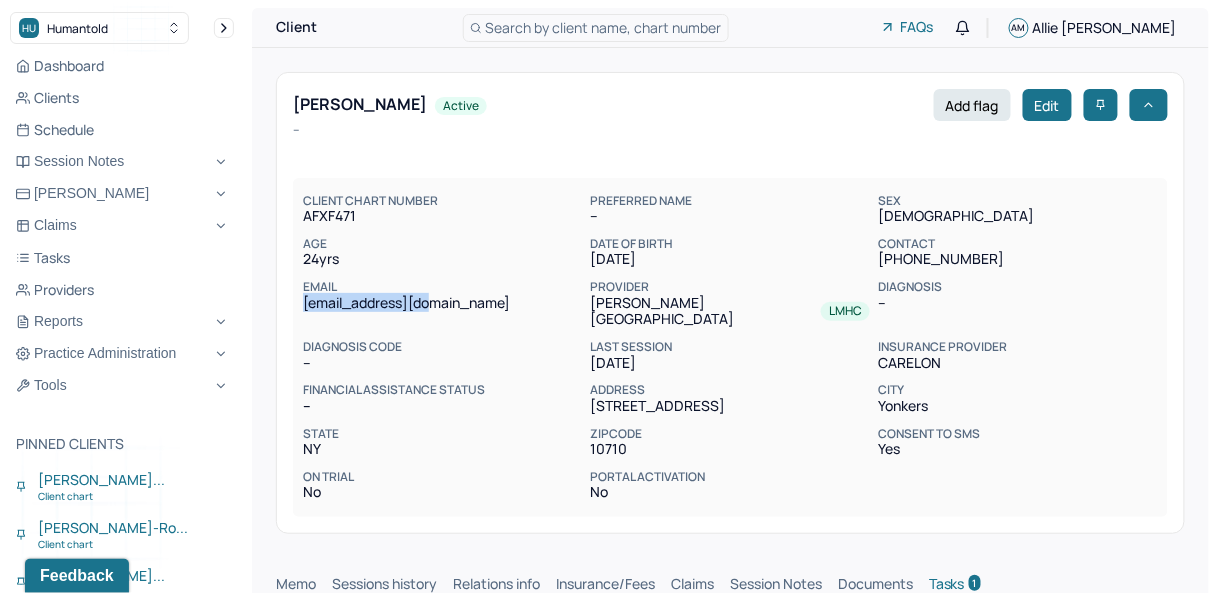 click on "Search by client name, chart number" at bounding box center (604, 27) 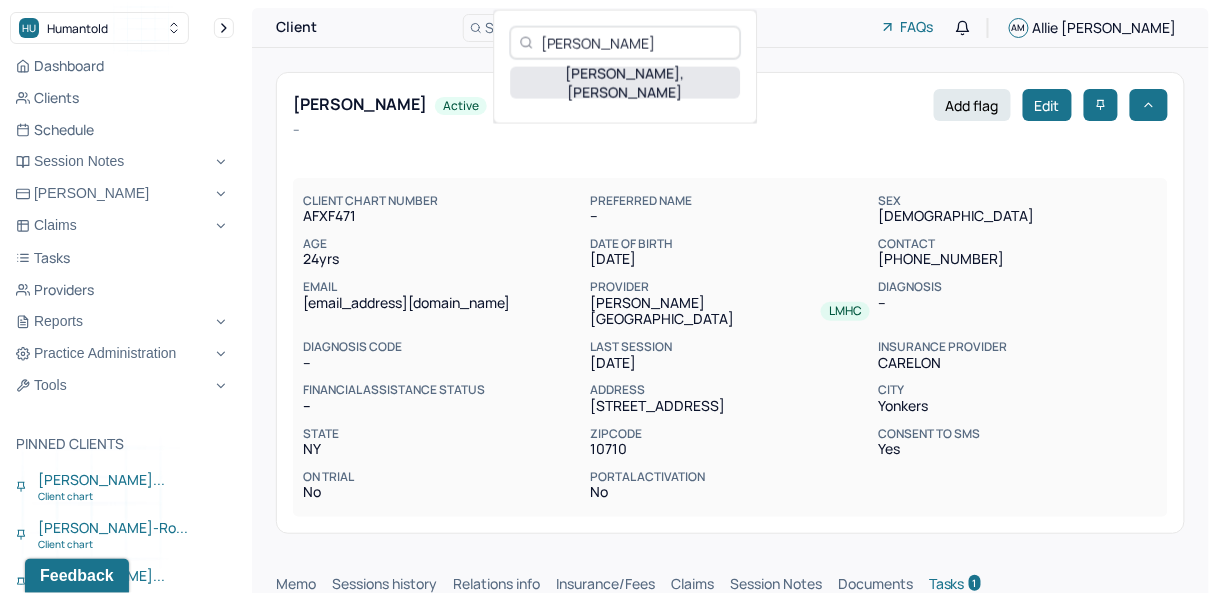 type on "Amannie Reyes-Rodriguez" 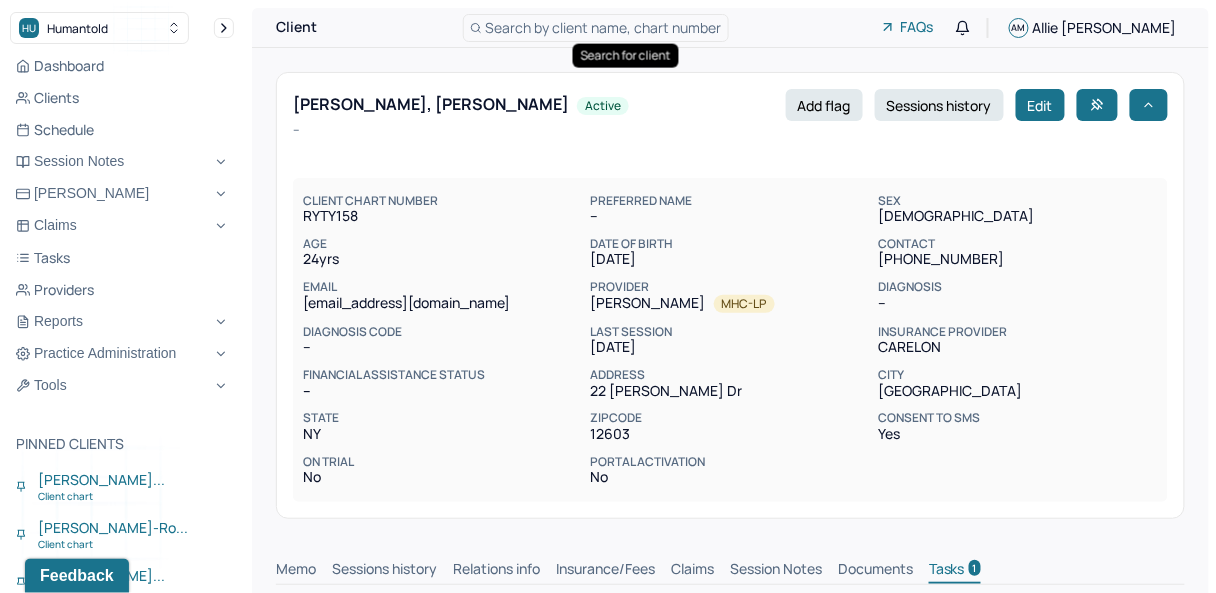 scroll, scrollTop: 0, scrollLeft: 0, axis: both 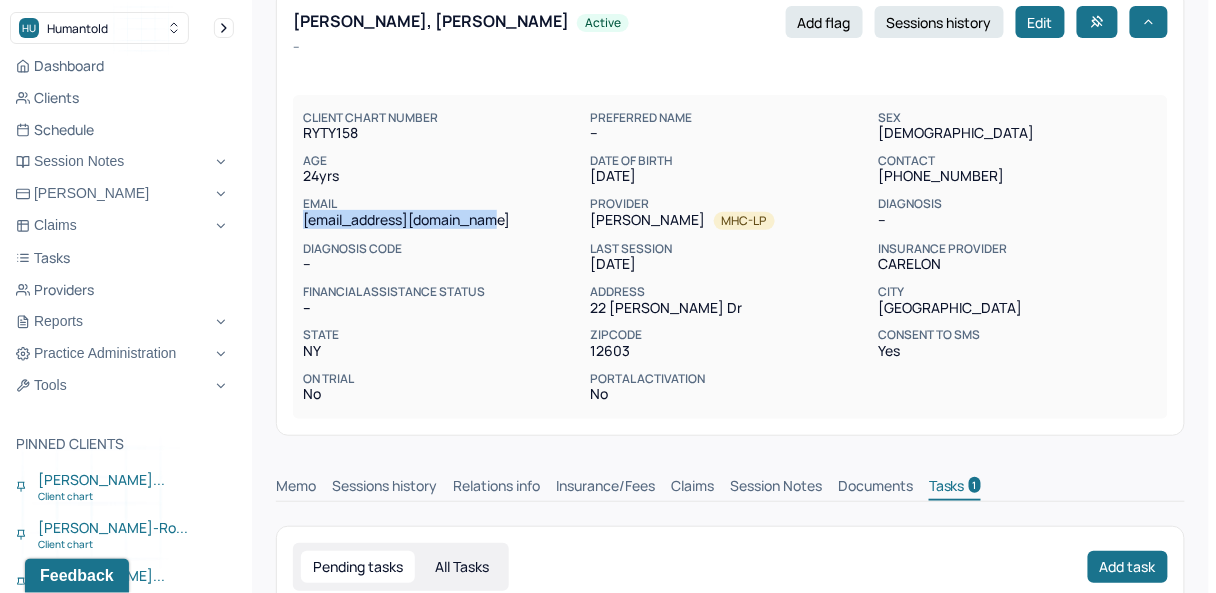 drag, startPoint x: 334, startPoint y: 218, endPoint x: 486, endPoint y: 230, distance: 152.47295 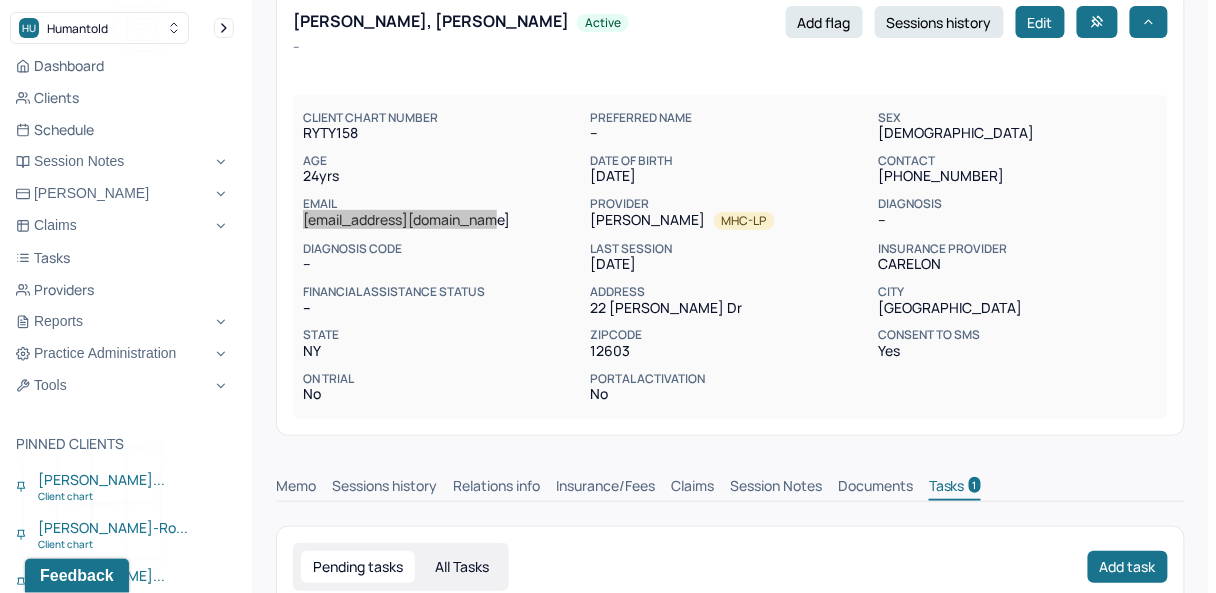 scroll, scrollTop: 0, scrollLeft: 0, axis: both 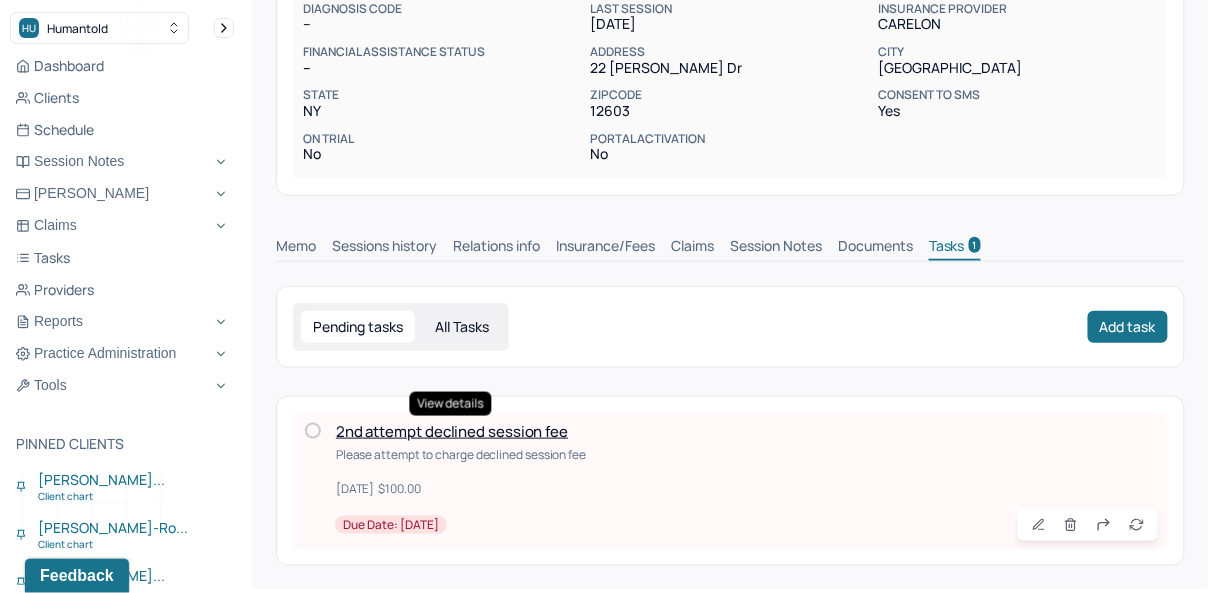 click on "2nd attempt declined session fee" at bounding box center (452, 431) 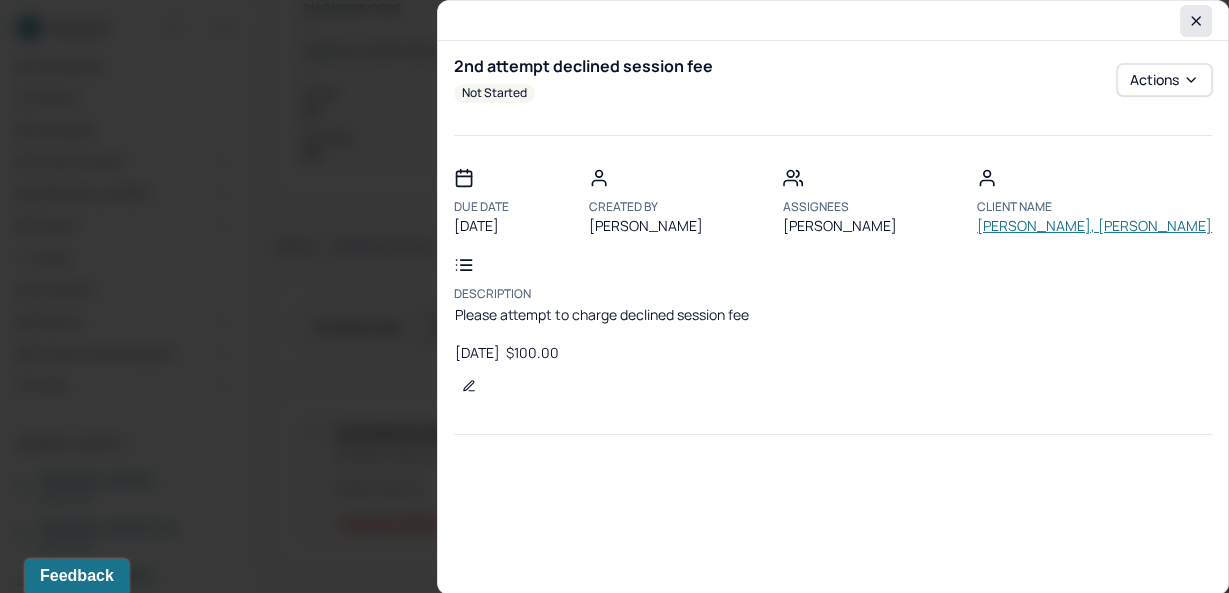 click 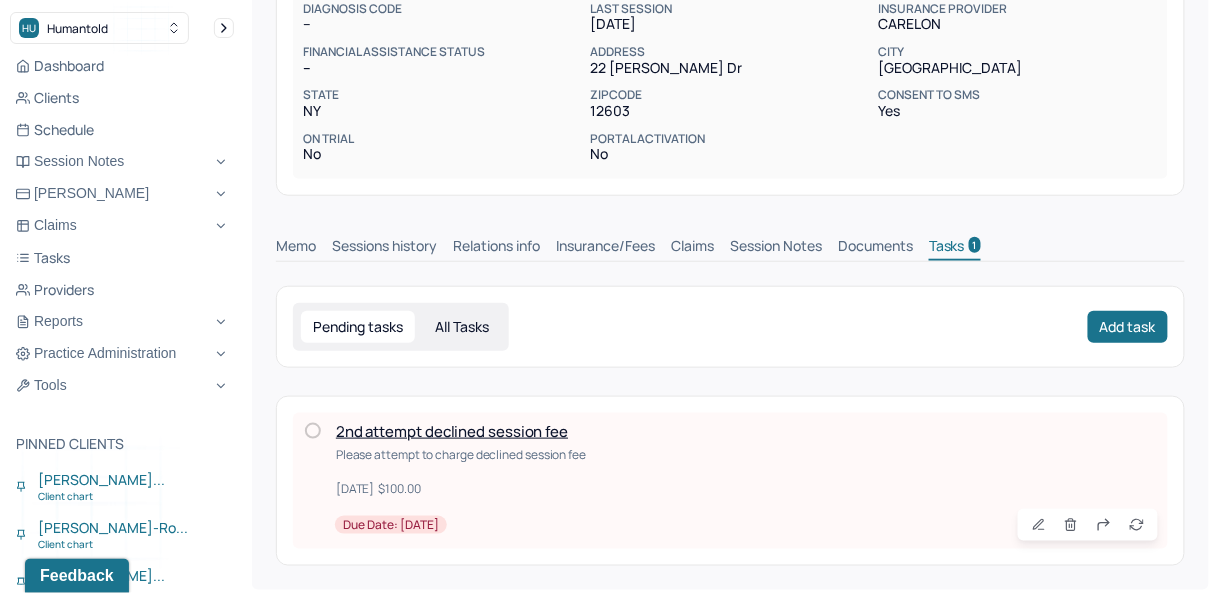 scroll, scrollTop: 0, scrollLeft: 0, axis: both 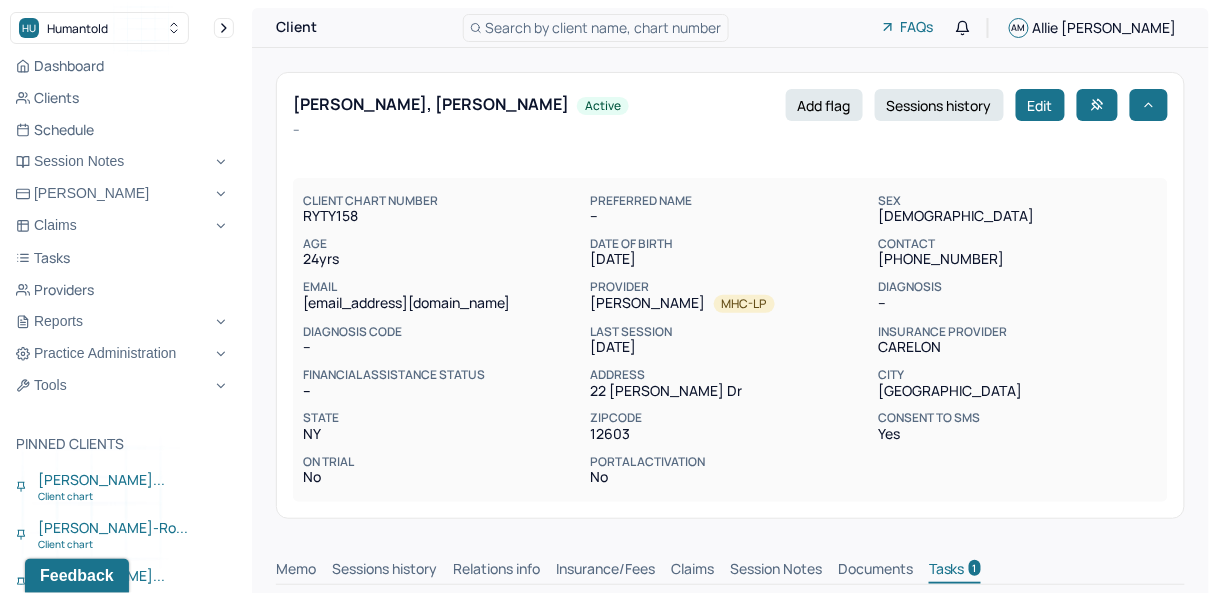 type 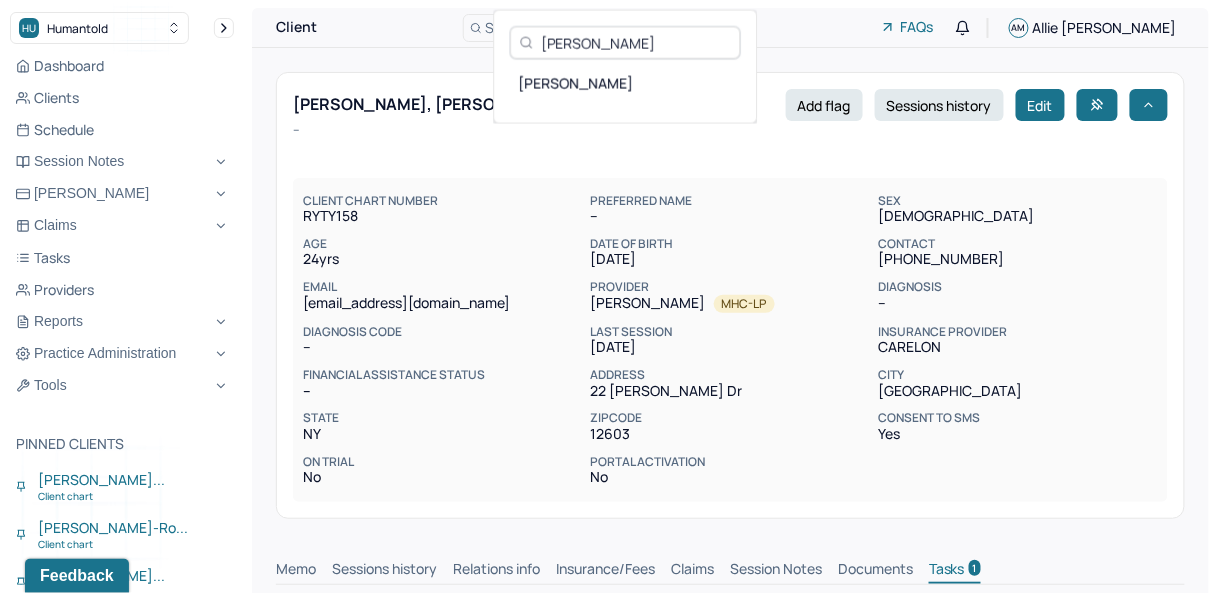 type on "Clara Theagene" 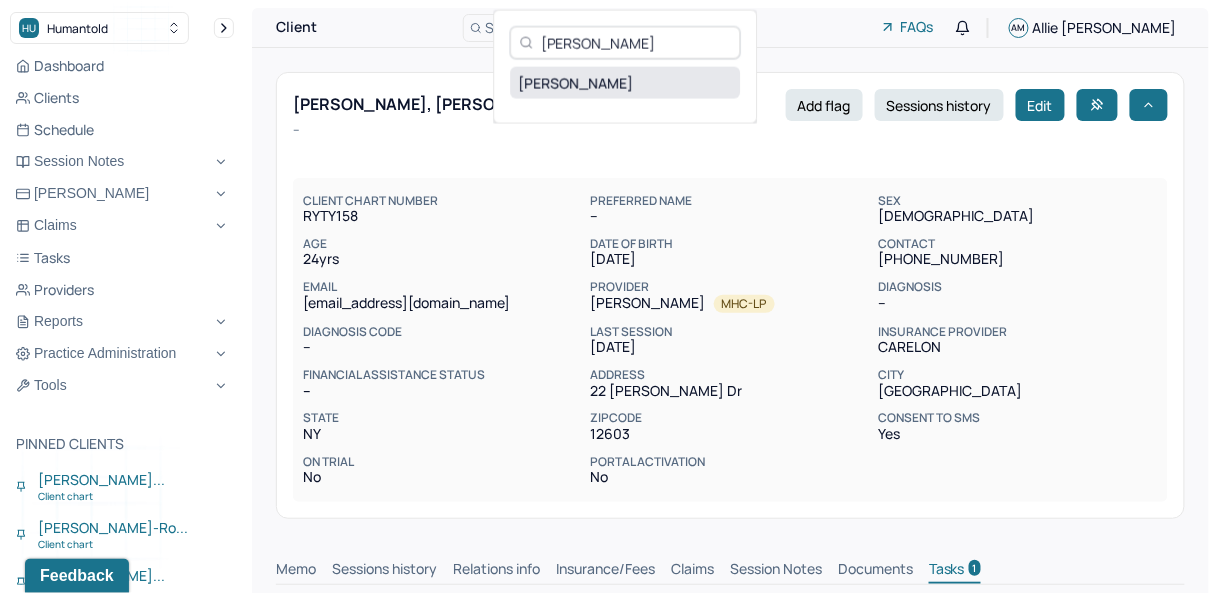 click on "THEAGENE, CLARA" at bounding box center [625, 83] 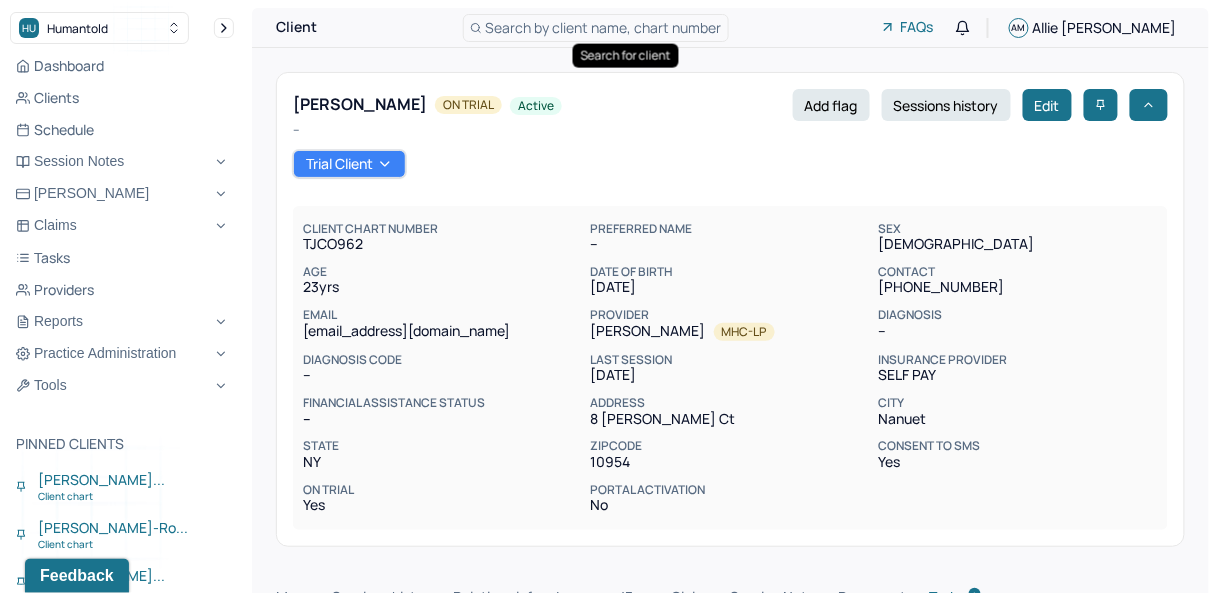 scroll, scrollTop: 1, scrollLeft: 0, axis: vertical 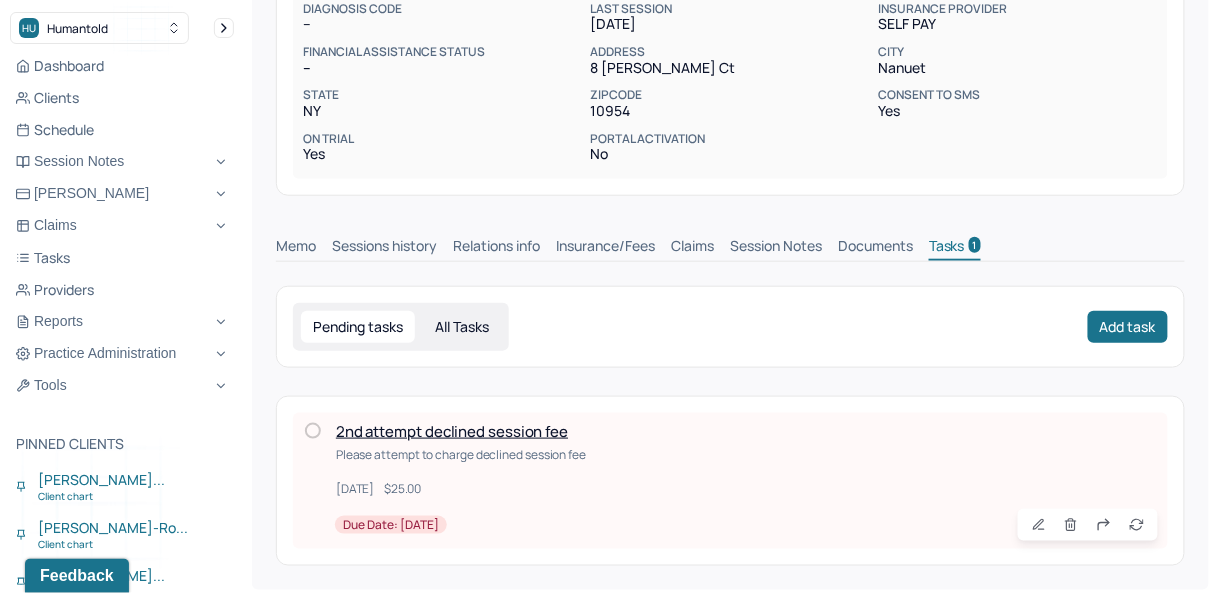 click on "2nd attempt declined session fee" at bounding box center [452, 431] 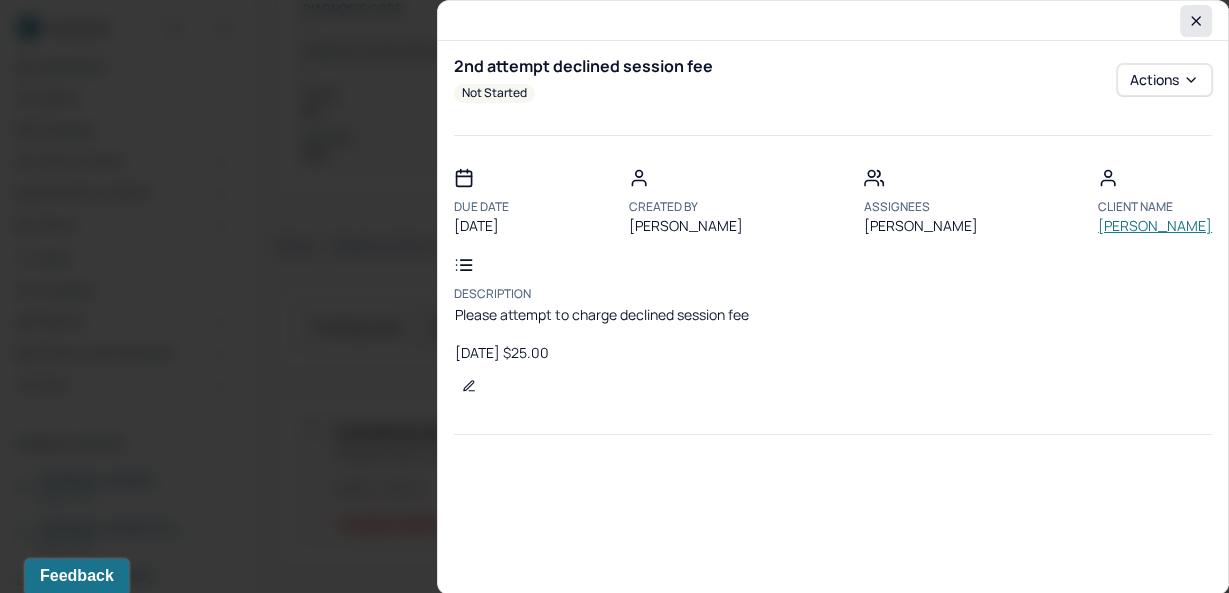 click 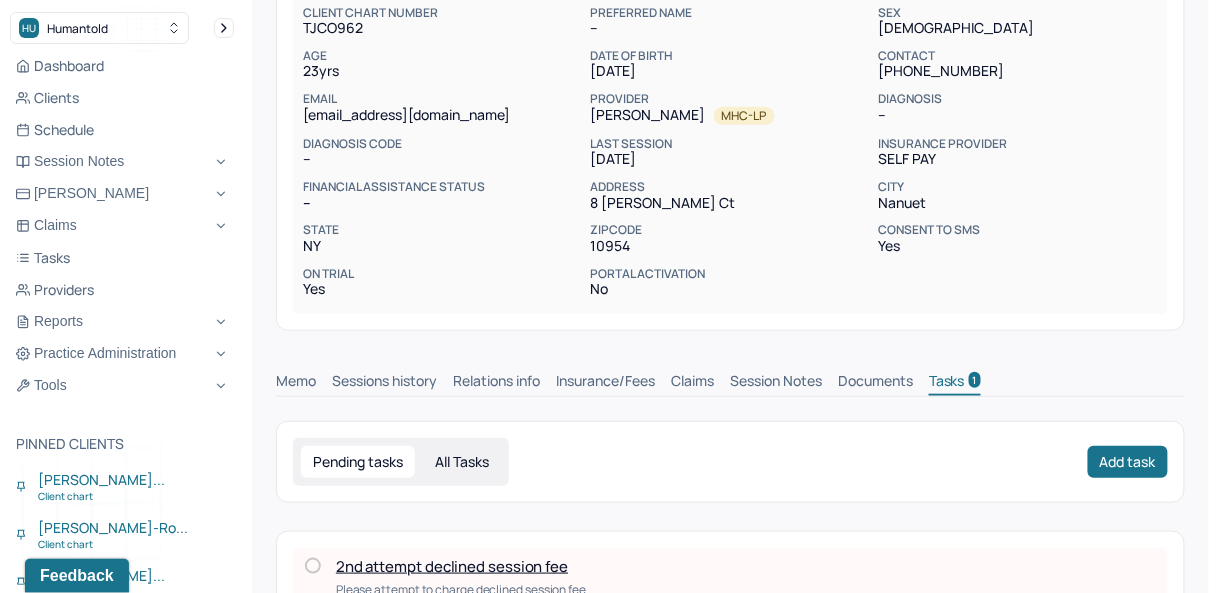 scroll, scrollTop: 0, scrollLeft: 0, axis: both 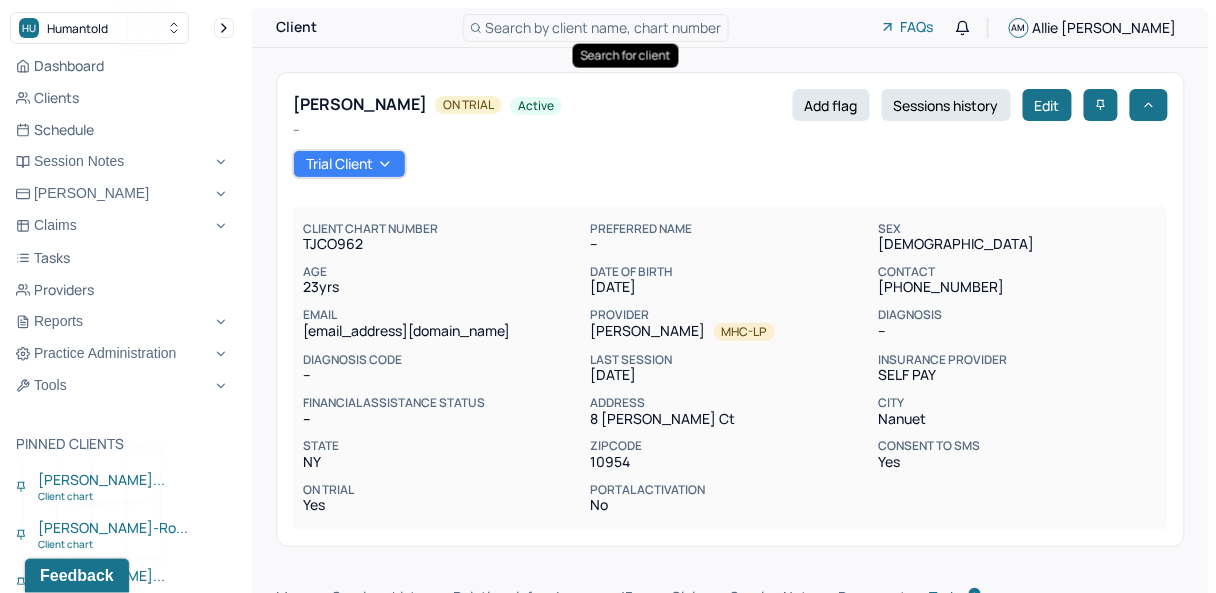 click on "Search by client name, chart number" at bounding box center (604, 27) 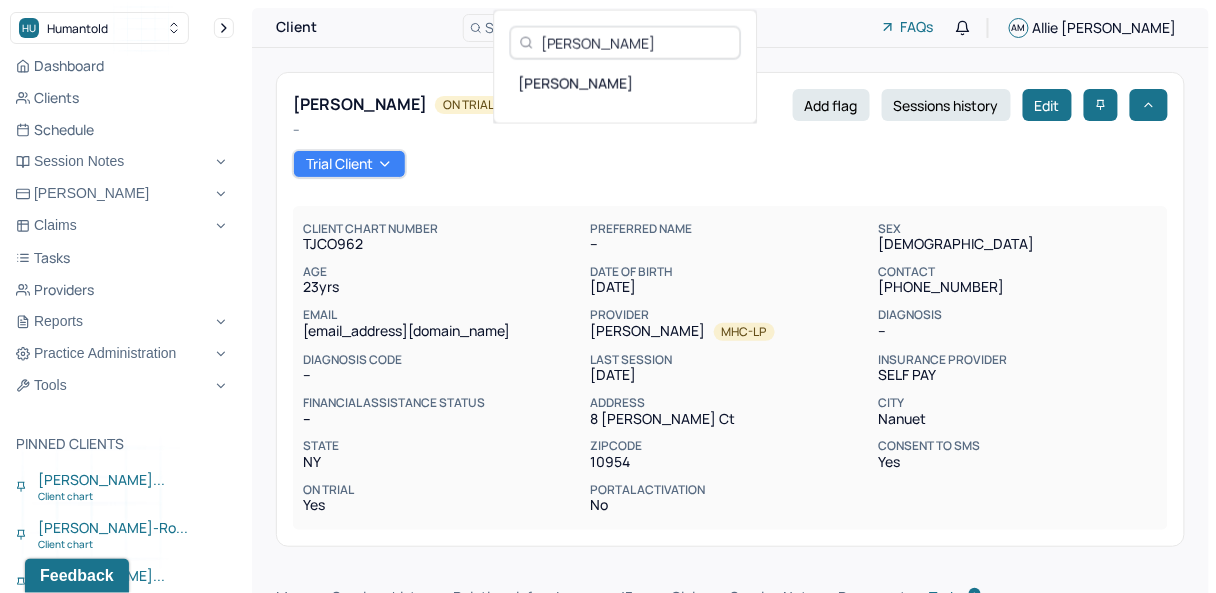 type on "Laneisha Munford" 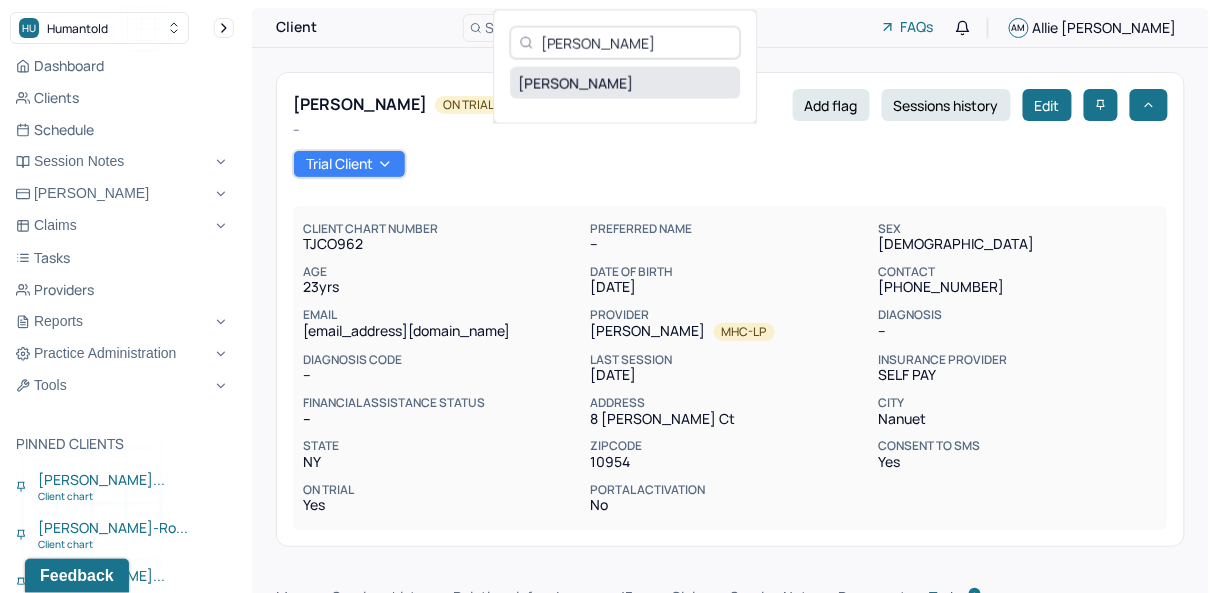 click on "MUNFORD, LANEISHA" at bounding box center (625, 83) 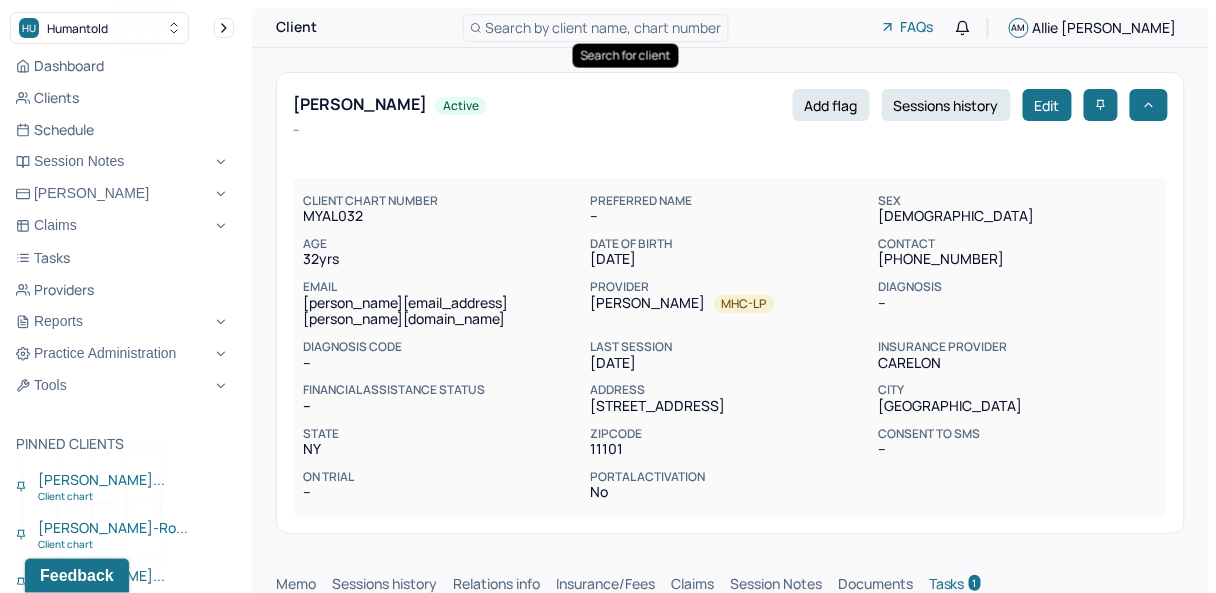 scroll, scrollTop: 0, scrollLeft: 0, axis: both 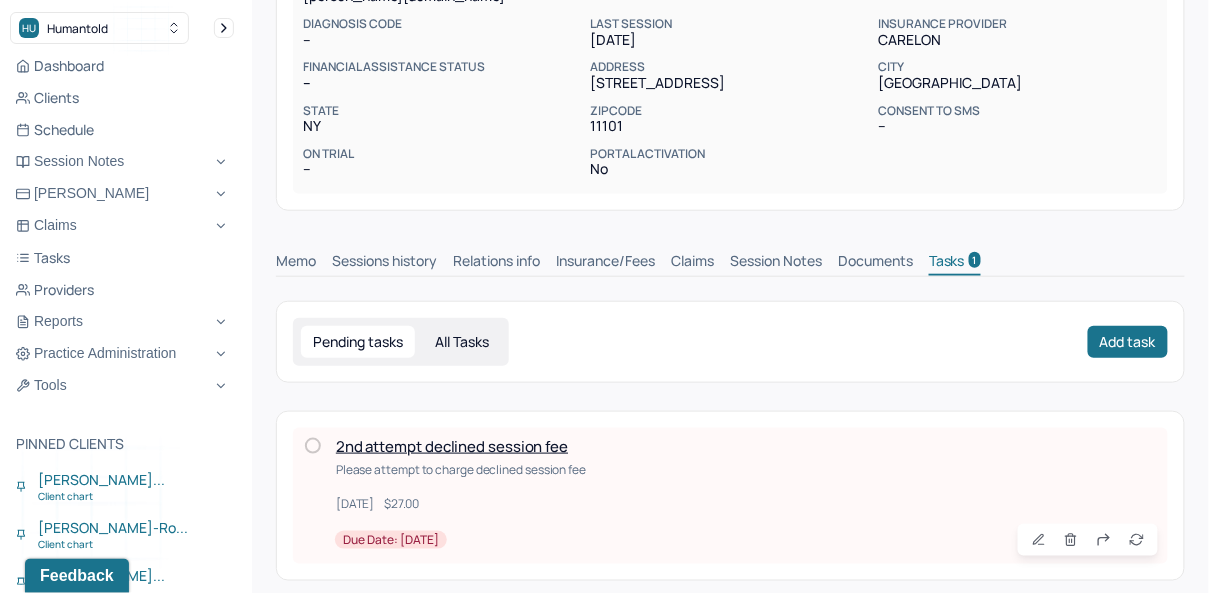 click on "2nd attempt declined session fee" at bounding box center (452, 446) 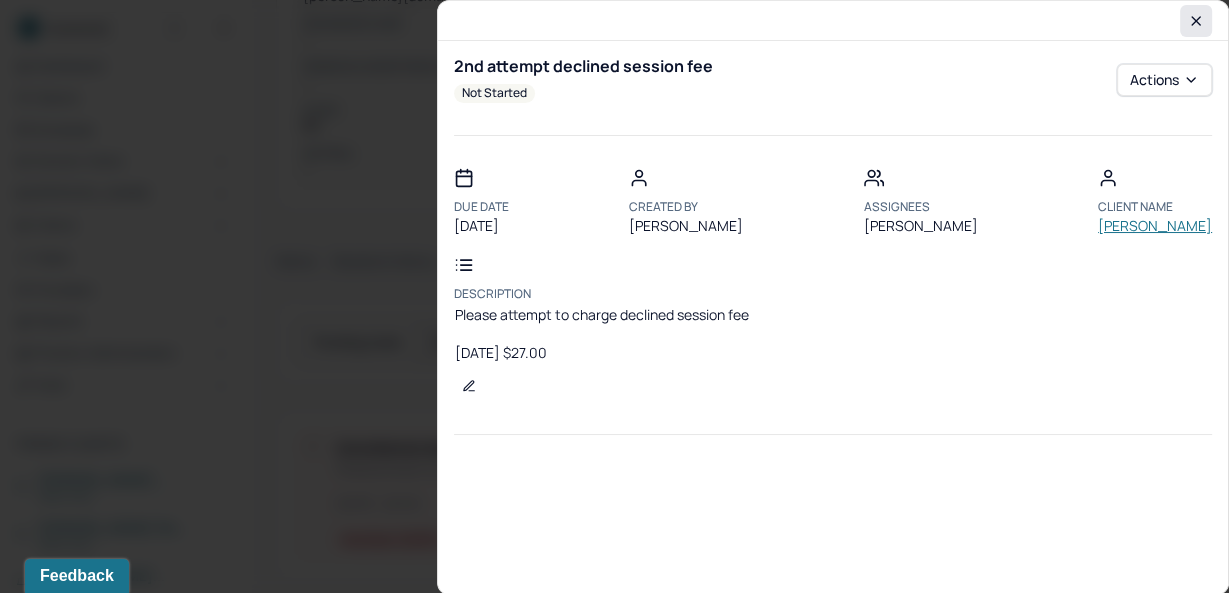 click 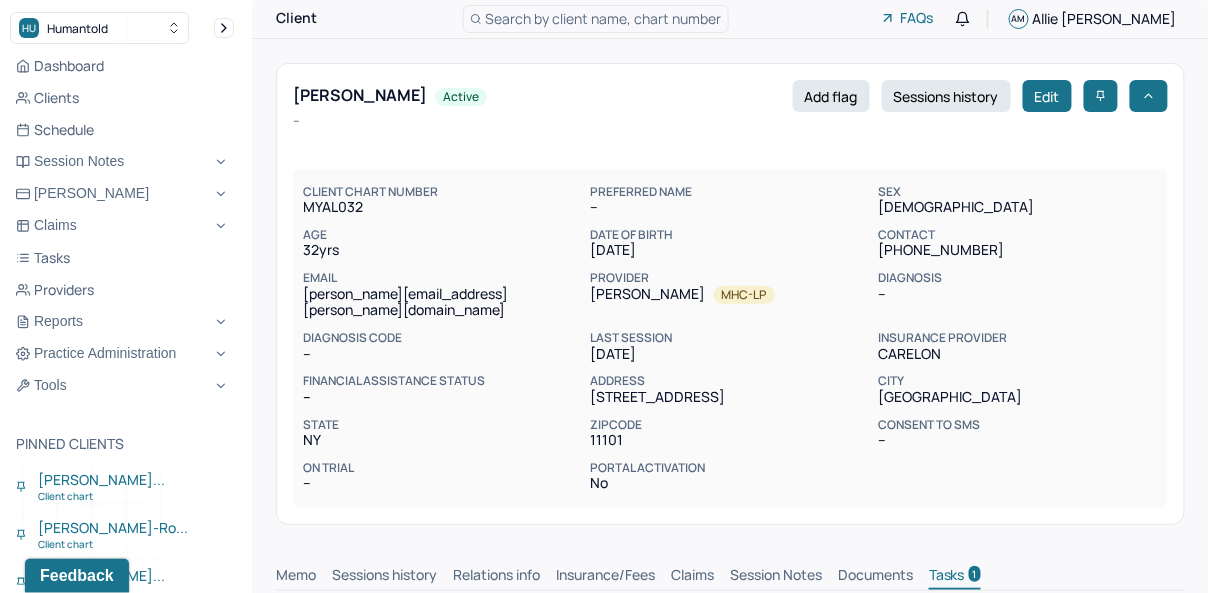 scroll, scrollTop: 0, scrollLeft: 0, axis: both 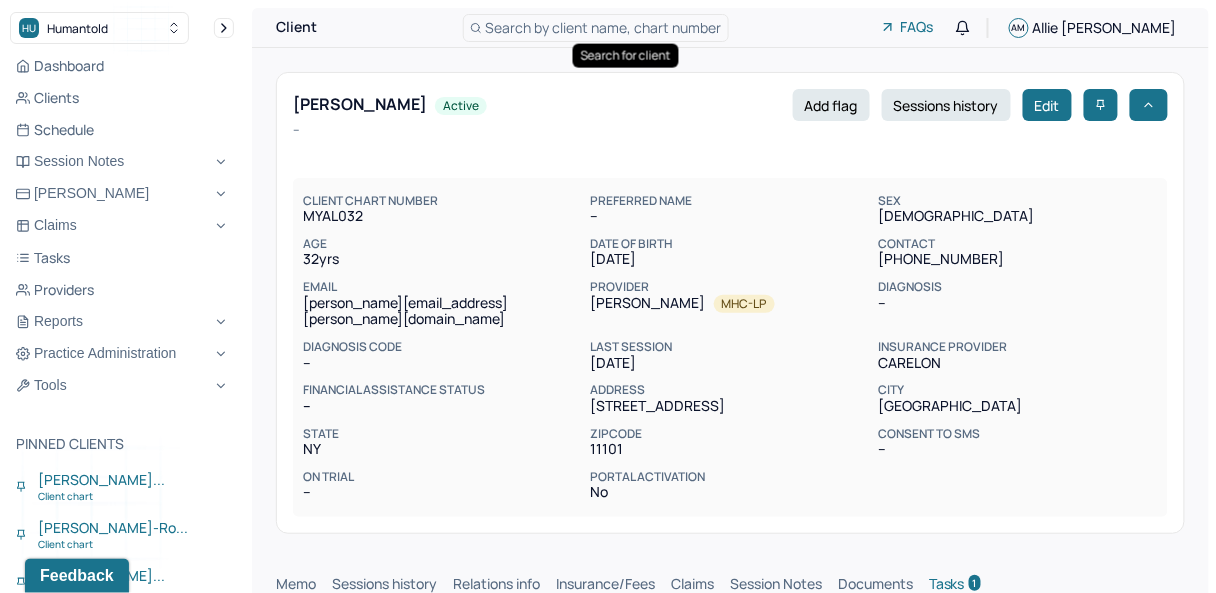 click on "Search by client name, chart number" at bounding box center [596, 28] 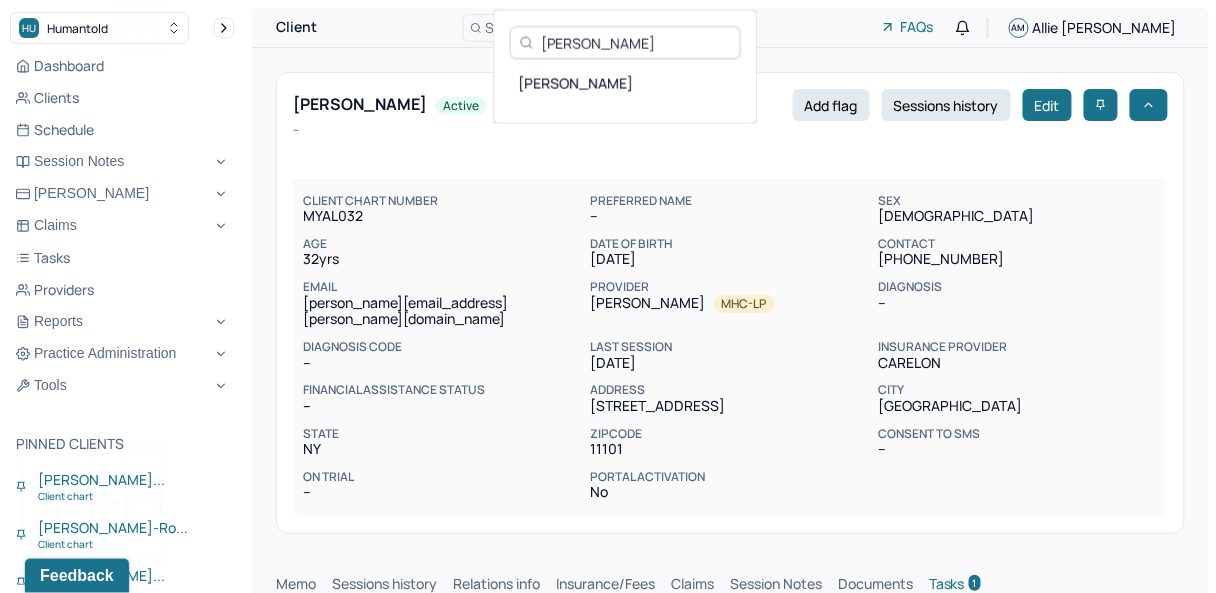 type on "Julian Harris-Taylor" 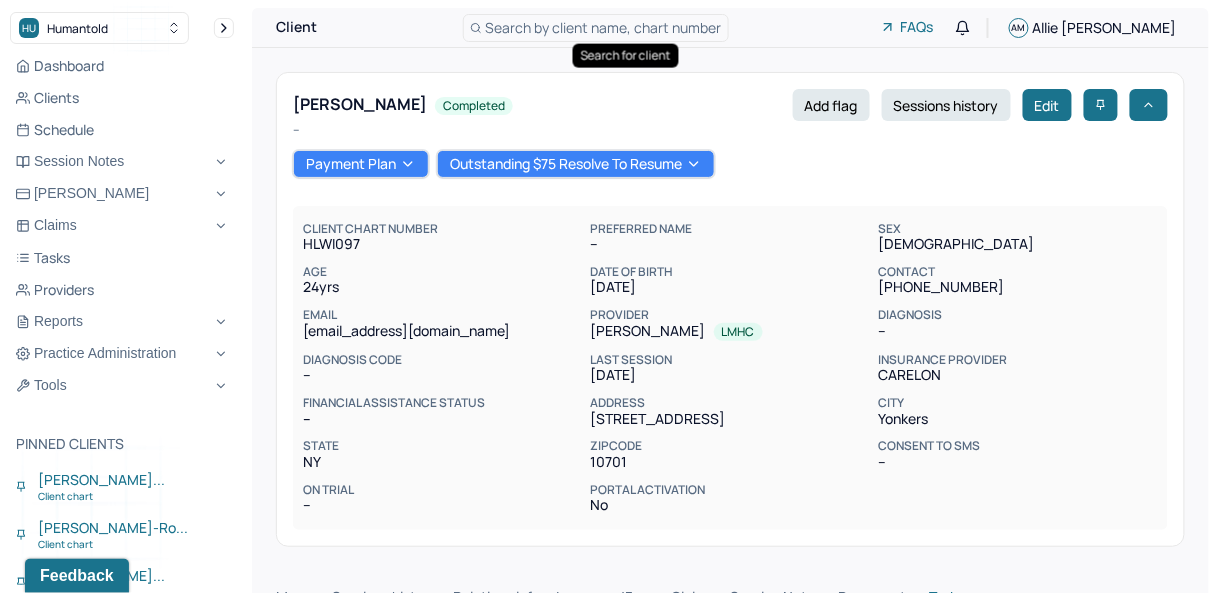 scroll, scrollTop: 1, scrollLeft: 0, axis: vertical 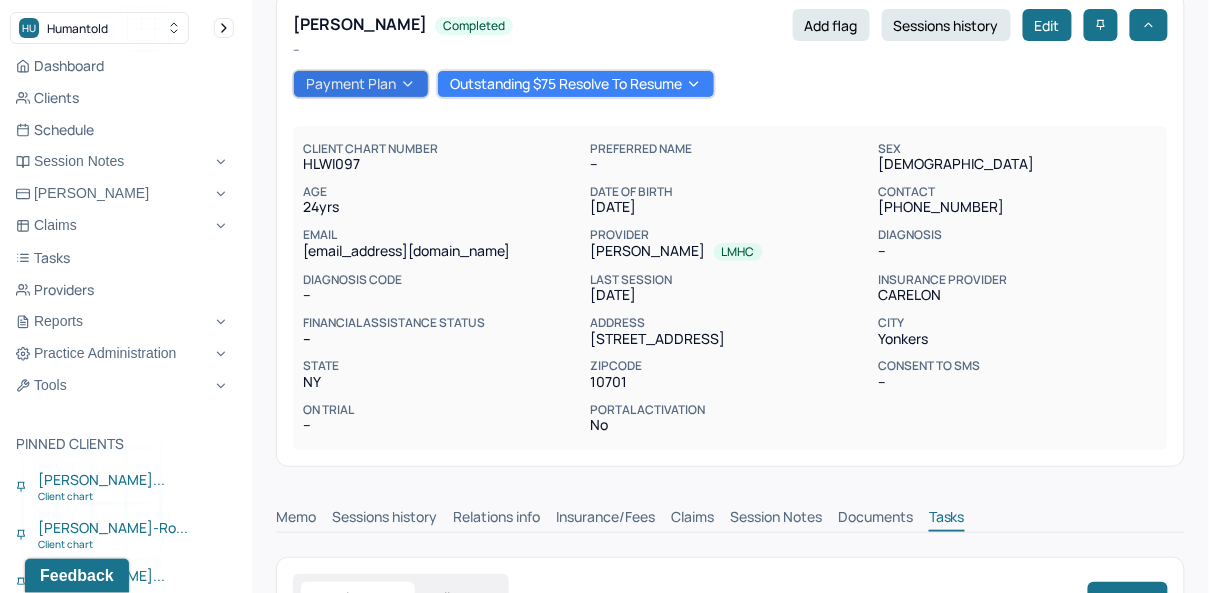 click on "Payment Plan" at bounding box center (361, 84) 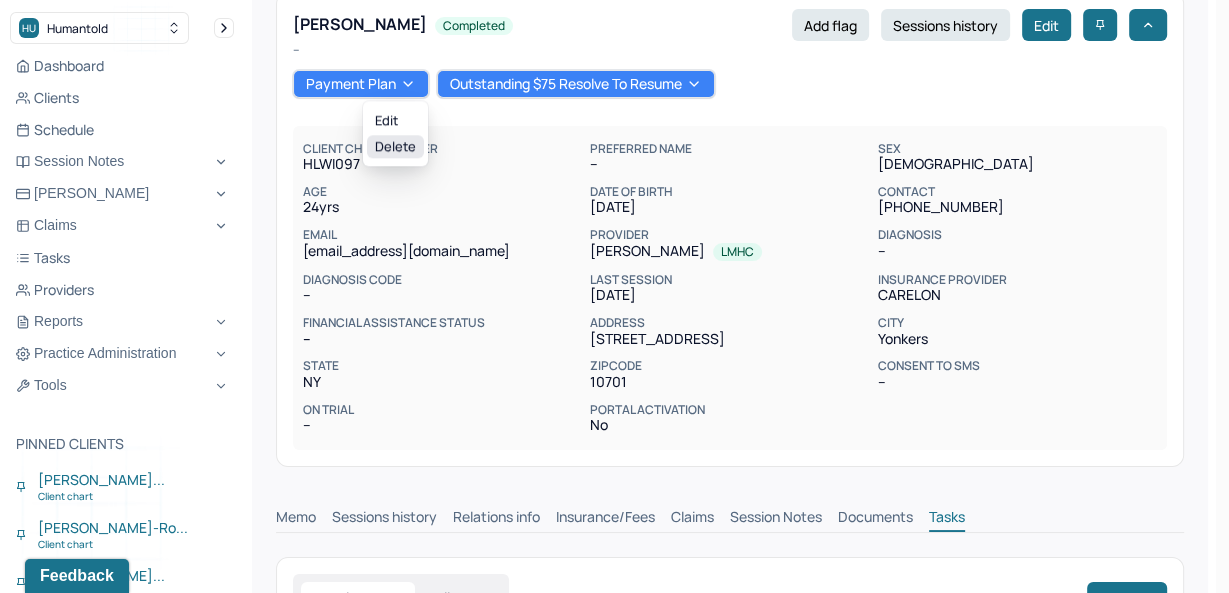 click on "Delete" at bounding box center [395, 147] 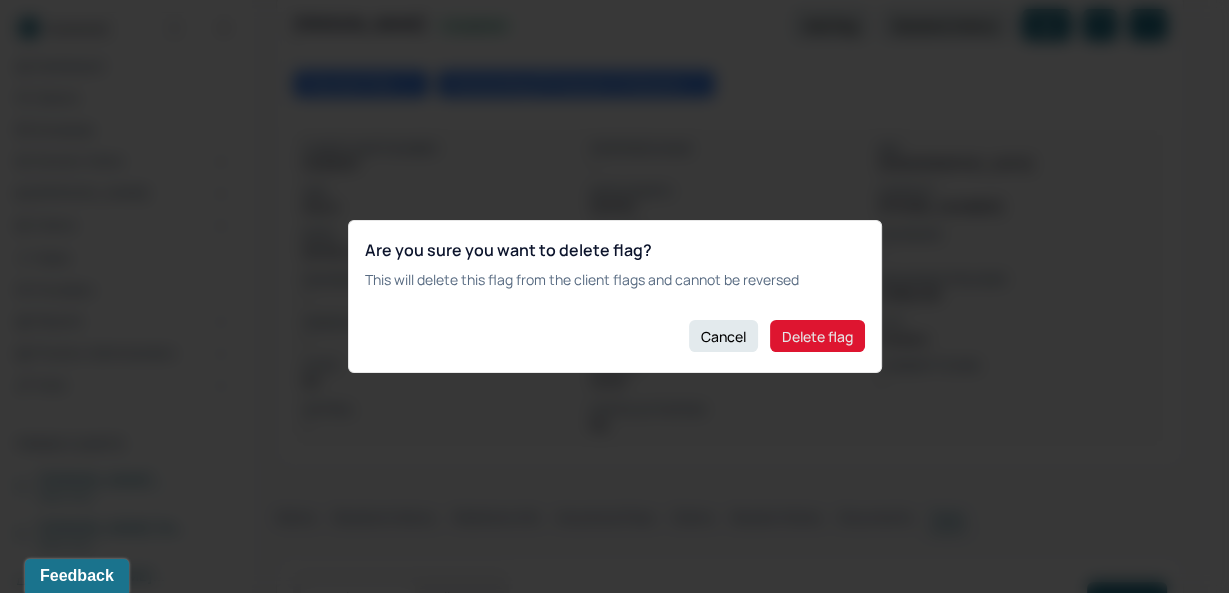 click on "Delete flag" at bounding box center [817, 336] 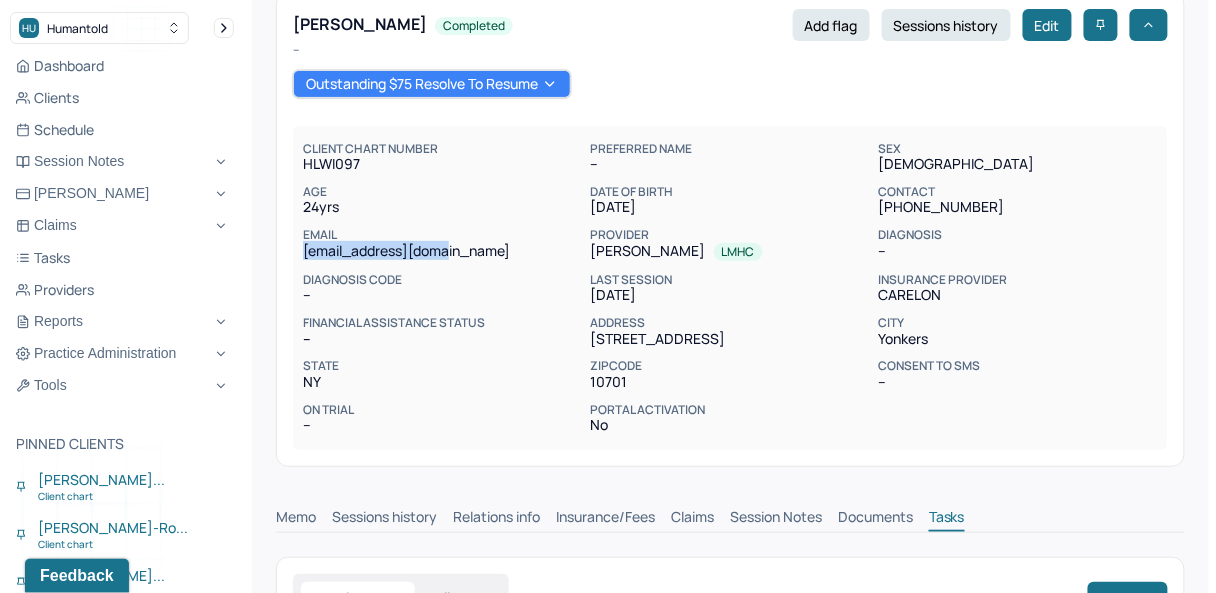copy on "hjulian103@gmail.com" 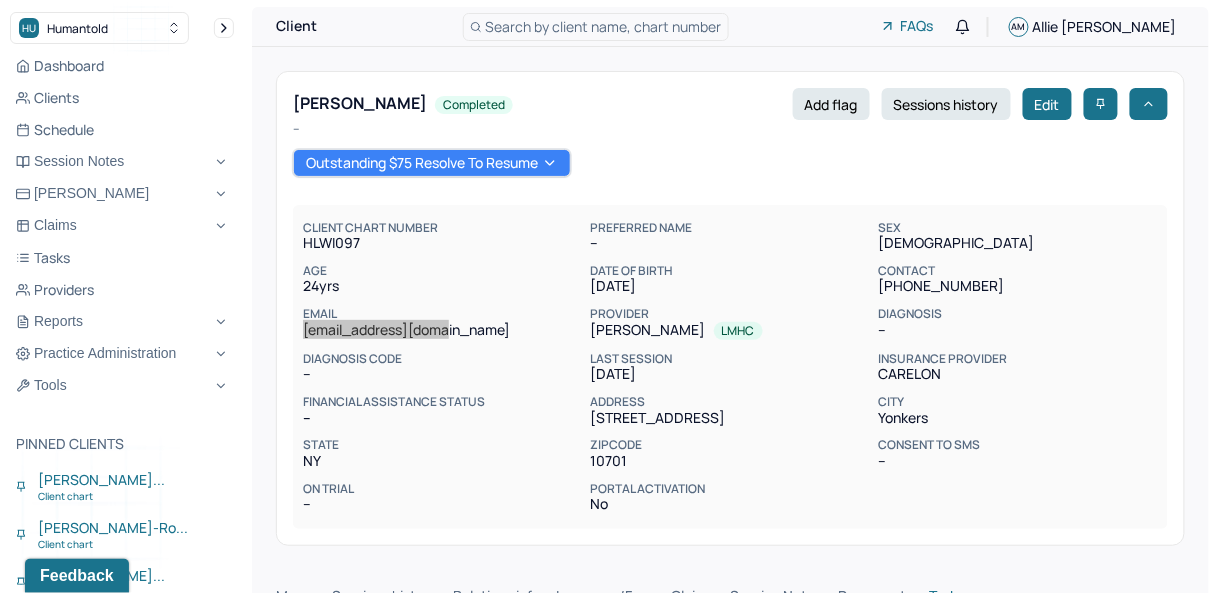 scroll, scrollTop: 0, scrollLeft: 0, axis: both 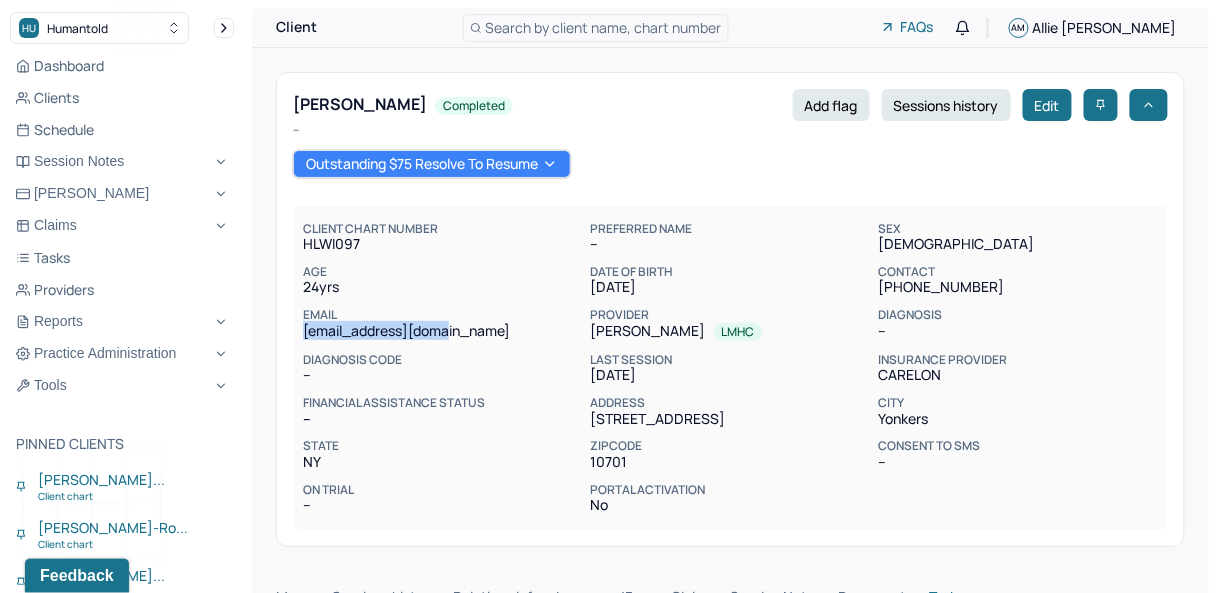 click on "Search by client name, chart number" at bounding box center (604, 27) 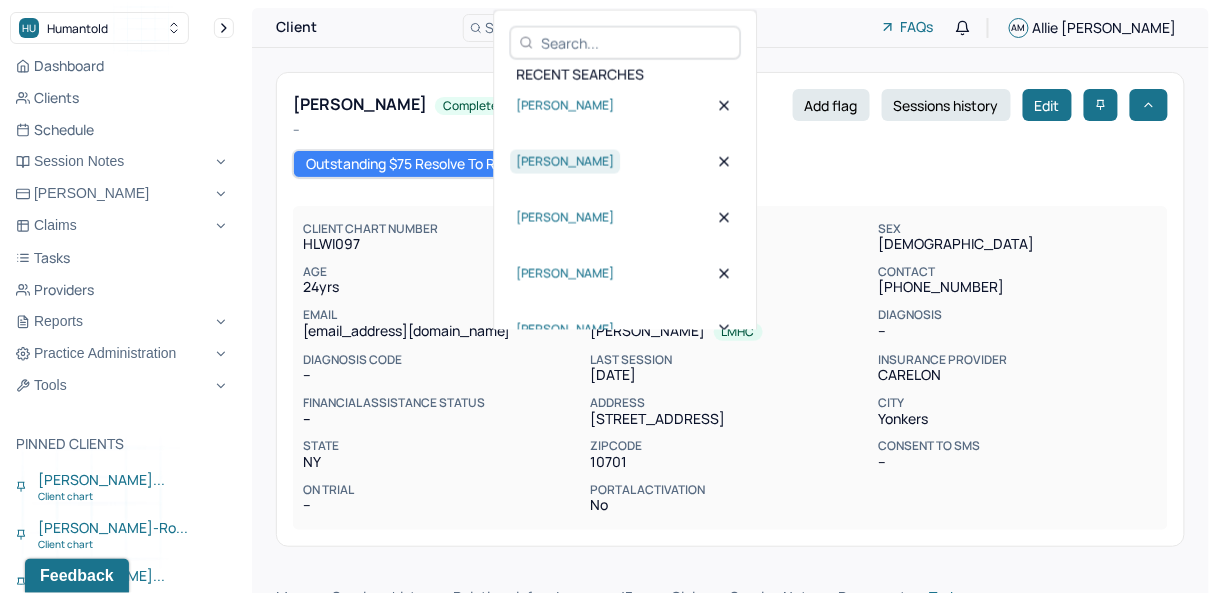 type 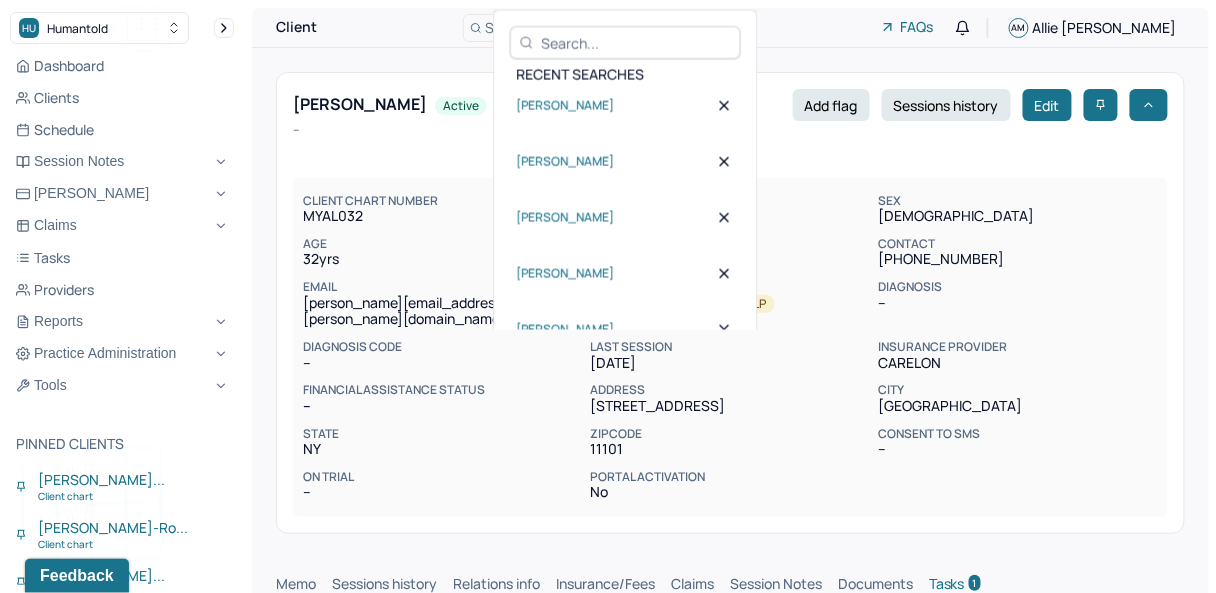 scroll, scrollTop: 0, scrollLeft: 0, axis: both 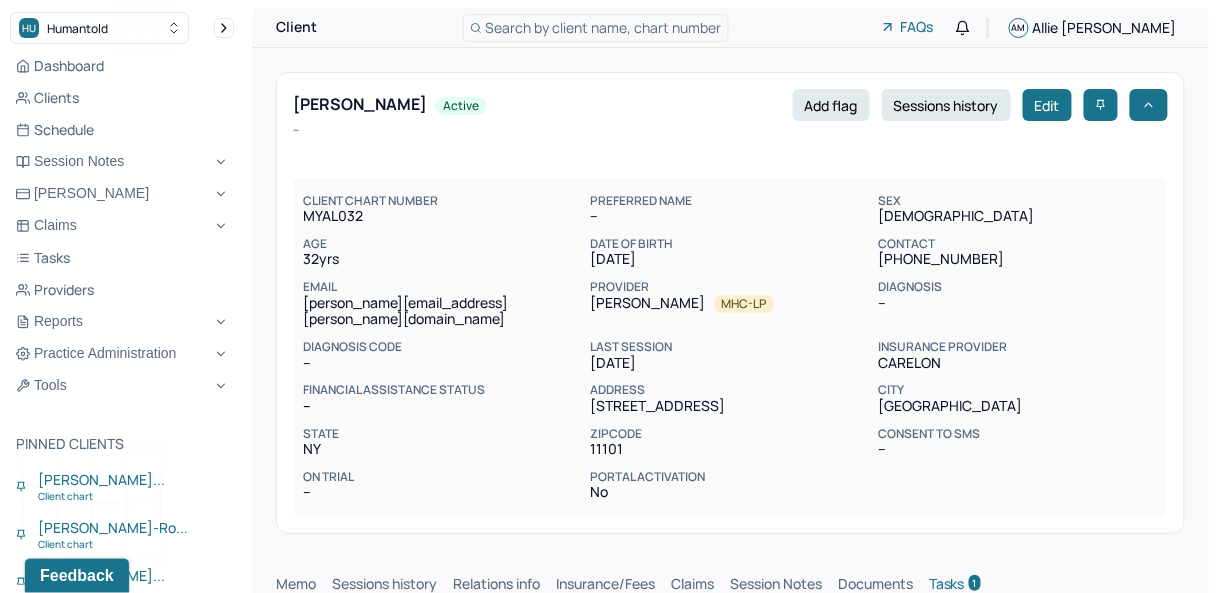click on "CLIENT CHART NUMBER MYAL032 PREFERRED NAME -- SEX female AGE 32  yrs DATE OF BIRTH 03/23/1993  CONTACT (201) 989-8616 EMAIL munford.laneisha@yahoo.com PROVIDER DISTLER, EMMA MHC-LP DIAGNOSIS -- DIAGNOSIS CODE -- LAST SESSION 07/17/2025 insurance provider CARELON FINANCIAL ASSISTANCE STATUS -- Address 56-27 Second St, apt 2408 City Long Island City  State NY Zipcode 11101 Consent to Sms -- On Trial -- Portal Activation No" at bounding box center [730, 347] 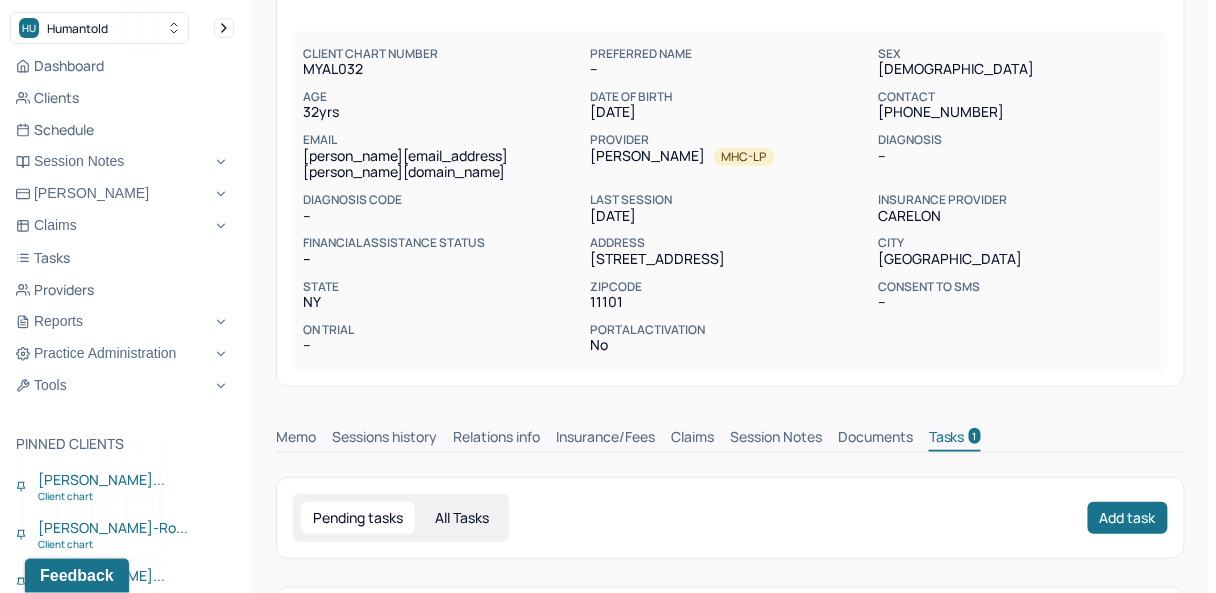 scroll, scrollTop: 323, scrollLeft: 0, axis: vertical 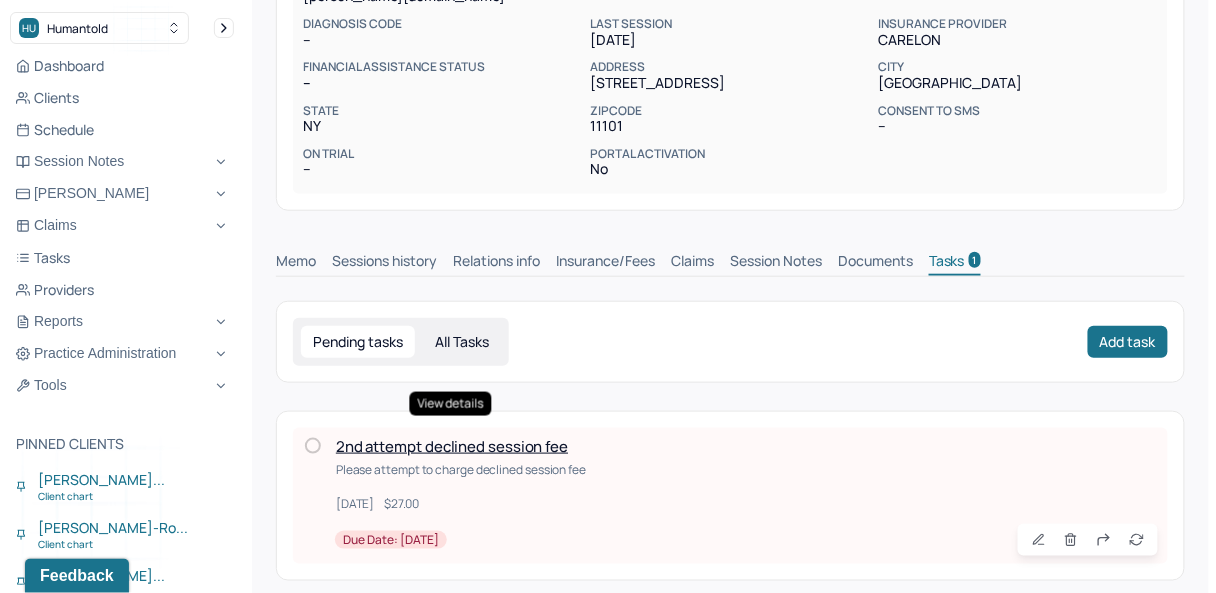 click on "2nd attempt declined session fee" at bounding box center (452, 446) 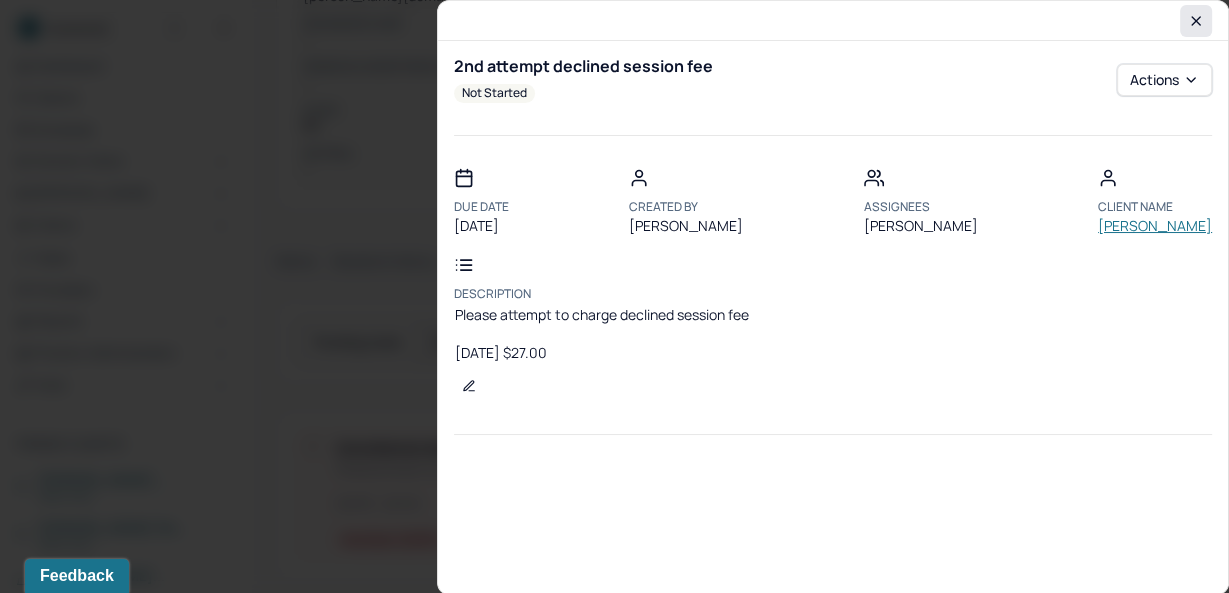 click 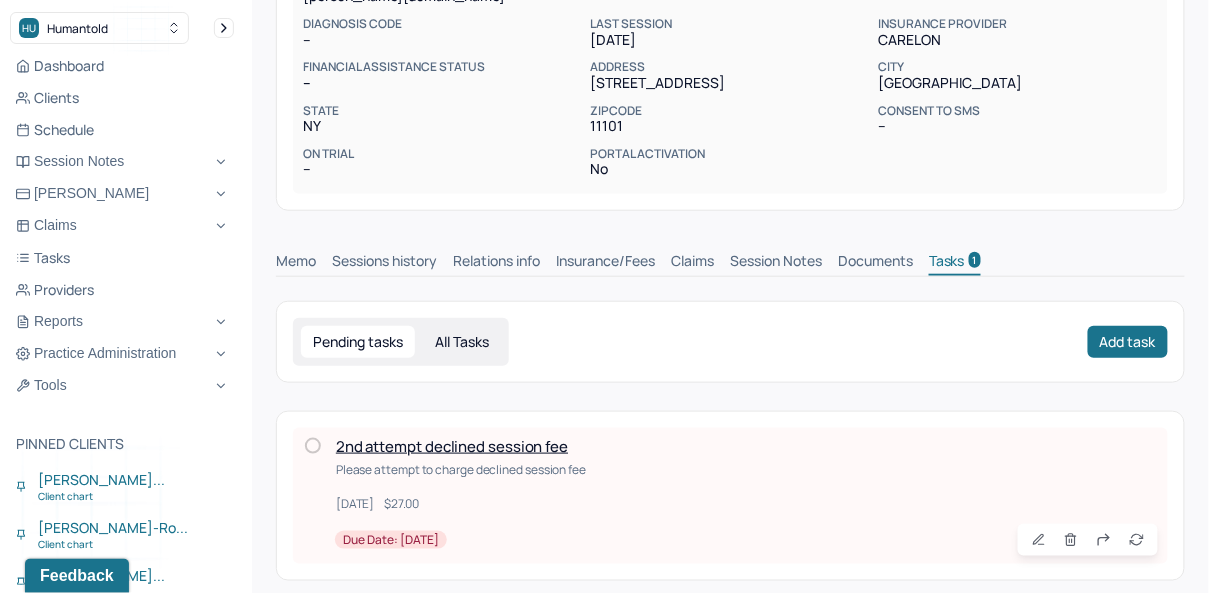 click on "2nd attempt declined session fee" at bounding box center [452, 446] 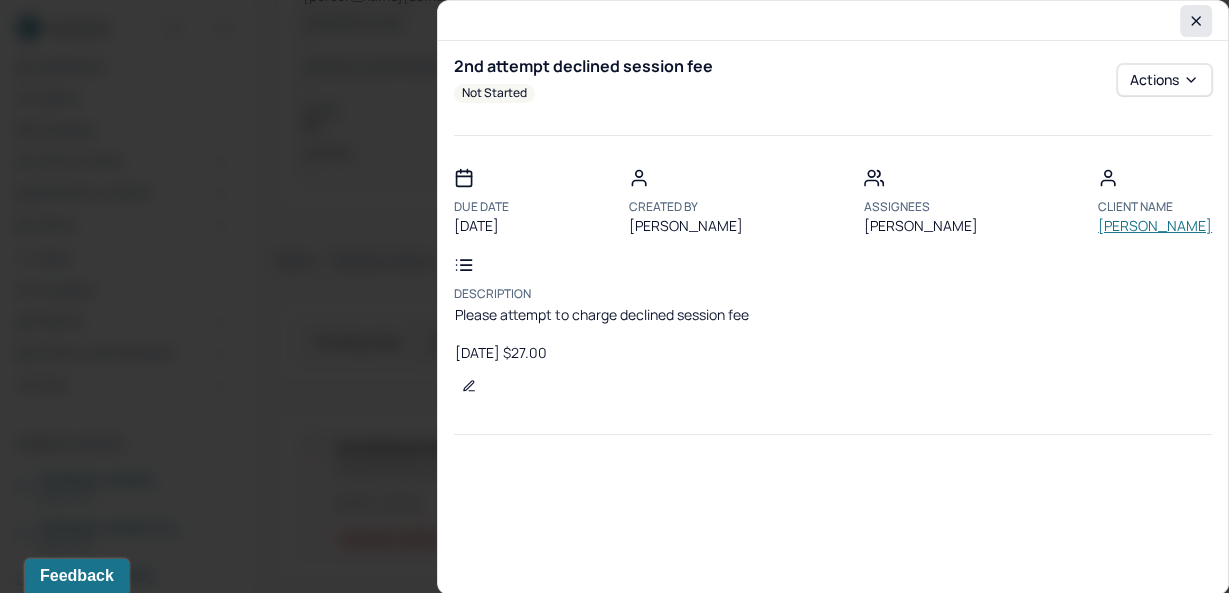 click 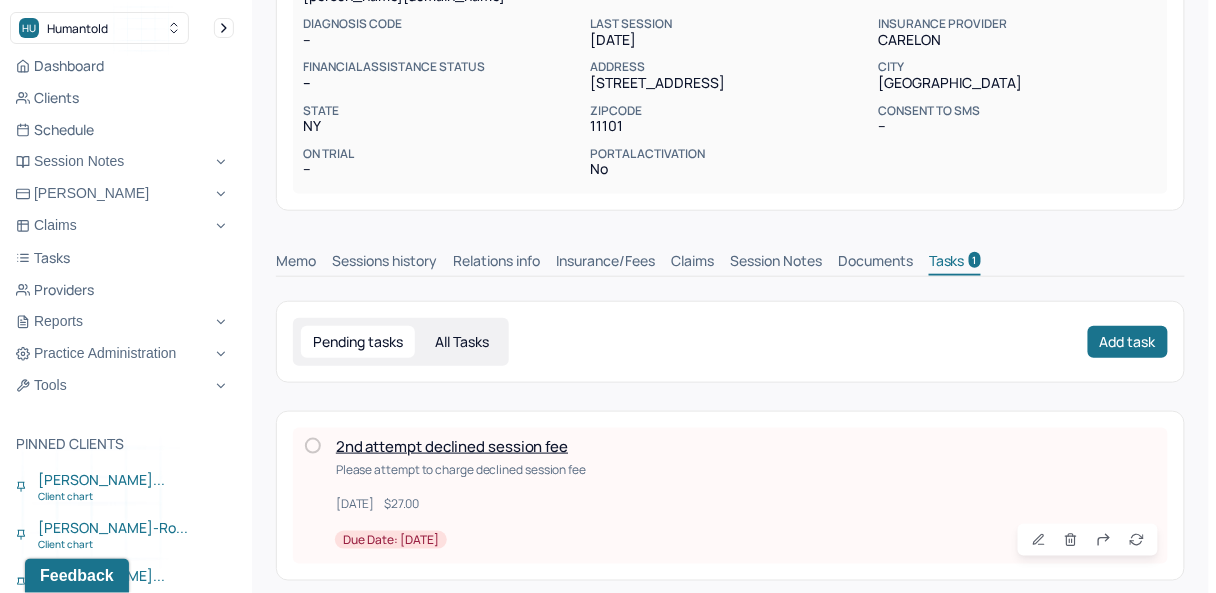 scroll, scrollTop: 0, scrollLeft: 0, axis: both 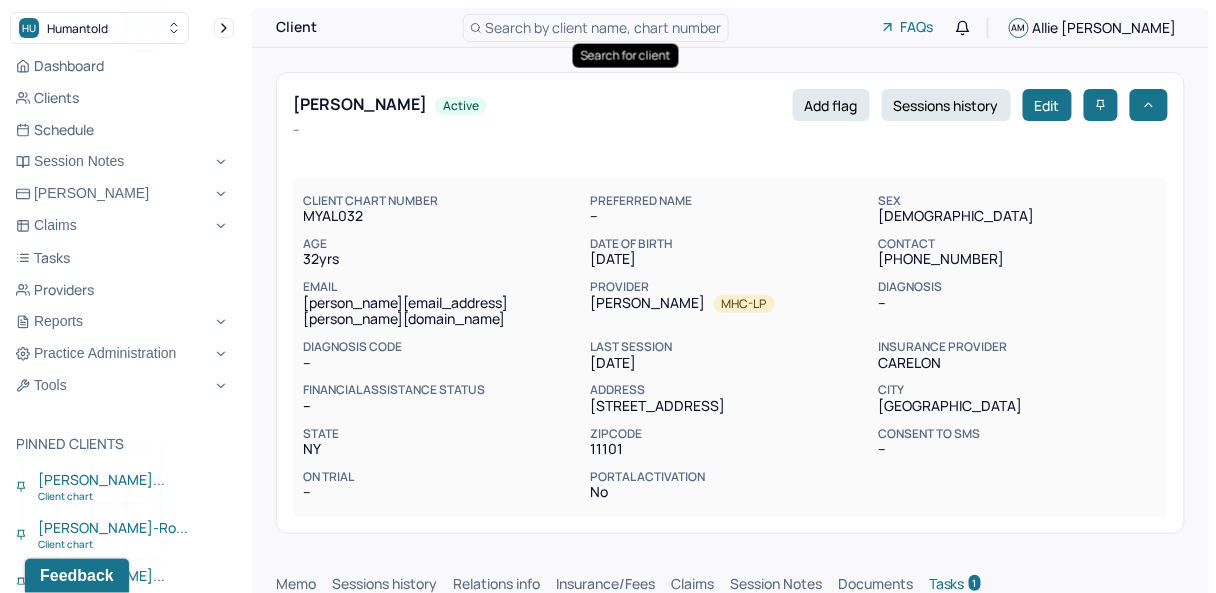 click on "Search by client name, chart number" at bounding box center (604, 27) 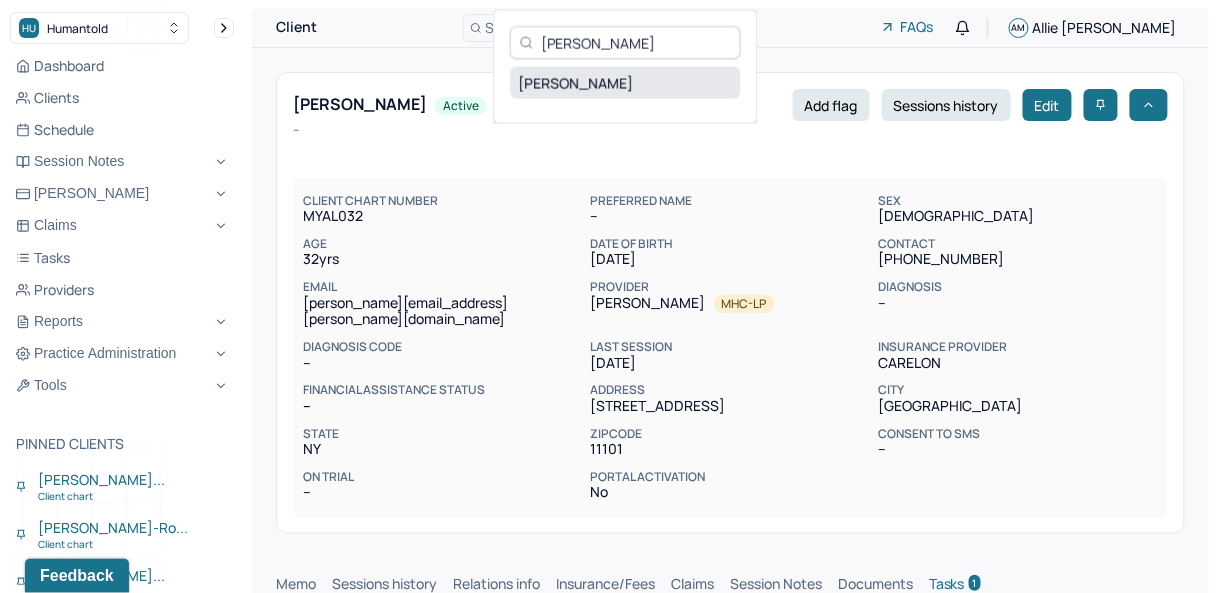 type on "Hillary Warner" 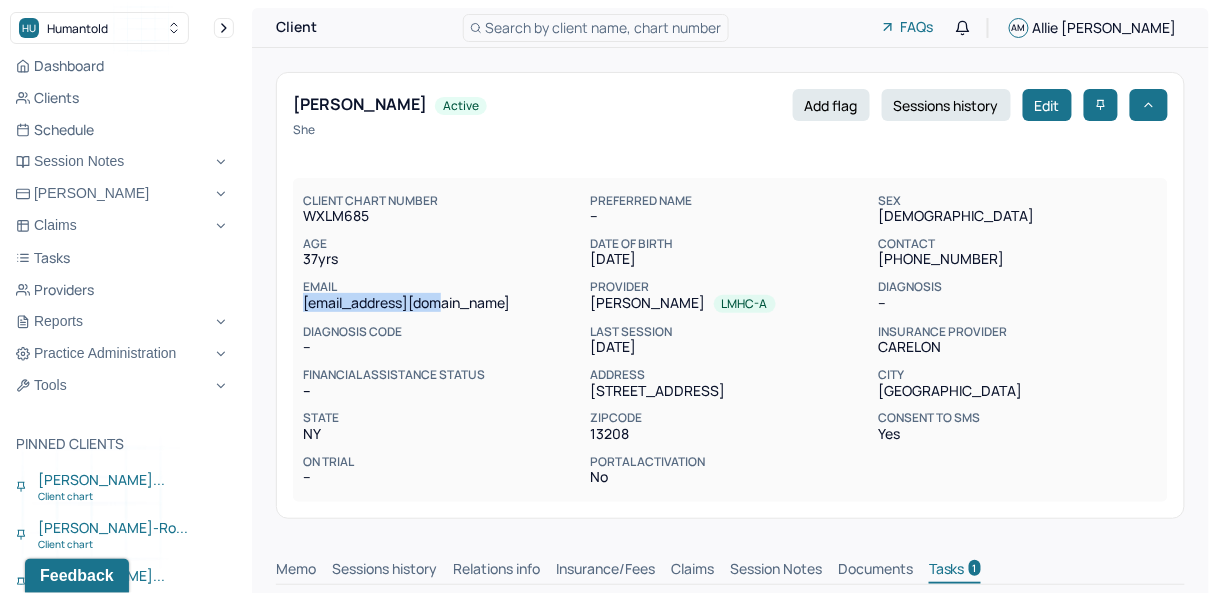 copy on "hwarner87@gmail.com" 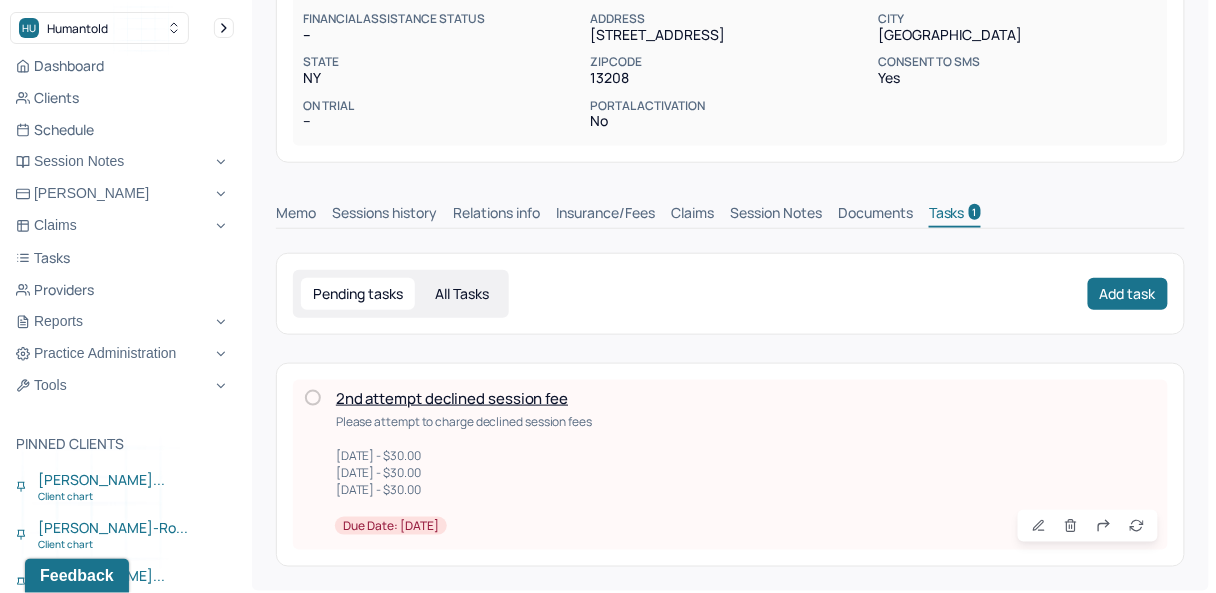 scroll, scrollTop: 357, scrollLeft: 0, axis: vertical 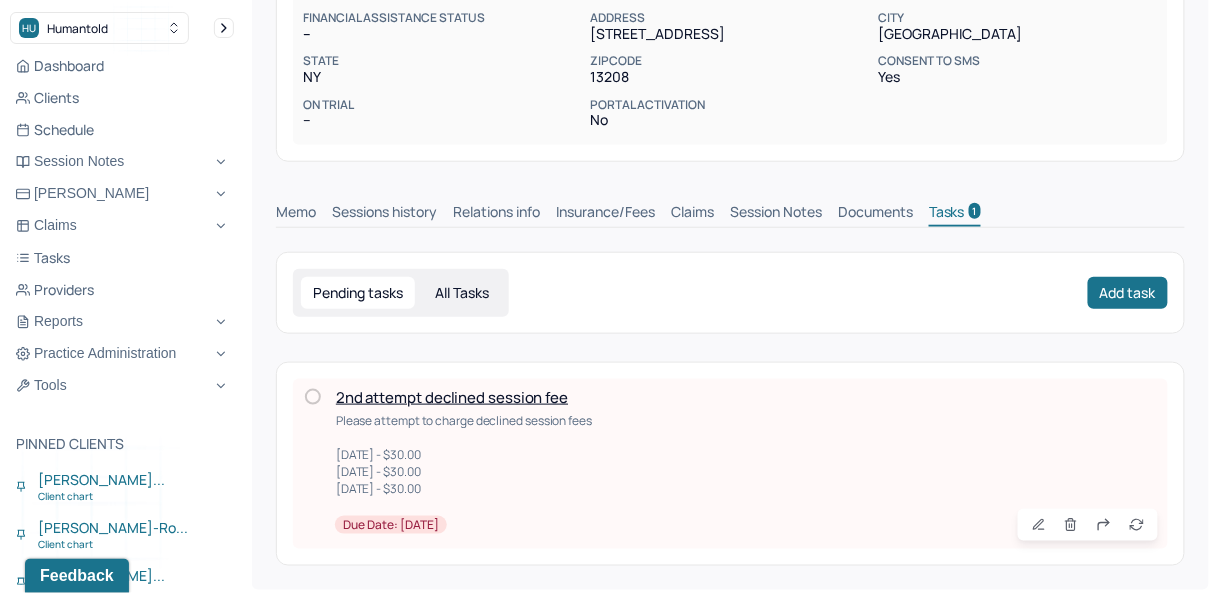 click on "Claims" at bounding box center [692, 214] 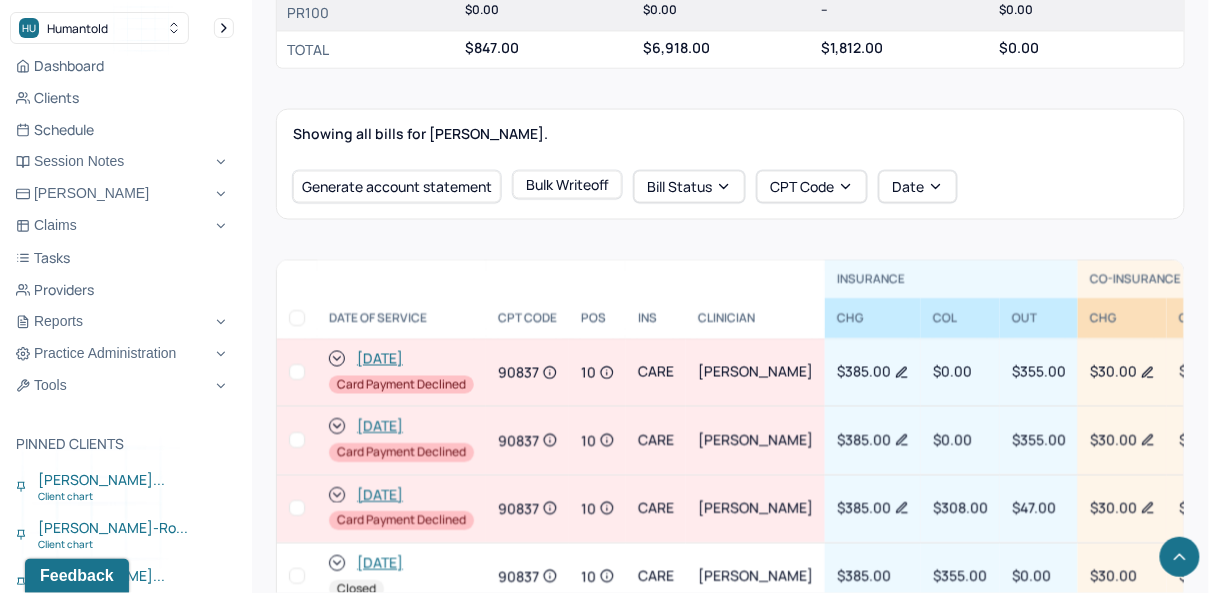 scroll, scrollTop: 744, scrollLeft: 0, axis: vertical 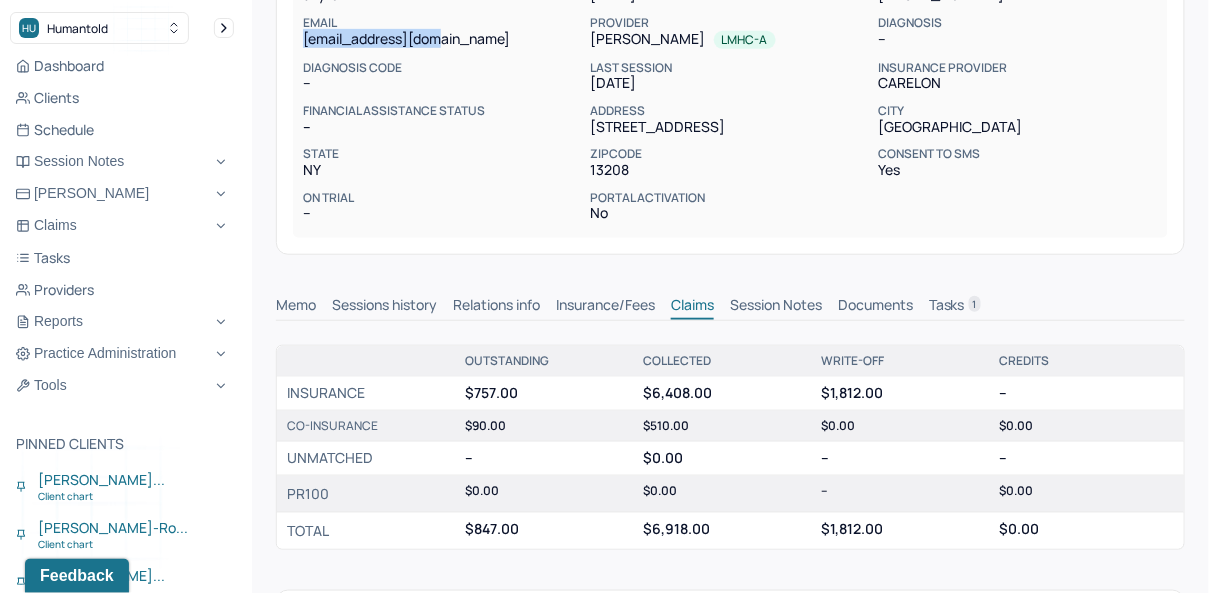 click on "Tasks 1" at bounding box center (955, 307) 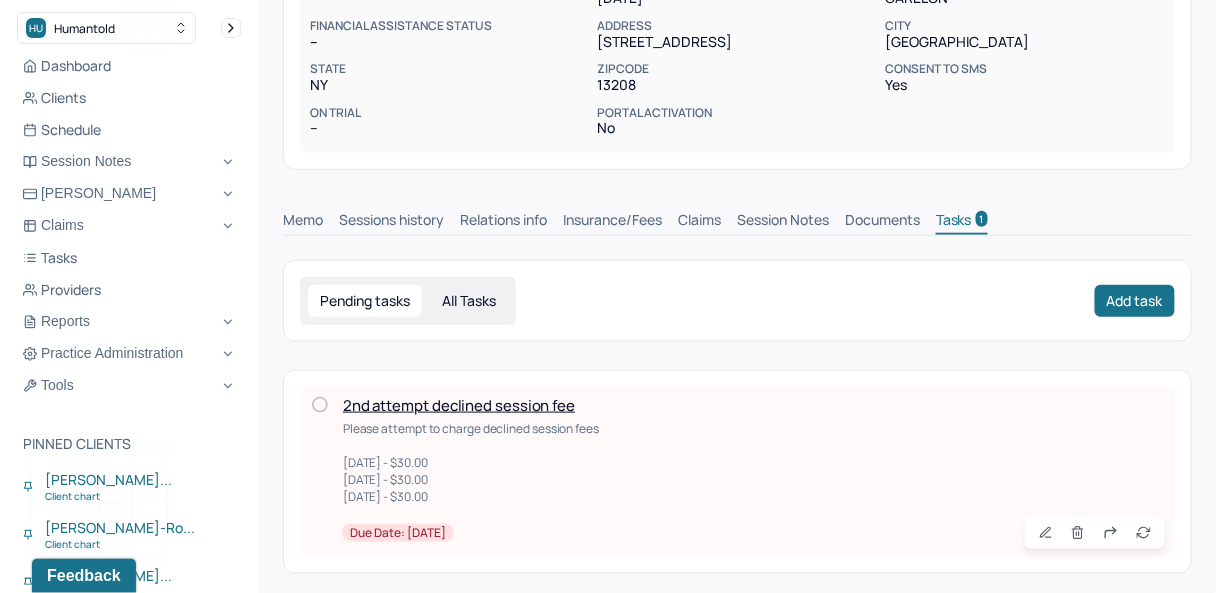 scroll, scrollTop: 357, scrollLeft: 0, axis: vertical 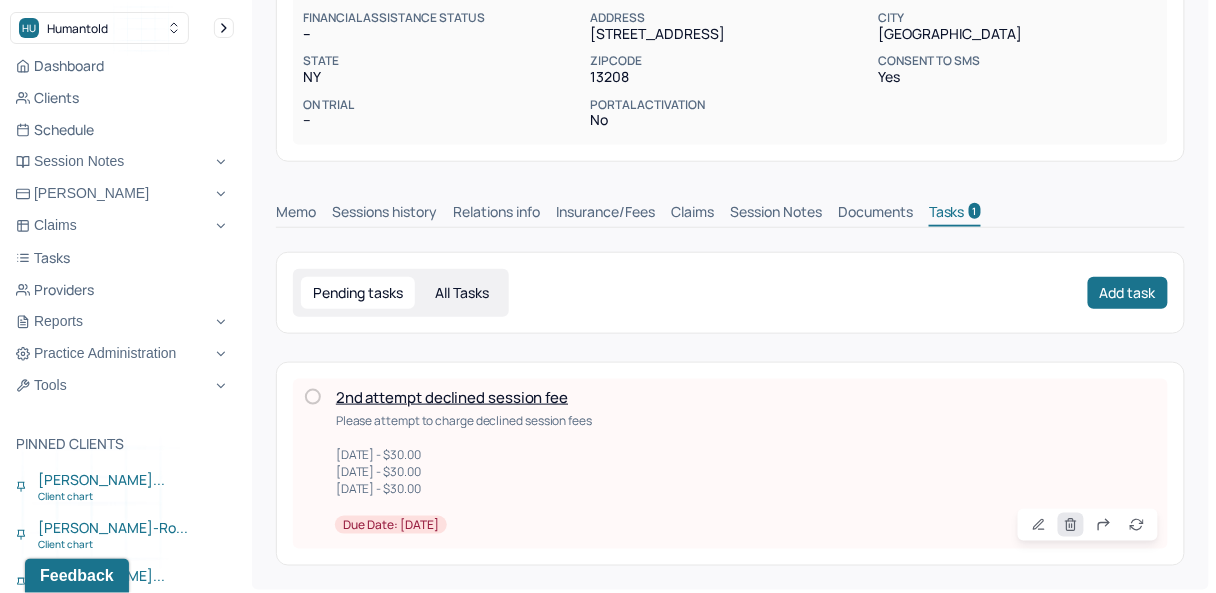 click 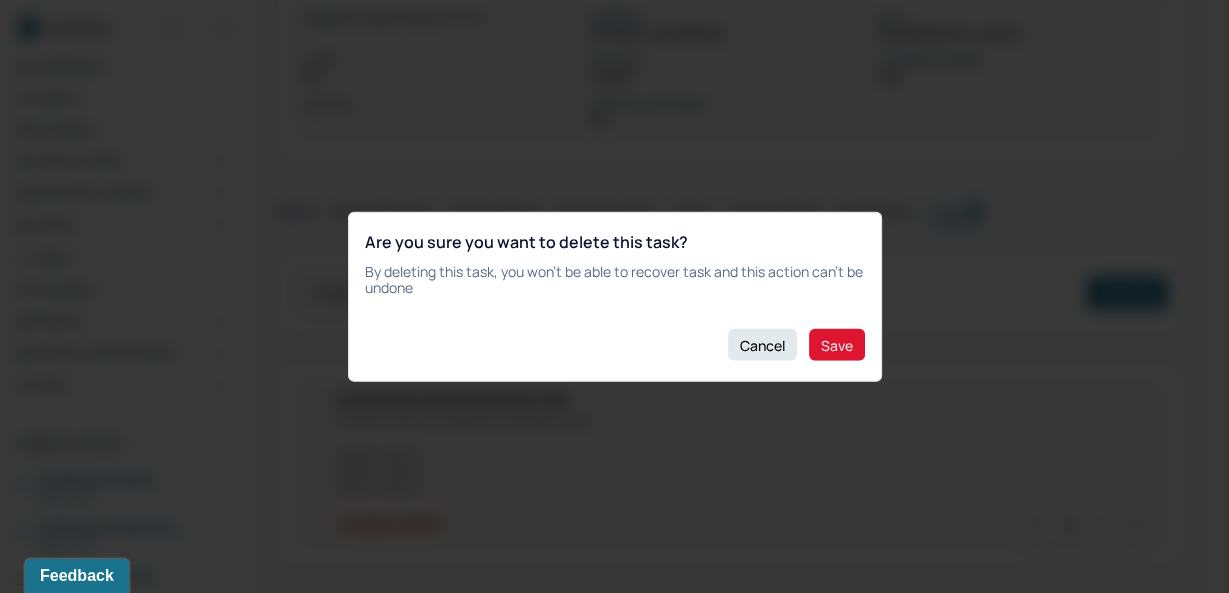 click on "Save" at bounding box center [837, 345] 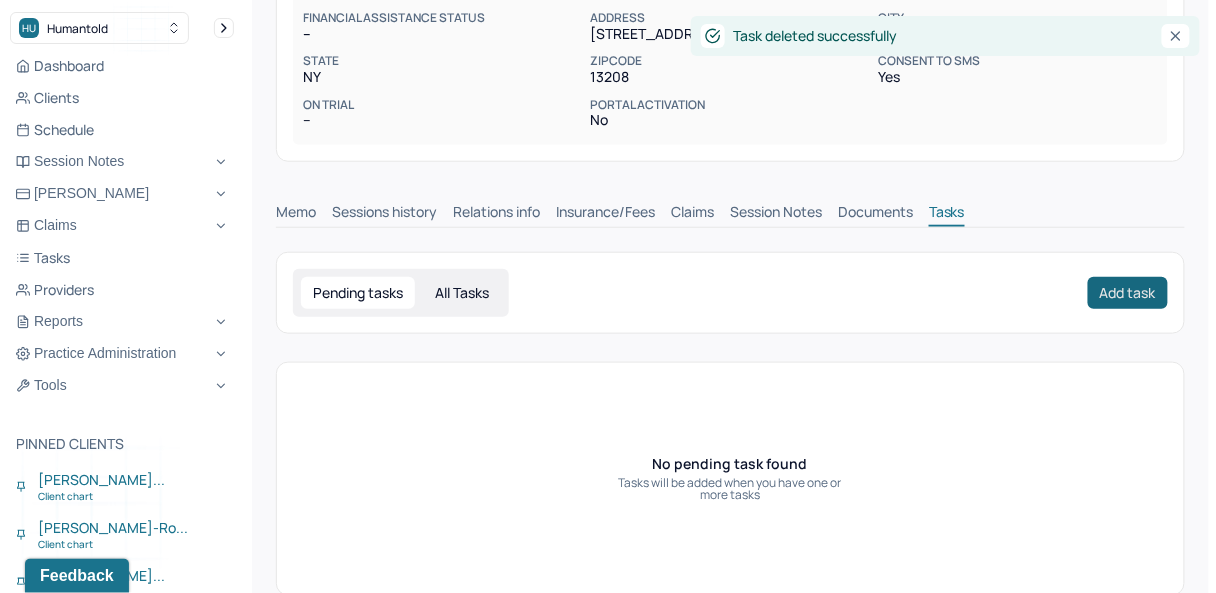click on "Add task" at bounding box center (1128, 293) 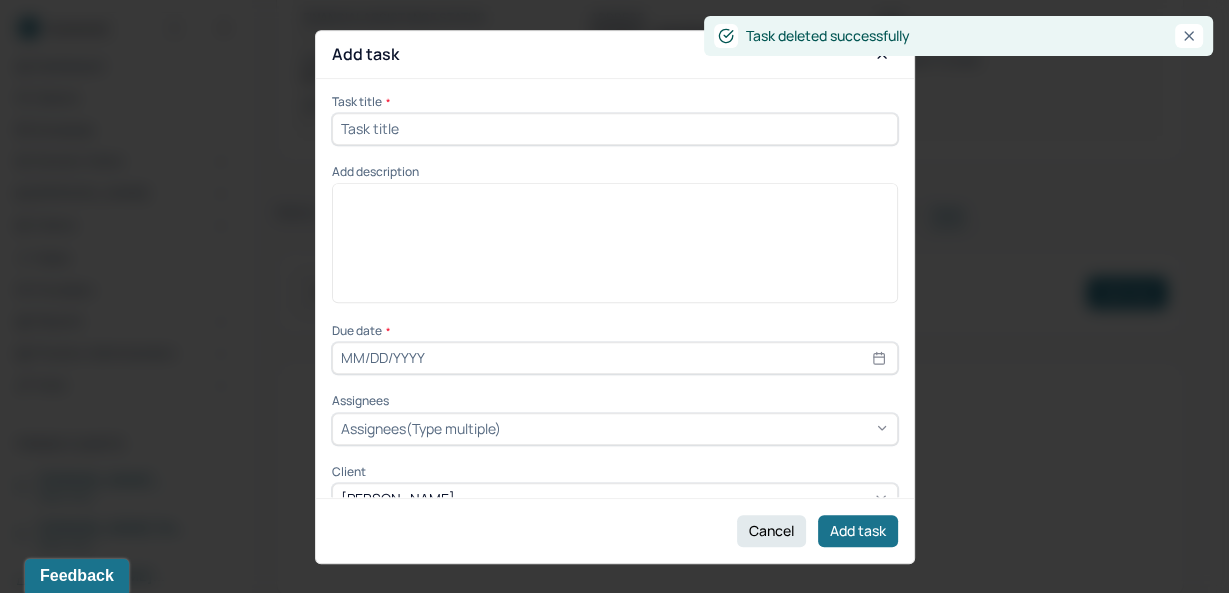 click at bounding box center [615, 129] 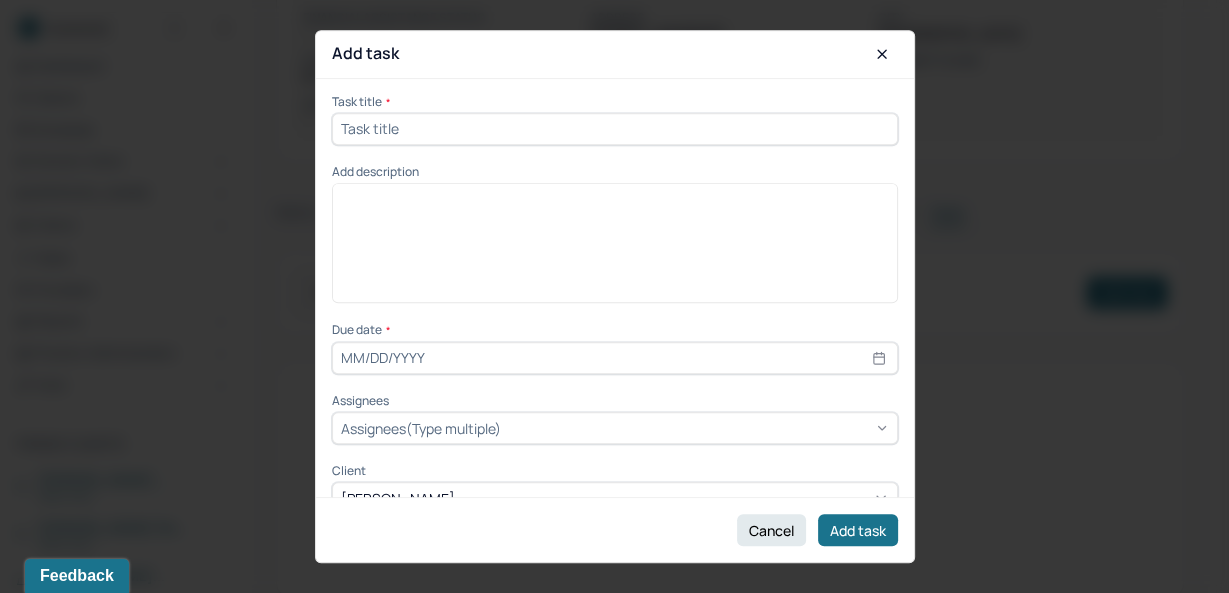 type on "respond check" 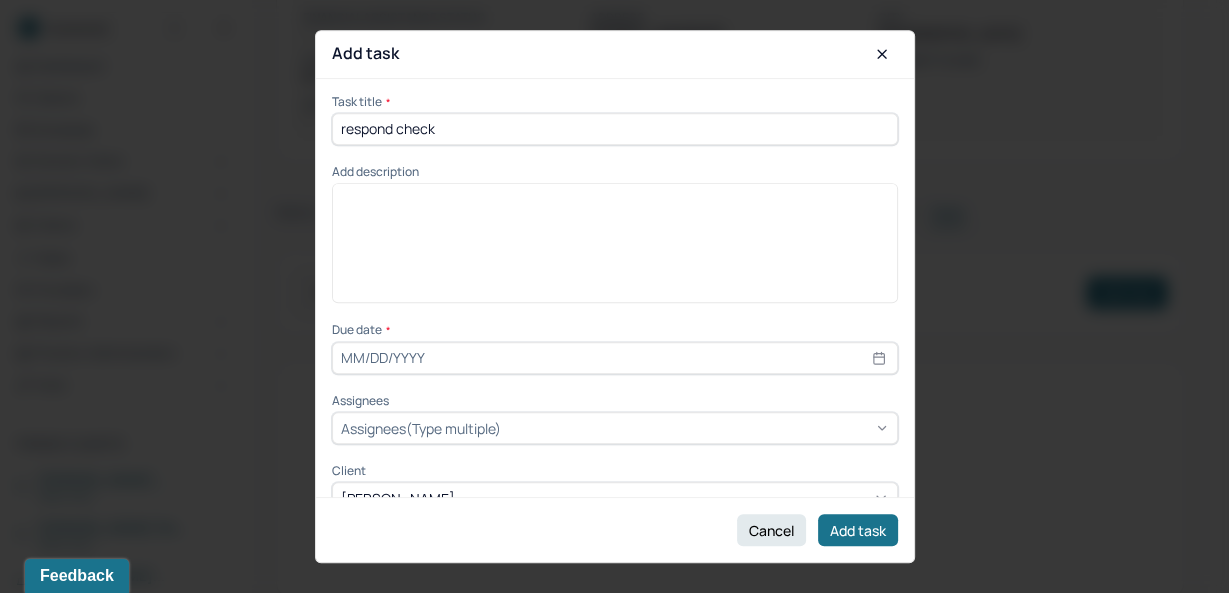click at bounding box center [615, 250] 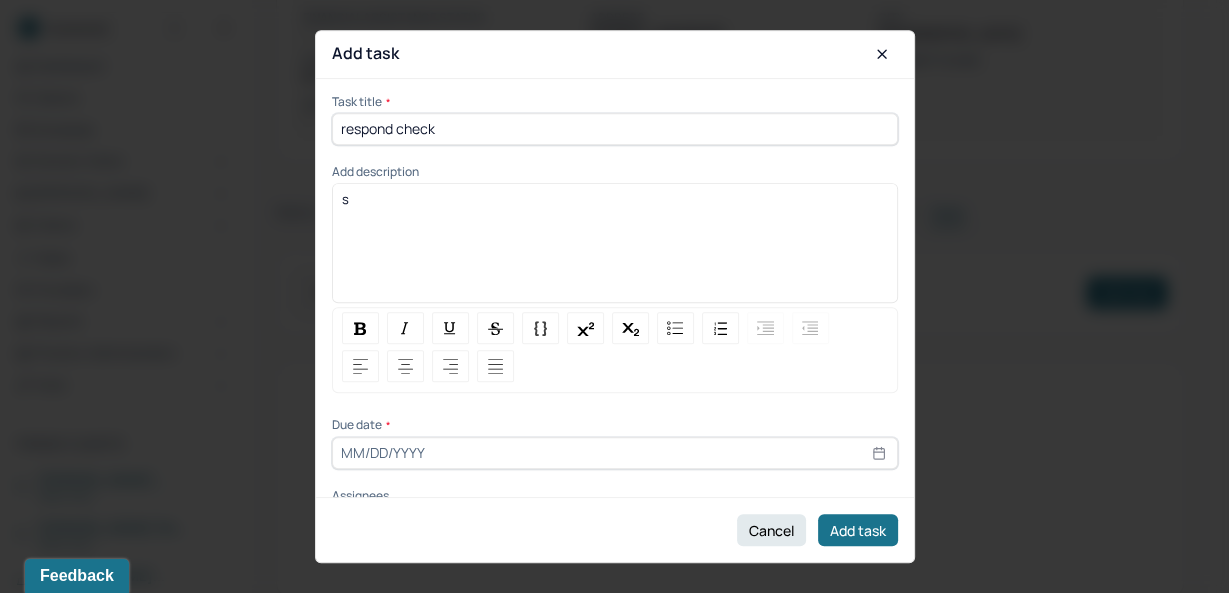 type 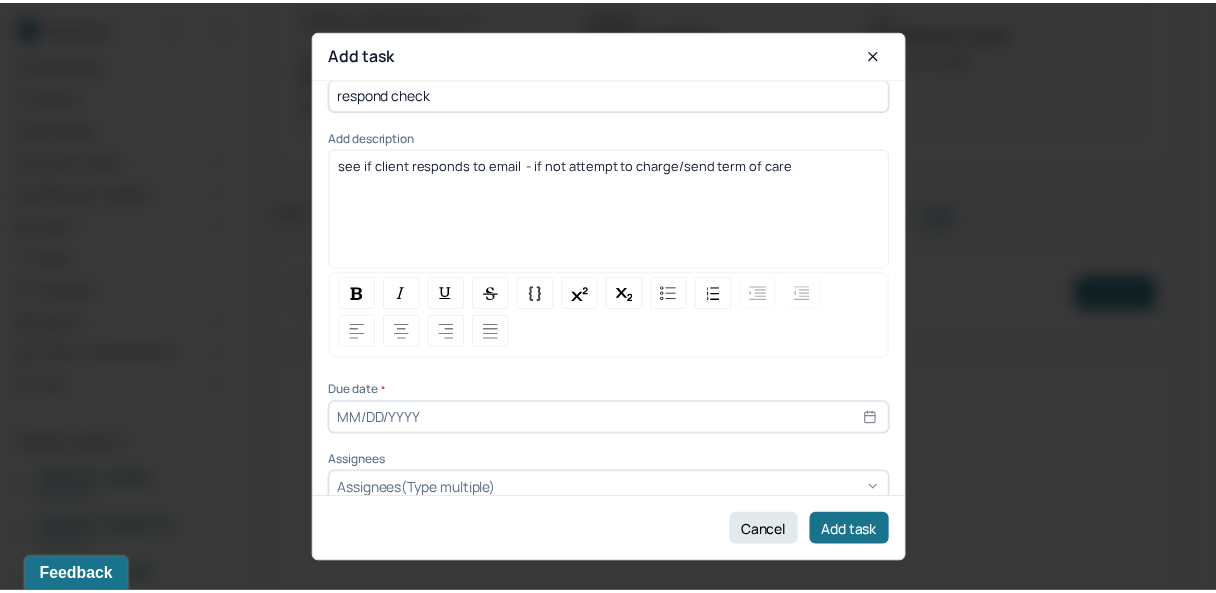 scroll, scrollTop: 124, scrollLeft: 0, axis: vertical 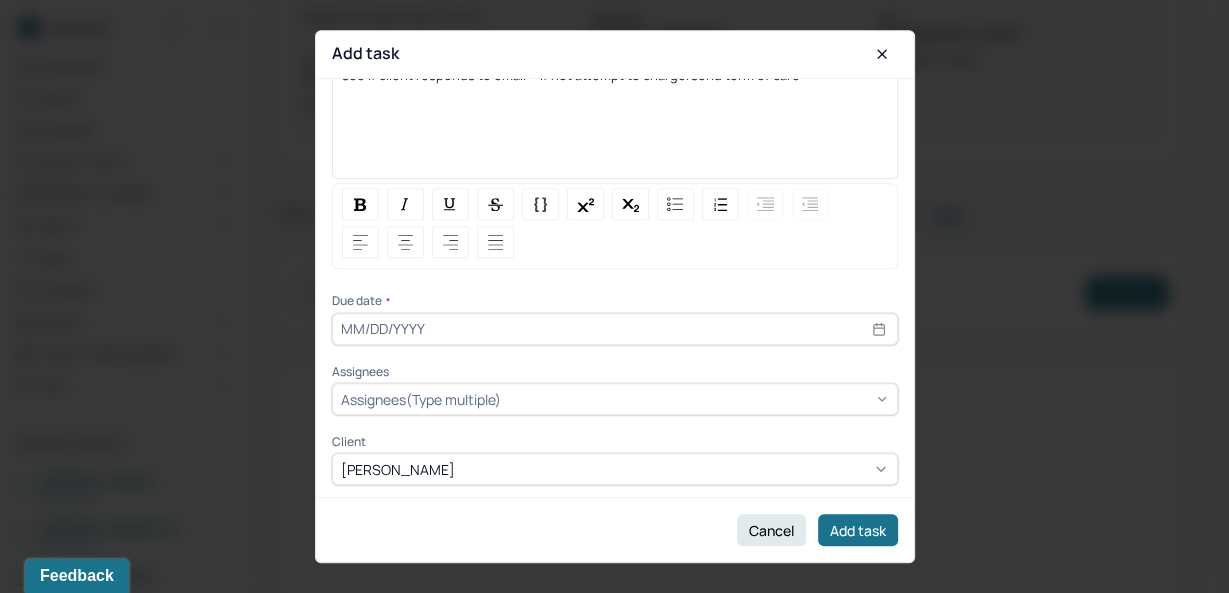 click on "Task title * respond check Add description see if client responds to email  - if not attempt to charge/send term of care Due date * Assignees Assignees(Type multiple) Client Hillary Warner" at bounding box center (615, 228) 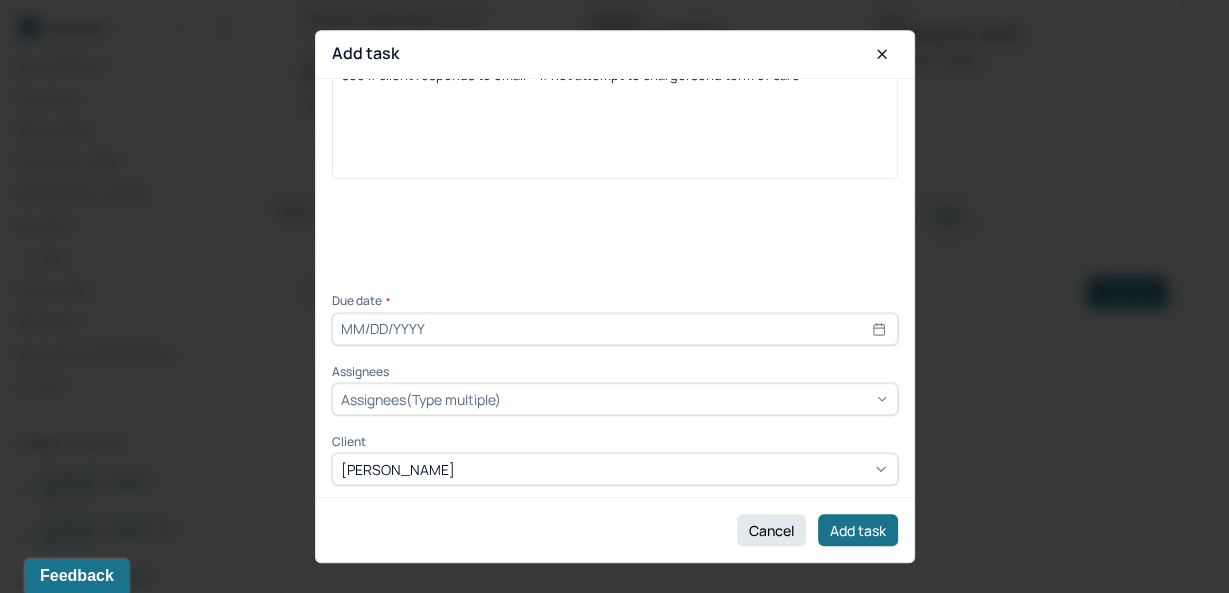 click at bounding box center [615, 329] 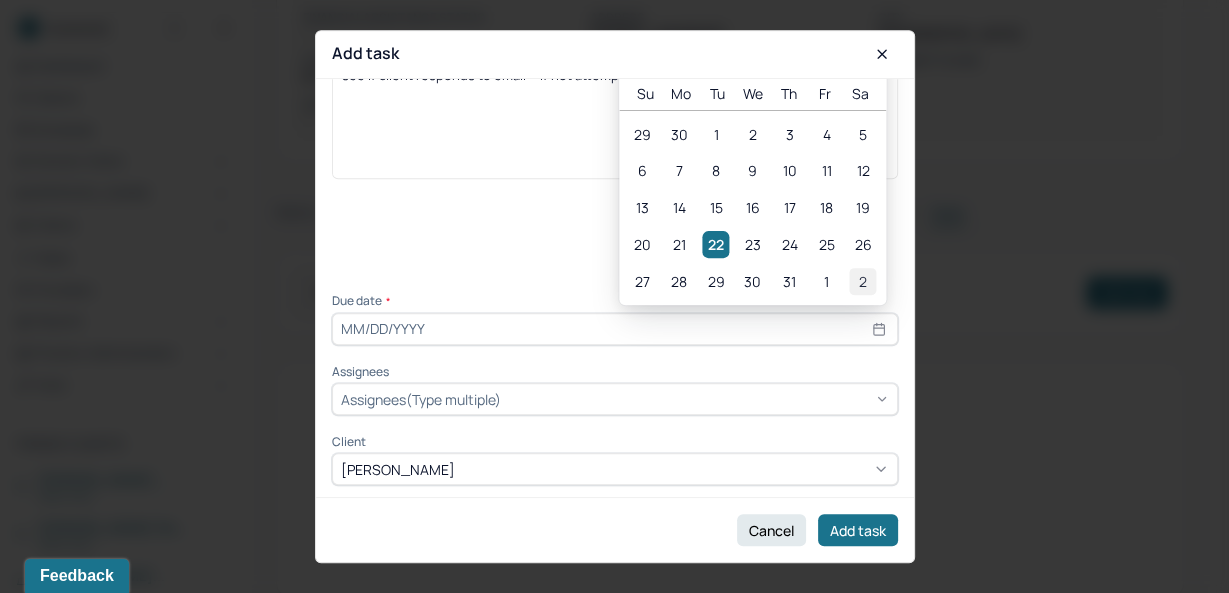 click on "2" at bounding box center [862, 281] 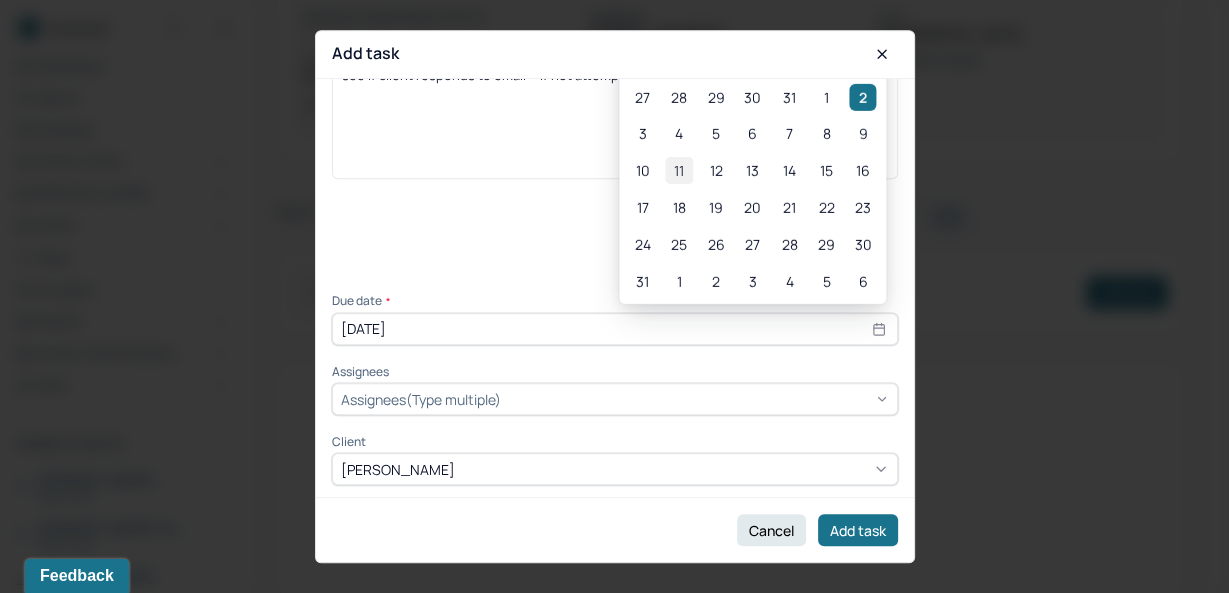 click on "11" at bounding box center (678, 170) 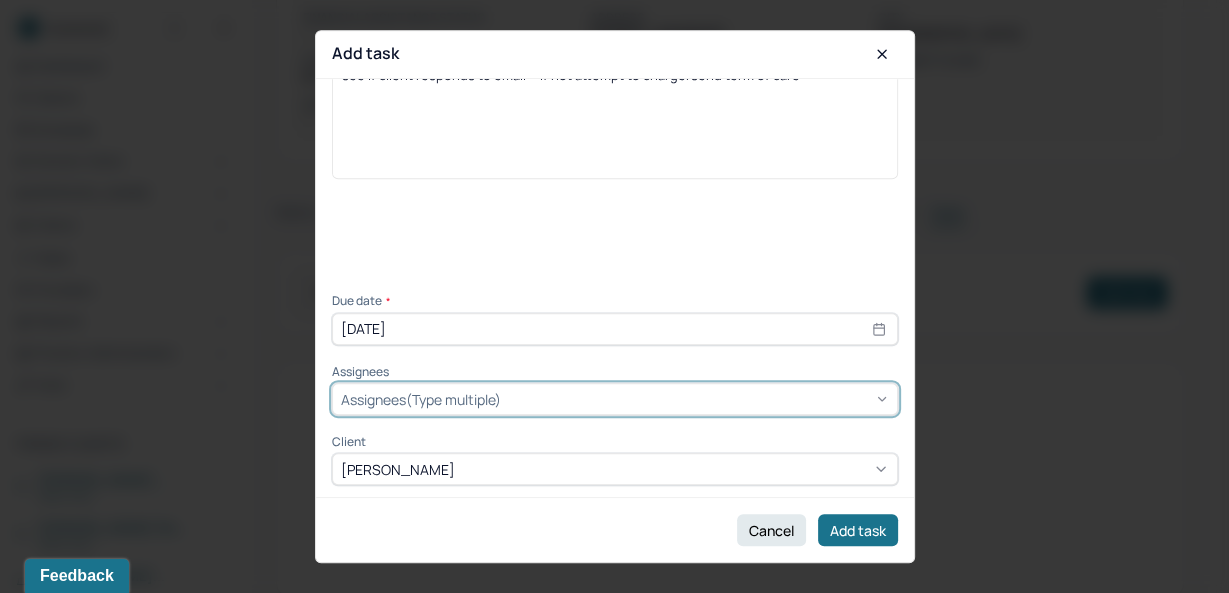 click on "Assignees(Type multiple)" at bounding box center (421, 399) 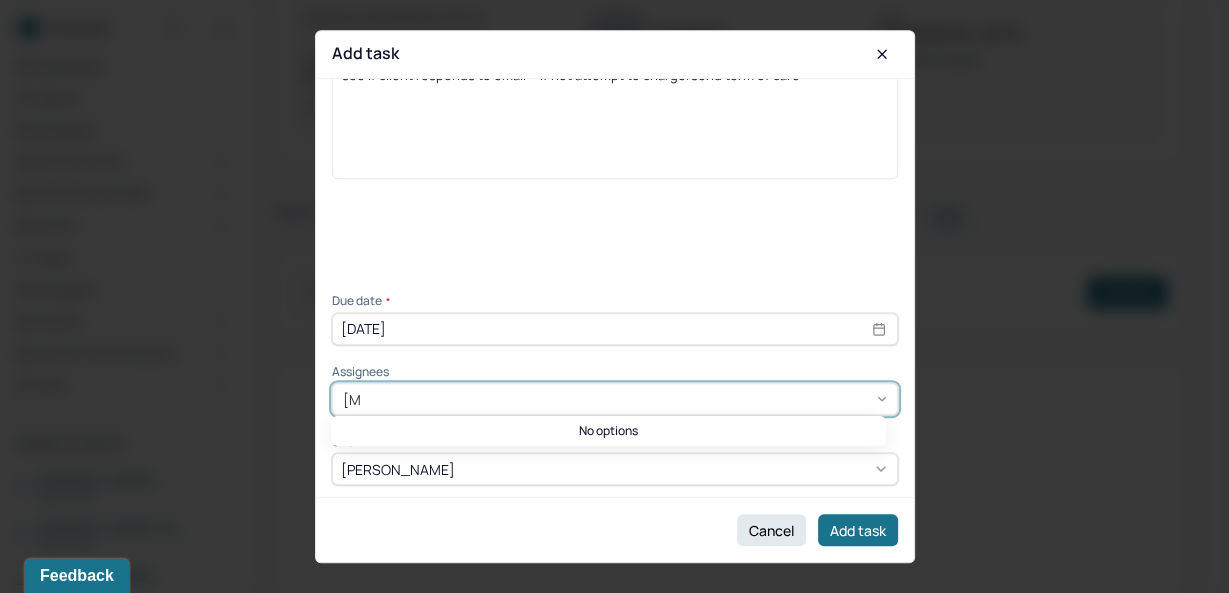 type on "allie" 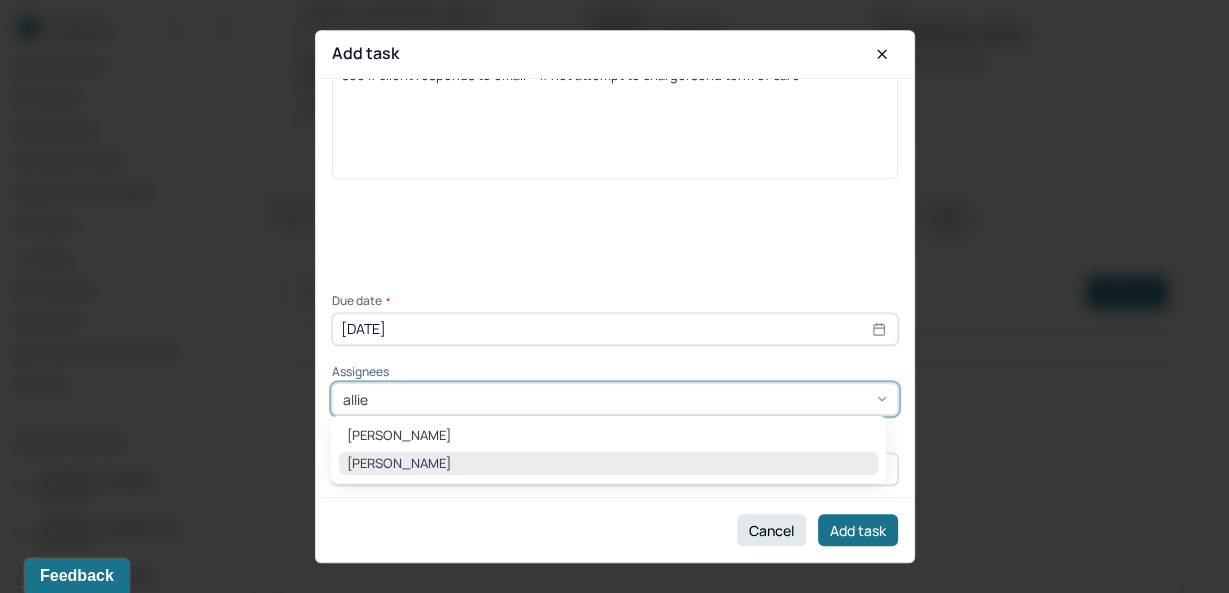click on "Allie Morales" at bounding box center [608, 464] 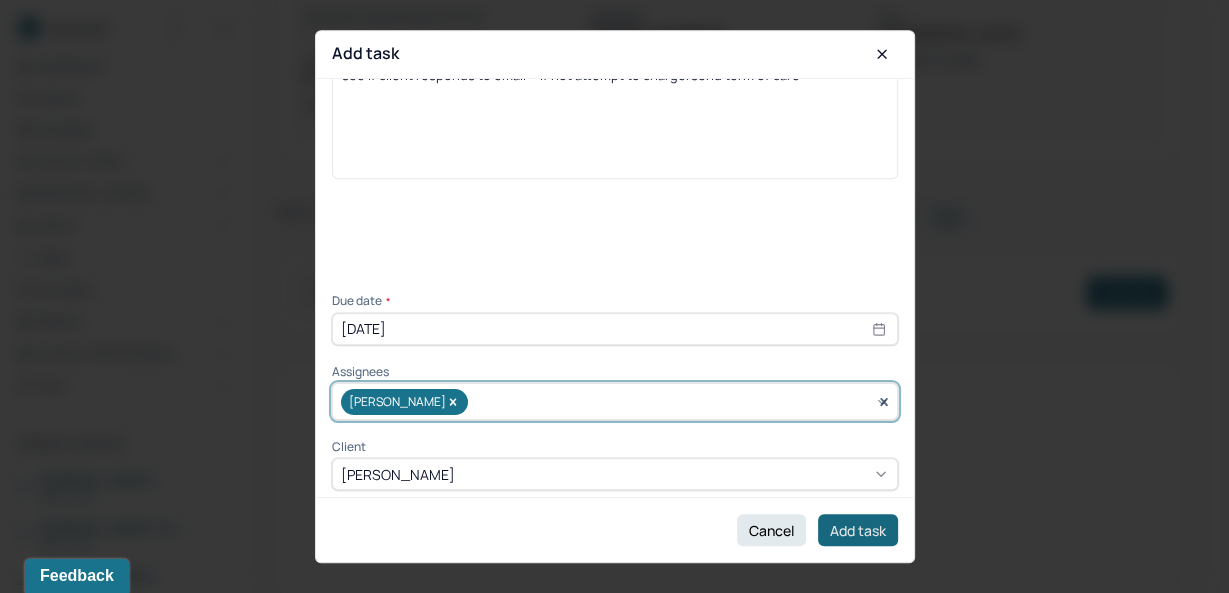 click on "Add task" at bounding box center (858, 530) 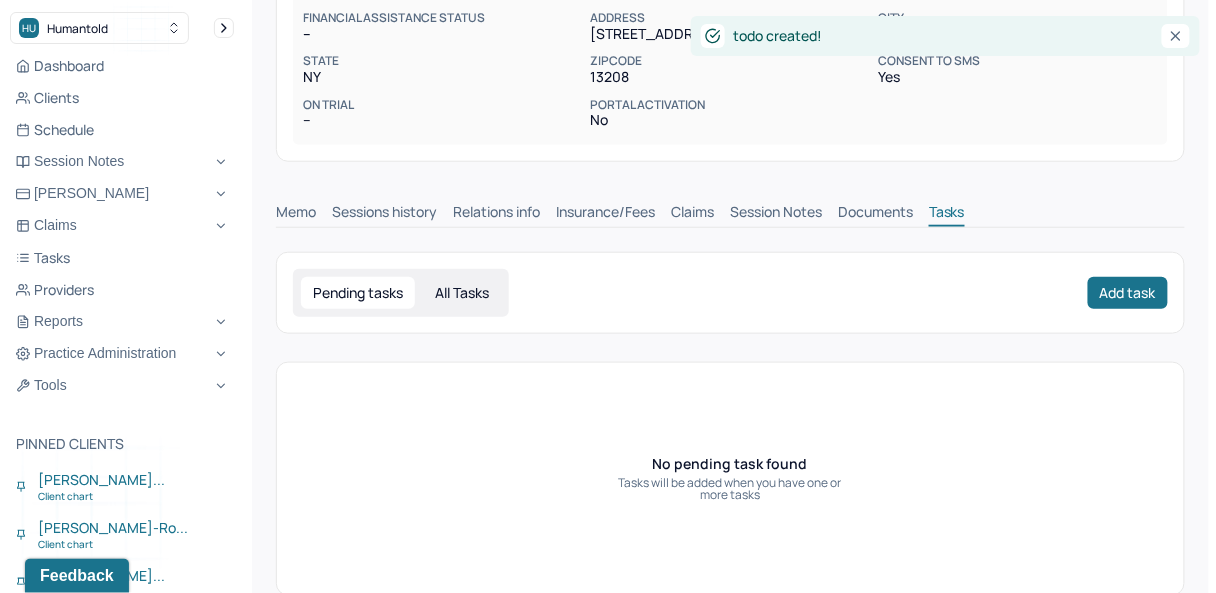 scroll, scrollTop: 290, scrollLeft: 0, axis: vertical 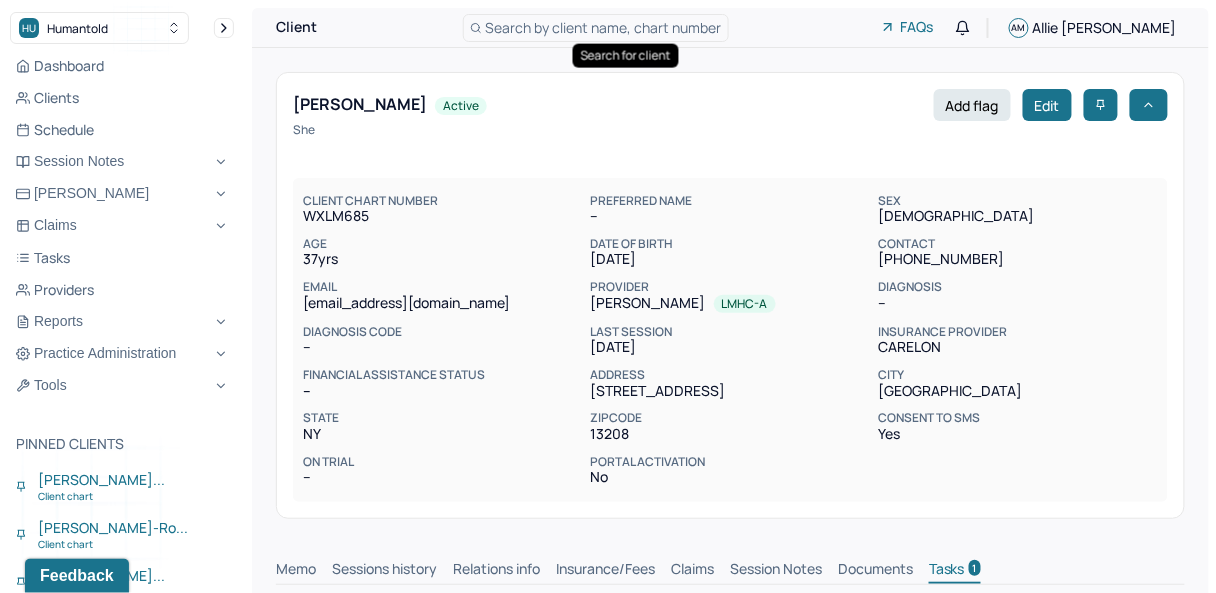 click on "Search by client name, chart number" at bounding box center (604, 27) 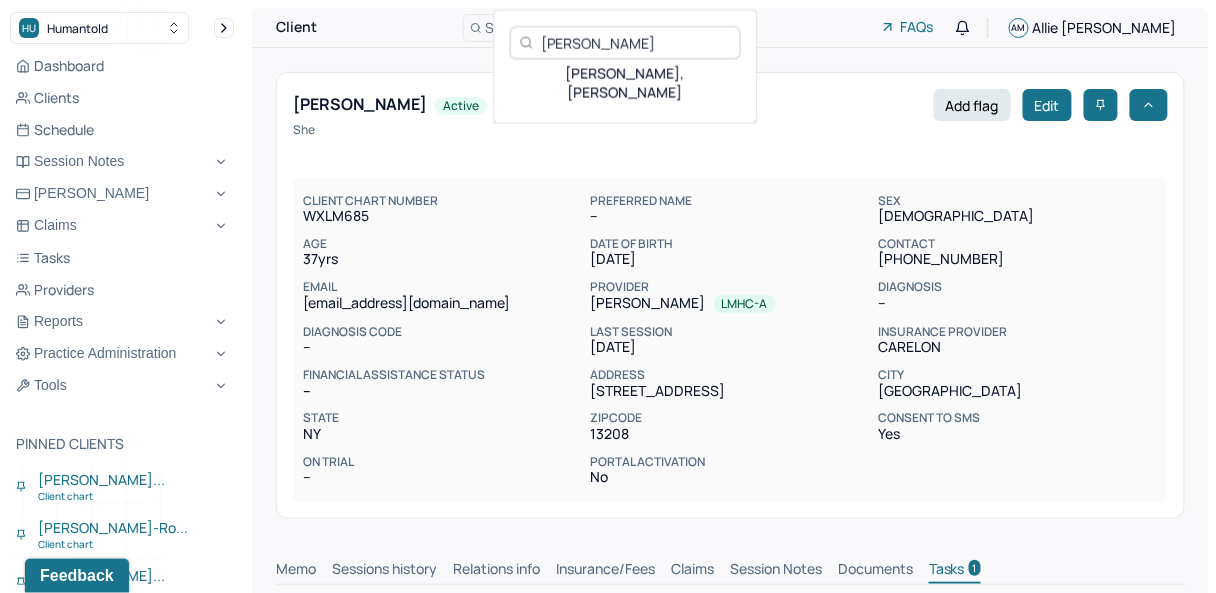 type on "Amannie Reyes-Rodriguez" 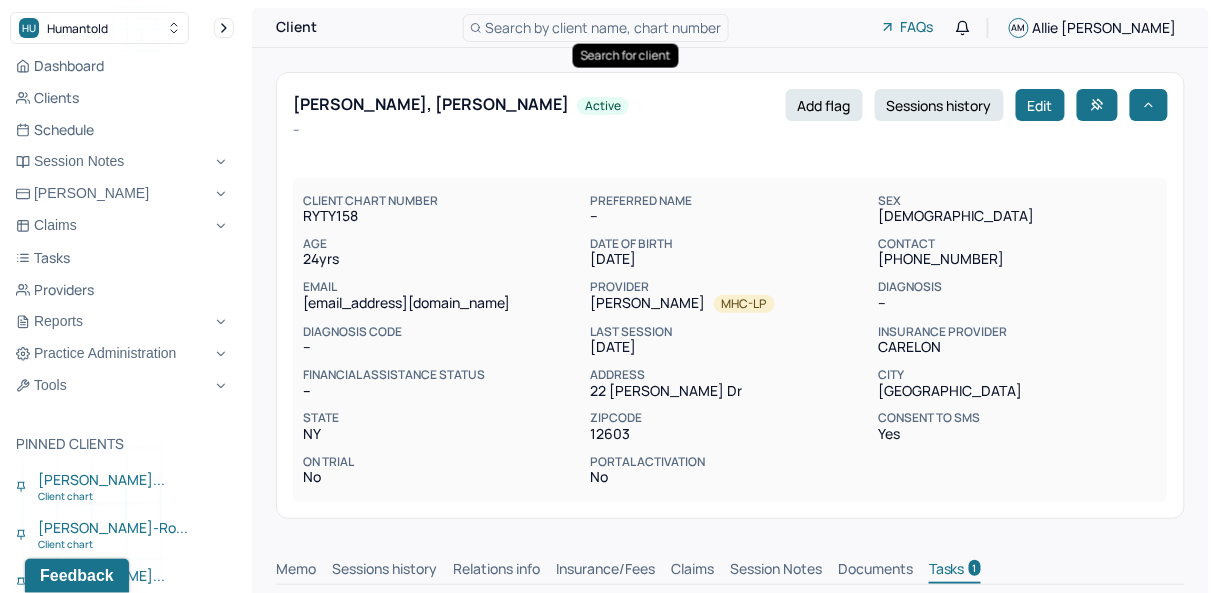 scroll, scrollTop: 0, scrollLeft: 0, axis: both 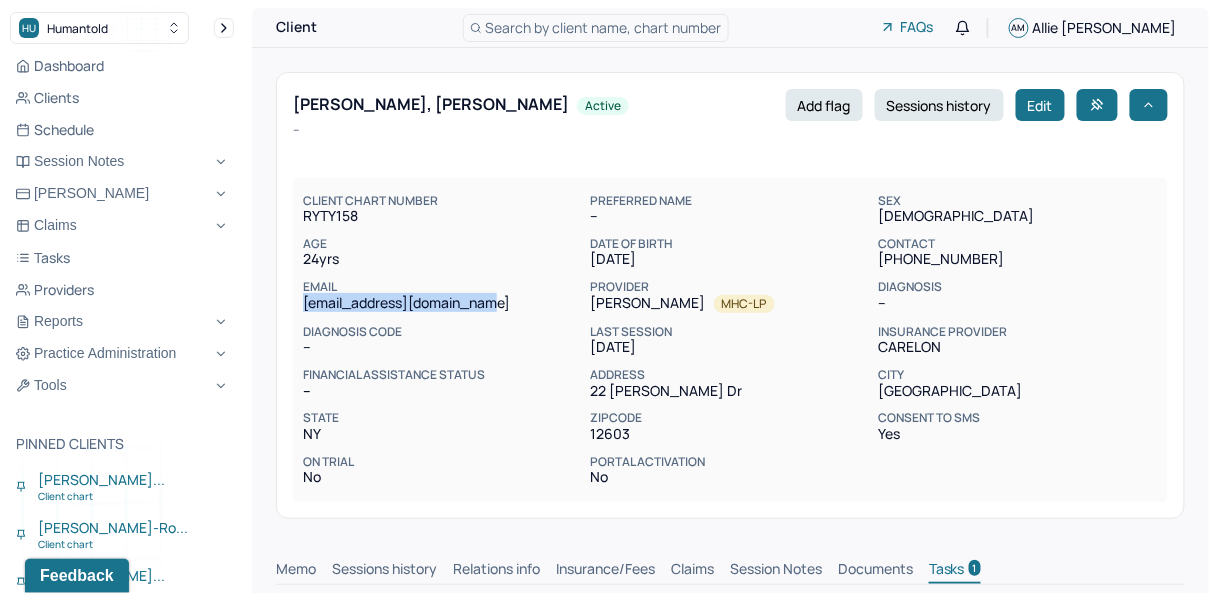 drag, startPoint x: 302, startPoint y: 303, endPoint x: 498, endPoint y: 311, distance: 196.1632 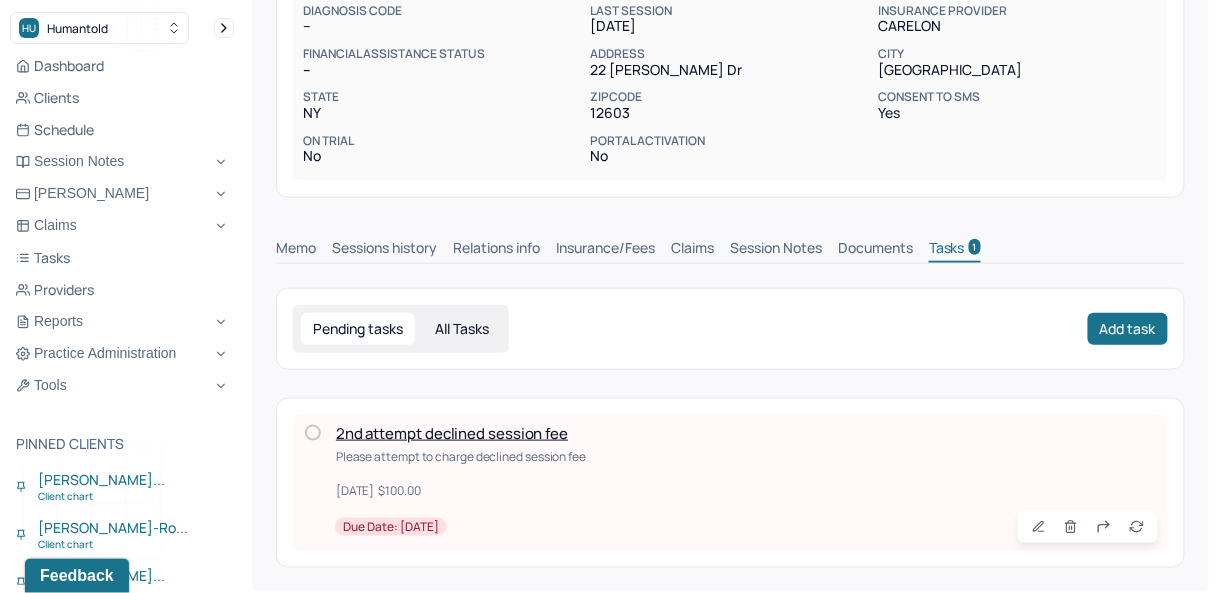 scroll, scrollTop: 323, scrollLeft: 0, axis: vertical 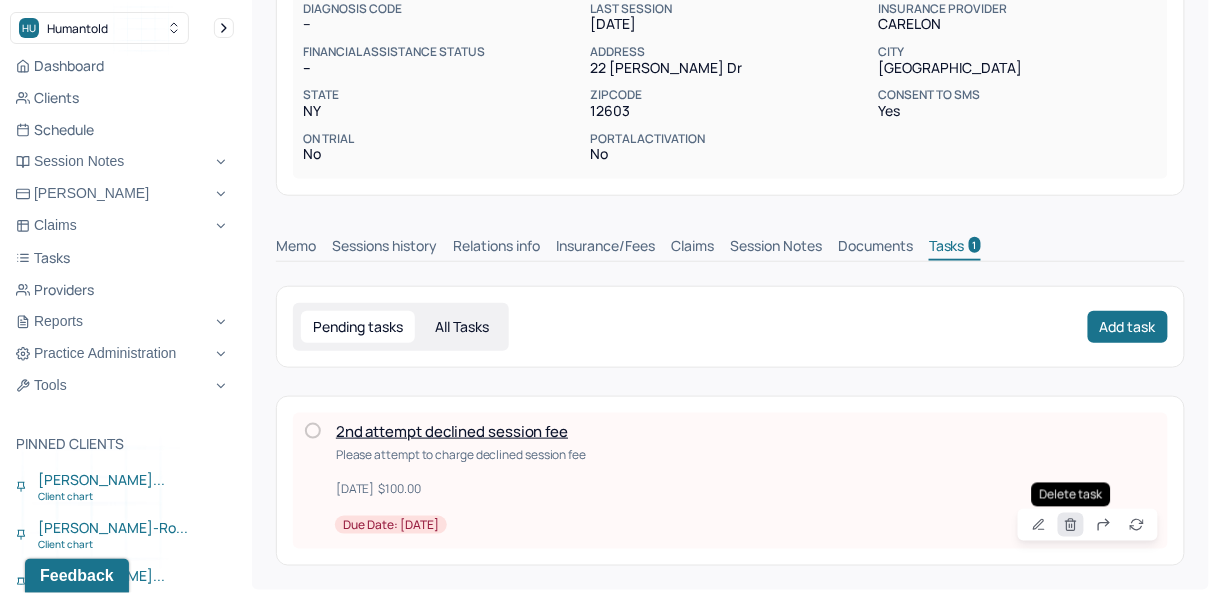 click 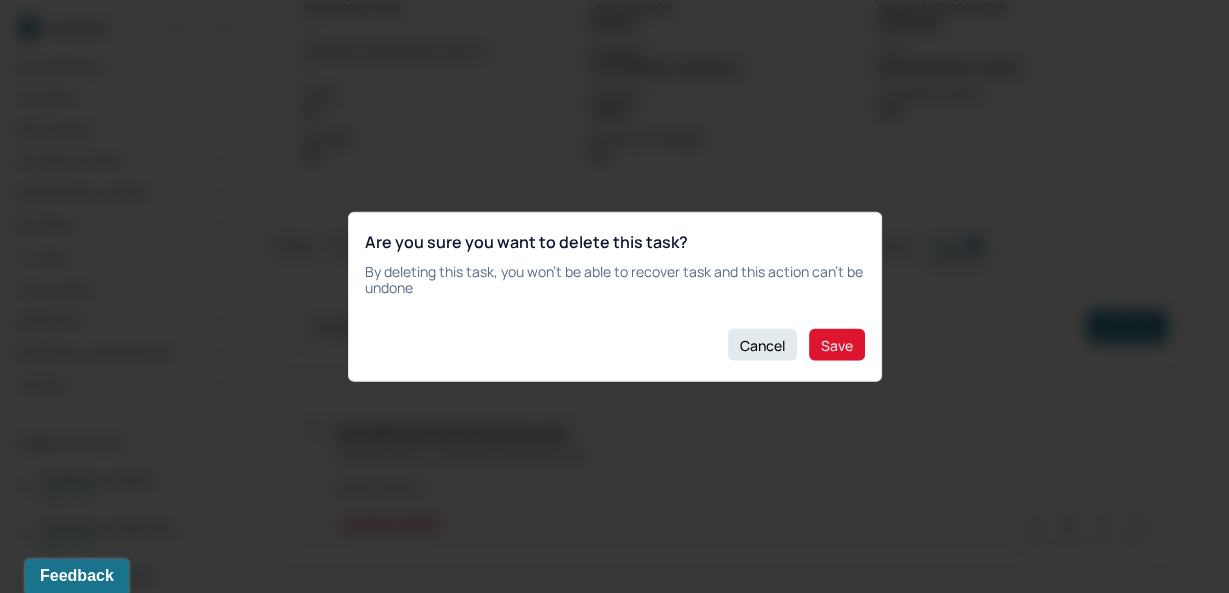 click on "Save" at bounding box center [837, 345] 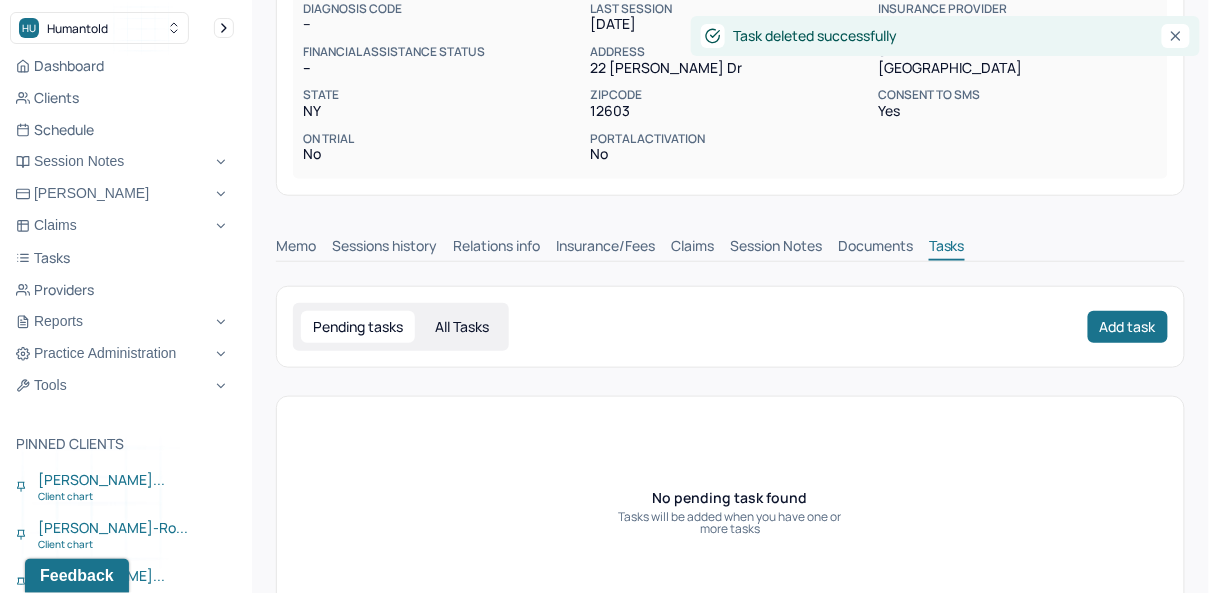 click on "Claims" at bounding box center (692, 248) 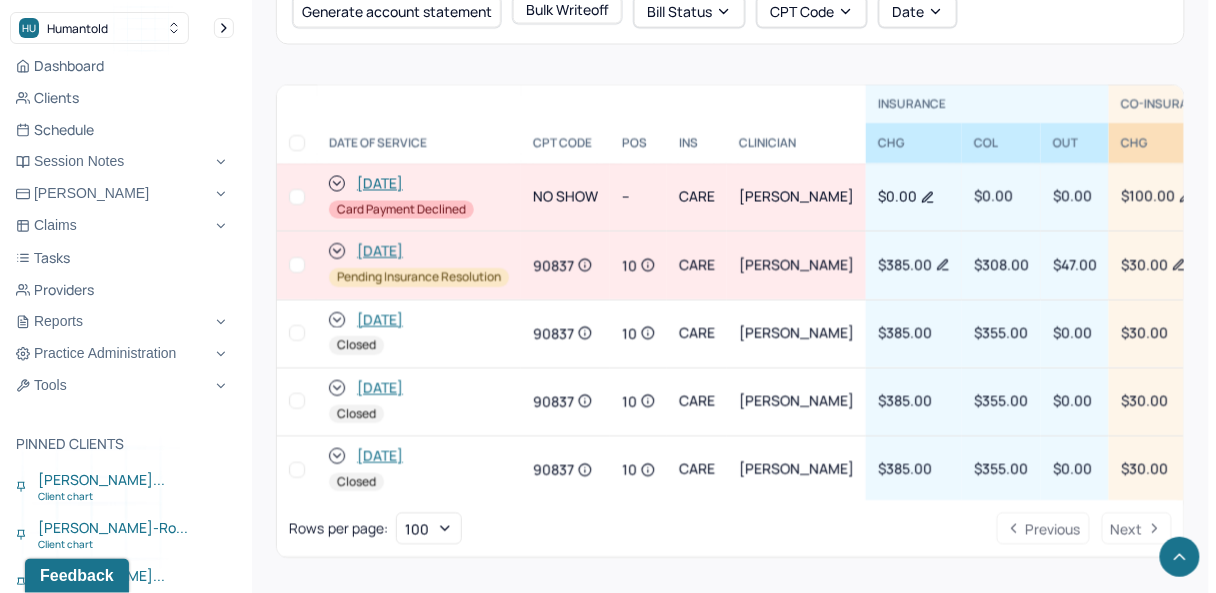 scroll, scrollTop: 922, scrollLeft: 0, axis: vertical 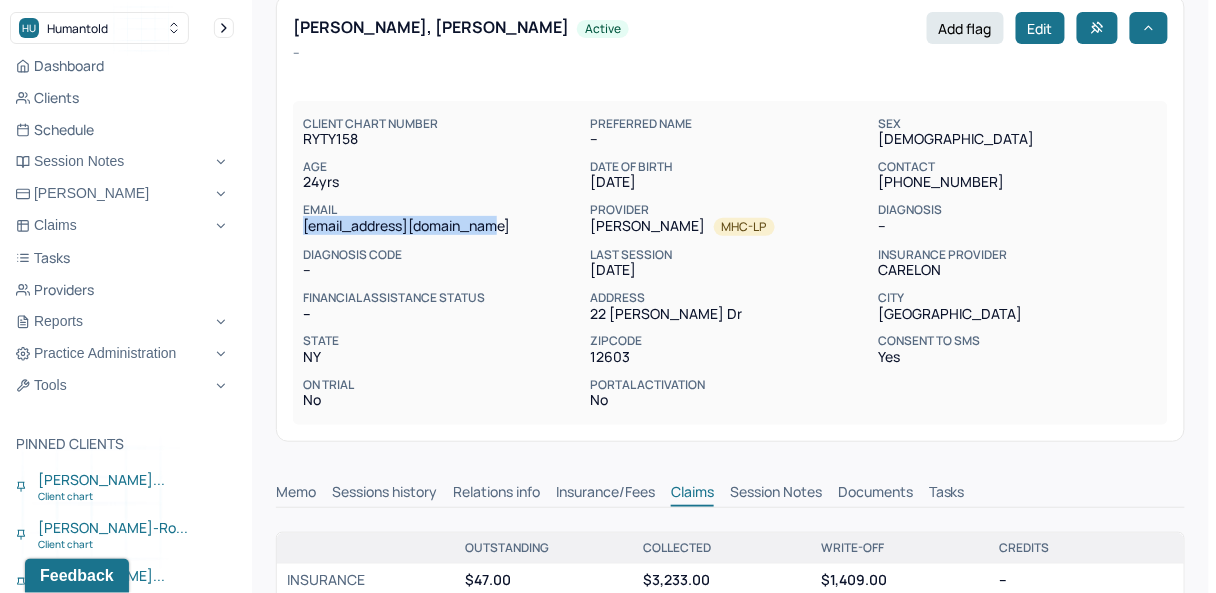 click on "Tasks" at bounding box center [947, 494] 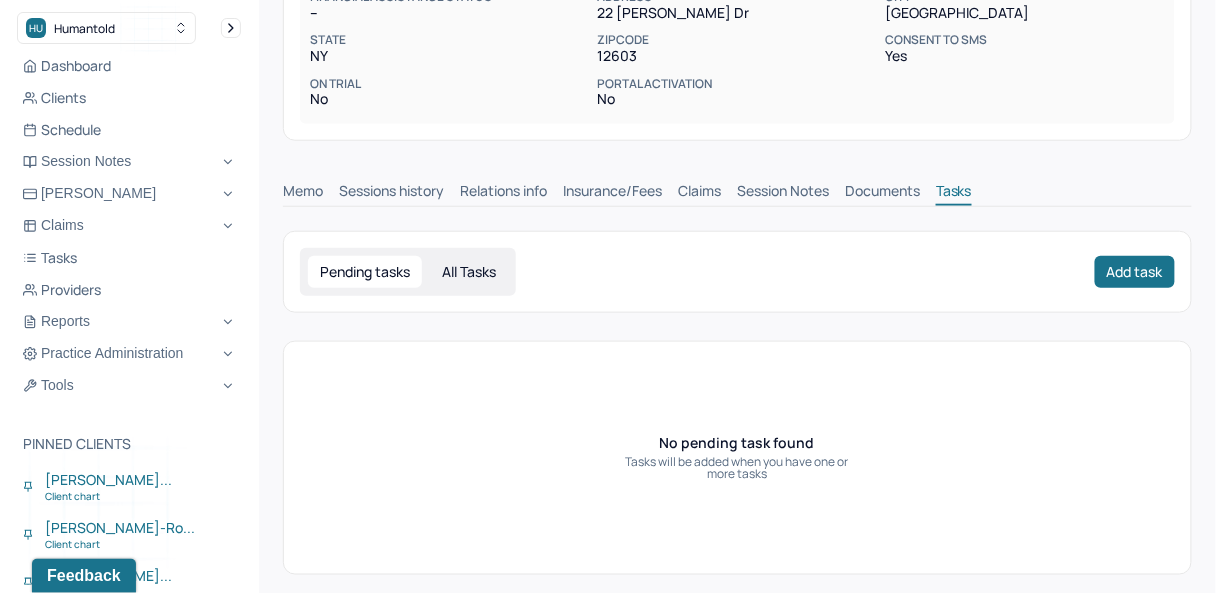 scroll, scrollTop: 389, scrollLeft: 0, axis: vertical 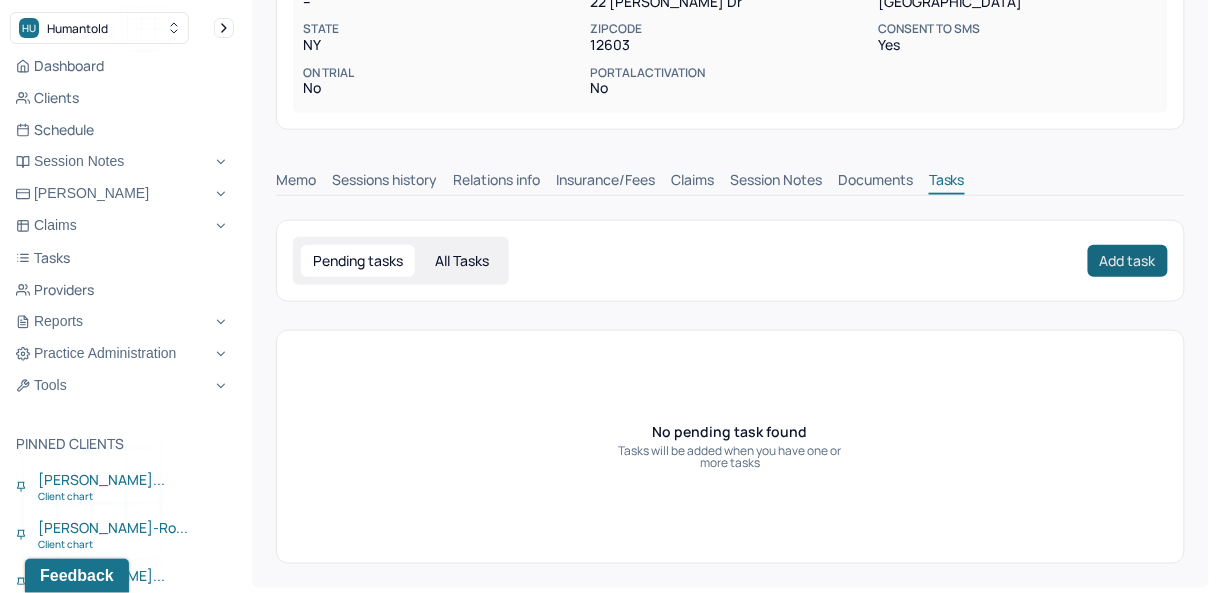 click on "Add task" at bounding box center (1128, 261) 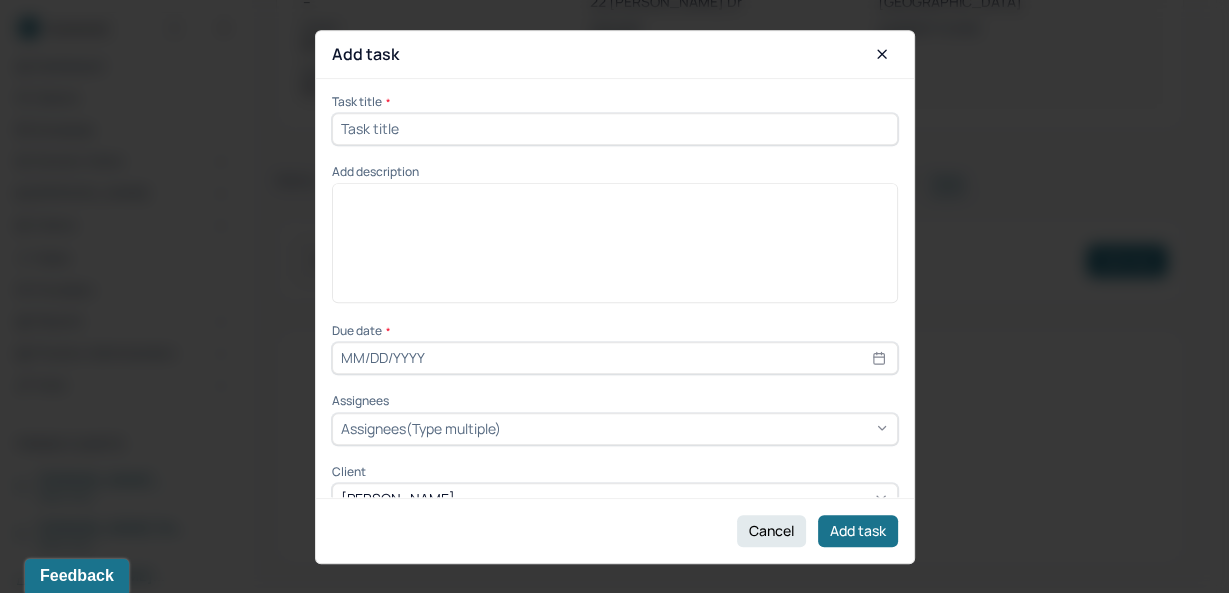 click at bounding box center [615, 129] 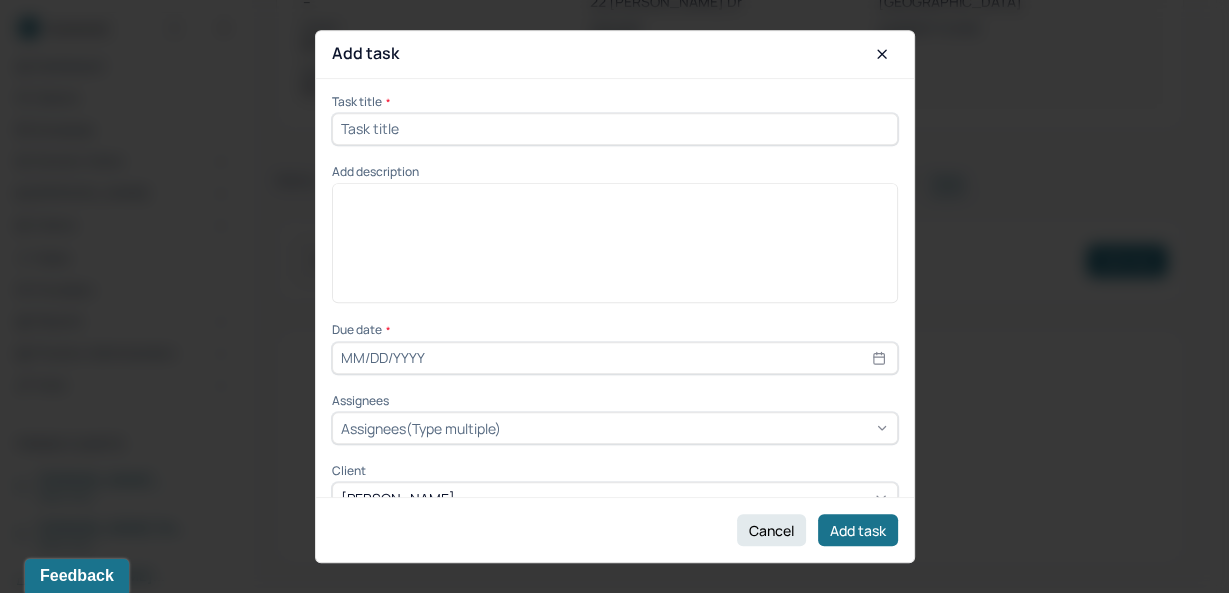 type on "respond check" 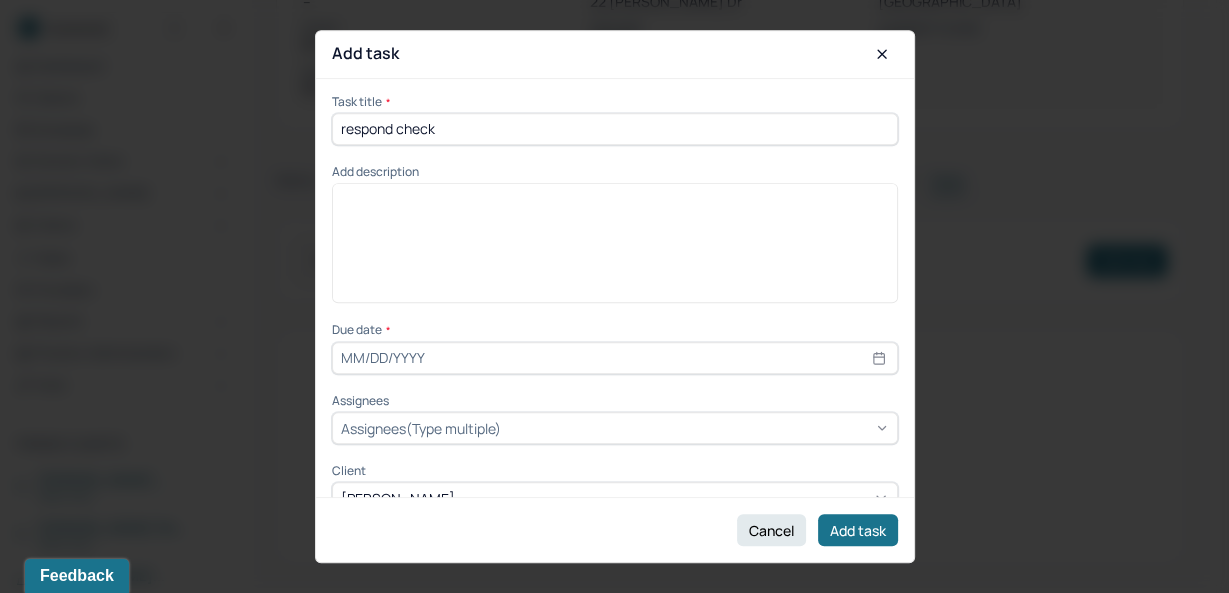 type on "08/11/2025" 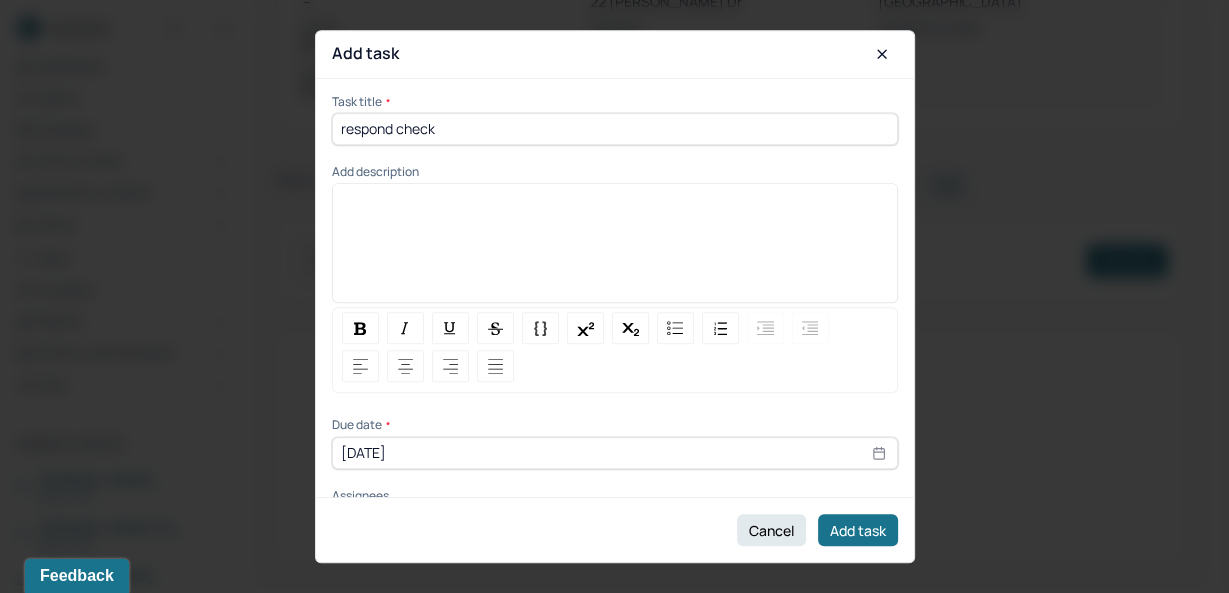 click at bounding box center [615, 250] 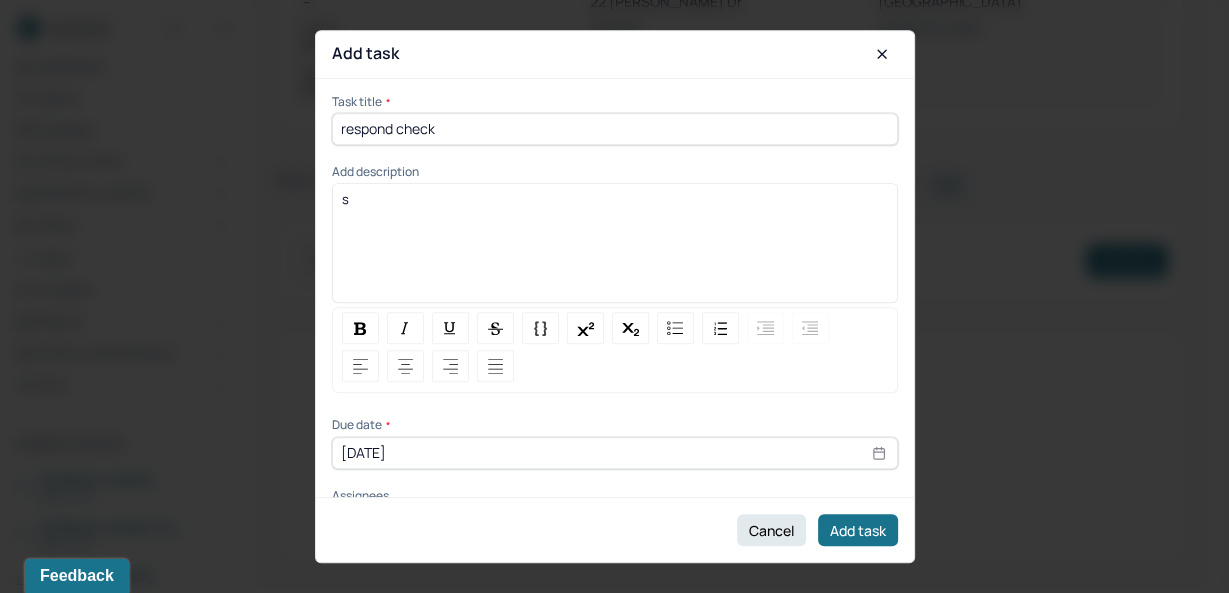 type 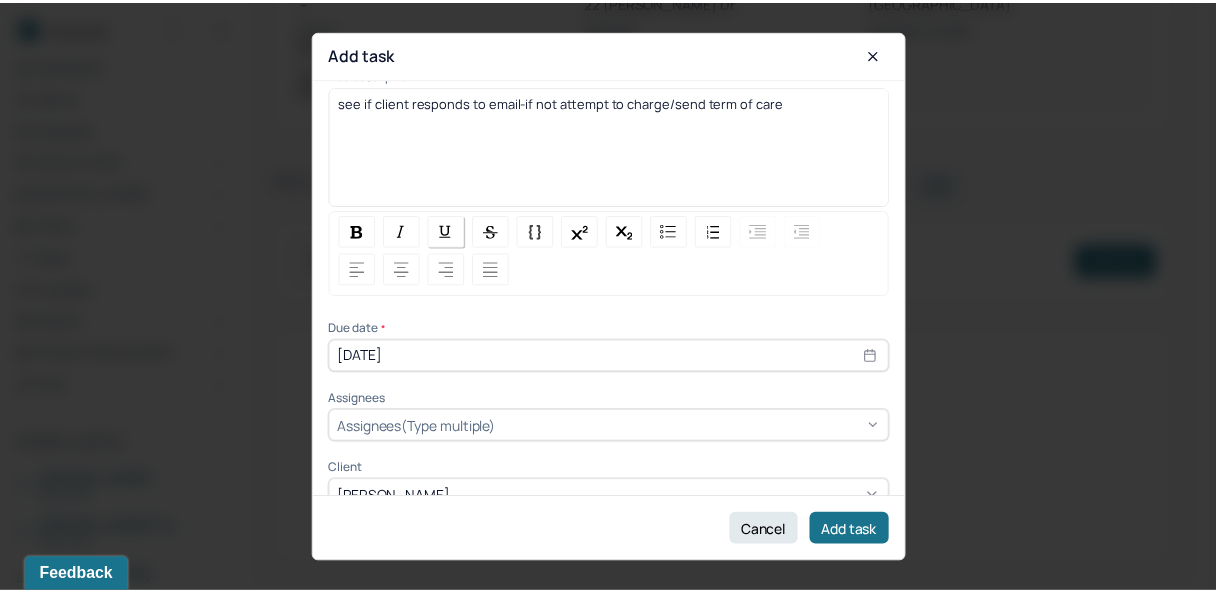 scroll, scrollTop: 124, scrollLeft: 0, axis: vertical 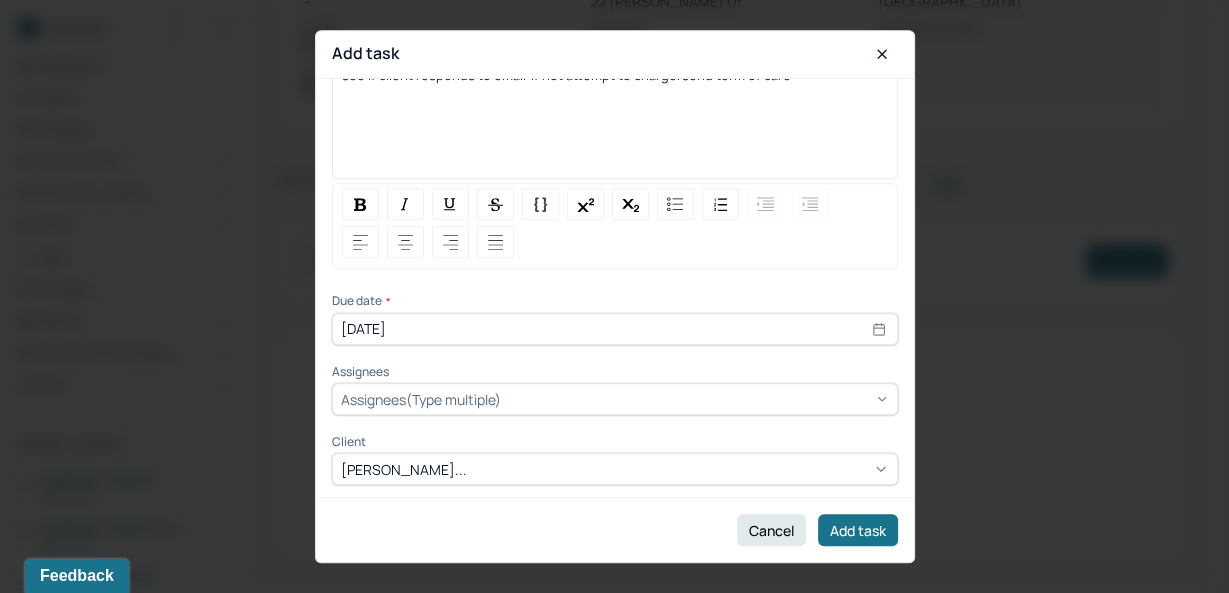 click on "Assignees(Type multiple)" at bounding box center (421, 399) 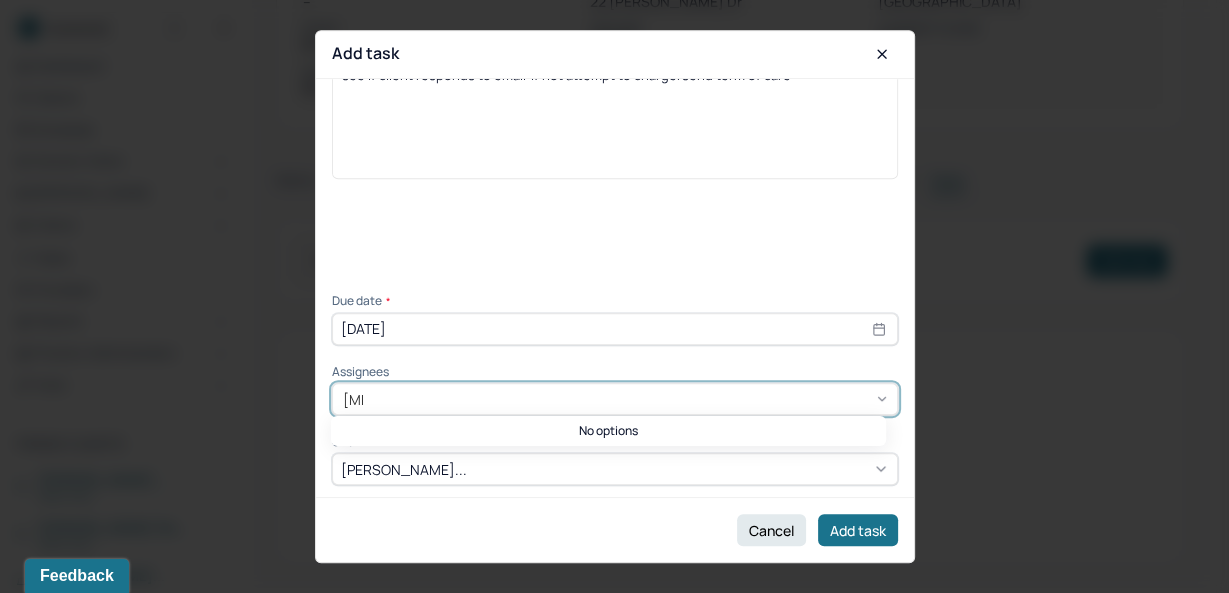 type on "allie" 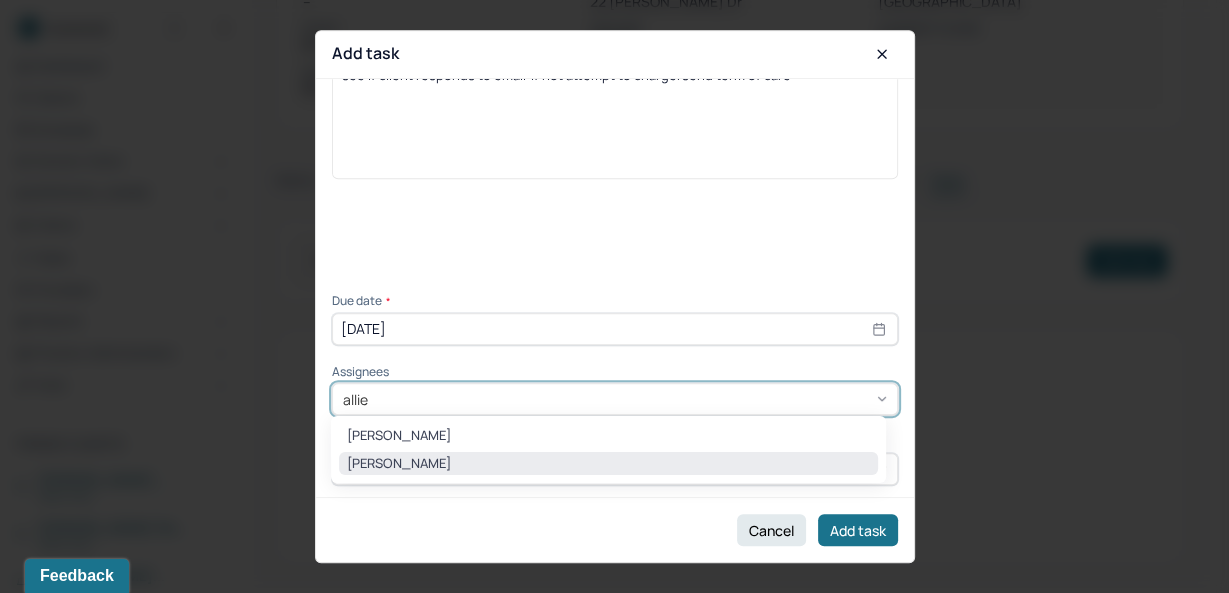 click on "Allie Morales" at bounding box center [608, 464] 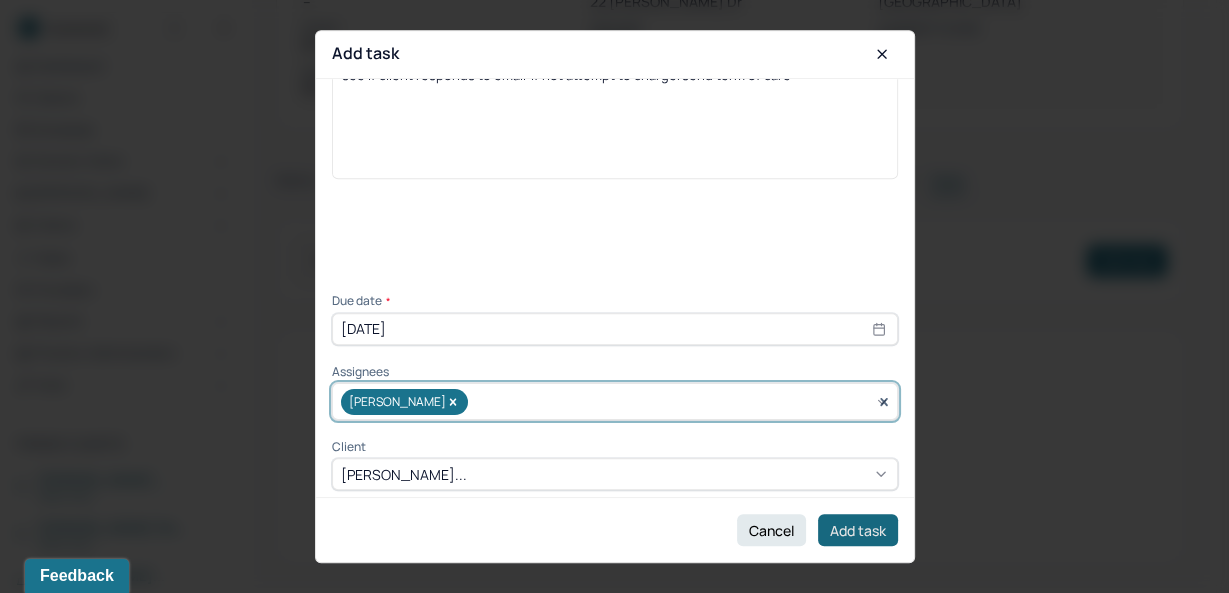 click on "Add task" at bounding box center [858, 530] 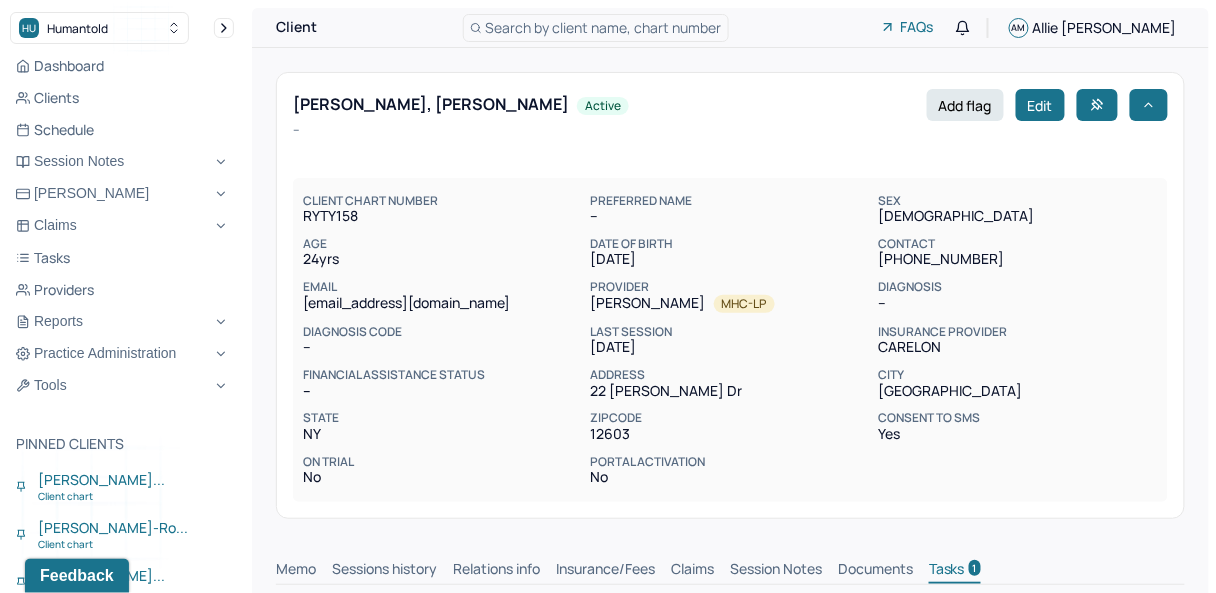 scroll, scrollTop: 0, scrollLeft: 0, axis: both 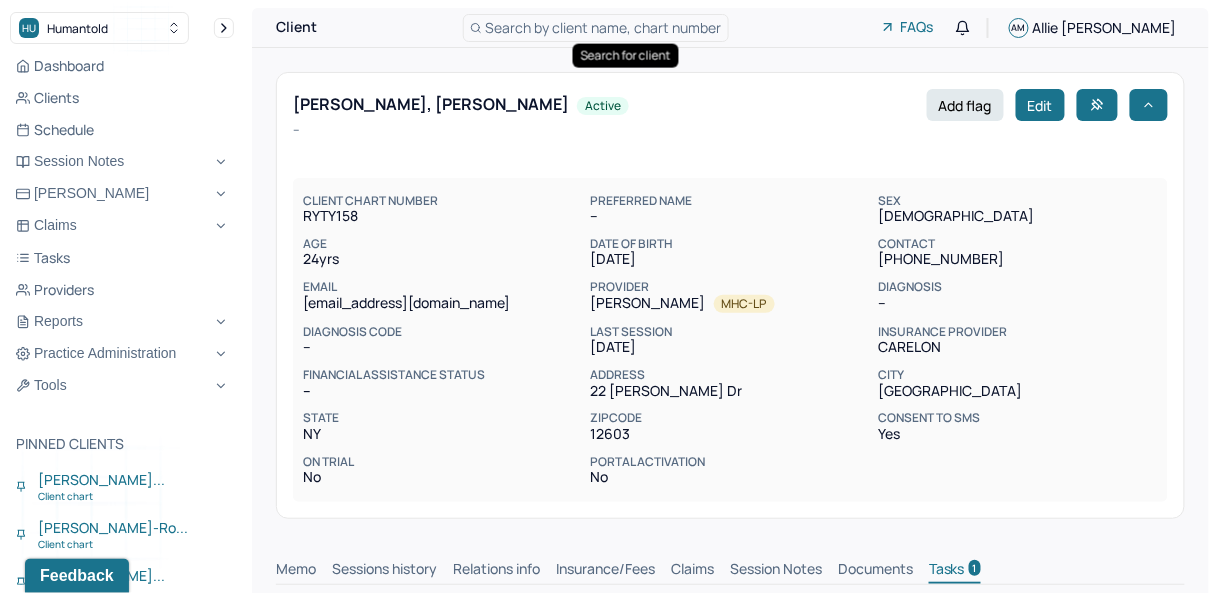 click on "Search by client name, chart number" at bounding box center [604, 27] 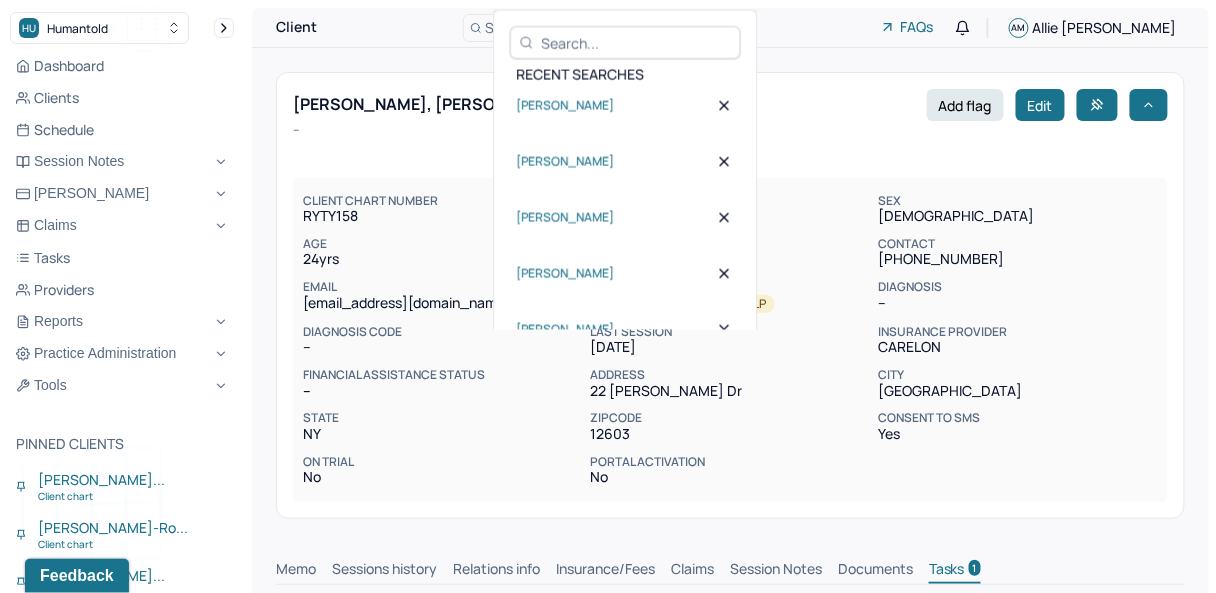 click at bounding box center [637, 42] 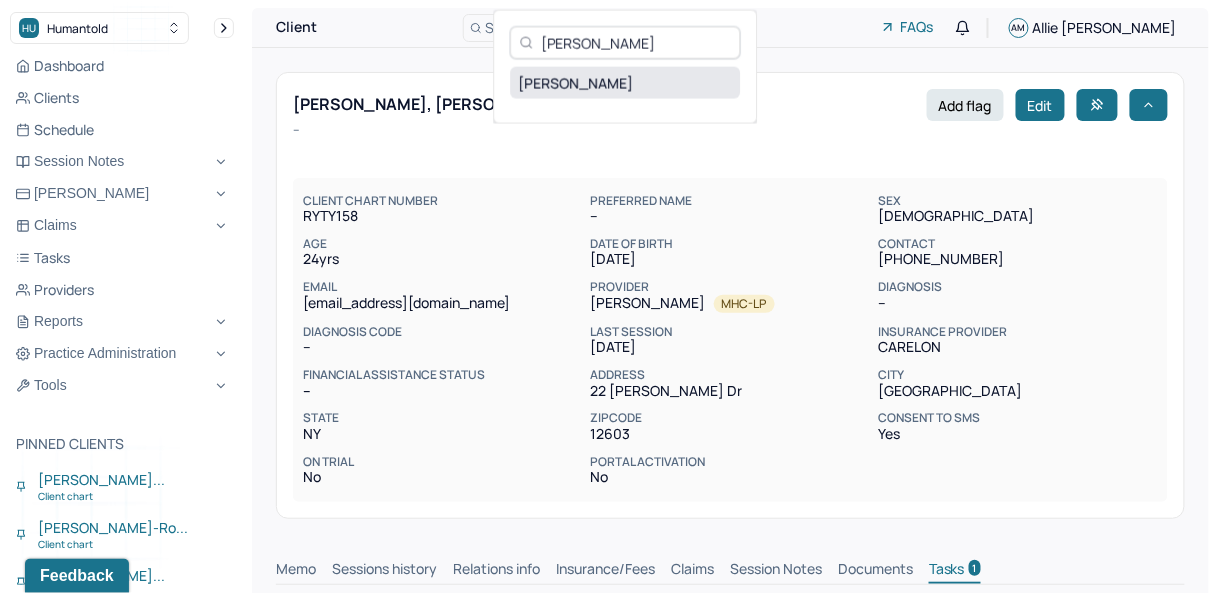 type on "Clara Theagene" 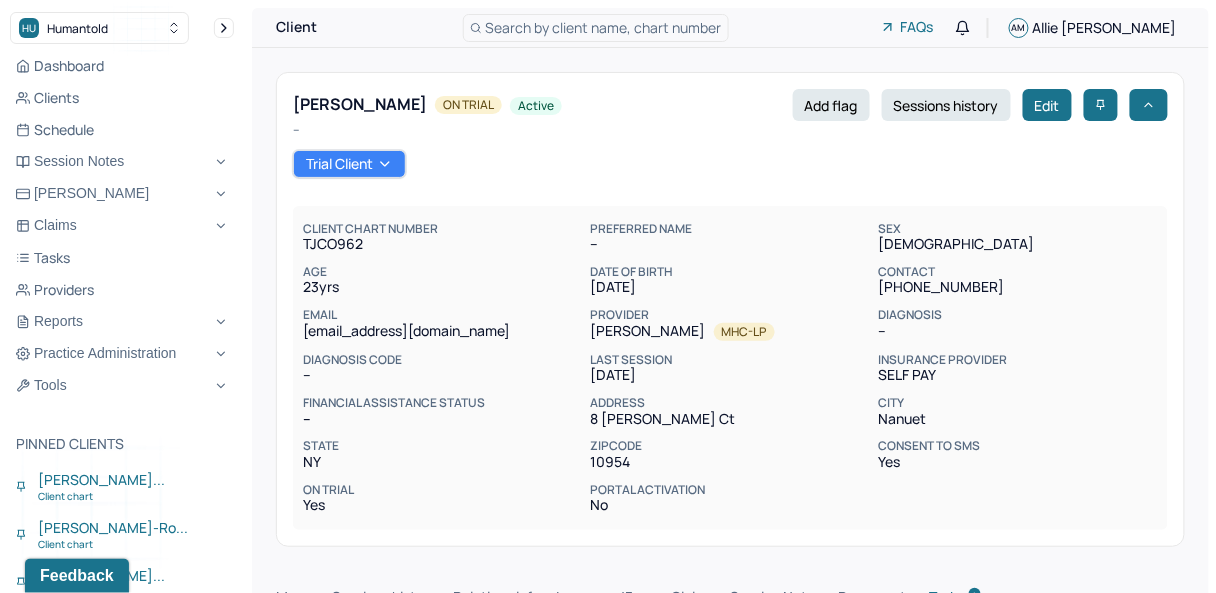 scroll, scrollTop: 1, scrollLeft: 0, axis: vertical 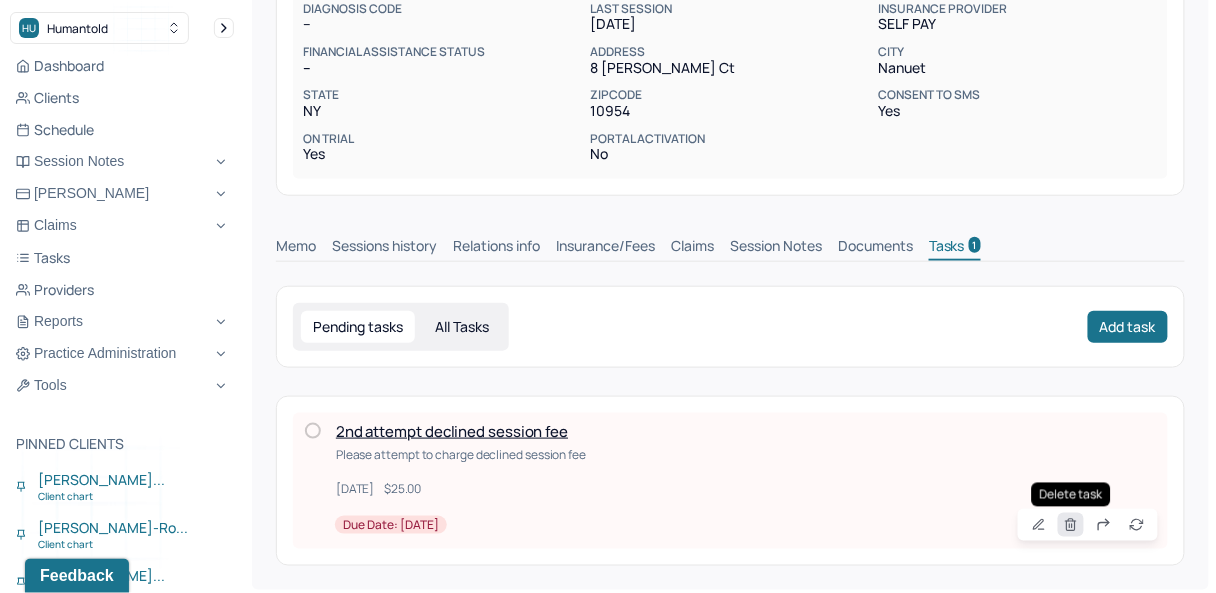 click 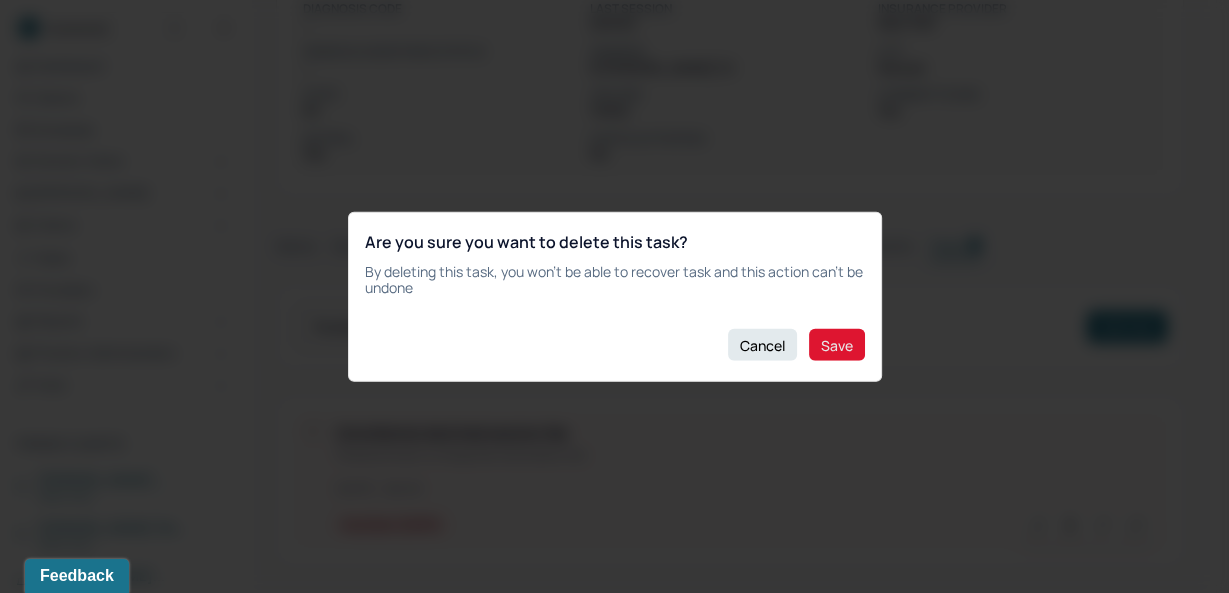 click on "Save" at bounding box center (837, 345) 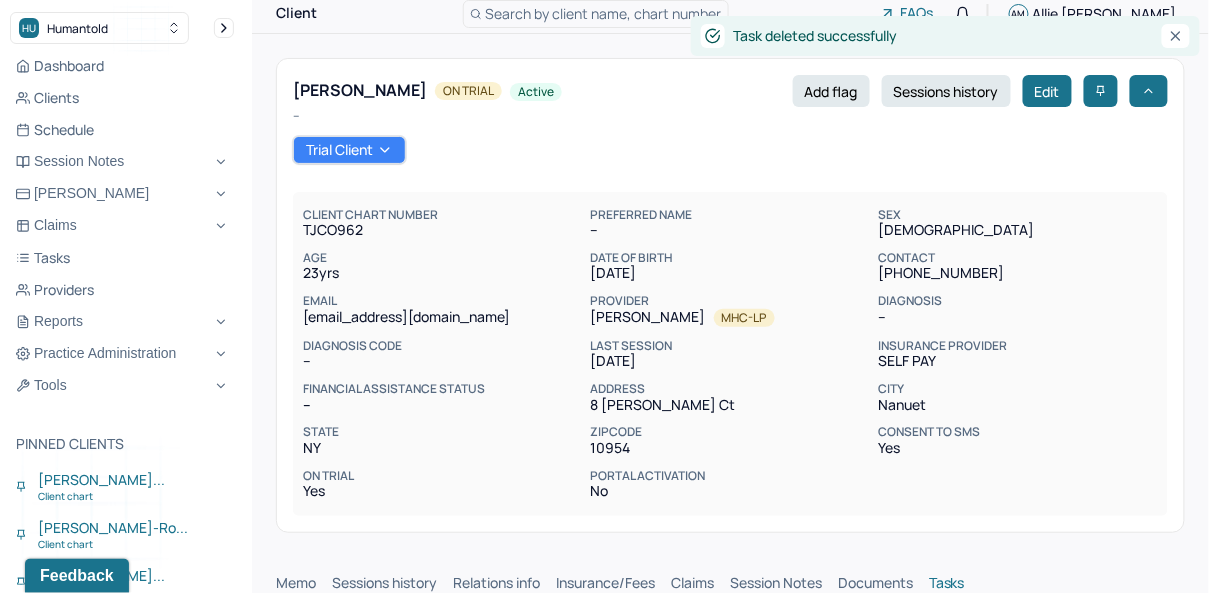 scroll, scrollTop: 0, scrollLeft: 0, axis: both 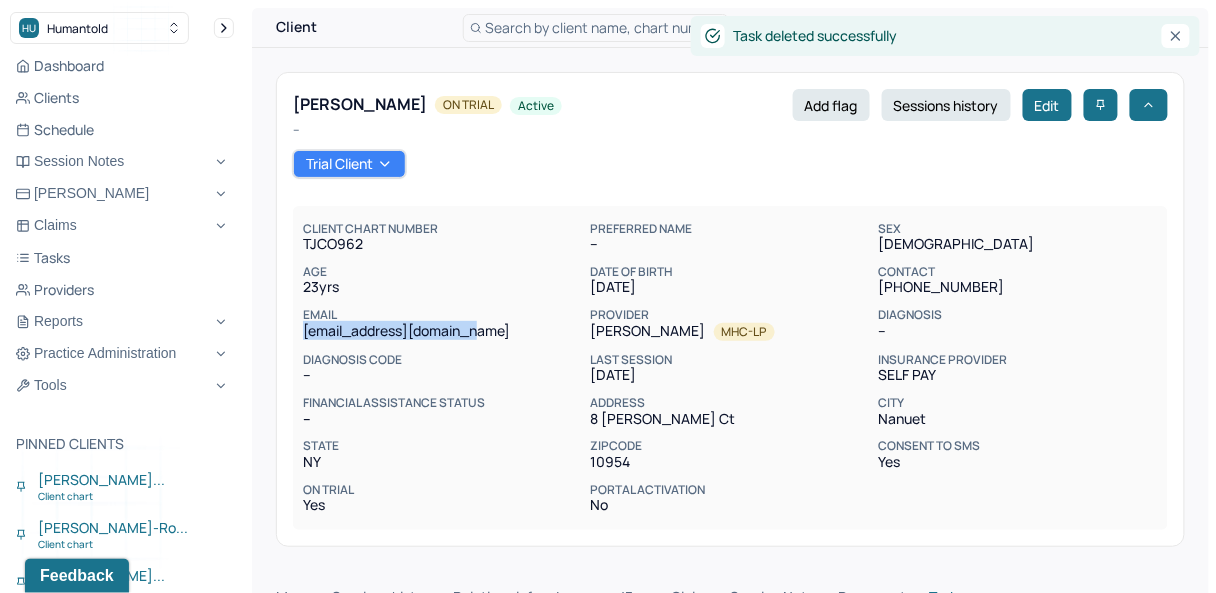 drag, startPoint x: 304, startPoint y: 334, endPoint x: 482, endPoint y: 329, distance: 178.0702 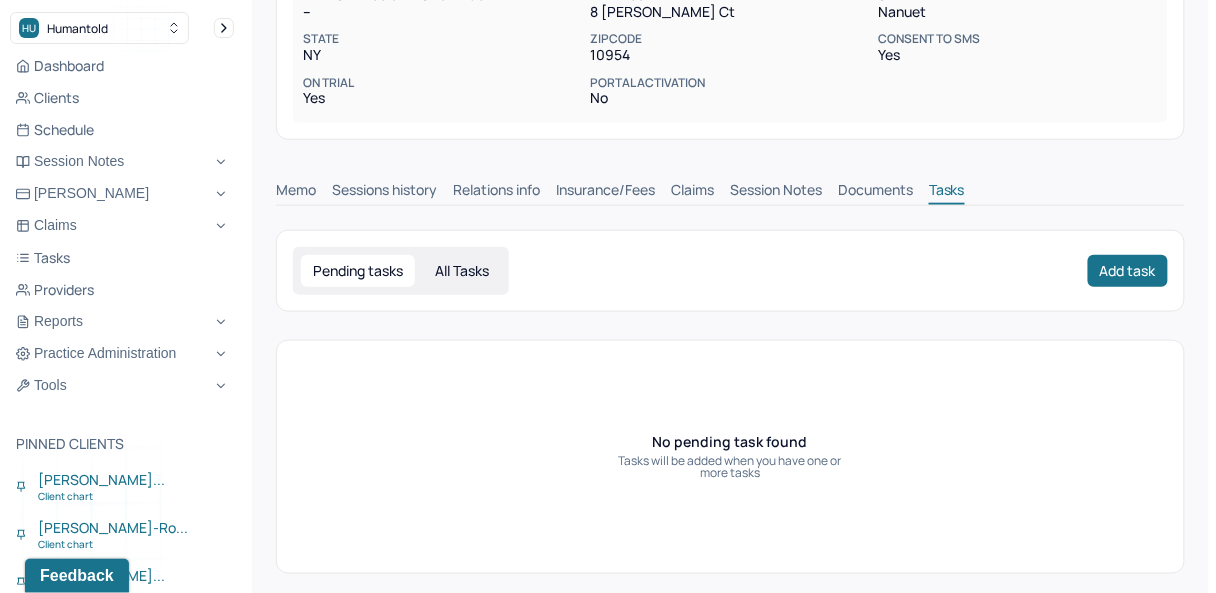 scroll, scrollTop: 417, scrollLeft: 0, axis: vertical 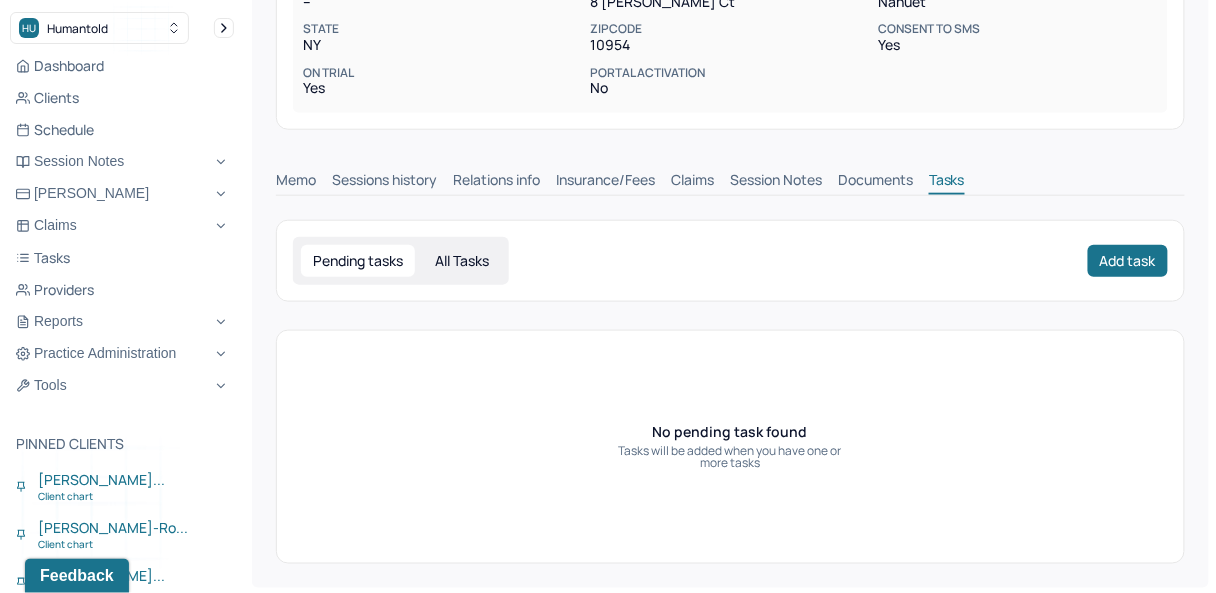 drag, startPoint x: 698, startPoint y: 188, endPoint x: 698, endPoint y: 174, distance: 14 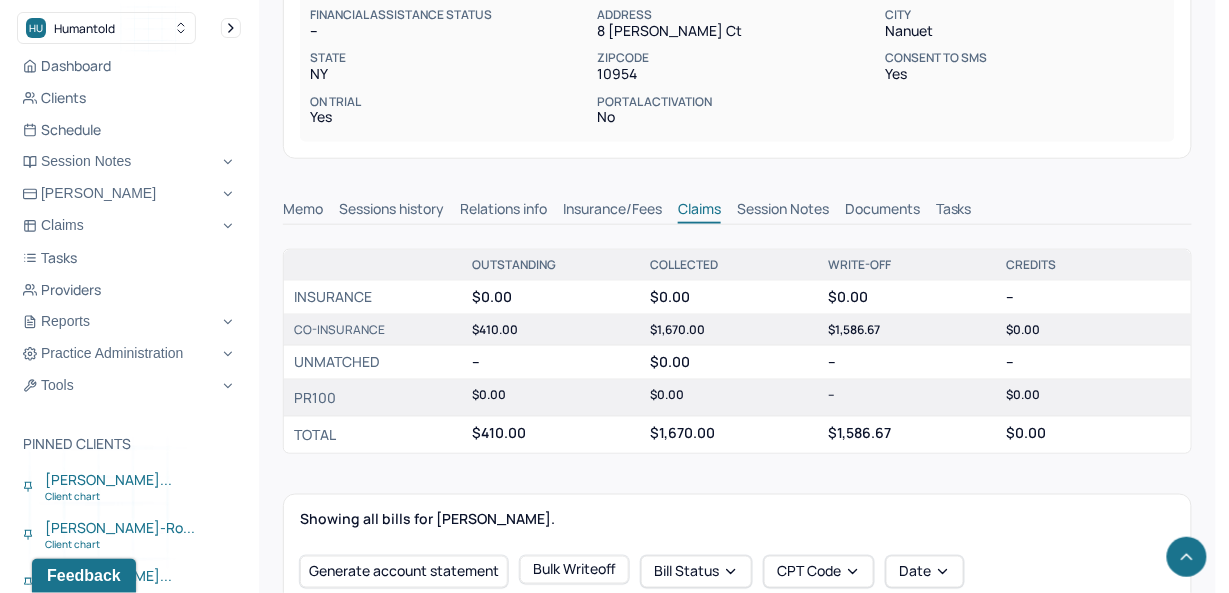 scroll, scrollTop: 372, scrollLeft: 0, axis: vertical 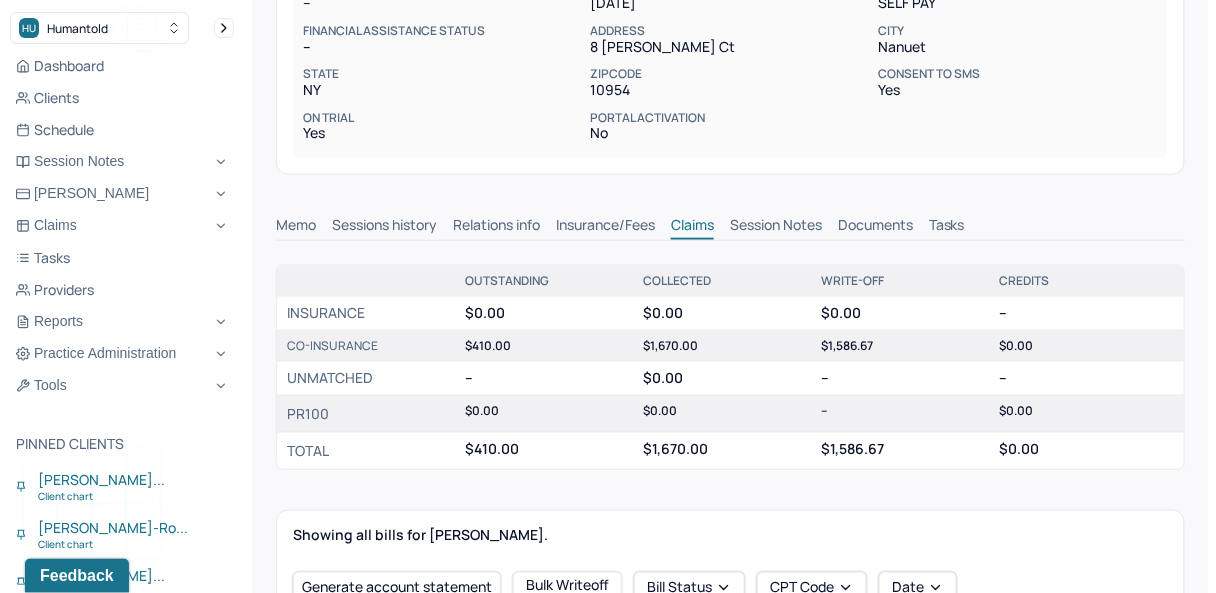 click on "Tasks" at bounding box center [947, 227] 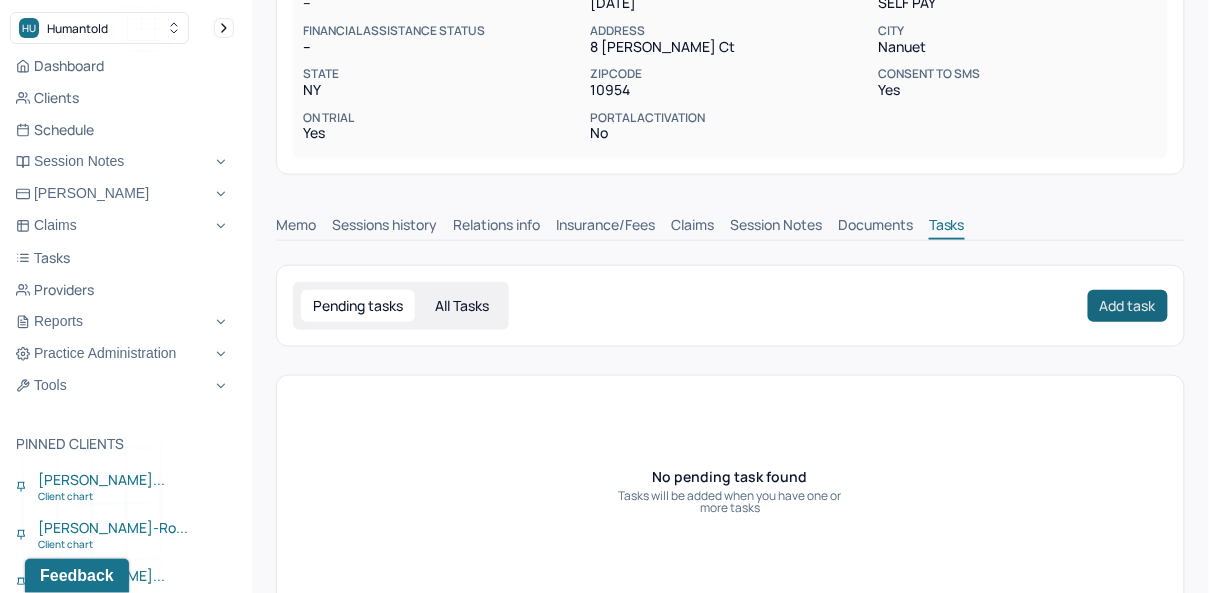 click on "Add task" at bounding box center [1128, 306] 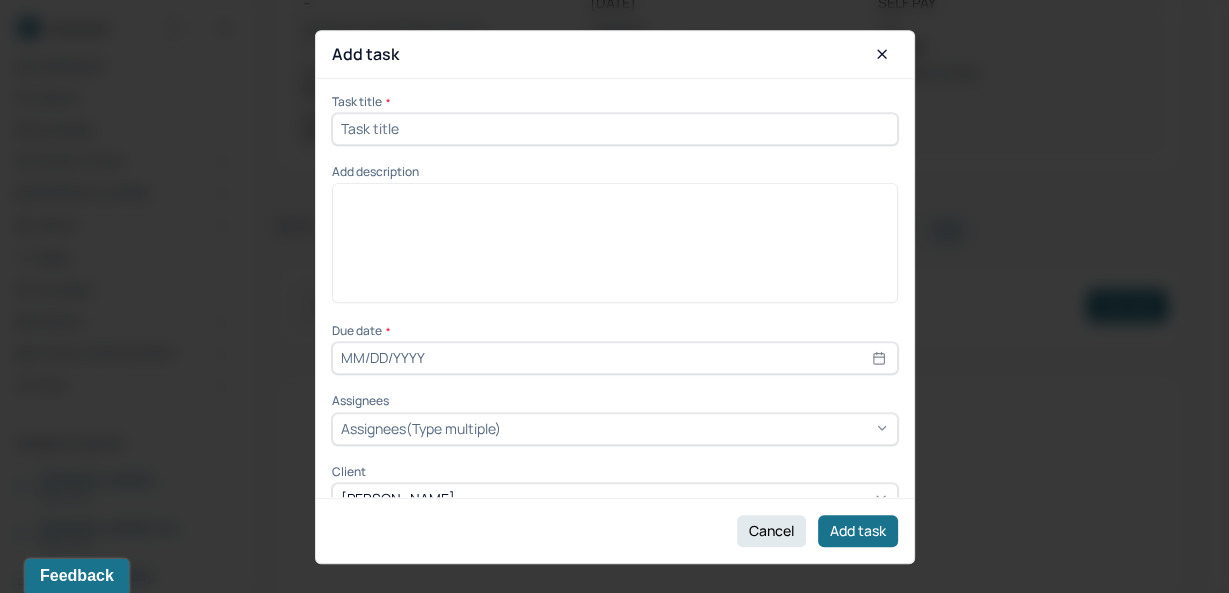 click at bounding box center [615, 129] 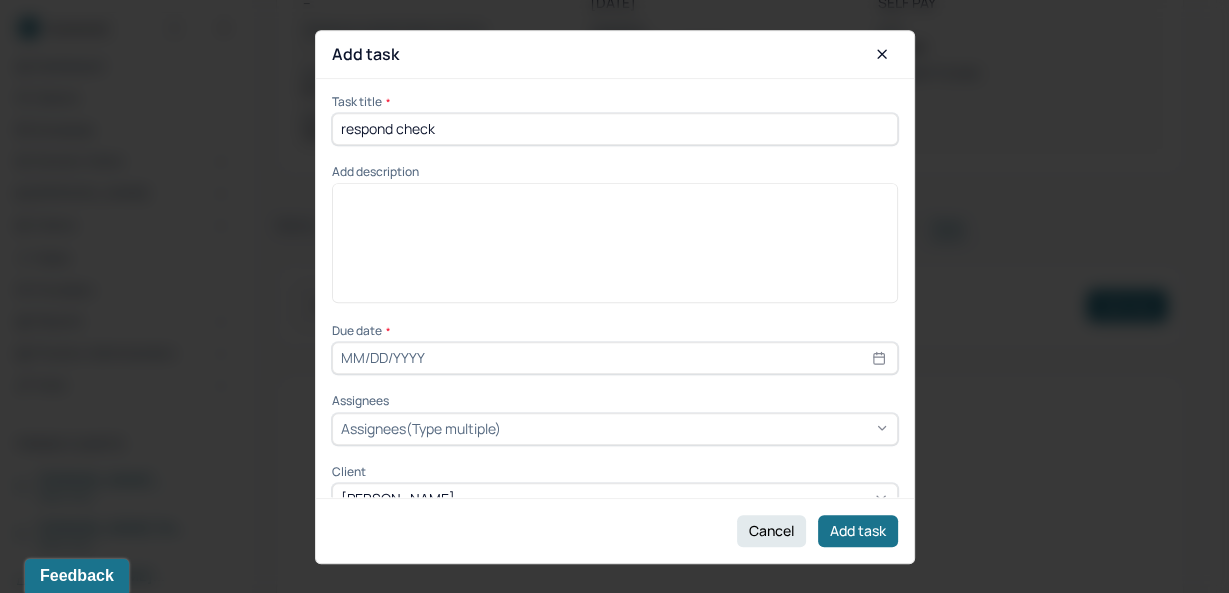 type on "08/11/2025" 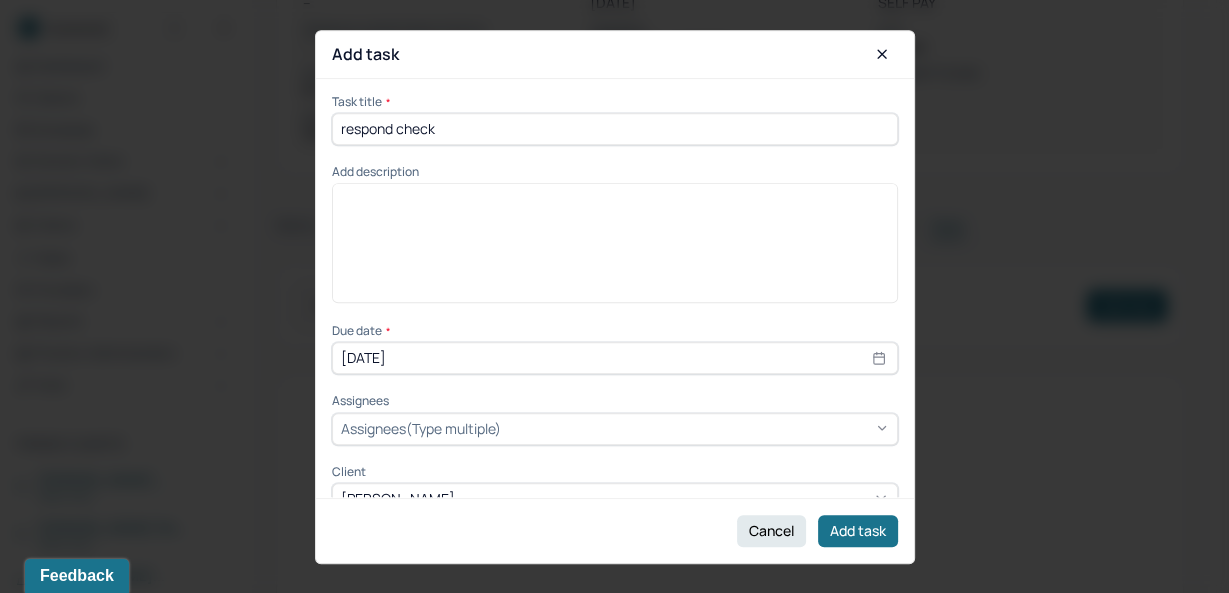 click at bounding box center [615, 250] 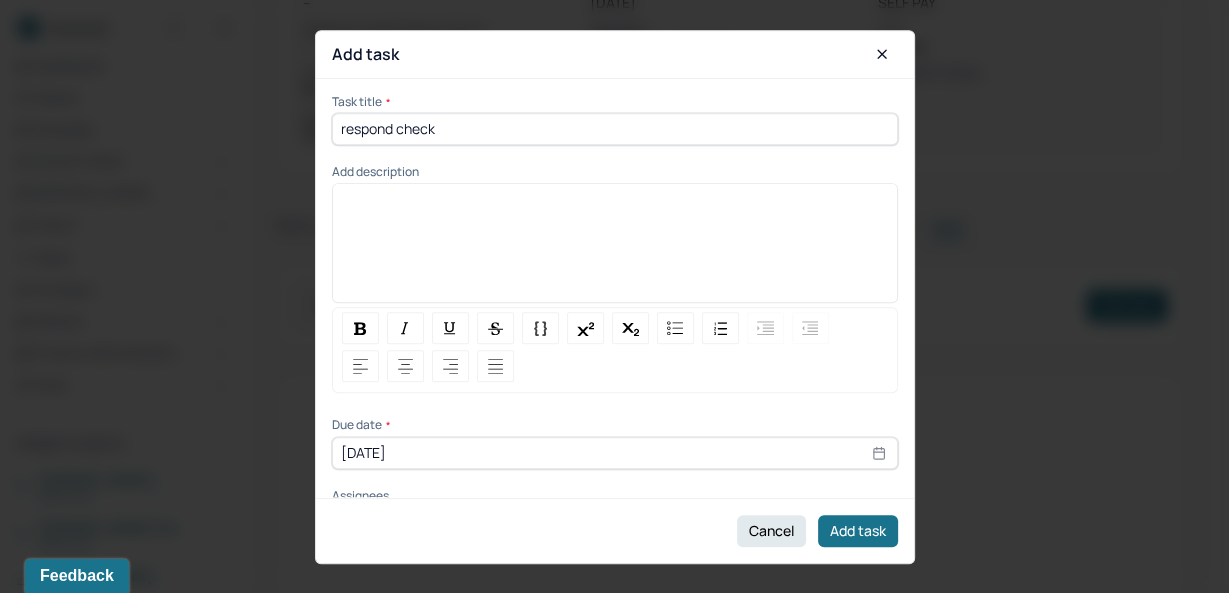 type 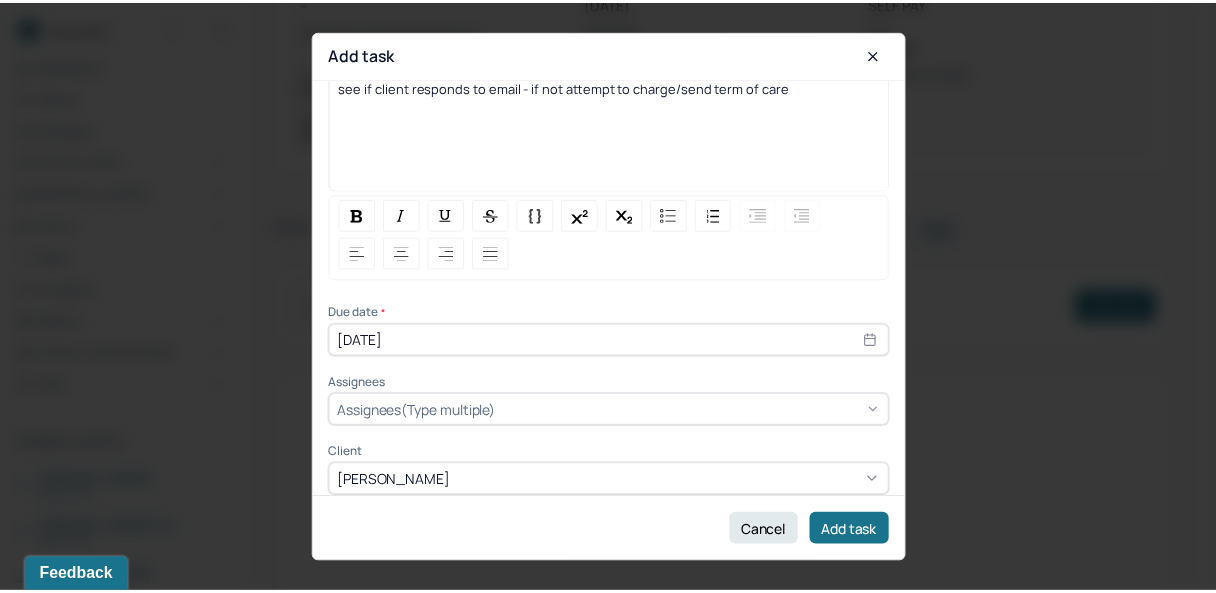 scroll, scrollTop: 124, scrollLeft: 0, axis: vertical 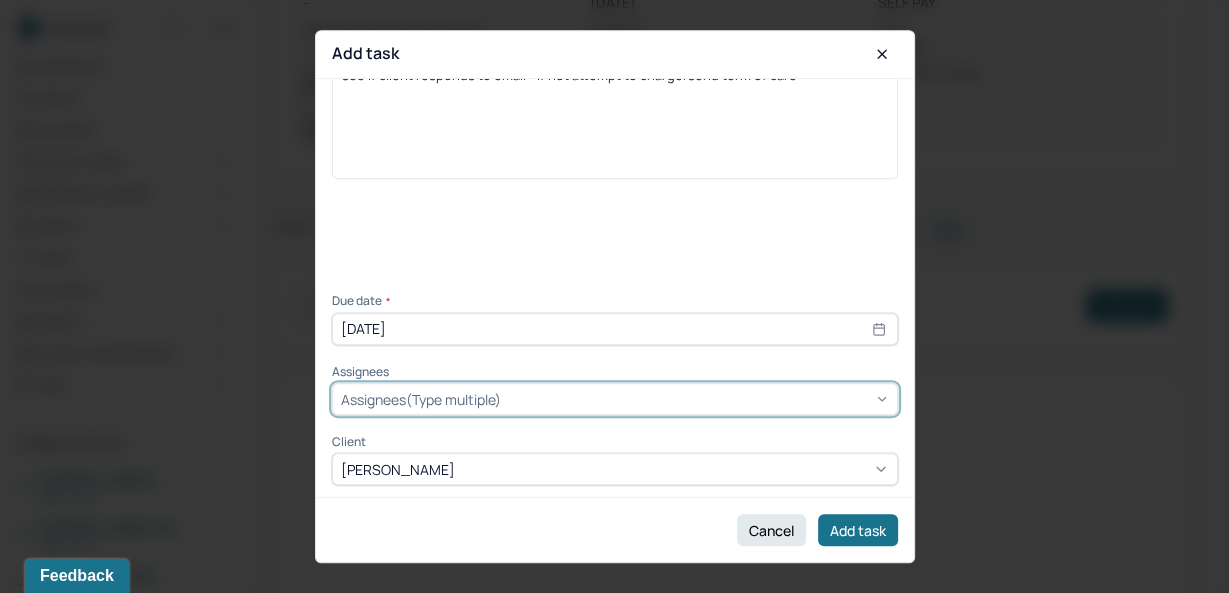 click on "Assignees(Type multiple)" at bounding box center [421, 399] 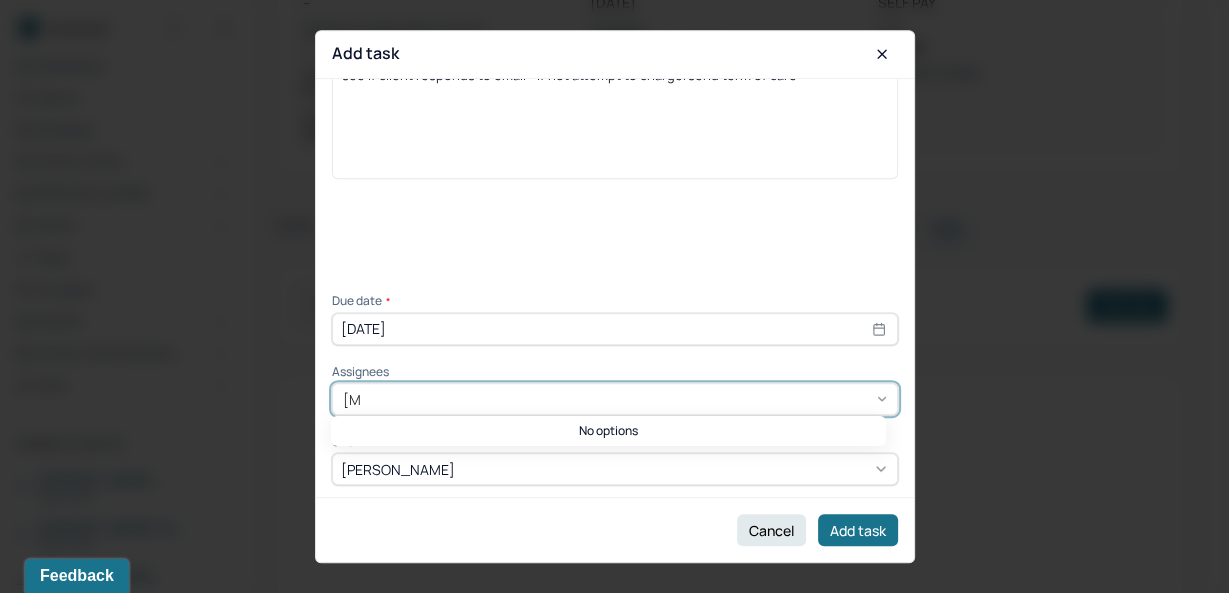 type on "allie" 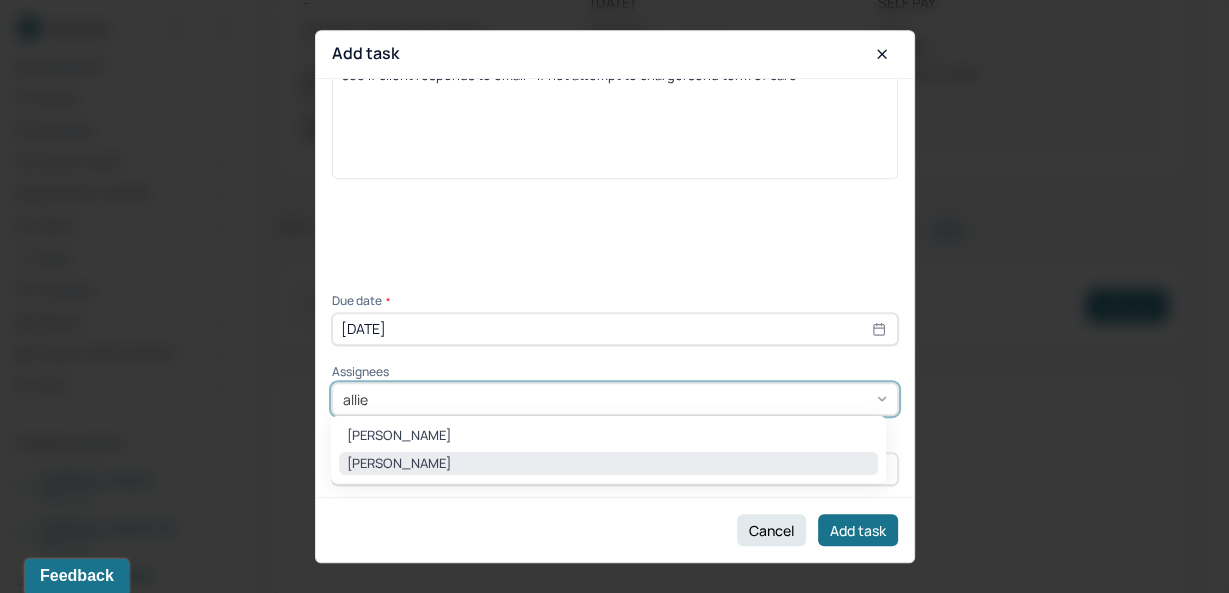 click on "Allie Morales" at bounding box center [608, 464] 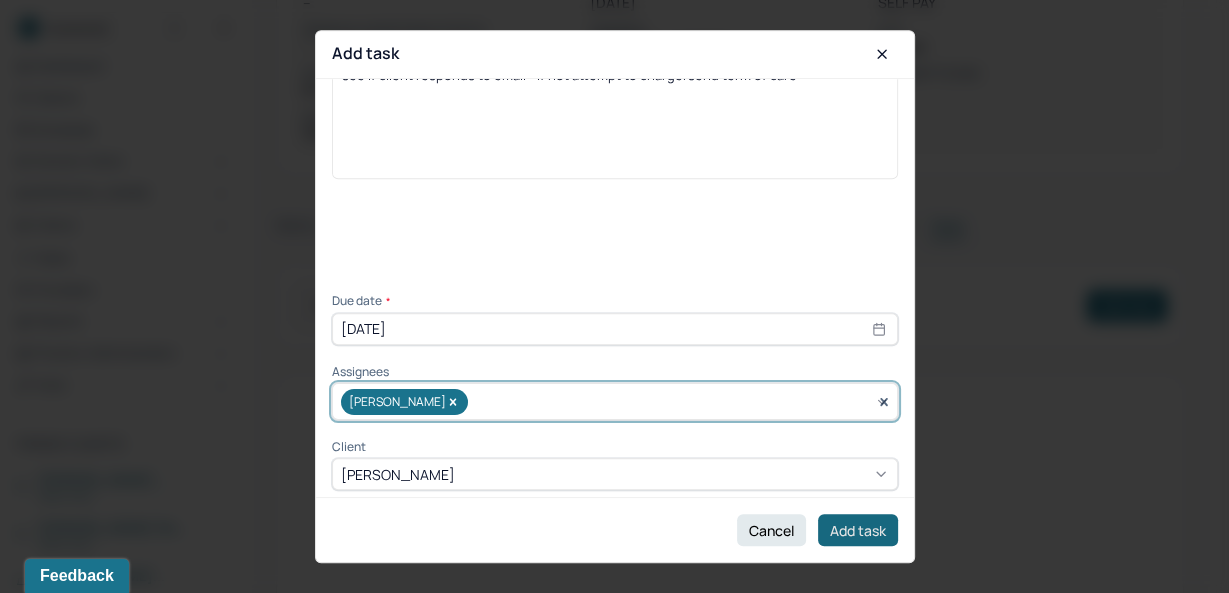 click on "Add task" at bounding box center (858, 530) 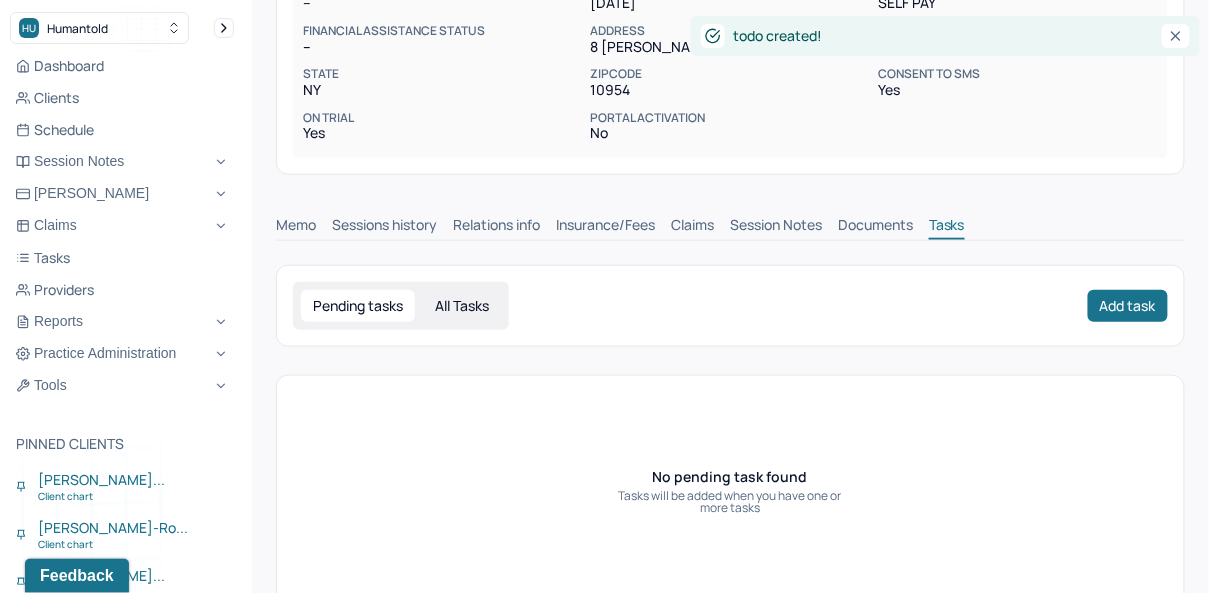 scroll, scrollTop: 318, scrollLeft: 0, axis: vertical 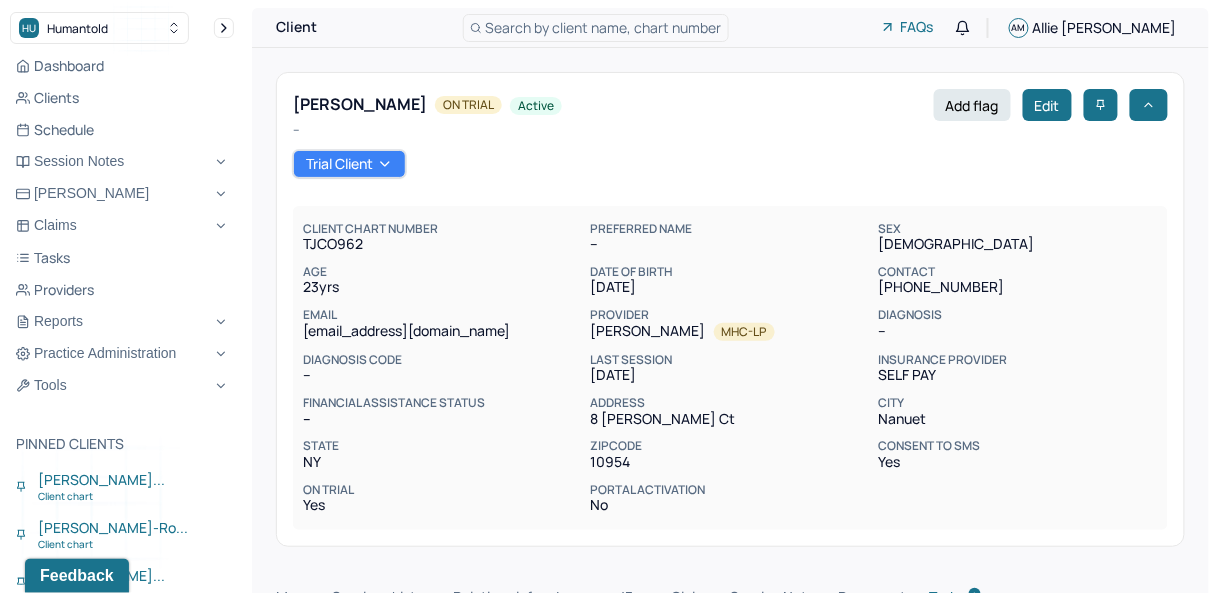 click on "Search by client name, chart number" at bounding box center [604, 27] 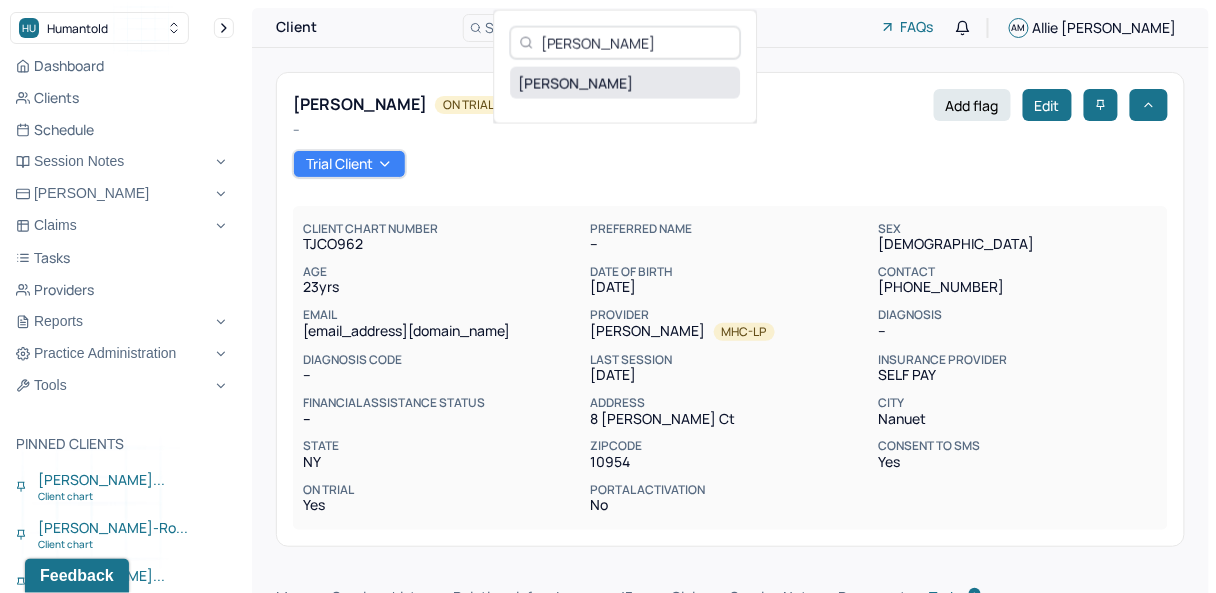 type on "Laneisha Munford" 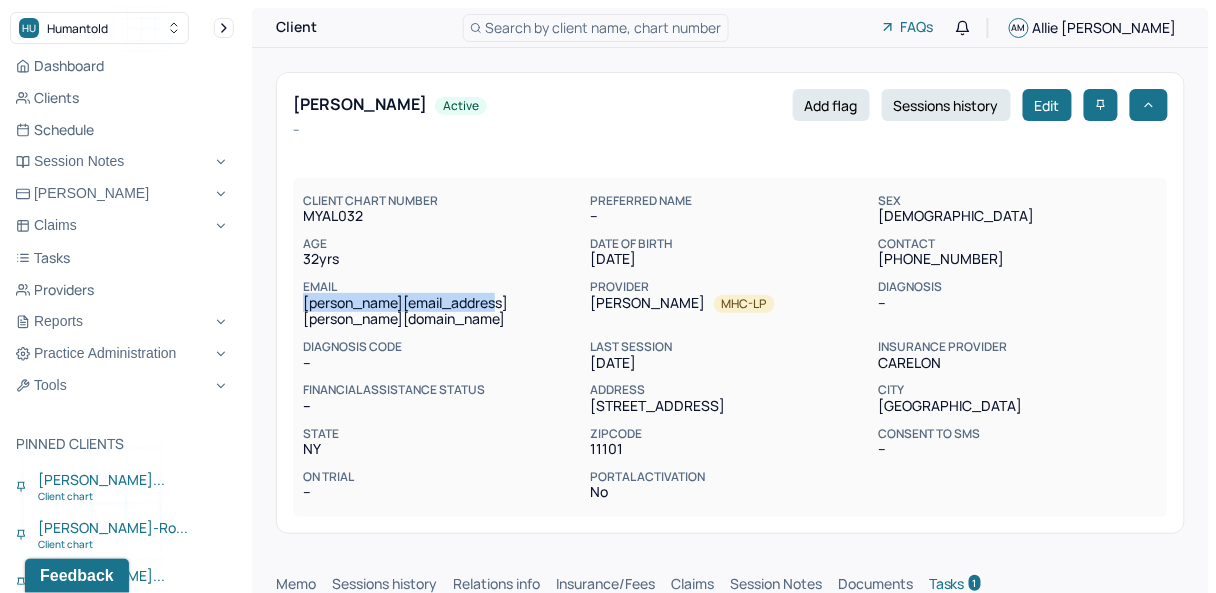 copy on "munford.laneisha@yahoo.com" 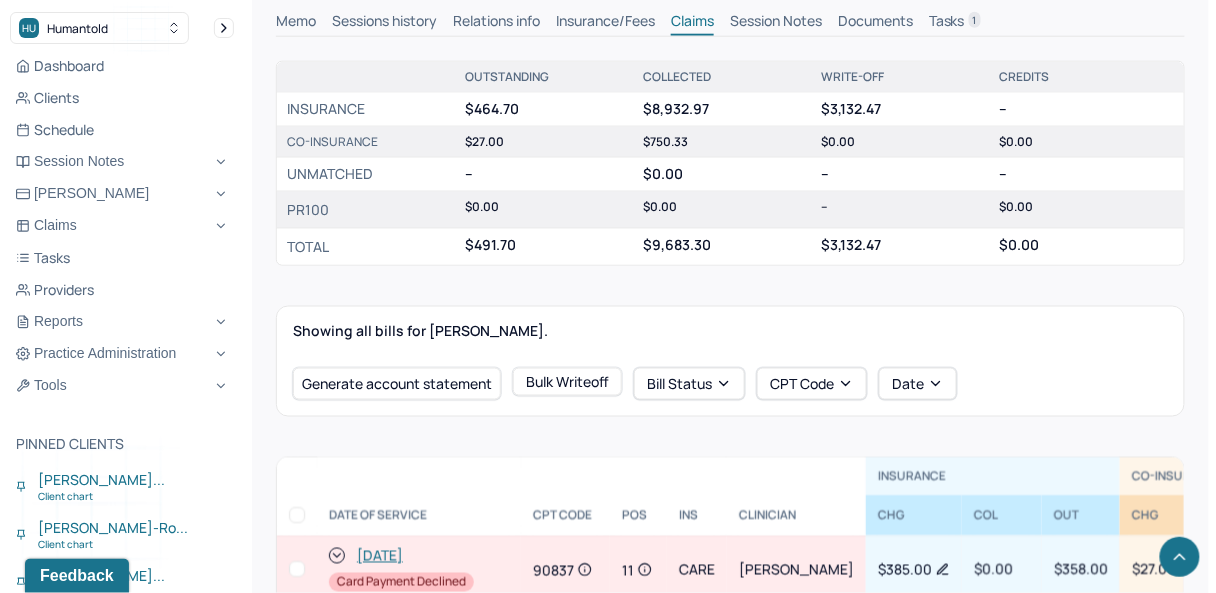 scroll, scrollTop: 880, scrollLeft: 0, axis: vertical 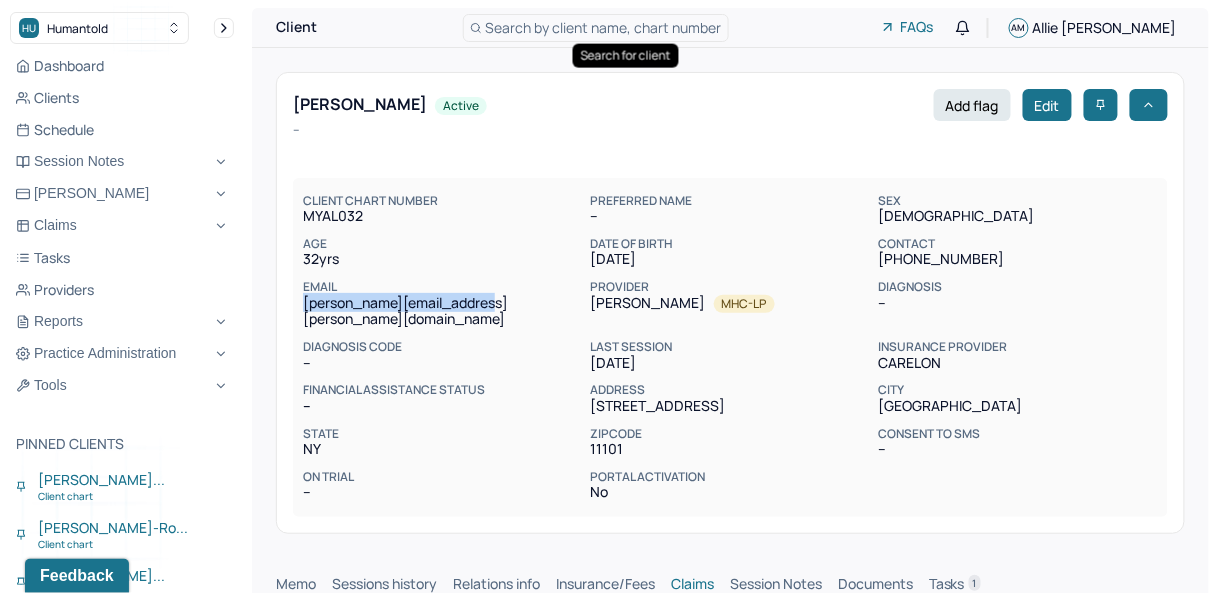 click on "Search by client name, chart number" at bounding box center [604, 27] 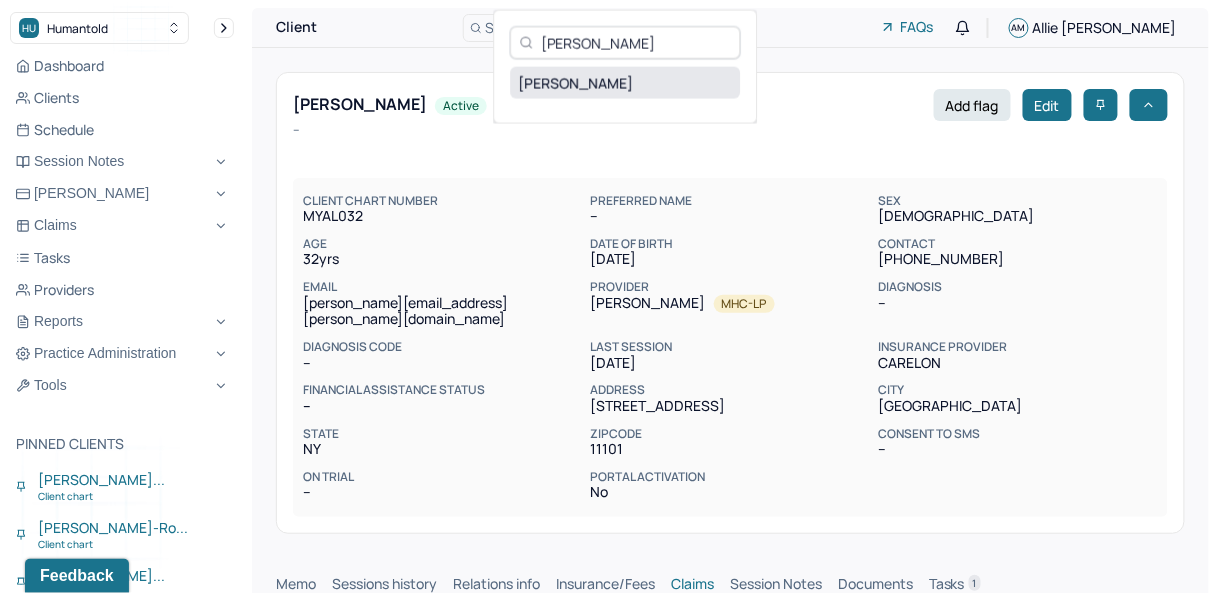 type on "Naileah Anderson" 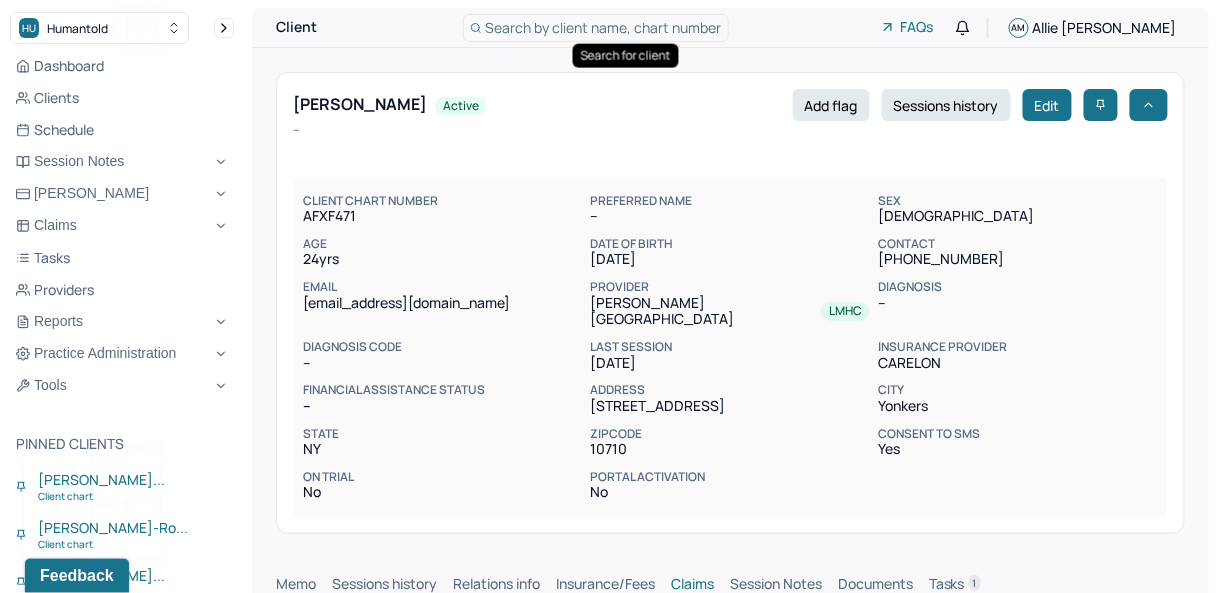 scroll, scrollTop: 0, scrollLeft: 0, axis: both 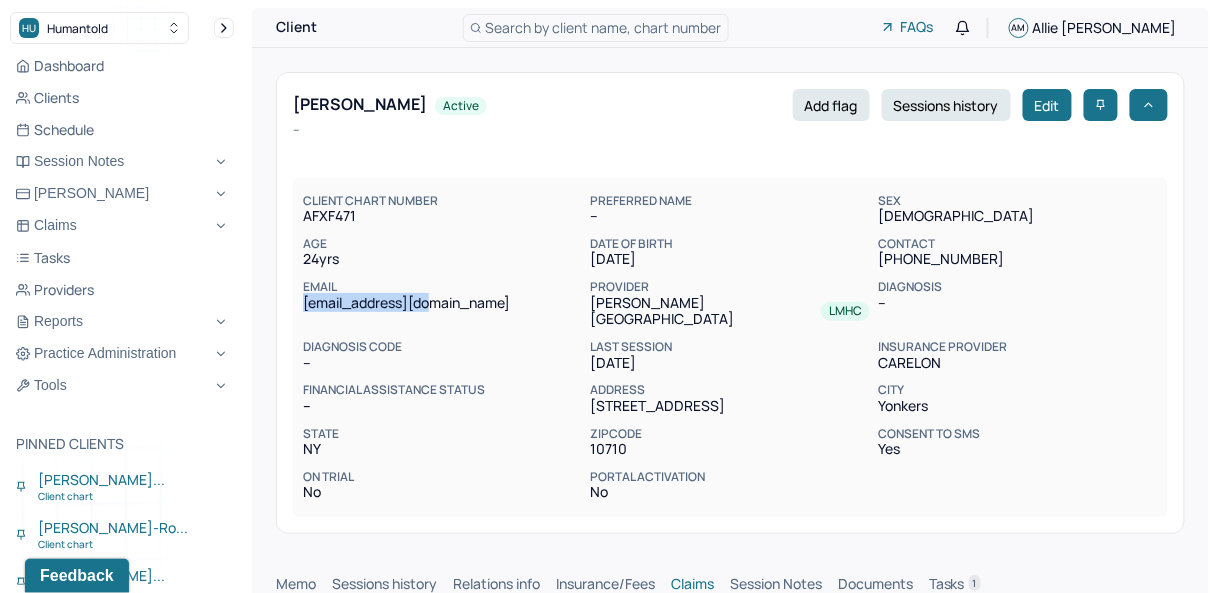 drag, startPoint x: 304, startPoint y: 305, endPoint x: 447, endPoint y: 298, distance: 143.17122 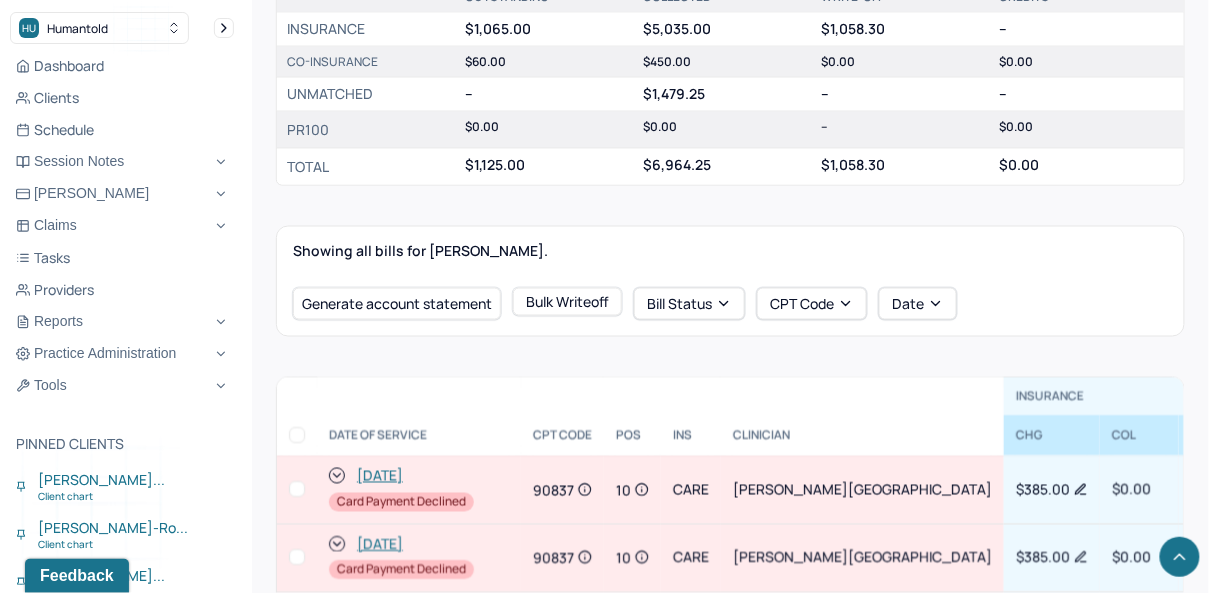 scroll, scrollTop: 960, scrollLeft: 0, axis: vertical 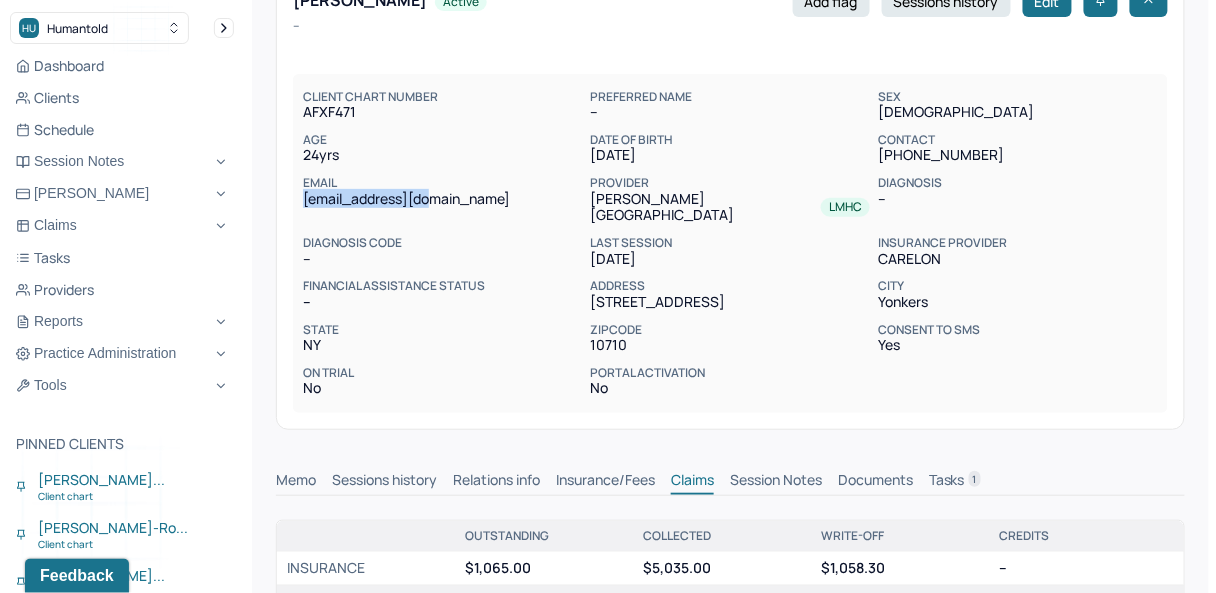 click on "Tasks 1" at bounding box center [955, 482] 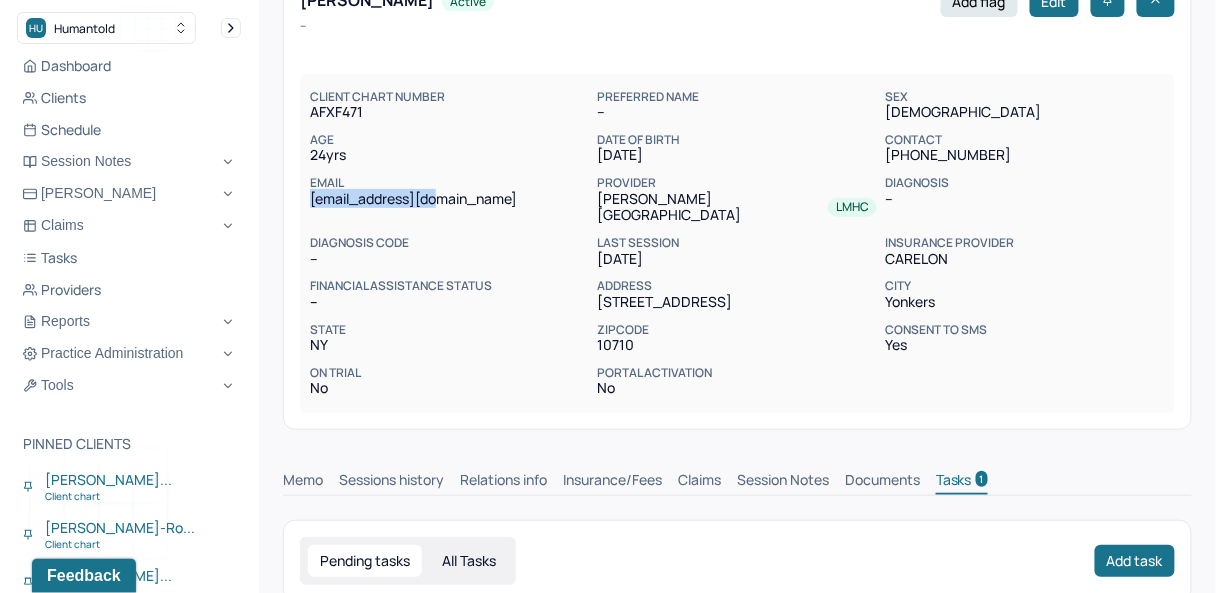 scroll, scrollTop: 340, scrollLeft: 0, axis: vertical 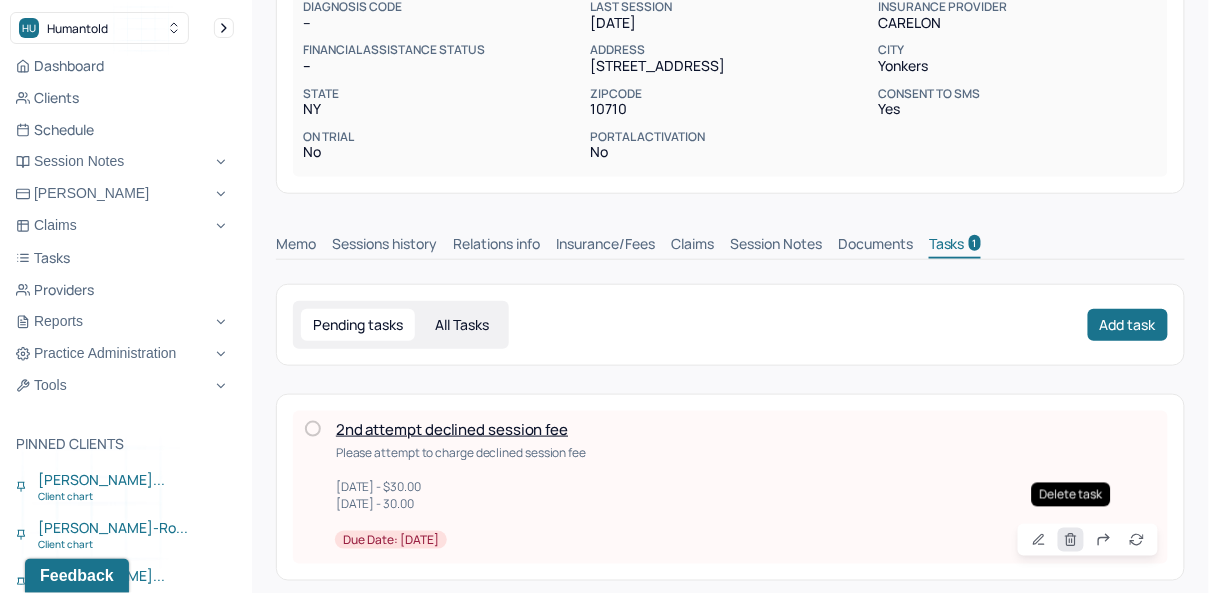 click 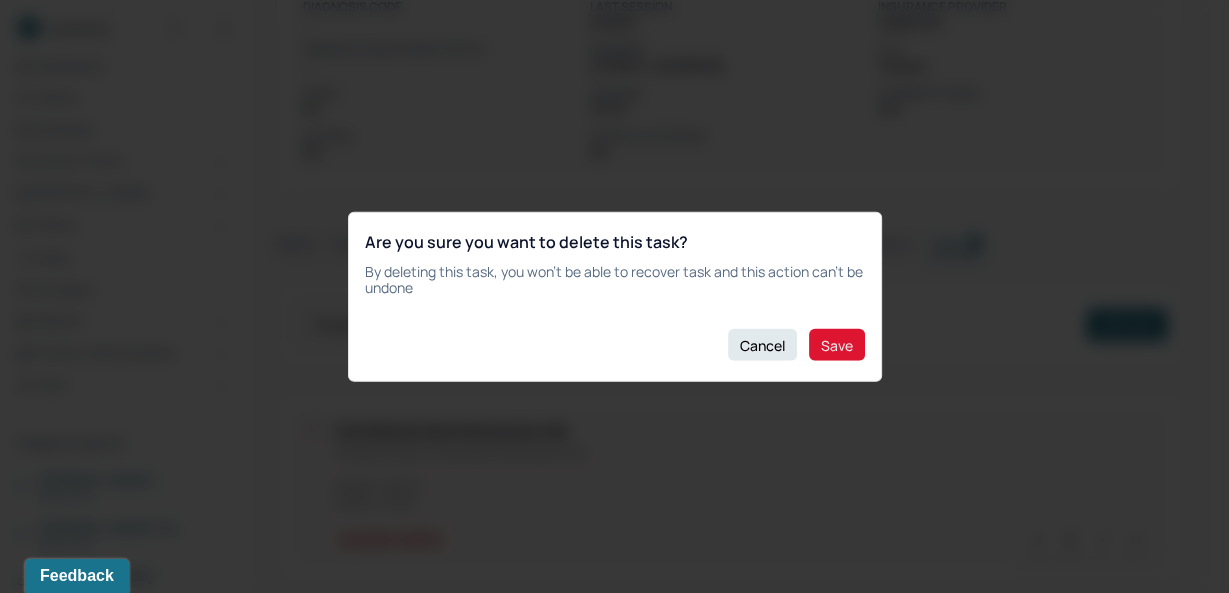 click on "Save" at bounding box center (837, 345) 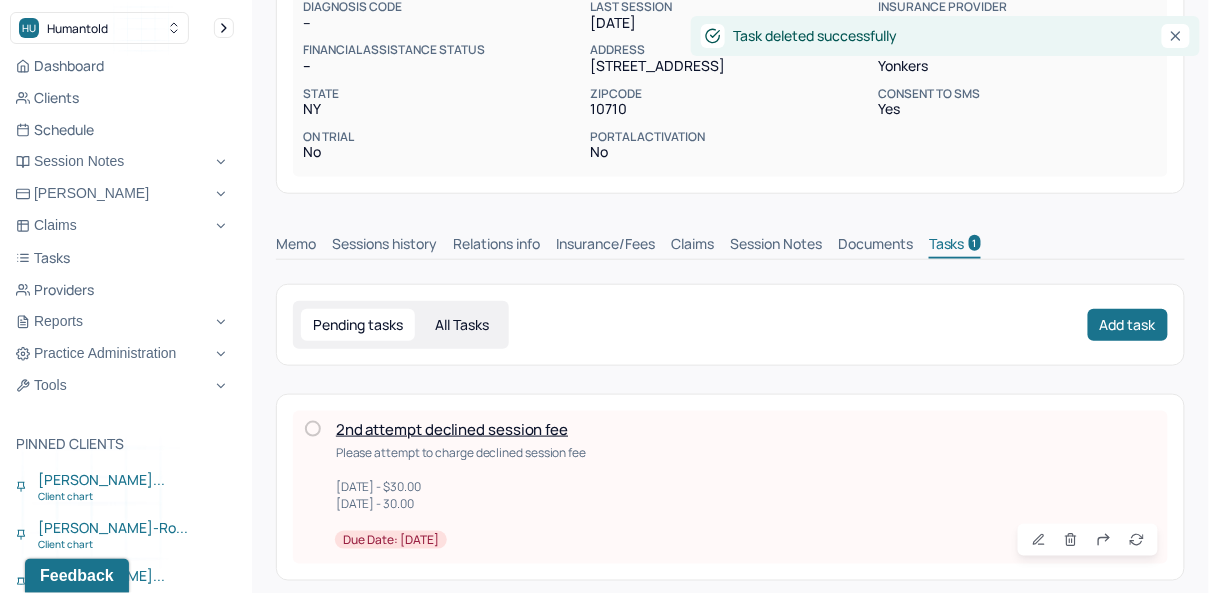 click on "Pending tasks All Tasks Add task 2nd attempt declined session fee Please attempt to charge declined session fee 7/9/2025 - $30.00 7/15/2025 - 30.00	 Due date: 07/25/2025" at bounding box center (730, 432) 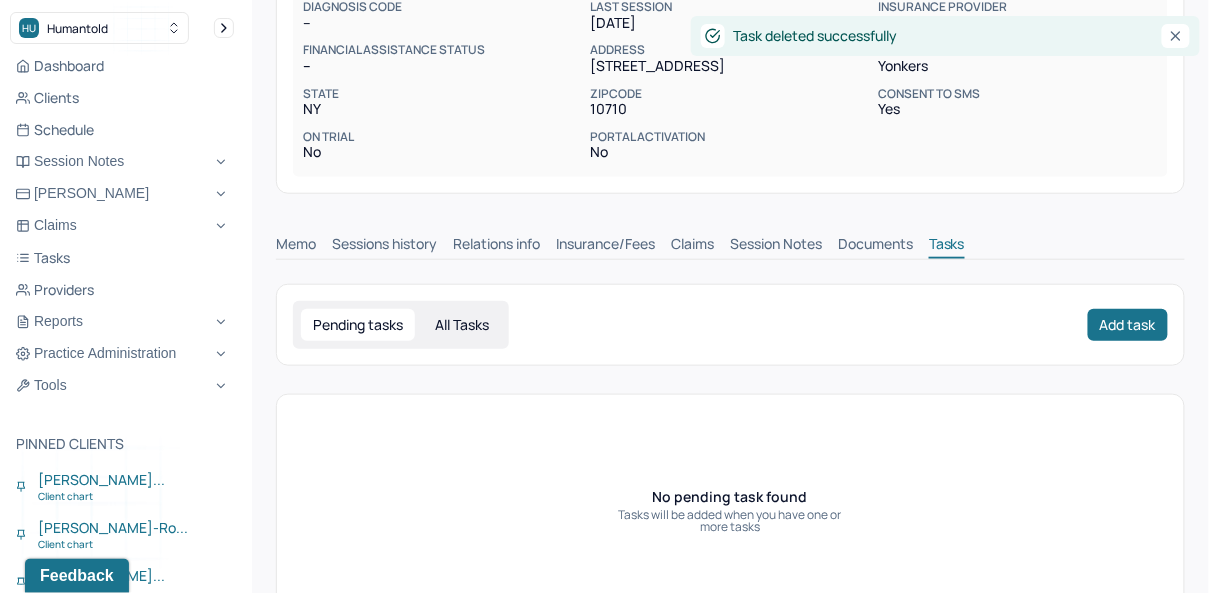 click on "Pending tasks All Tasks Add task" at bounding box center (730, 325) 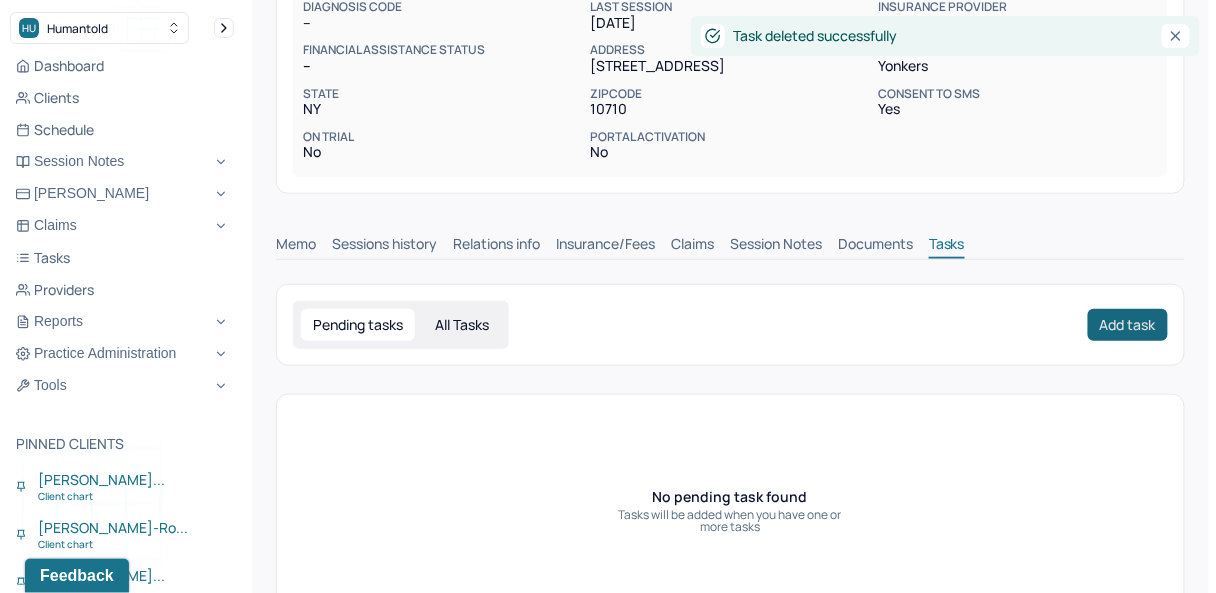 click on "Add task" at bounding box center (1128, 325) 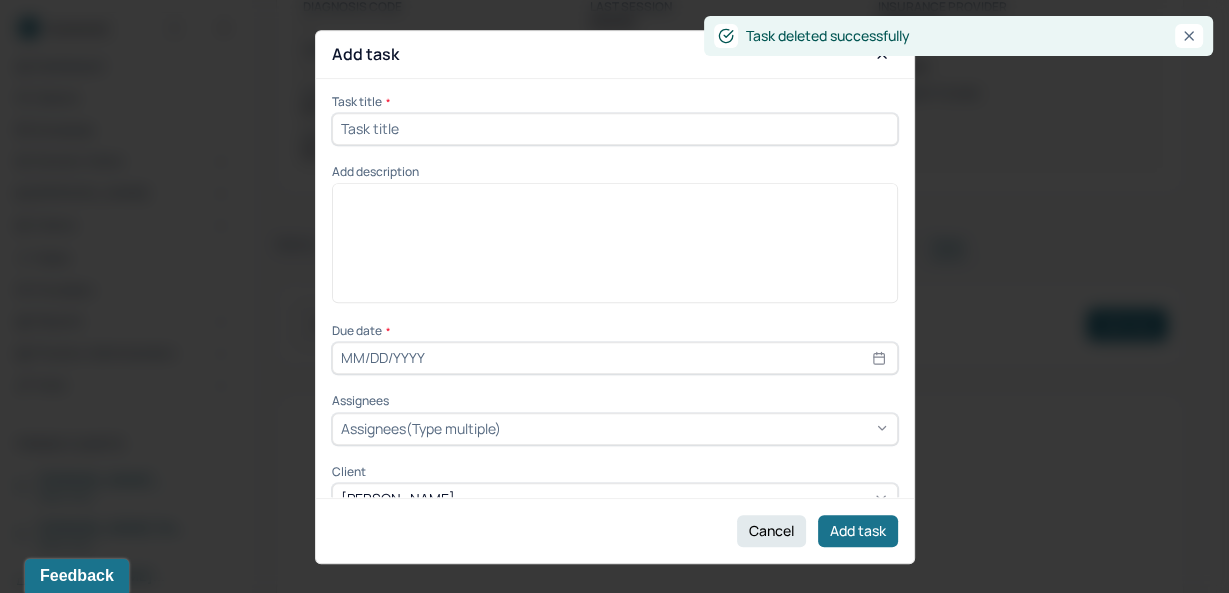 click at bounding box center (615, 129) 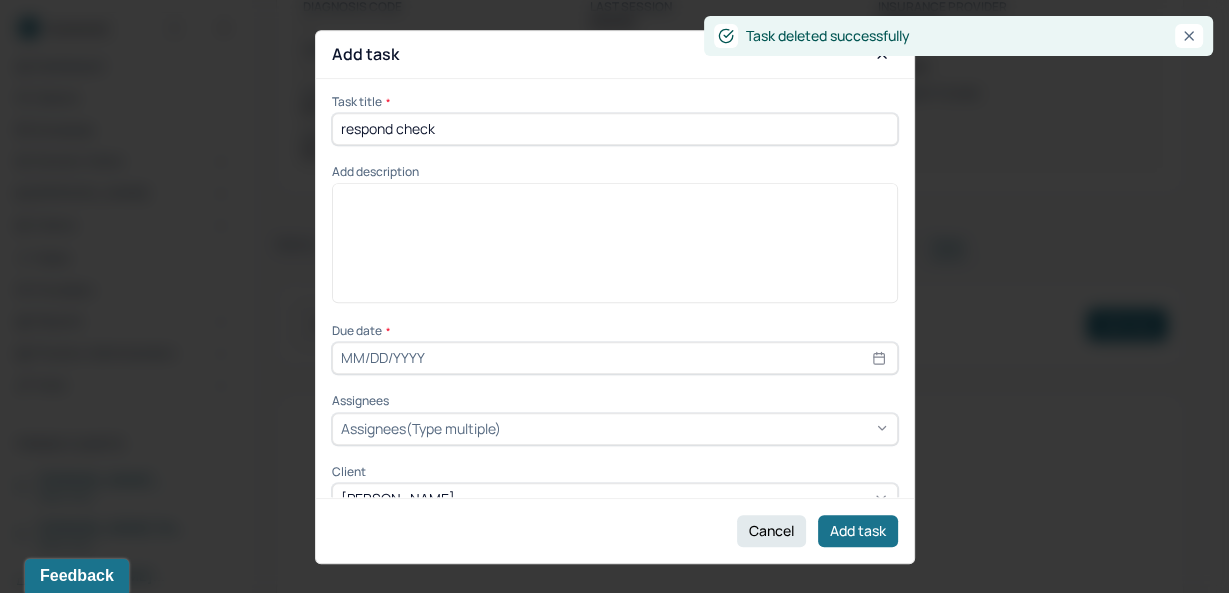type on "08/11/2025" 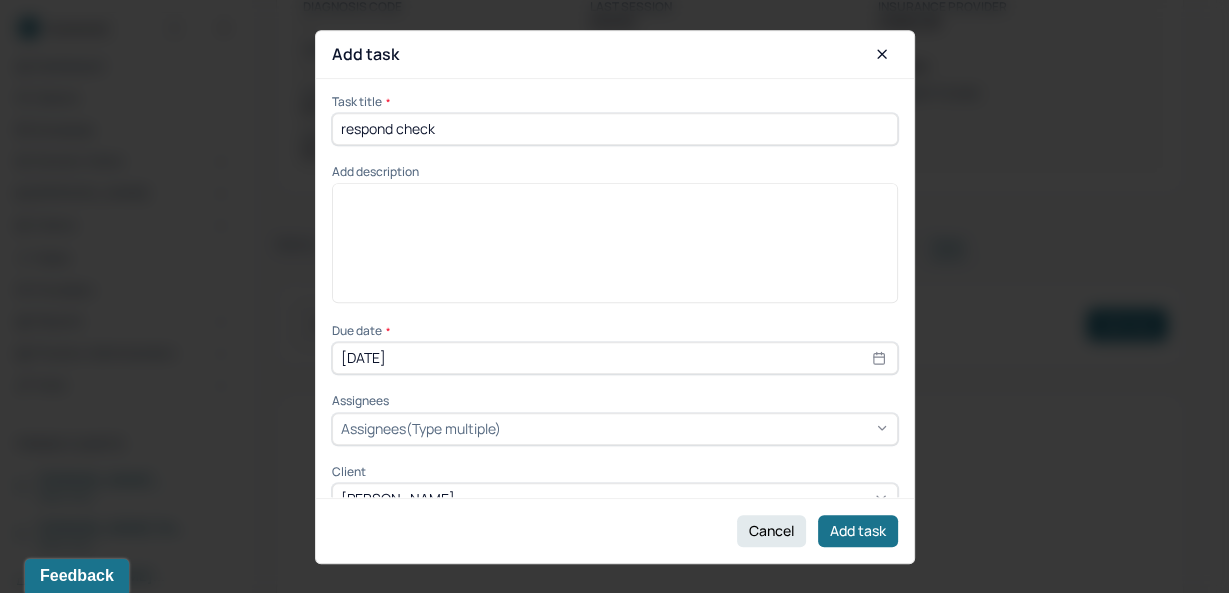 click at bounding box center [615, 250] 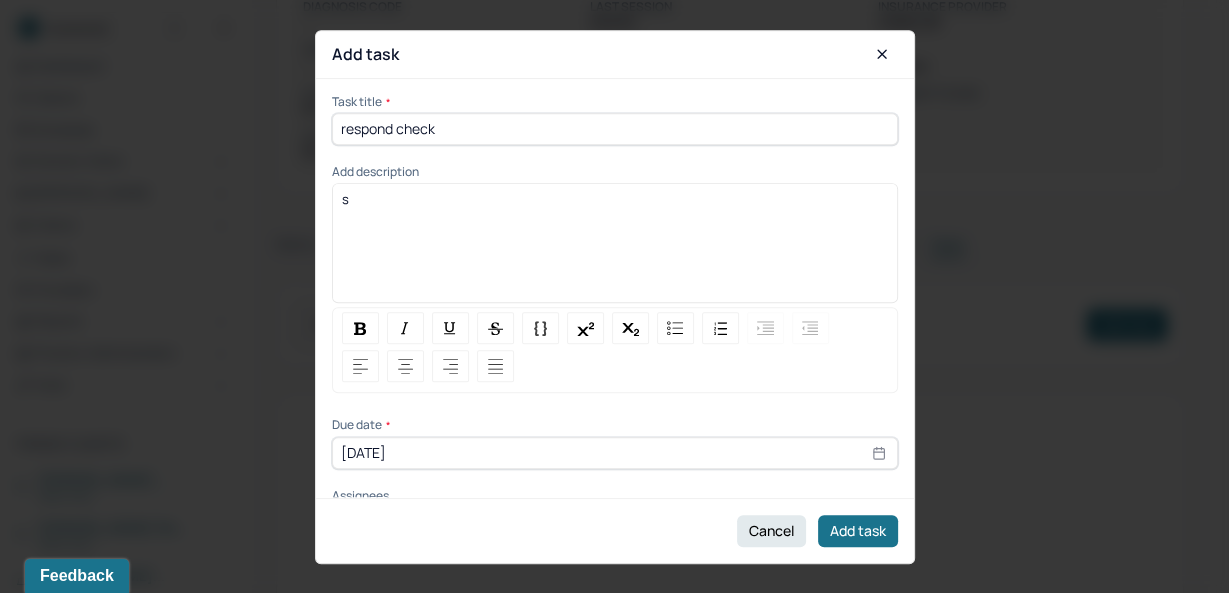 type 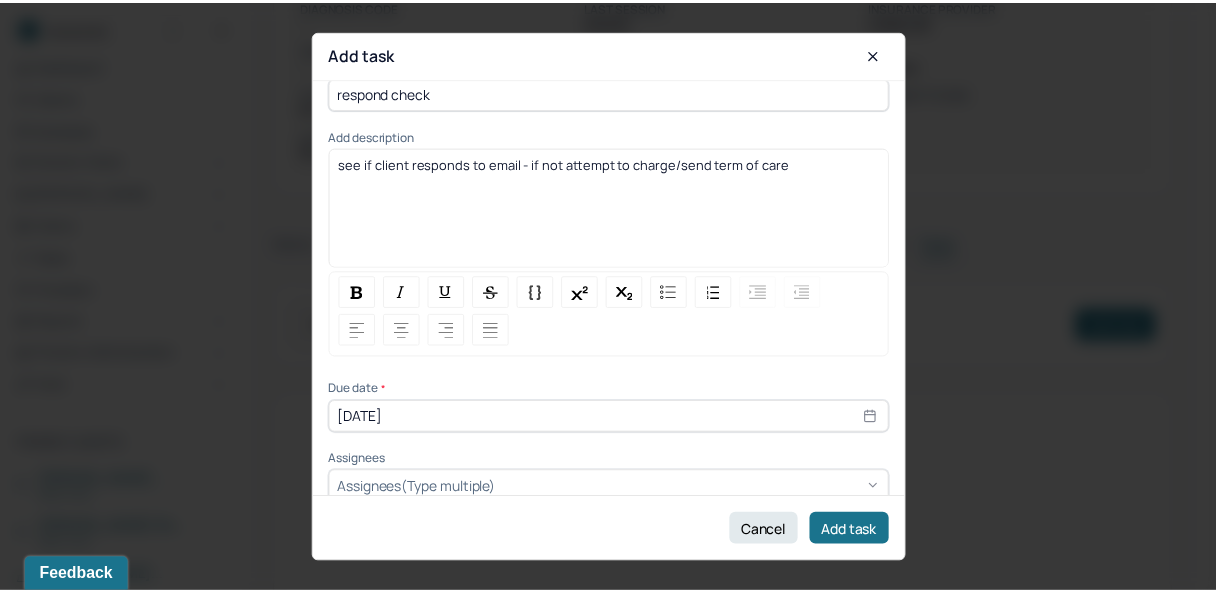 scroll, scrollTop: 124, scrollLeft: 0, axis: vertical 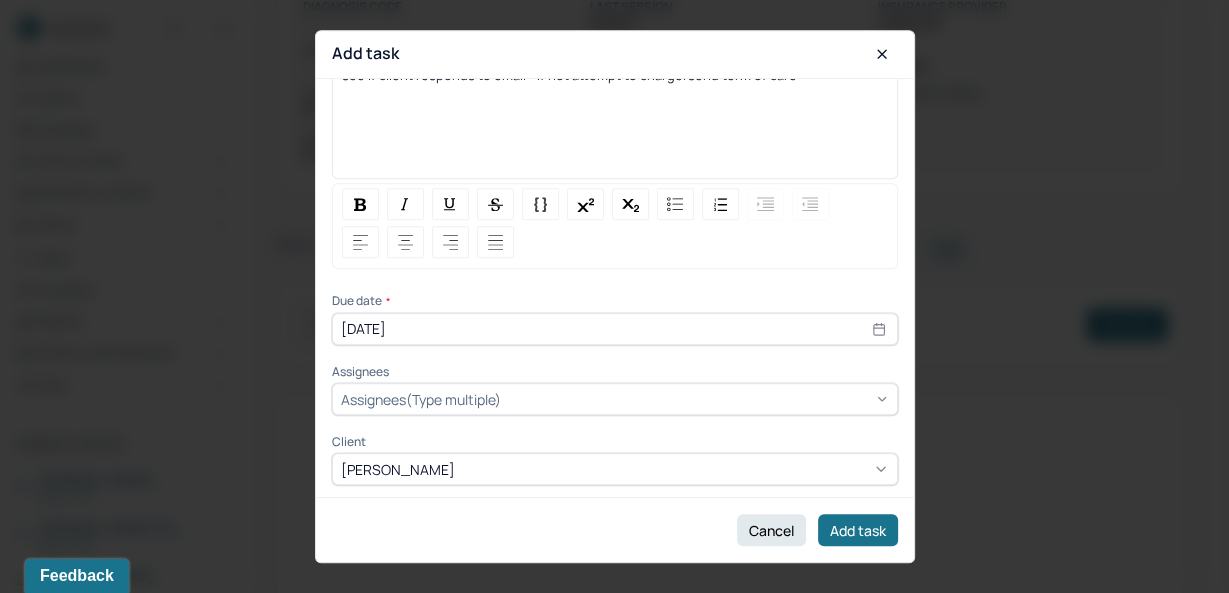 click on "Assignees(Type multiple)" at bounding box center (421, 399) 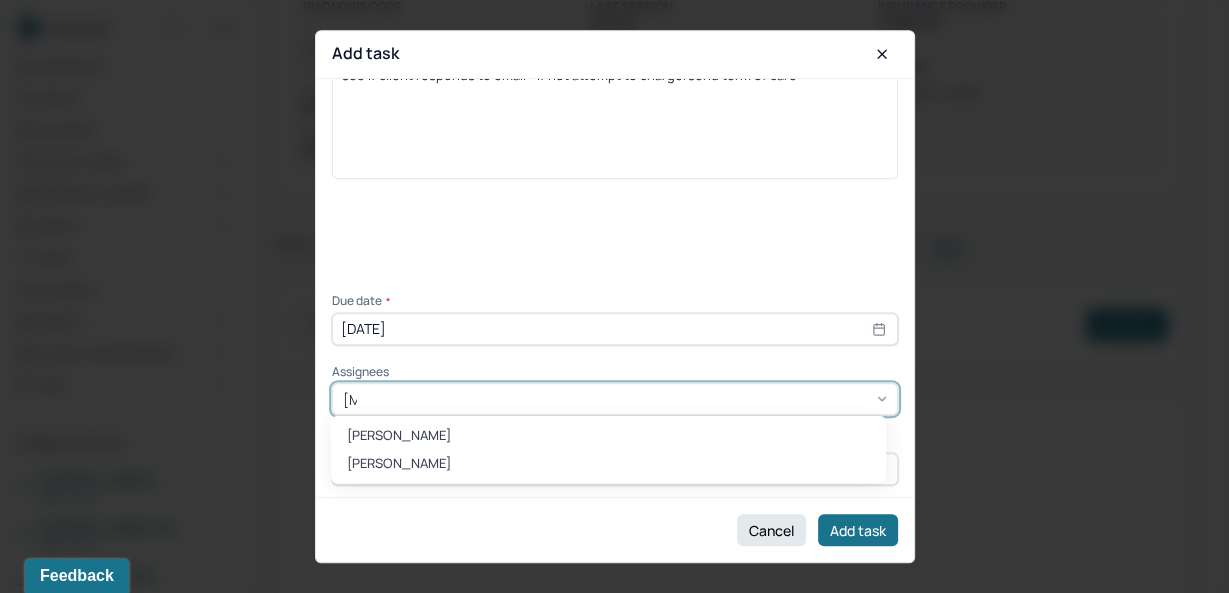 type on "allie" 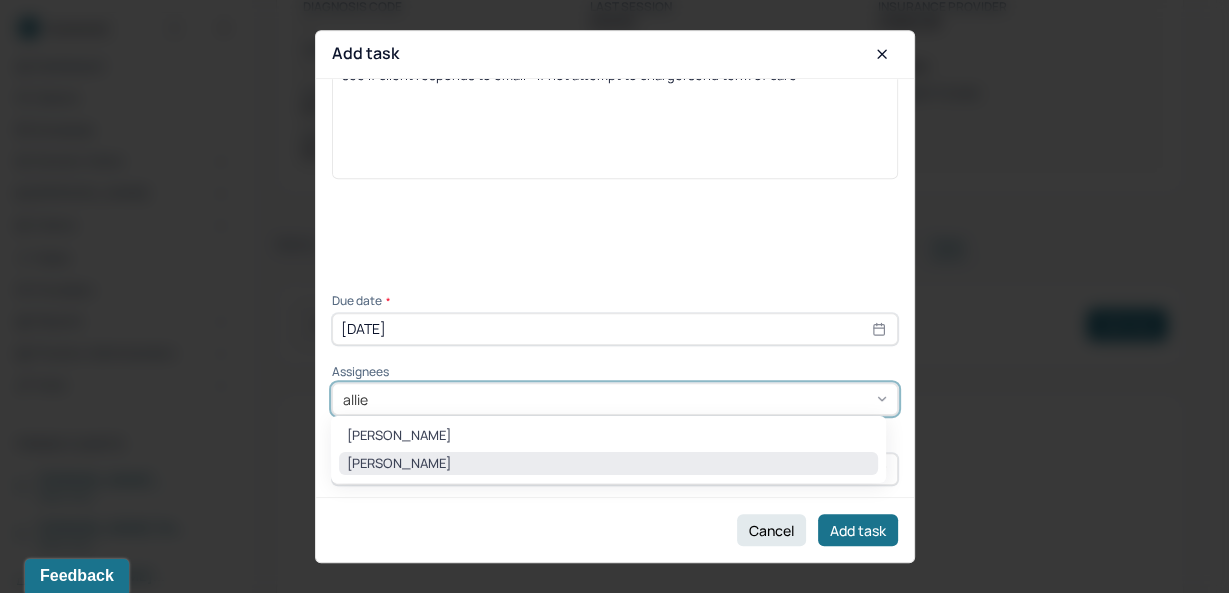 click on "Allie Morales" at bounding box center [608, 464] 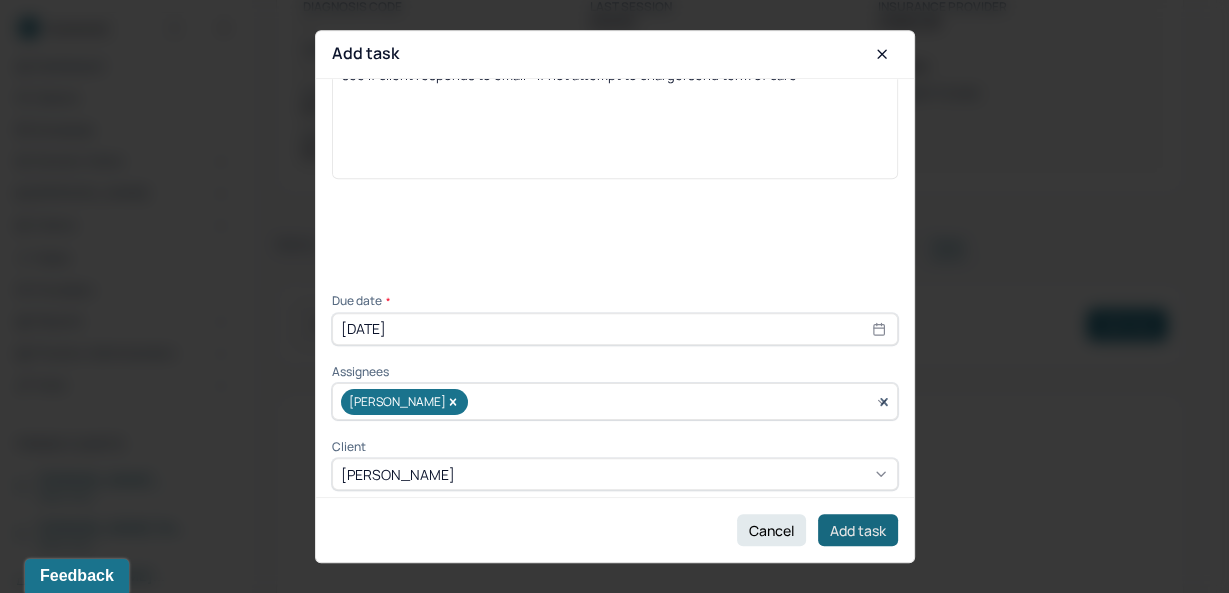 click on "Add task" at bounding box center (858, 530) 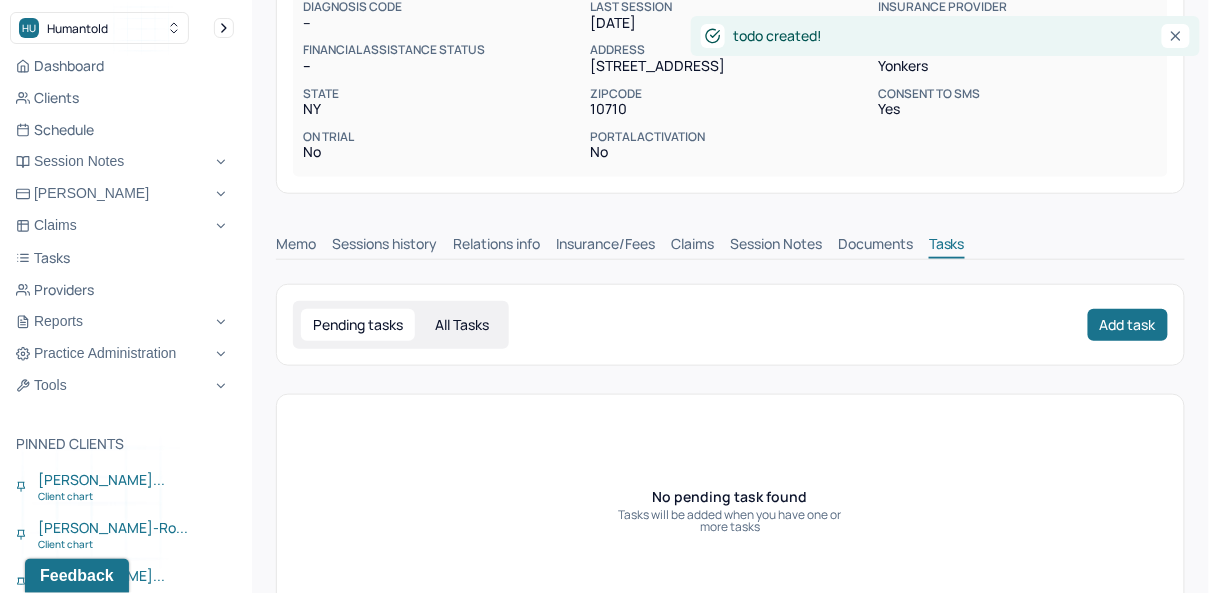 scroll, scrollTop: 290, scrollLeft: 0, axis: vertical 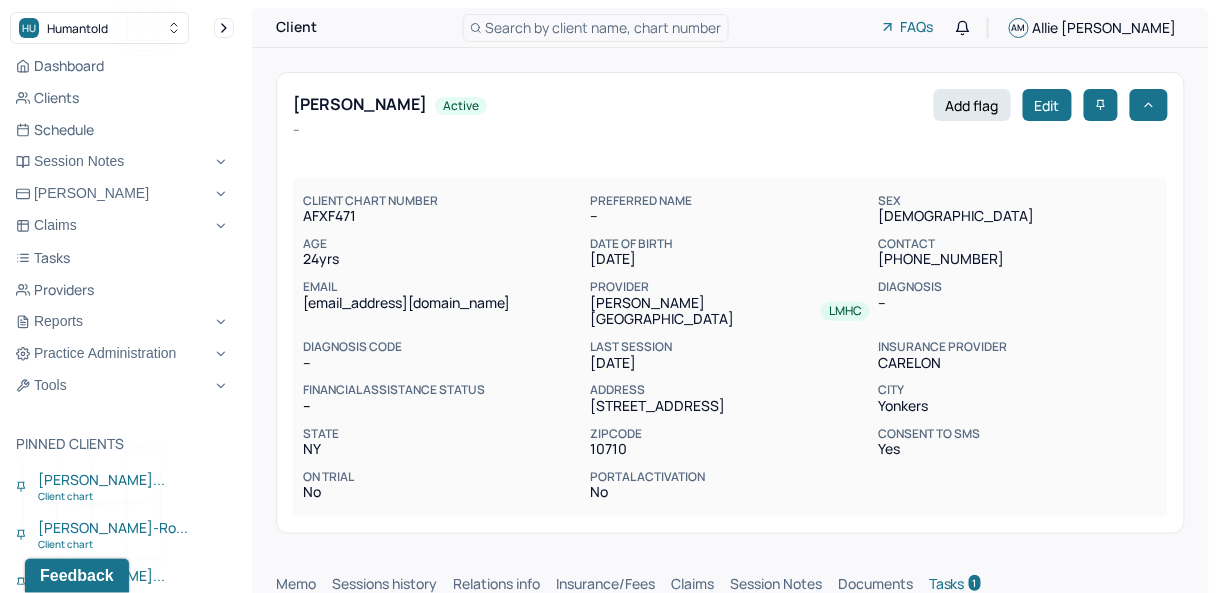 click on "Search by client name, chart number" at bounding box center (604, 27) 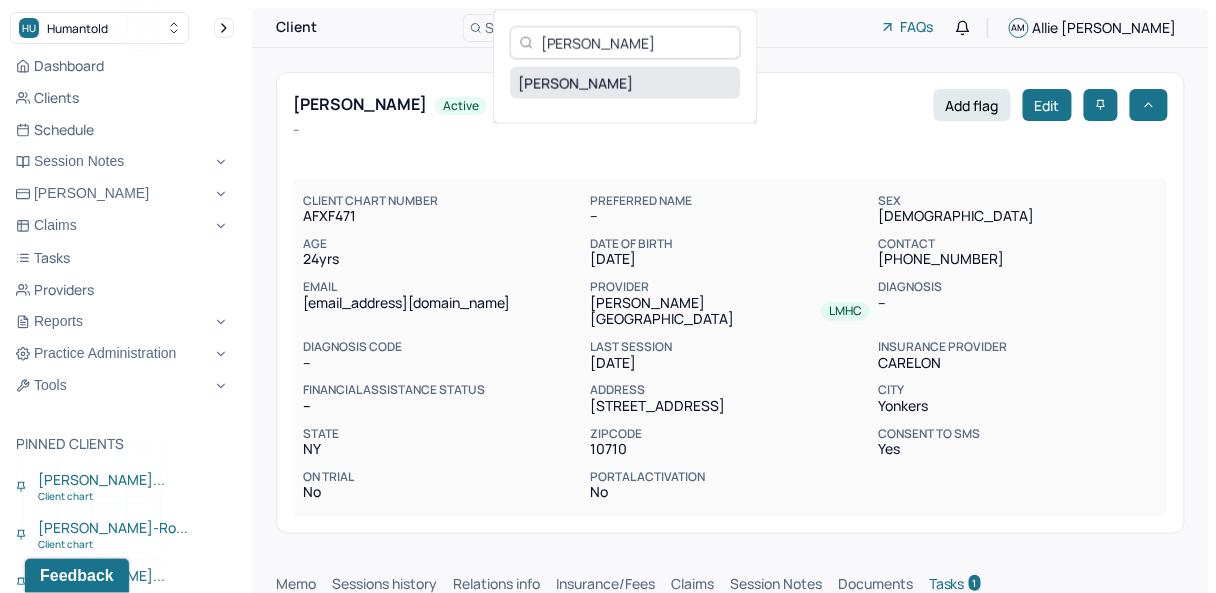 type on "Justin Jamison" 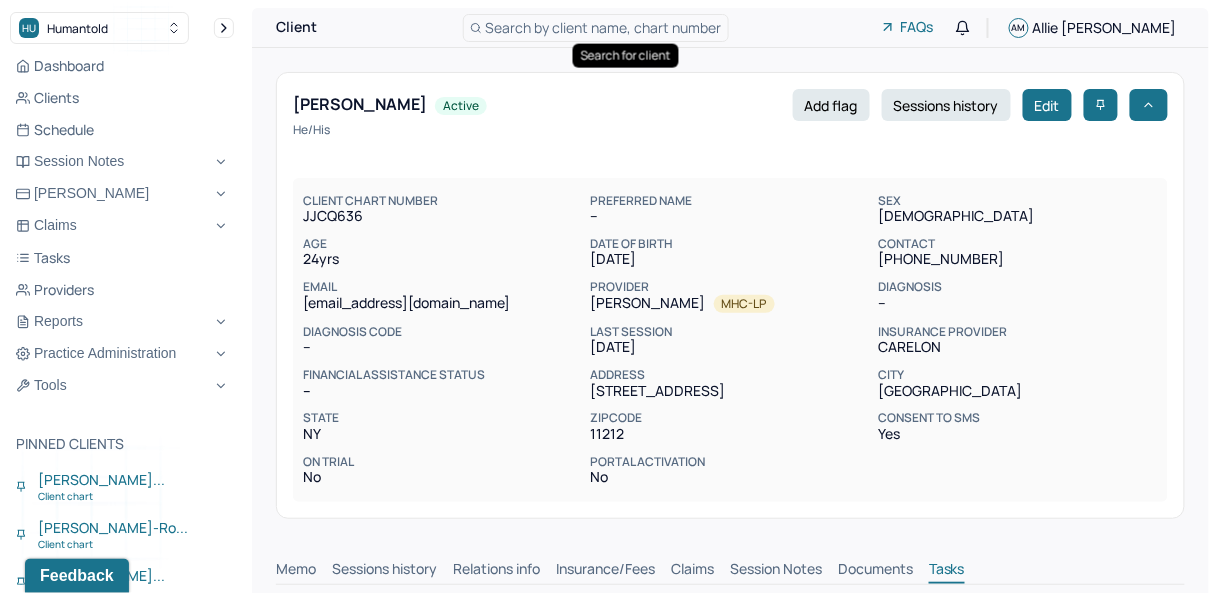 scroll, scrollTop: 0, scrollLeft: 0, axis: both 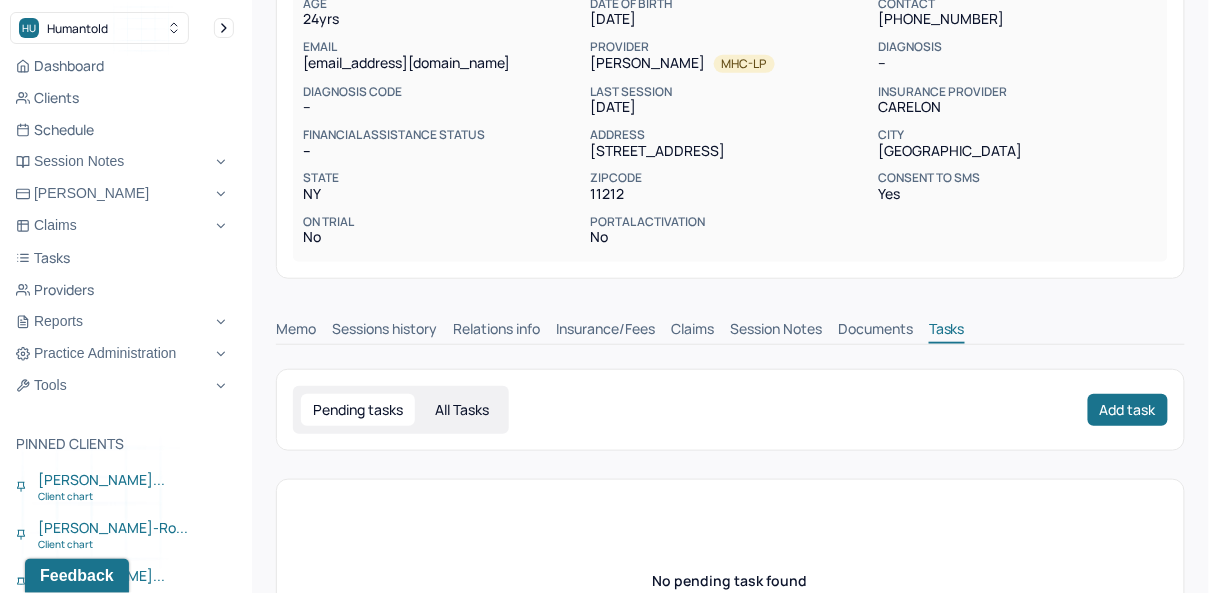 click on "Claims" at bounding box center (692, 331) 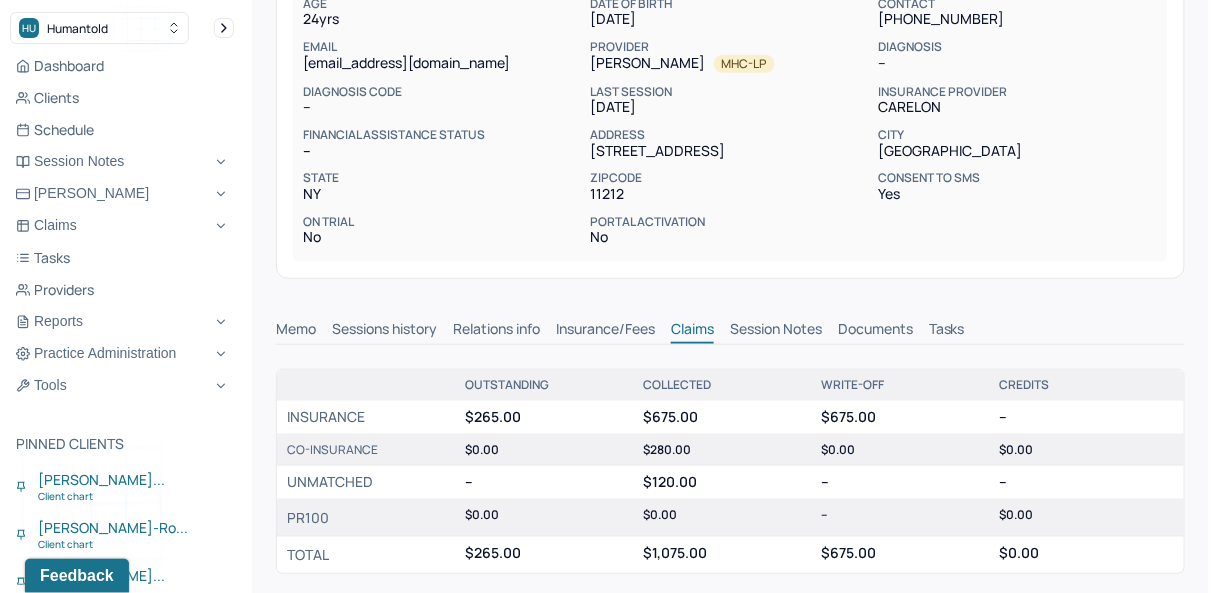 scroll, scrollTop: 0, scrollLeft: 0, axis: both 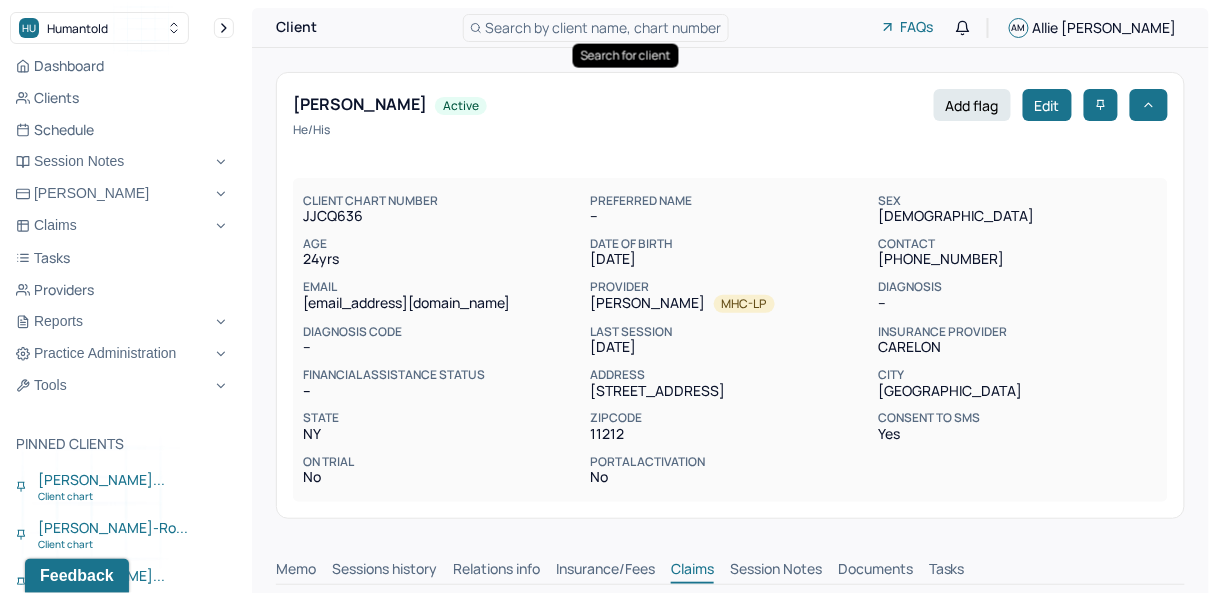 click on "Search by client name, chart number" at bounding box center [604, 27] 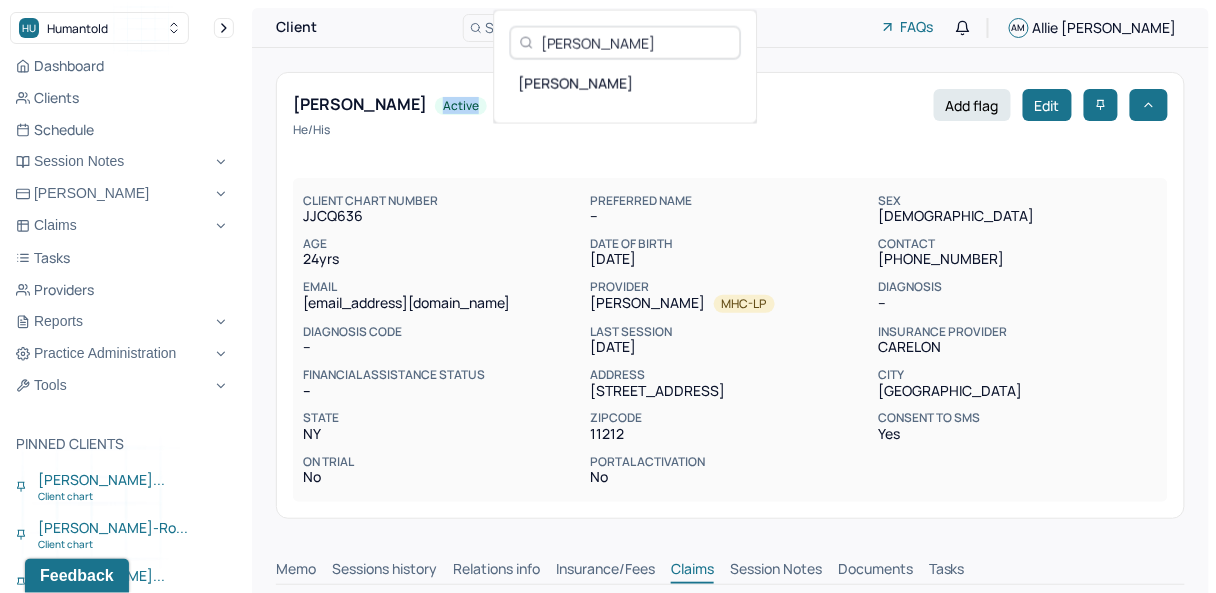 drag, startPoint x: 539, startPoint y: 34, endPoint x: 434, endPoint y: 116, distance: 133.22537 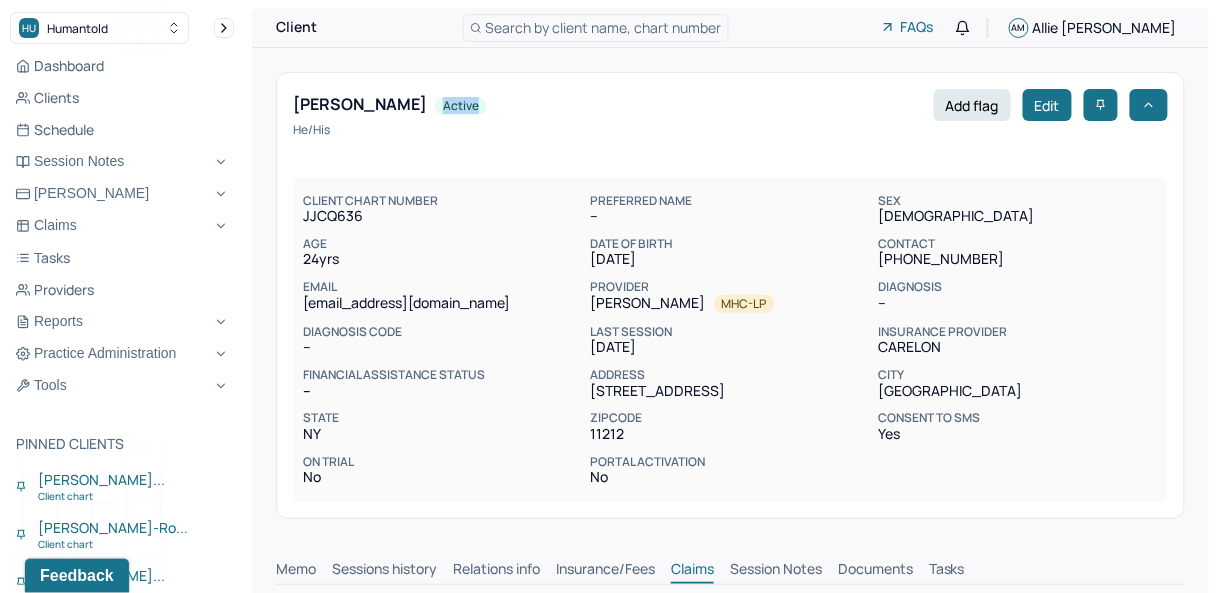 drag, startPoint x: 434, startPoint y: 116, endPoint x: 572, endPoint y: 24, distance: 165.85536 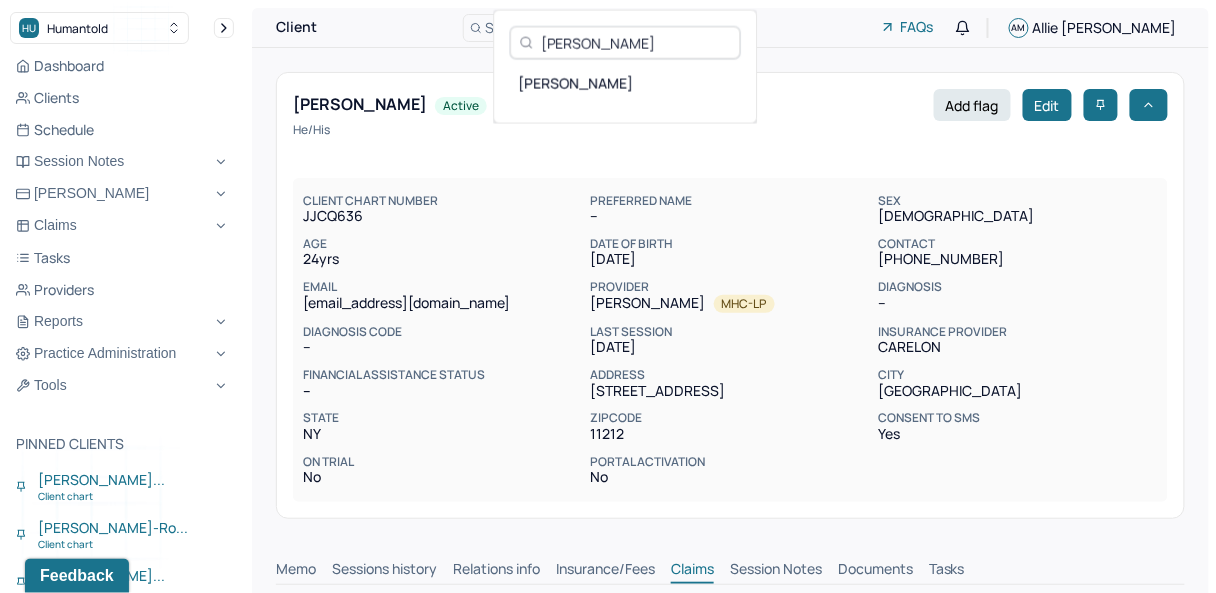 type on "Isabella Bavaro" 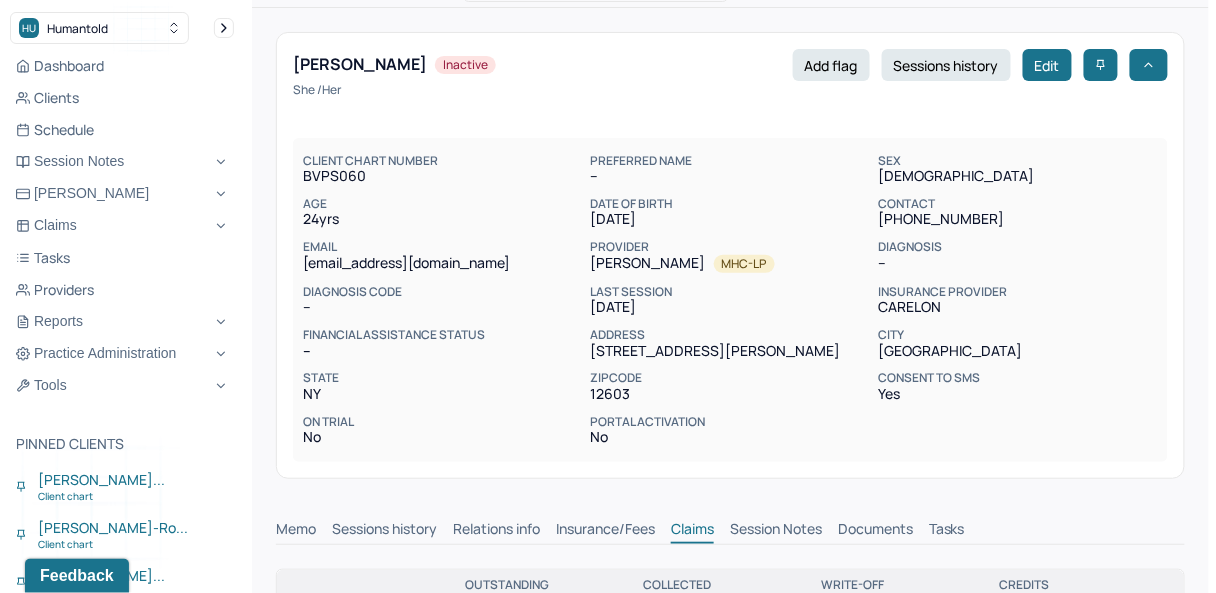 scroll, scrollTop: 0, scrollLeft: 0, axis: both 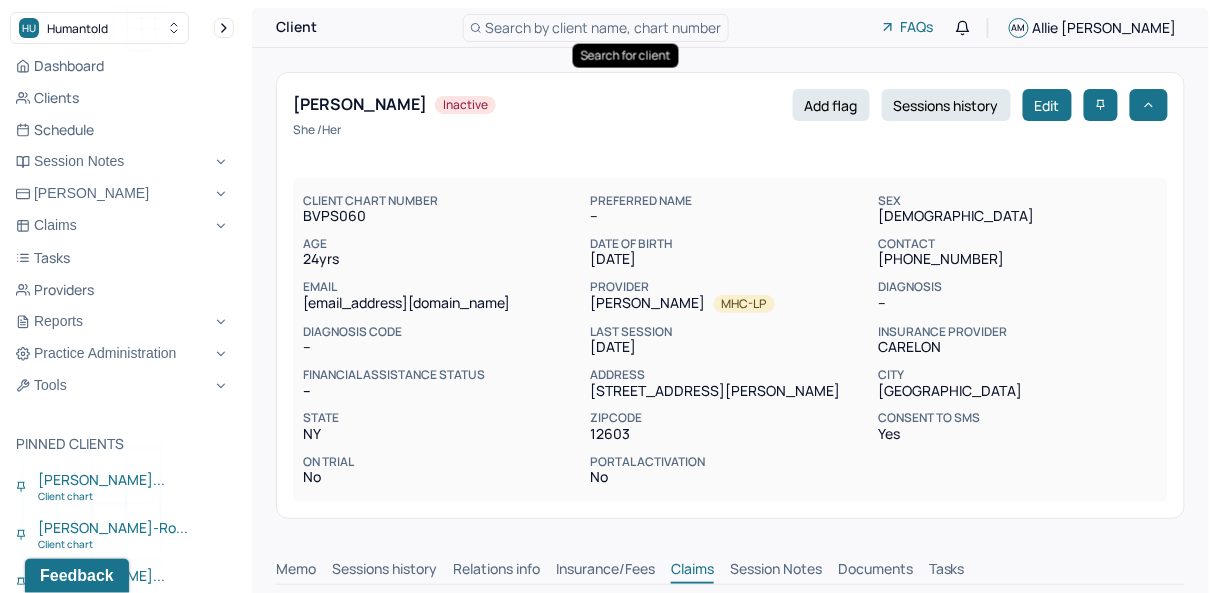 click on "Search by client name, chart number" at bounding box center [596, 28] 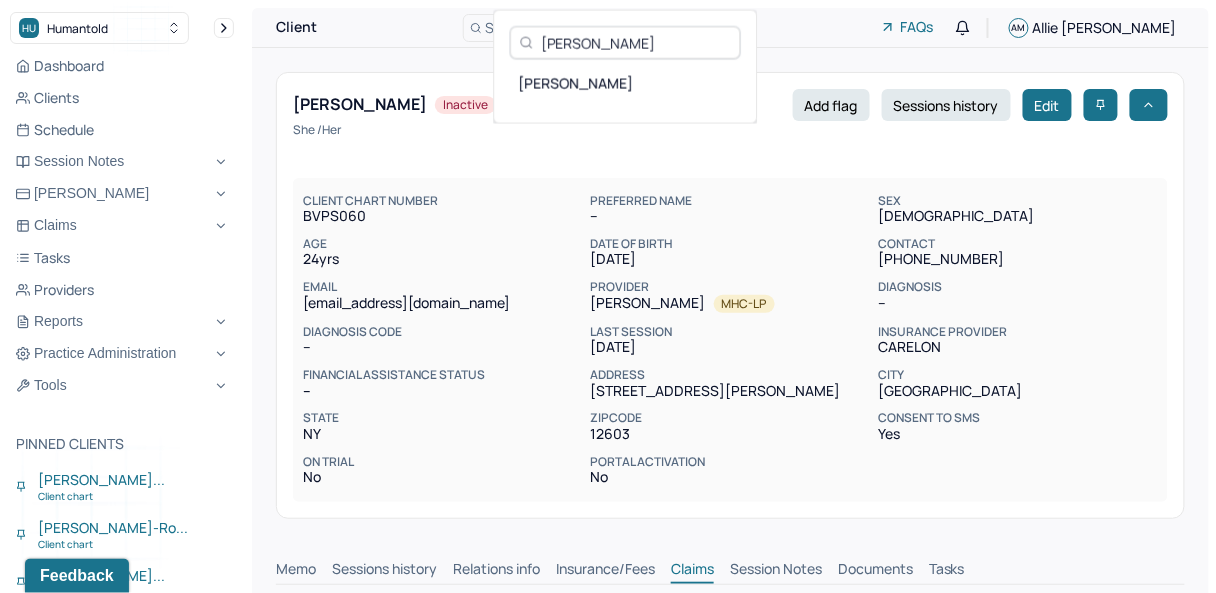 type on "Karly Nguyen" 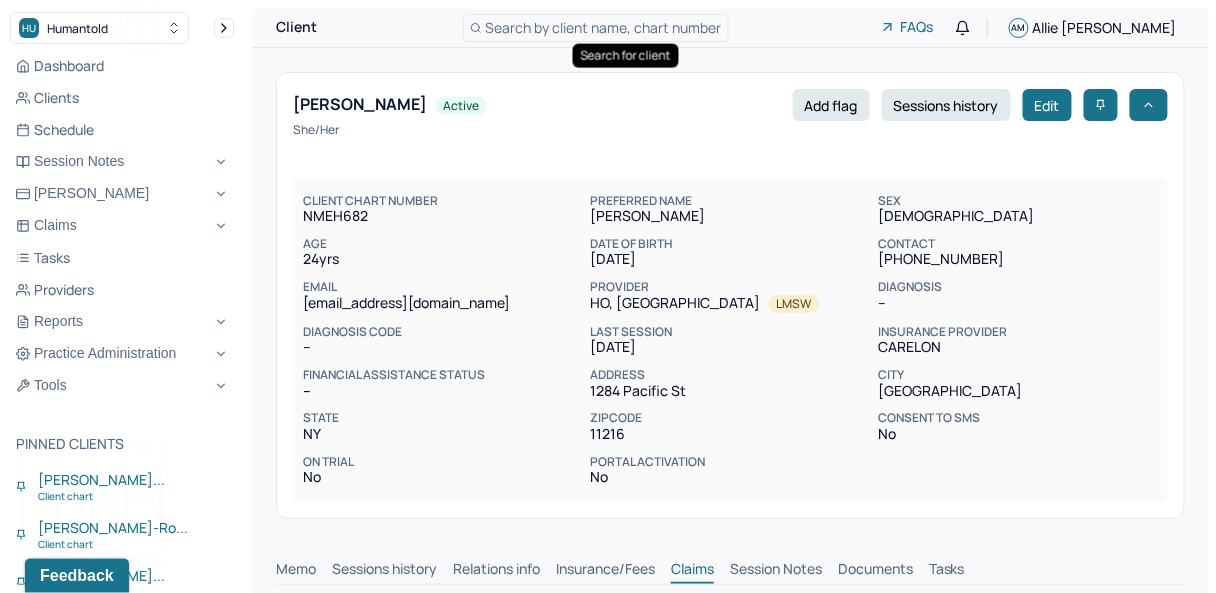 scroll, scrollTop: 0, scrollLeft: 0, axis: both 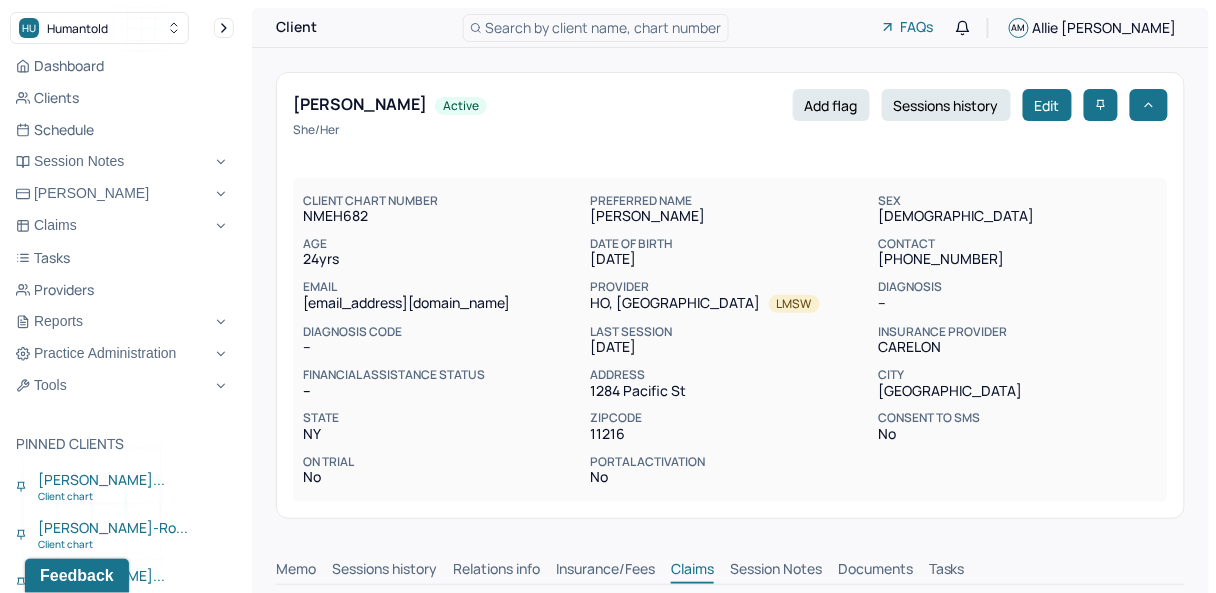 click on "Search by client name, chart number" at bounding box center (604, 27) 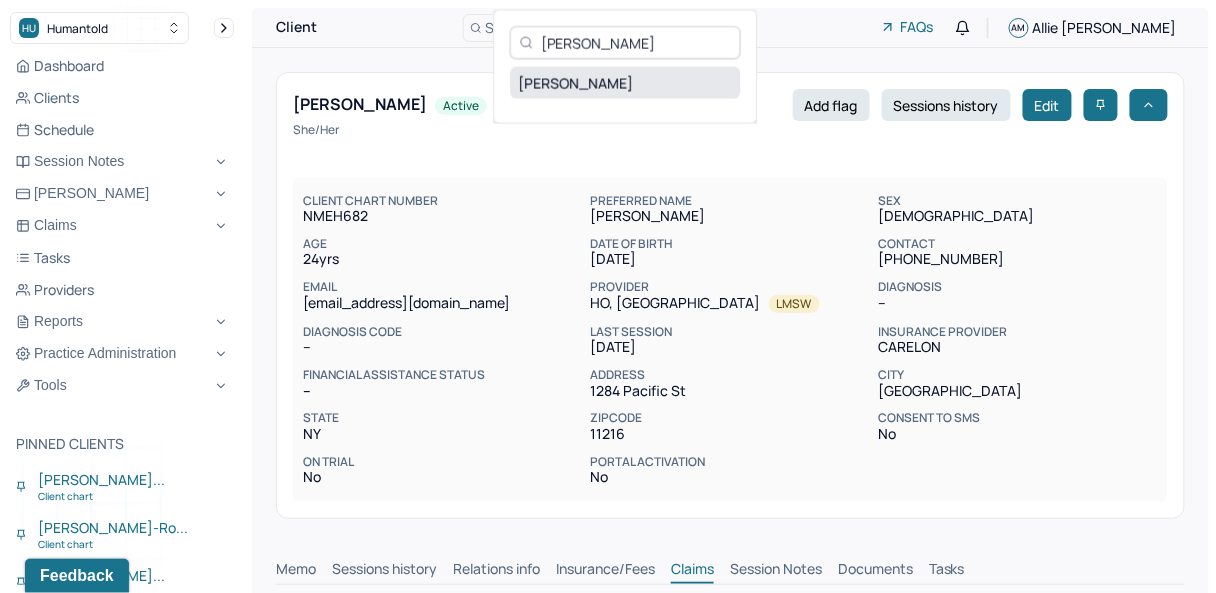 type on "Victoriya Volkova" 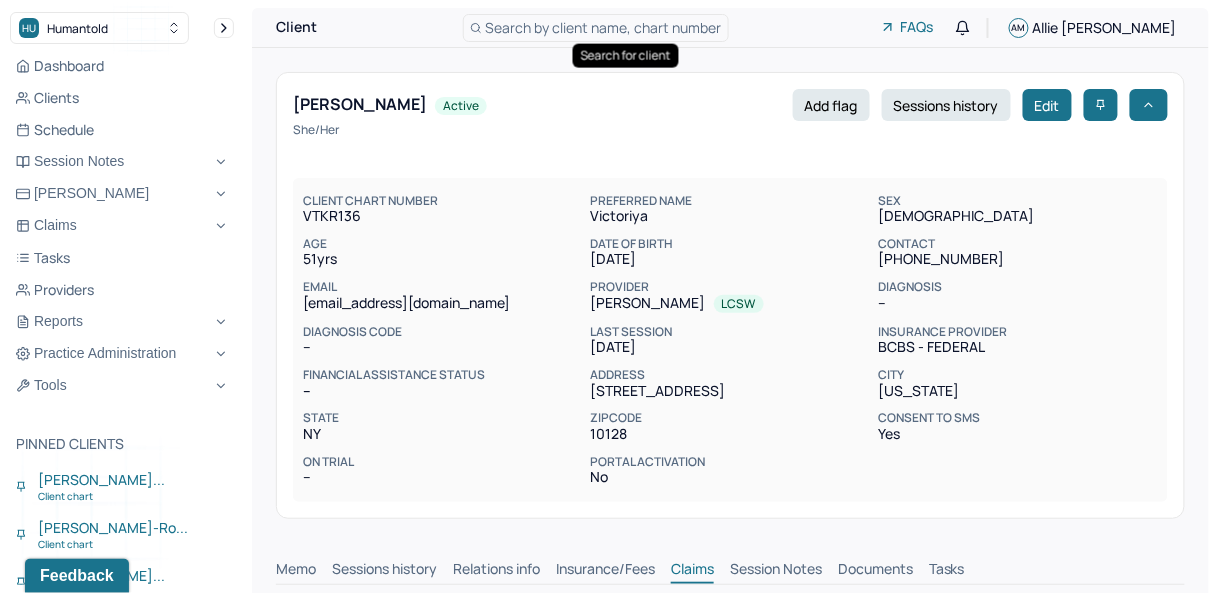 scroll, scrollTop: 0, scrollLeft: 0, axis: both 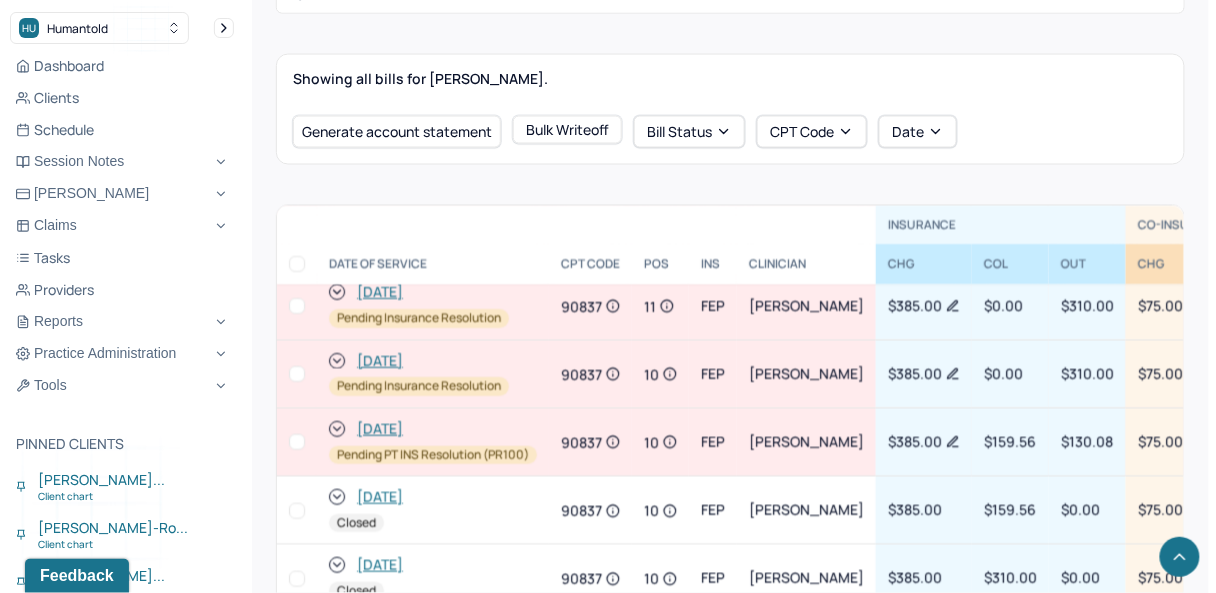 click 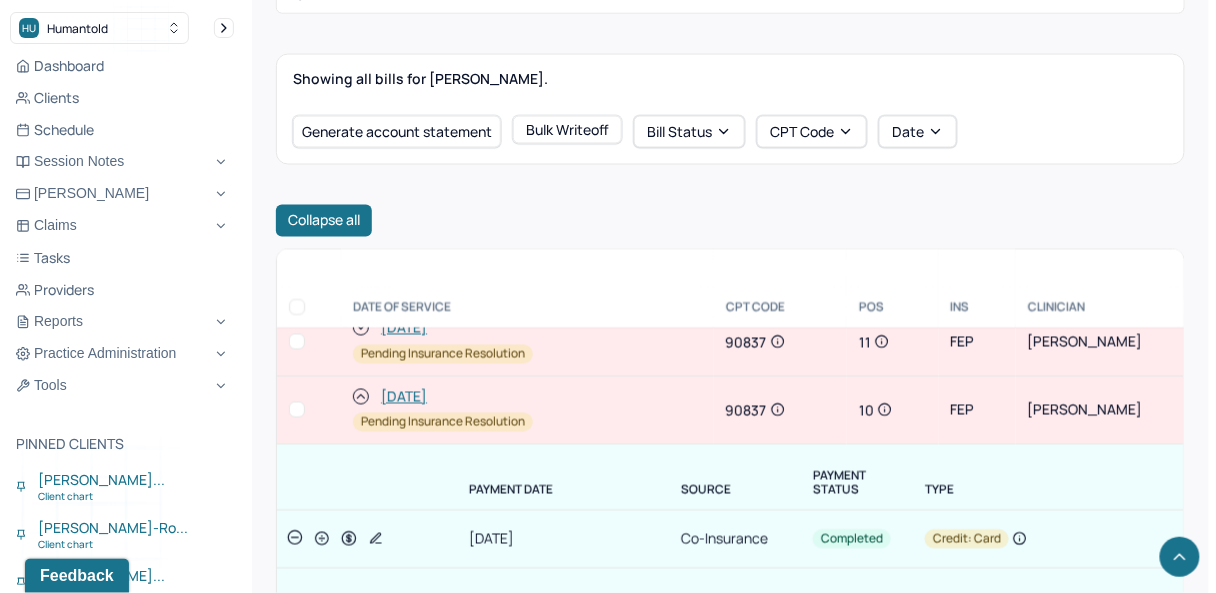 scroll, scrollTop: 80, scrollLeft: 0, axis: vertical 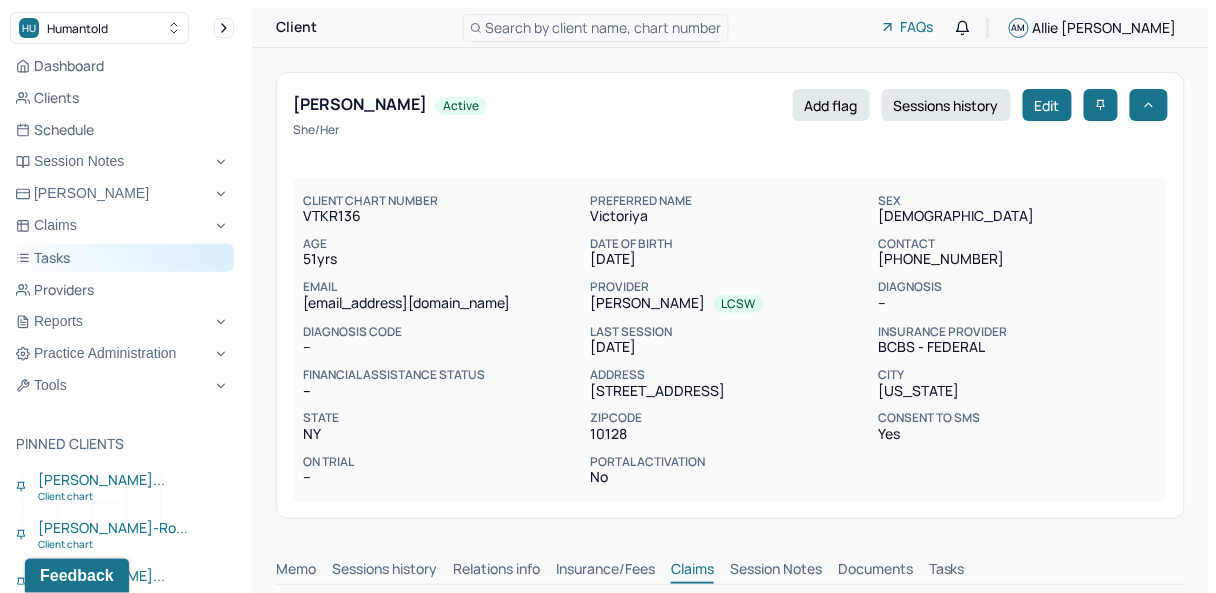 click on "Tasks" at bounding box center [122, 258] 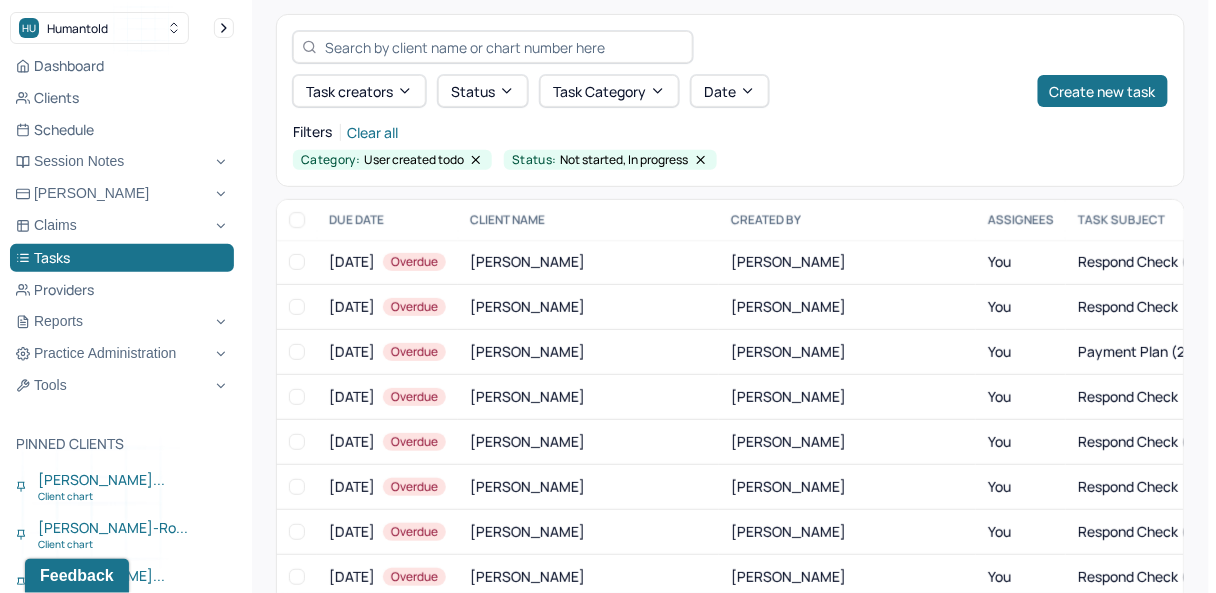scroll, scrollTop: 160, scrollLeft: 0, axis: vertical 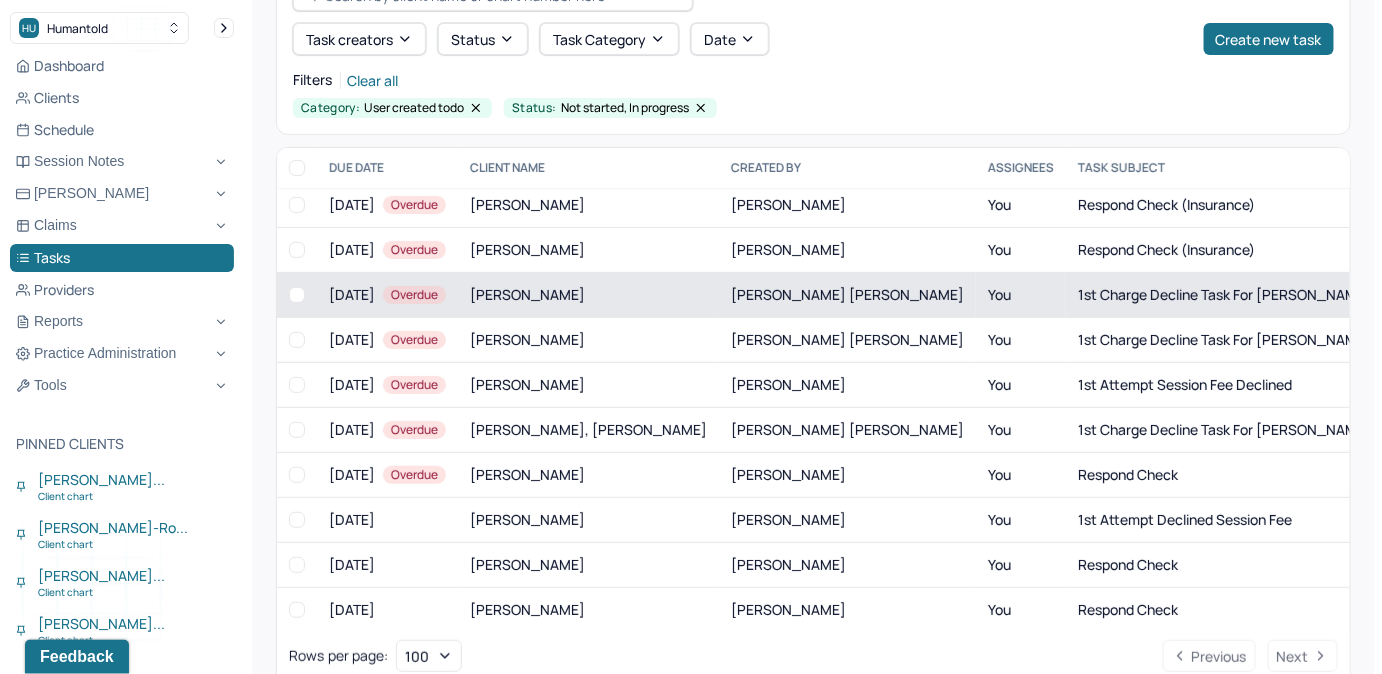 click on "1st Charge Decline task for Harley Dixon DOS 7/16/25" at bounding box center [1265, 295] 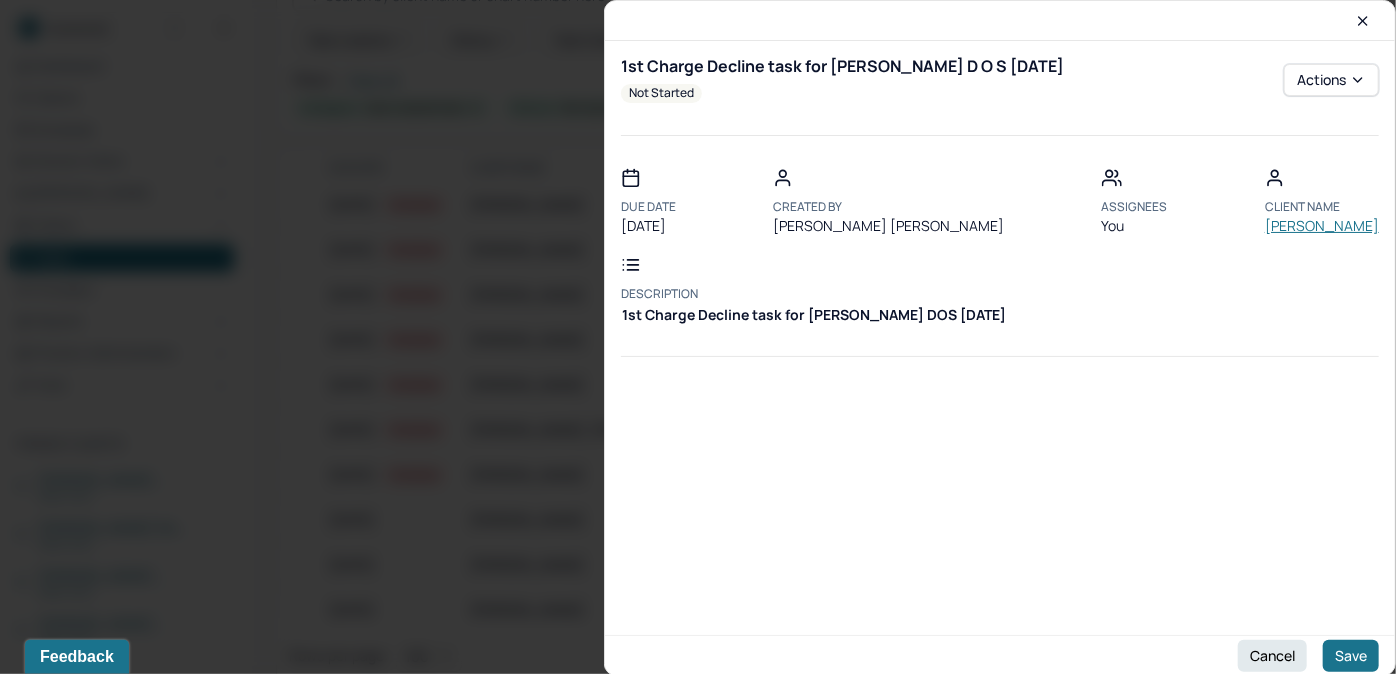 click on "DIXON, HARLEY" at bounding box center (1322, 226) 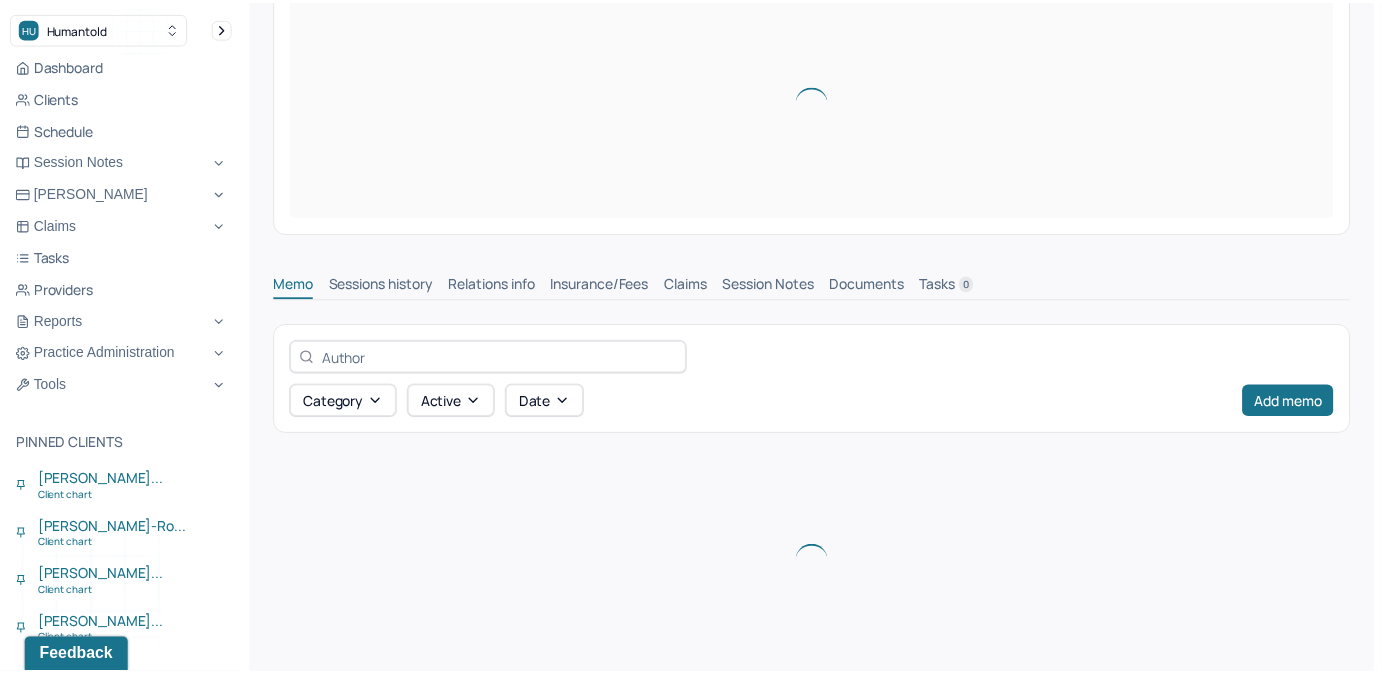 scroll, scrollTop: 0, scrollLeft: 0, axis: both 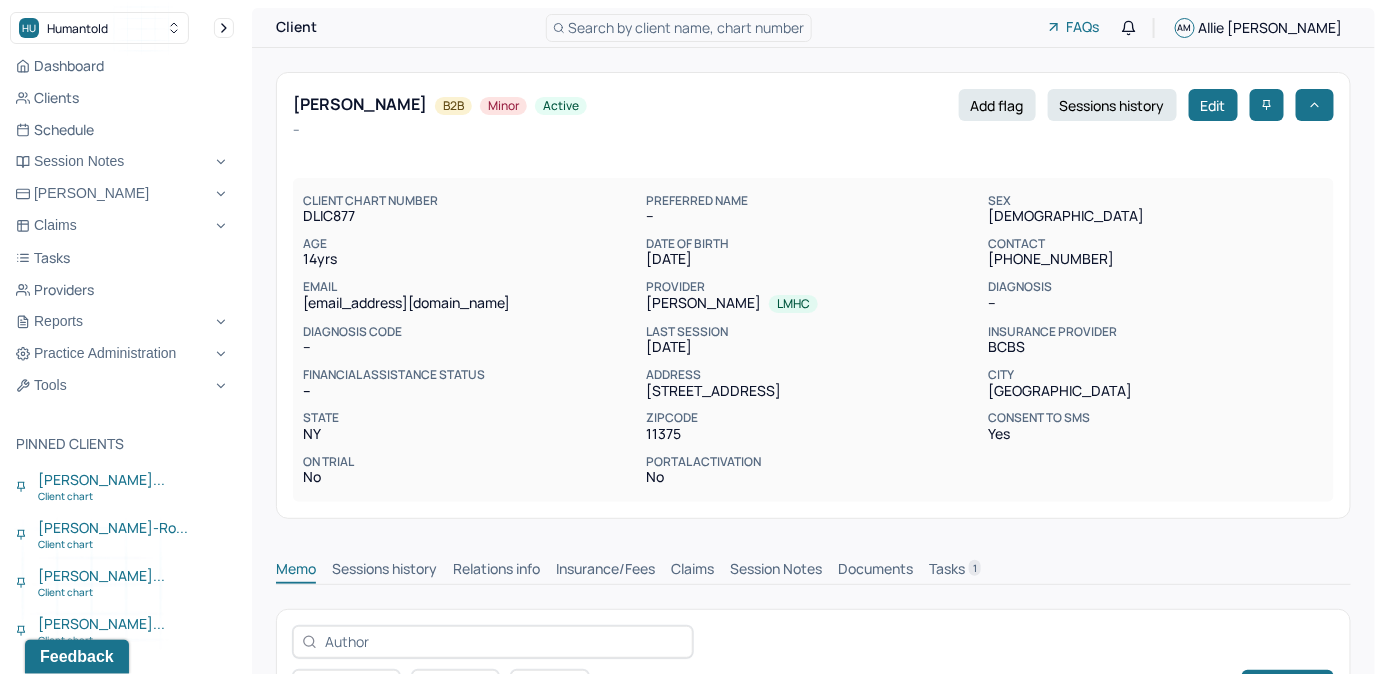 click on "Tasks 1" at bounding box center (955, 571) 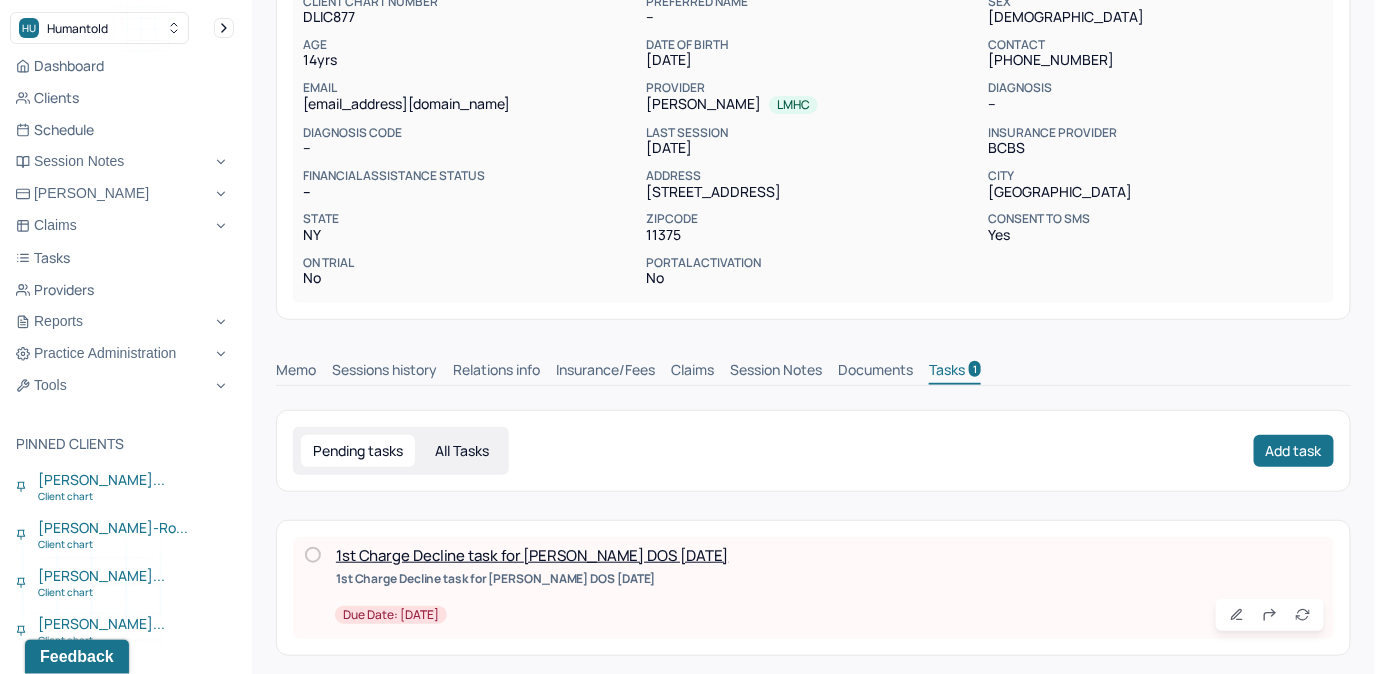 scroll, scrollTop: 210, scrollLeft: 0, axis: vertical 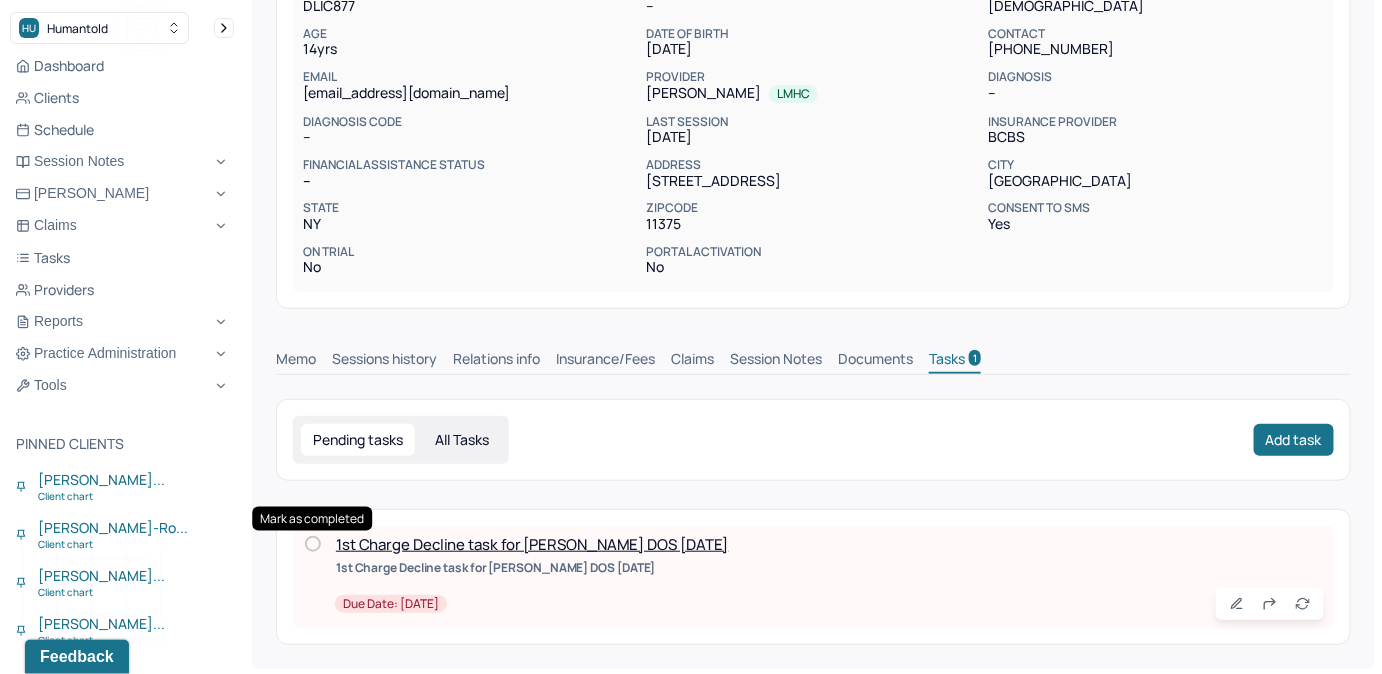 click at bounding box center (313, 544) 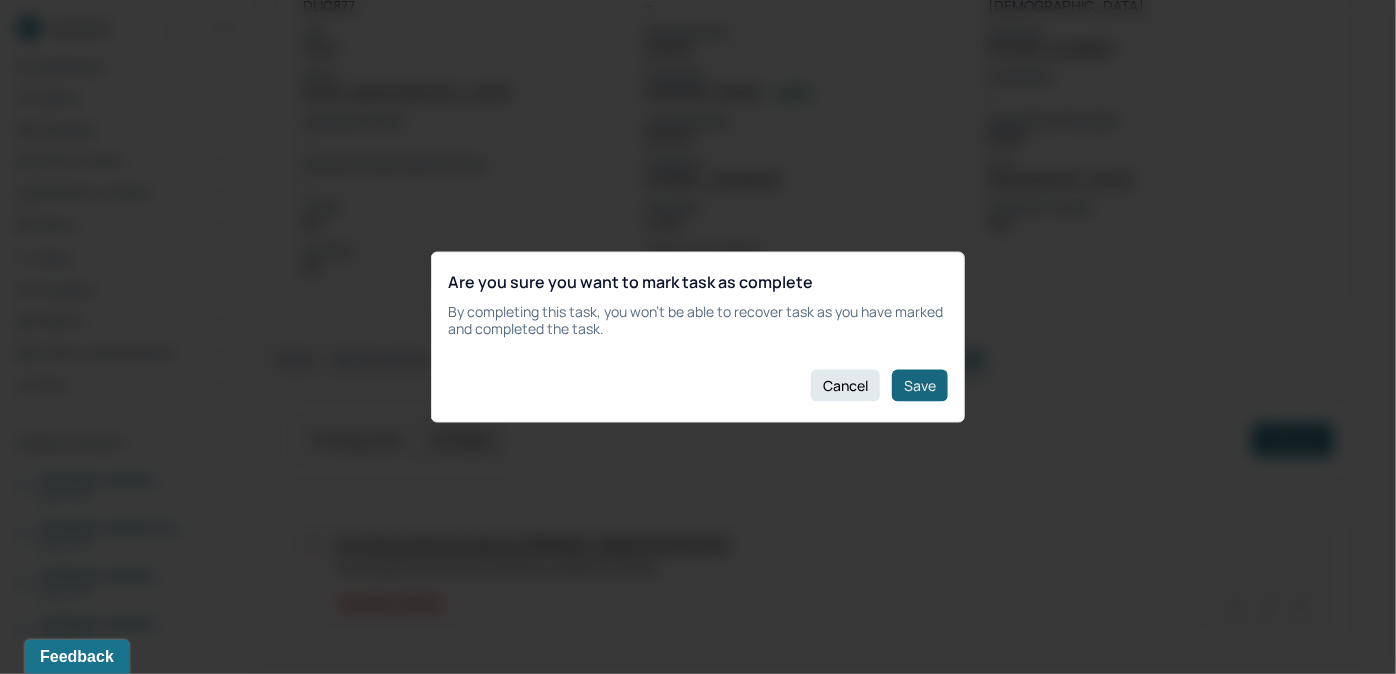click on "Save" at bounding box center [920, 385] 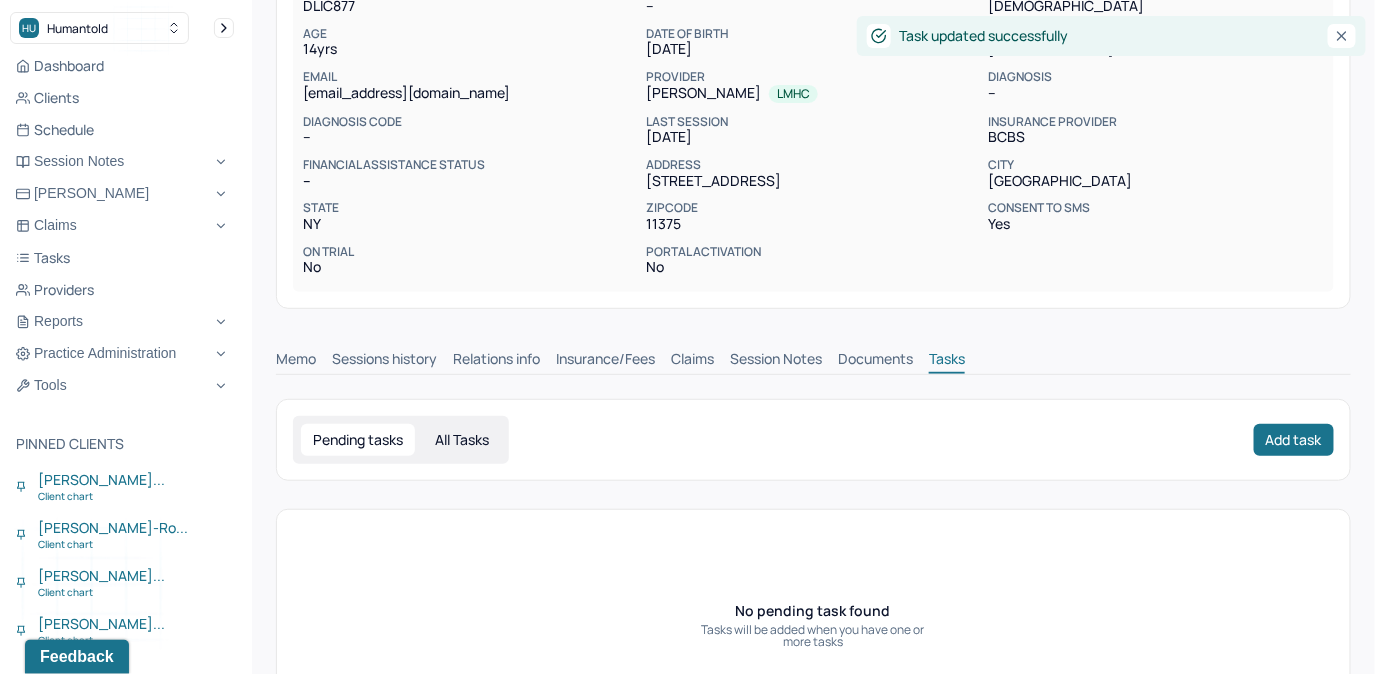 click on "Claims" at bounding box center [692, 361] 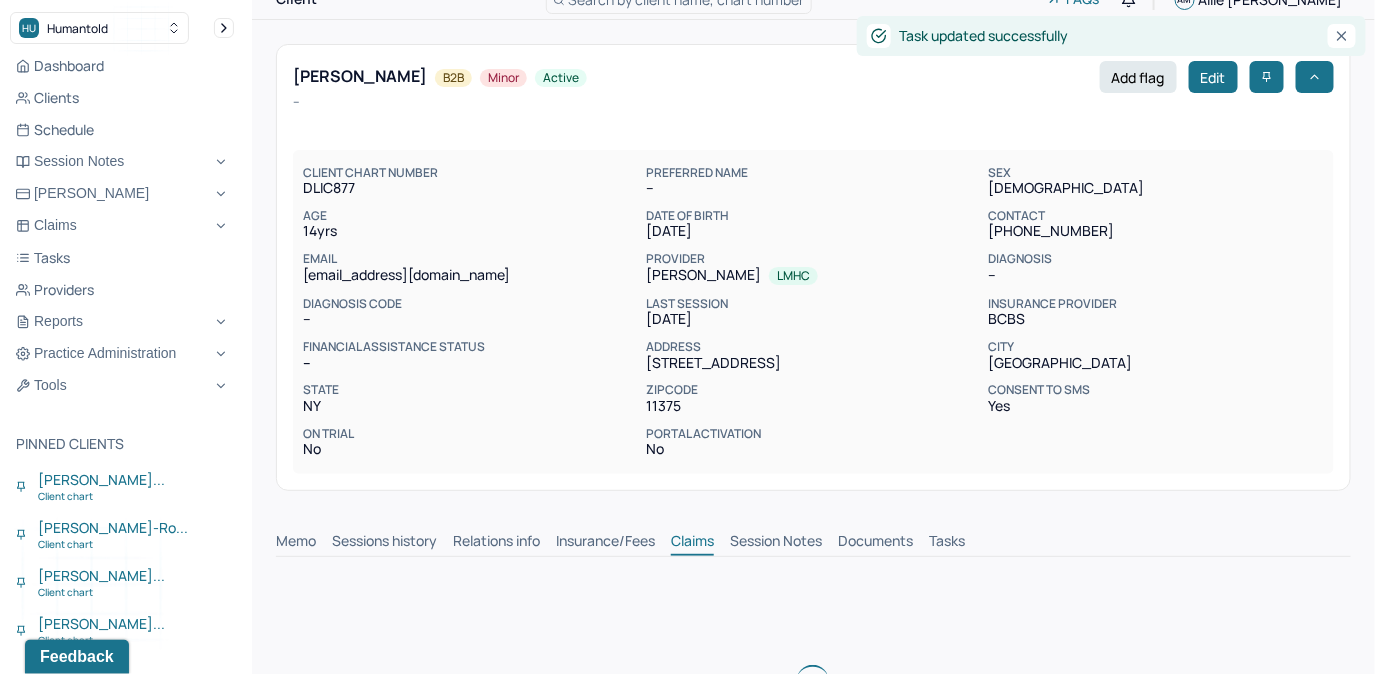 scroll, scrollTop: 0, scrollLeft: 0, axis: both 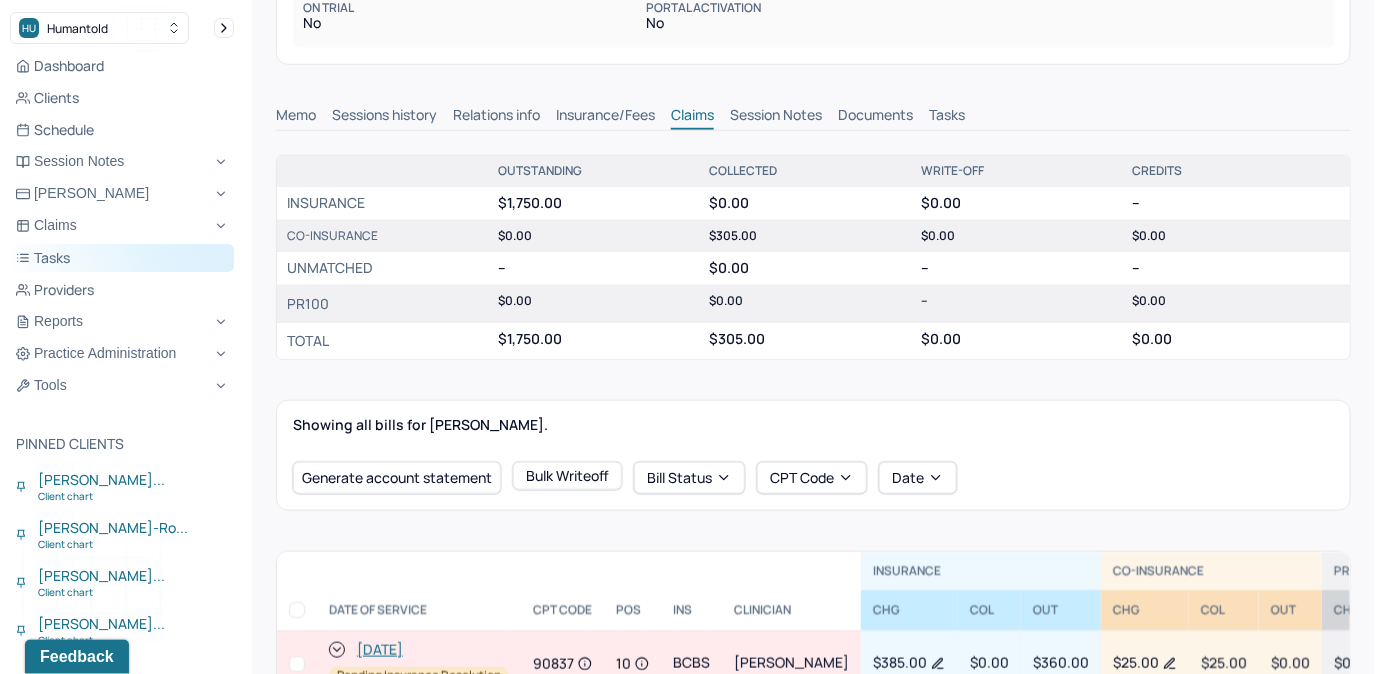 click on "Tasks" at bounding box center (122, 258) 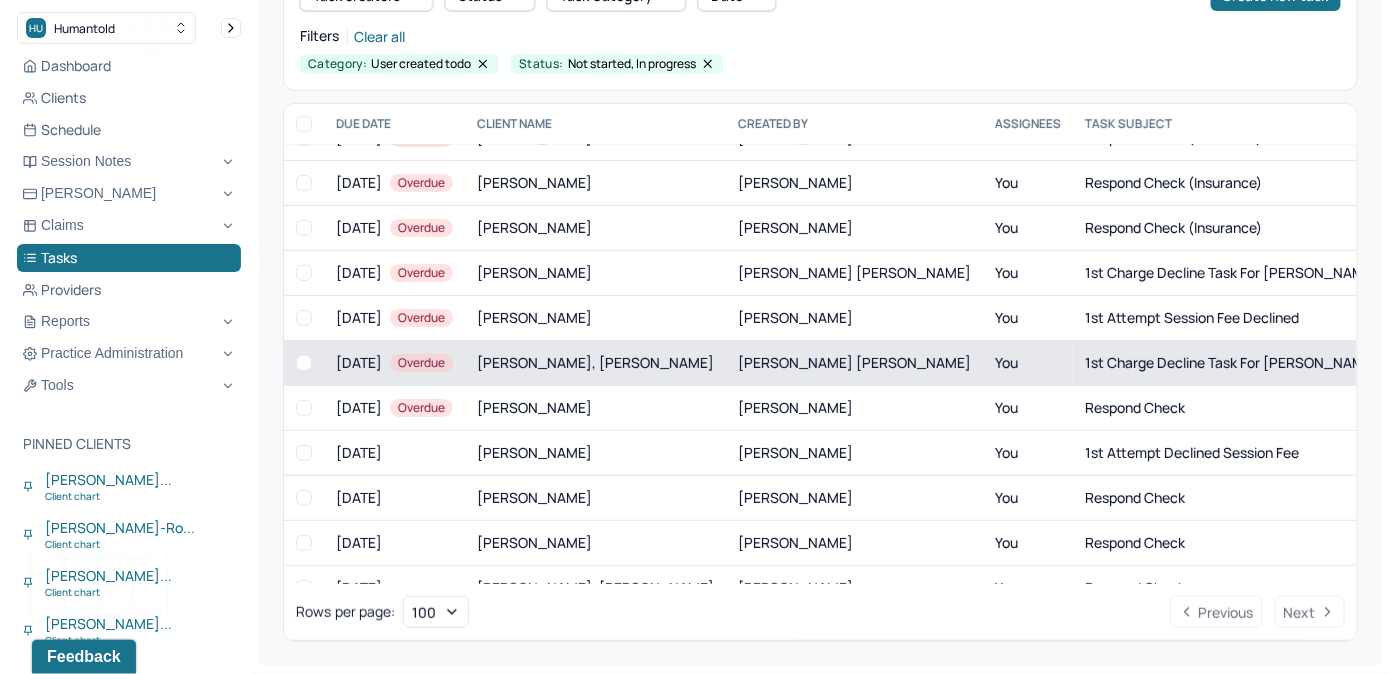 scroll, scrollTop: 363, scrollLeft: 0, axis: vertical 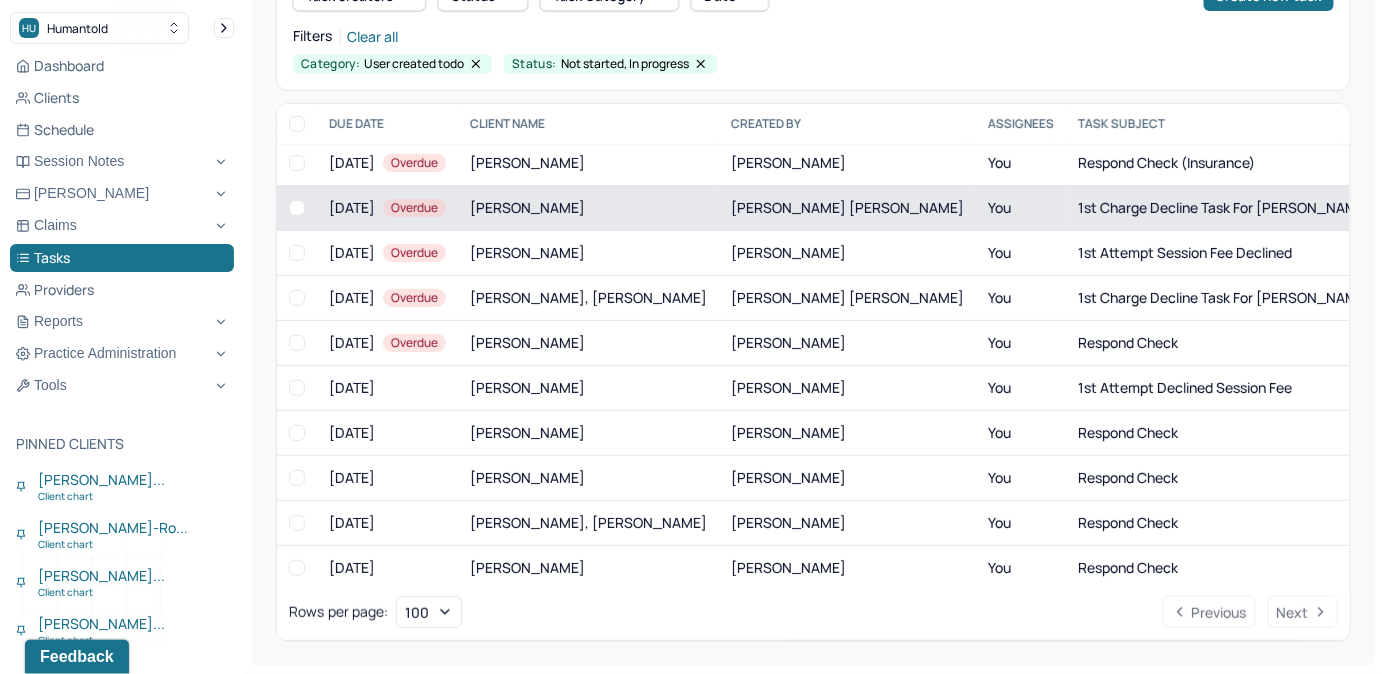 click on "You" at bounding box center [1021, 208] 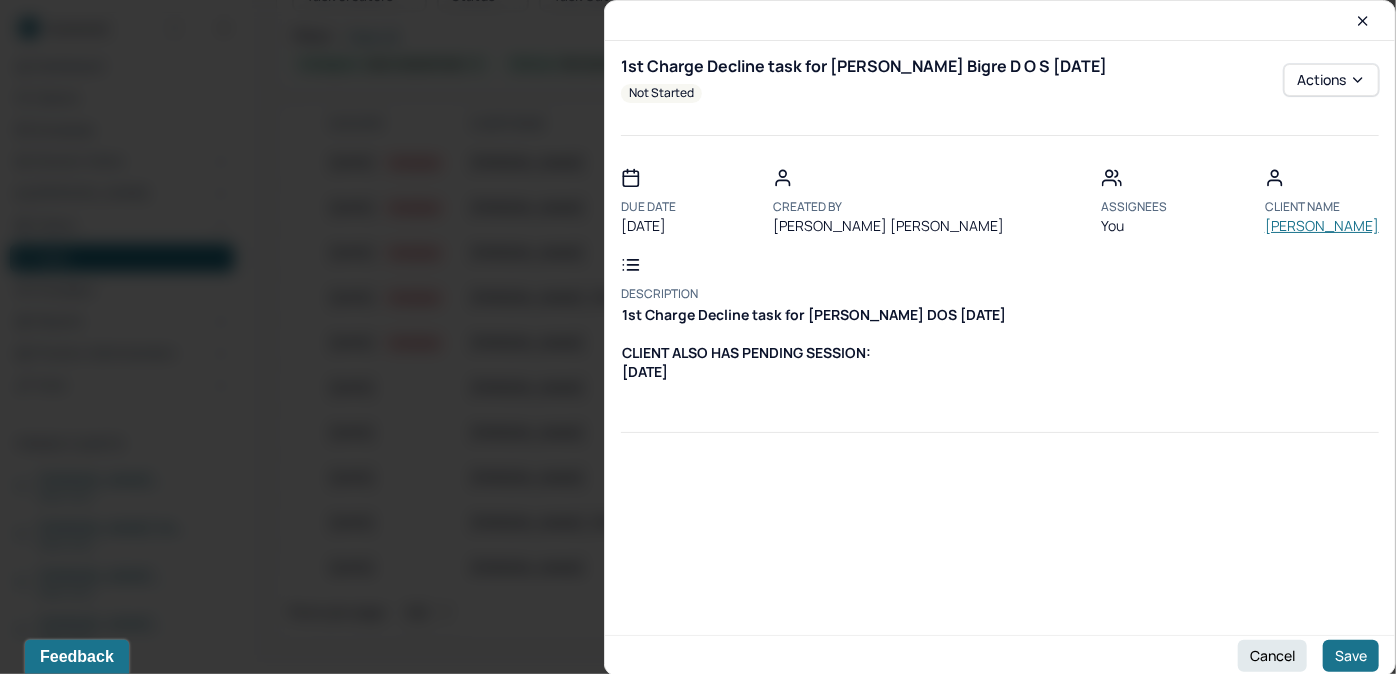 click on "LEBIGRE, CARRIE" at bounding box center (1322, 226) 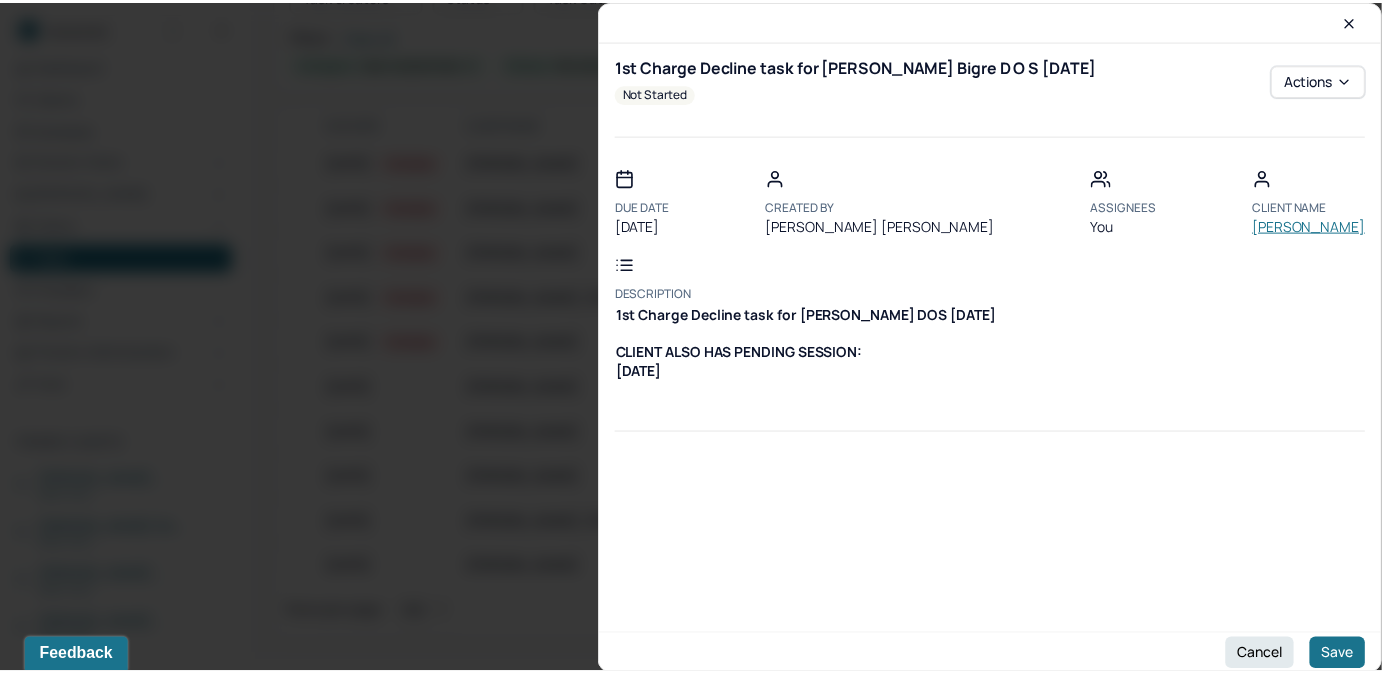 scroll, scrollTop: 0, scrollLeft: 0, axis: both 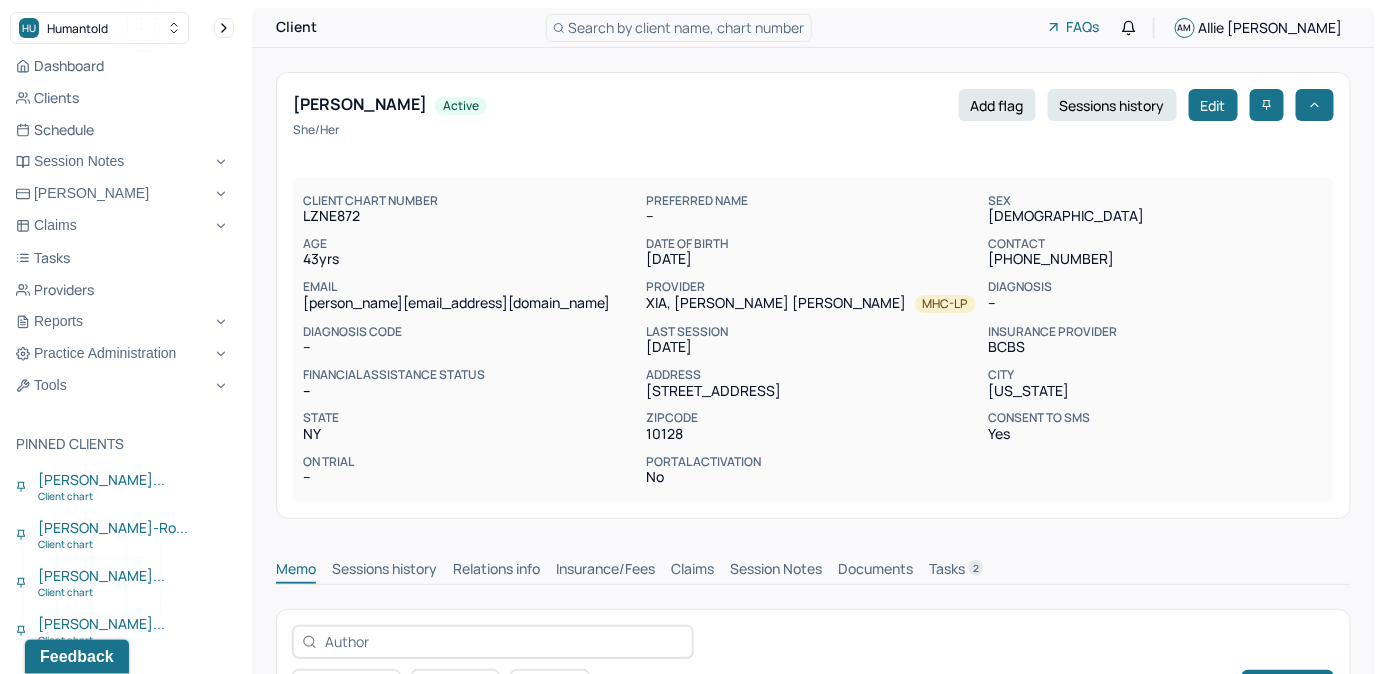 click on "Memo Sessions history Relations info Insurance/Fees Claims Session Notes Documents Tasks 2" at bounding box center (813, 572) 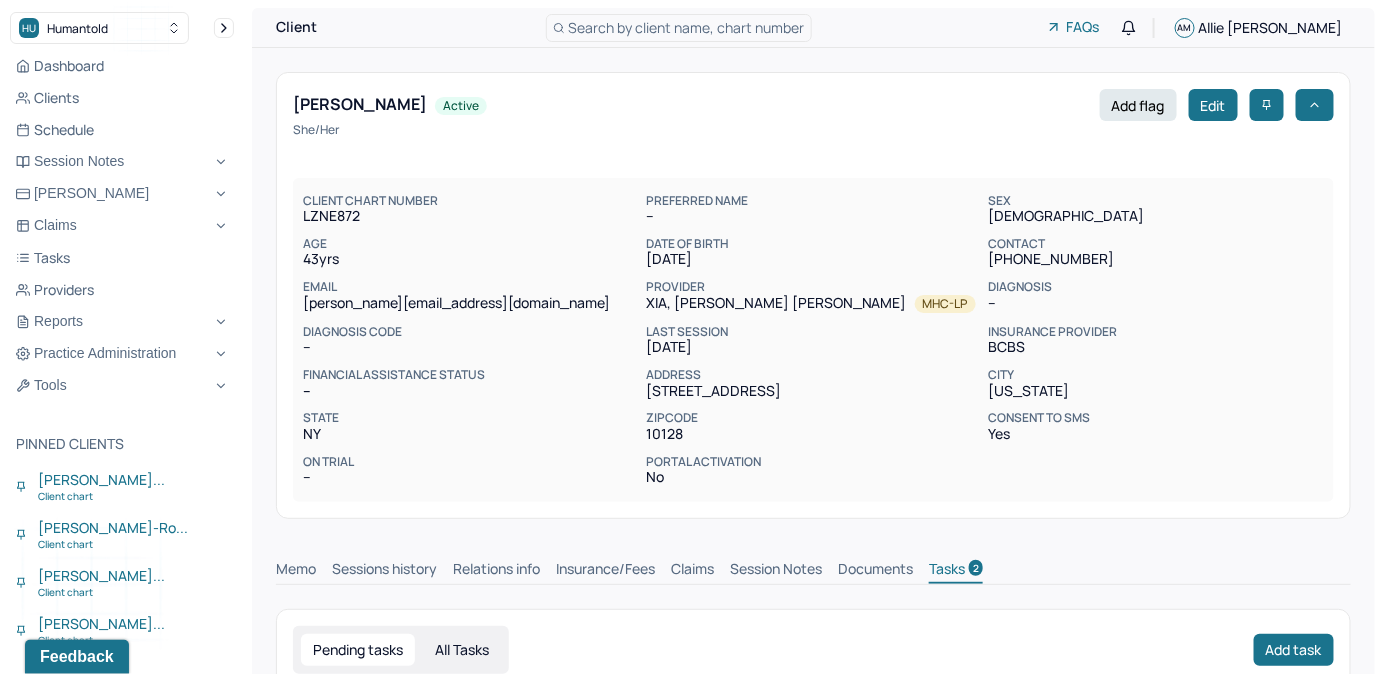 scroll, scrollTop: 0, scrollLeft: 0, axis: both 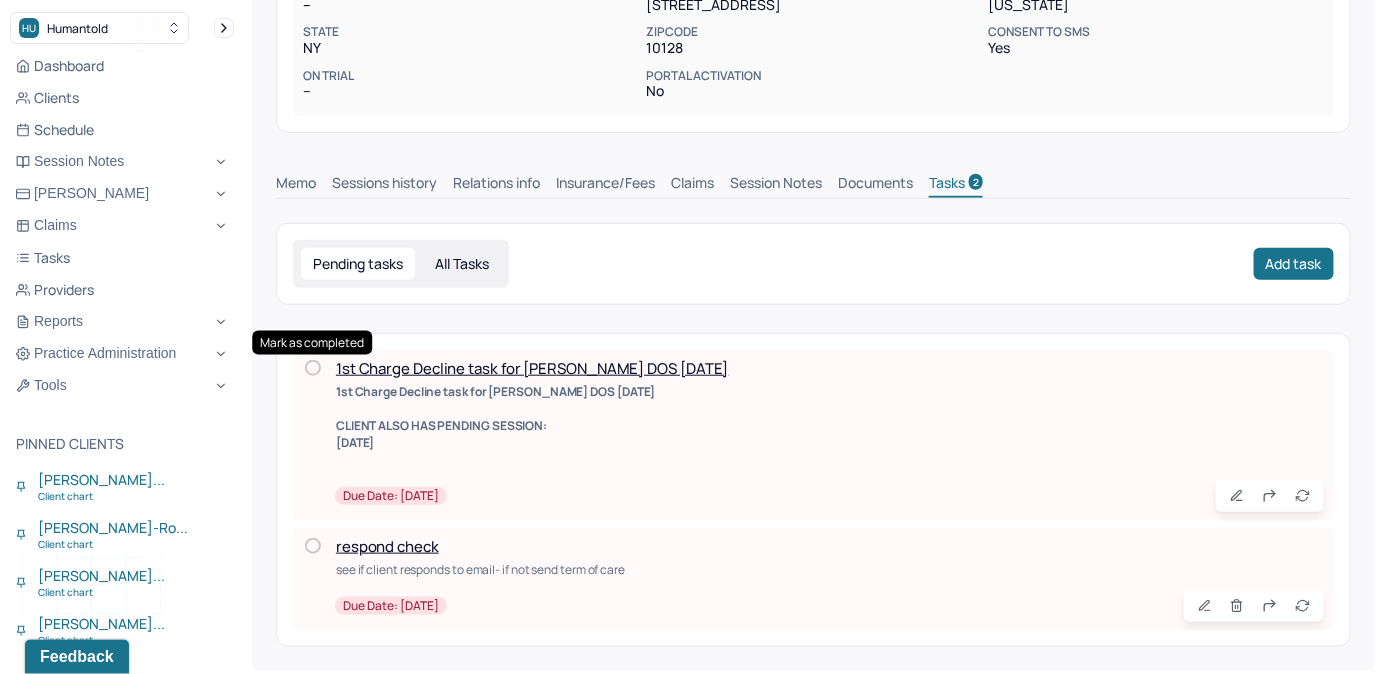click at bounding box center (313, 368) 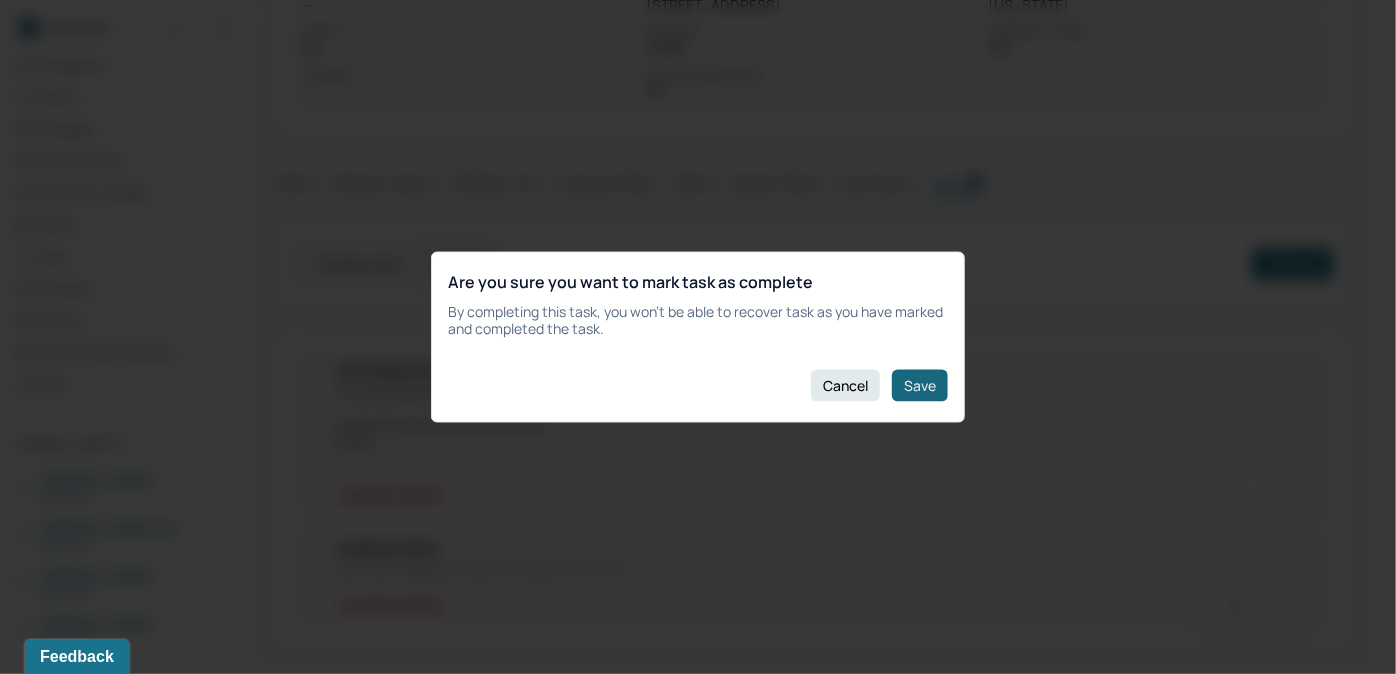 click on "Save" at bounding box center [920, 385] 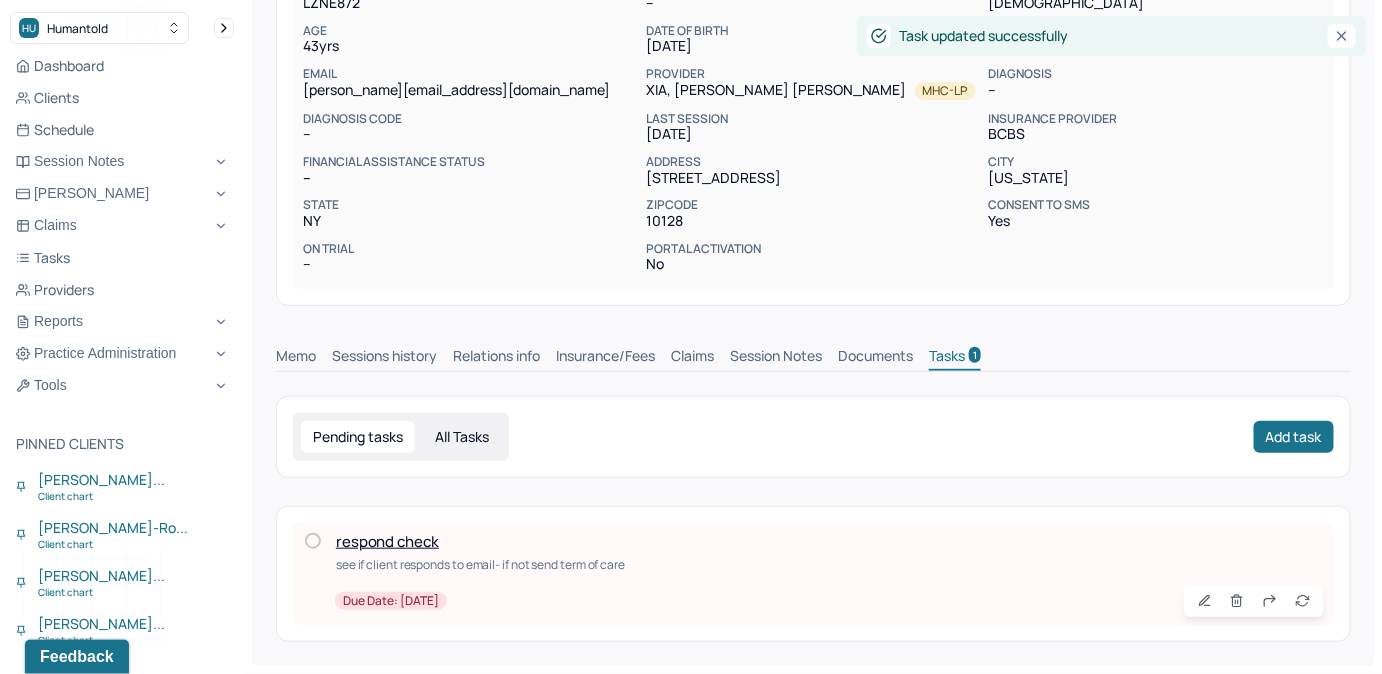 scroll, scrollTop: 210, scrollLeft: 0, axis: vertical 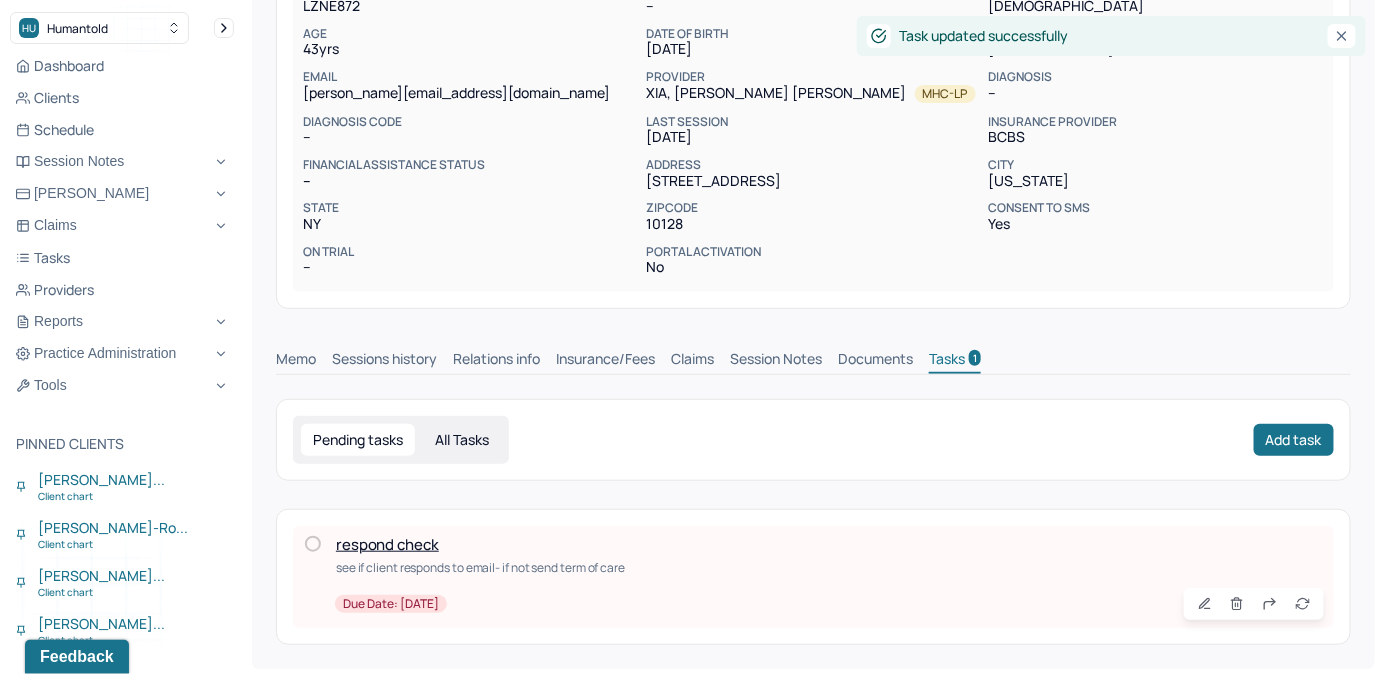 click on "Claims" at bounding box center (692, 361) 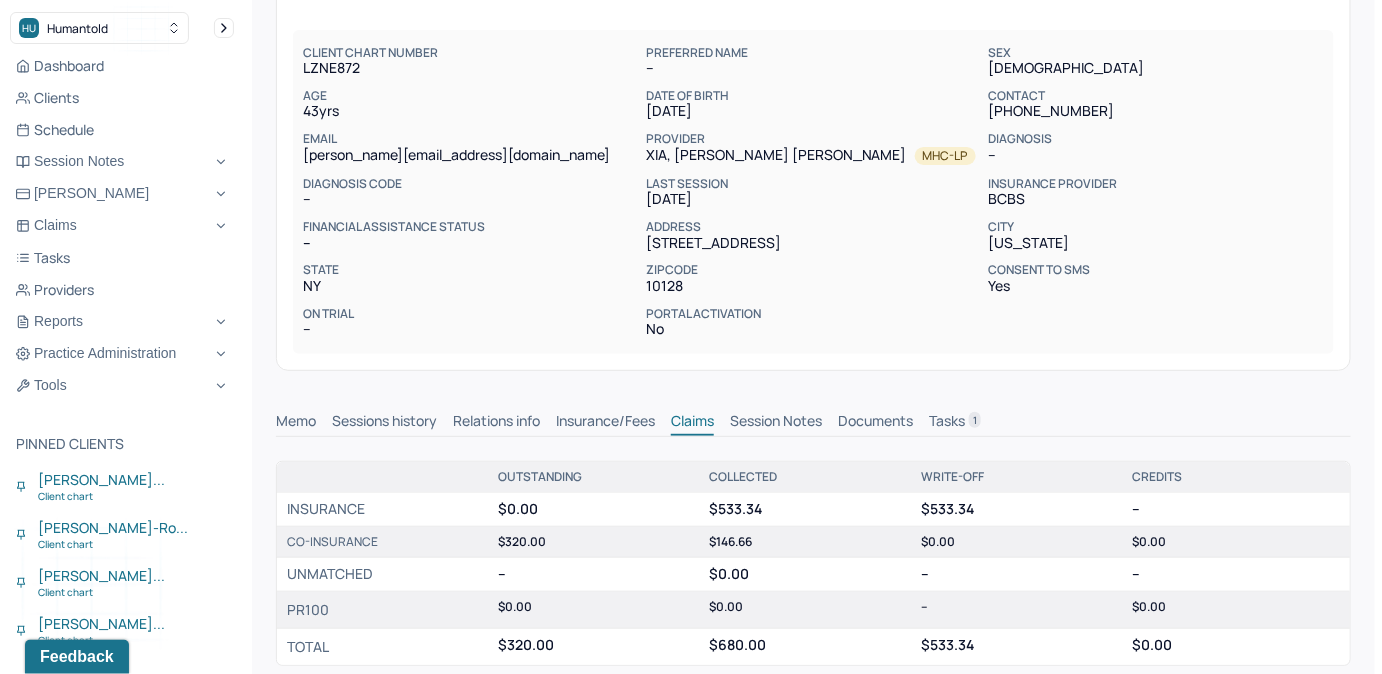 scroll, scrollTop: 119, scrollLeft: 0, axis: vertical 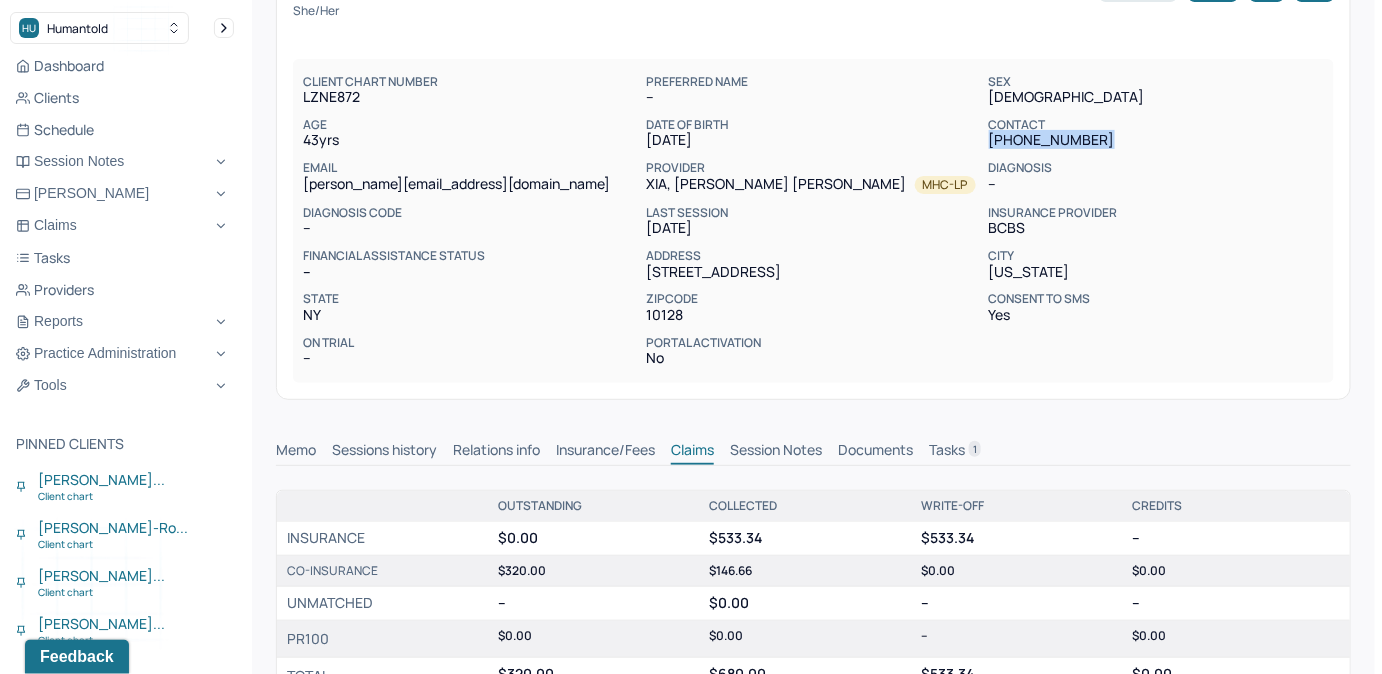 drag, startPoint x: 978, startPoint y: 142, endPoint x: 1077, endPoint y: 147, distance: 99.12618 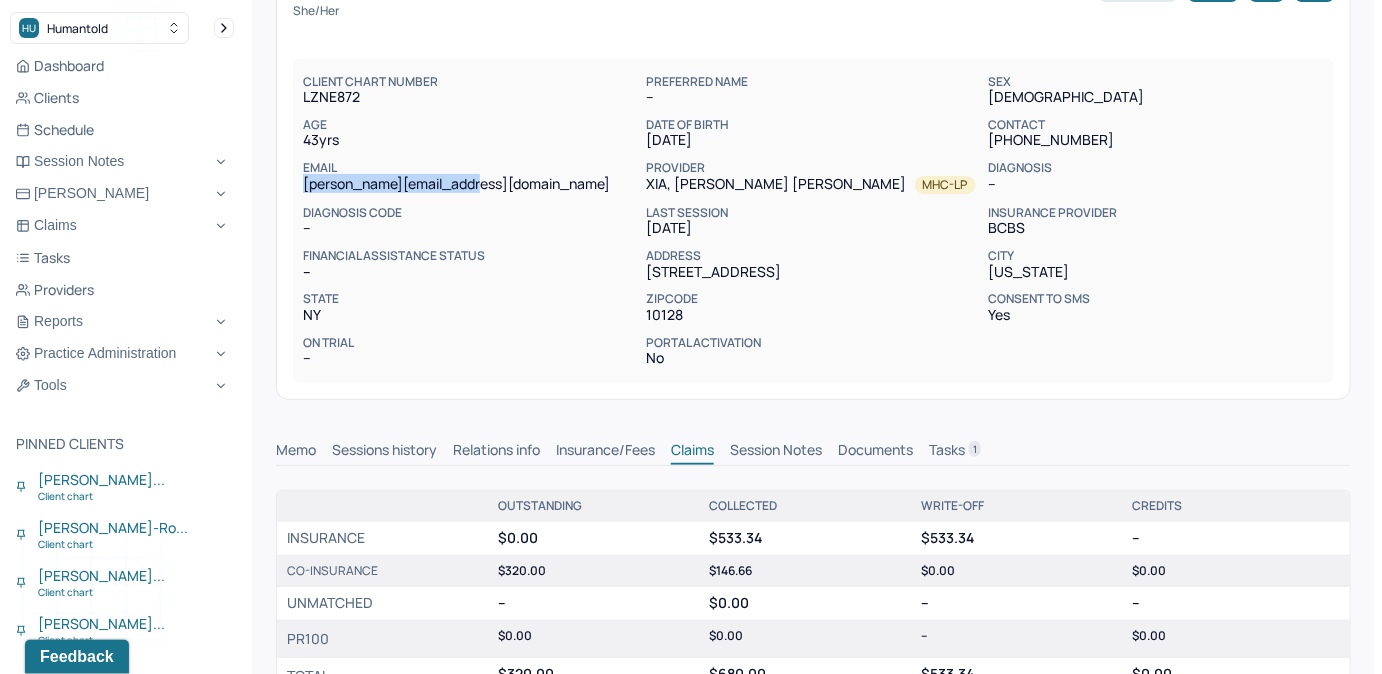 drag, startPoint x: 304, startPoint y: 180, endPoint x: 514, endPoint y: 193, distance: 210.402 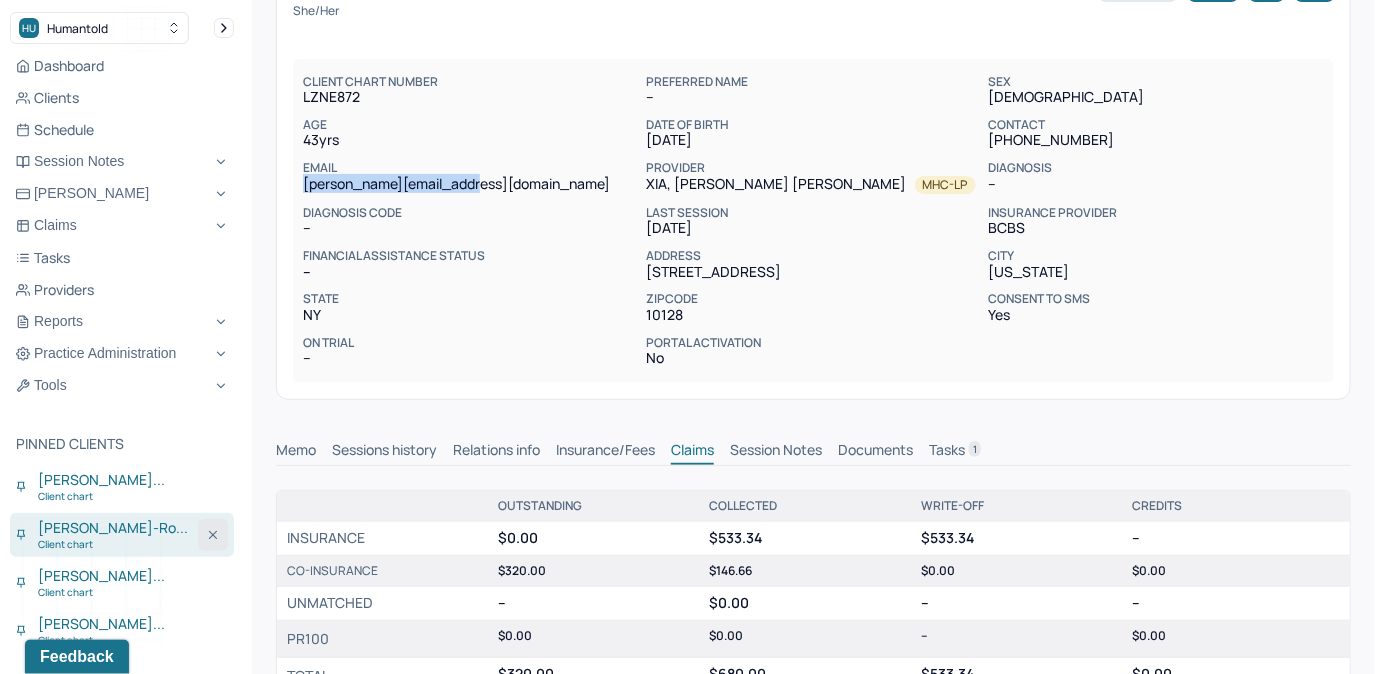 click 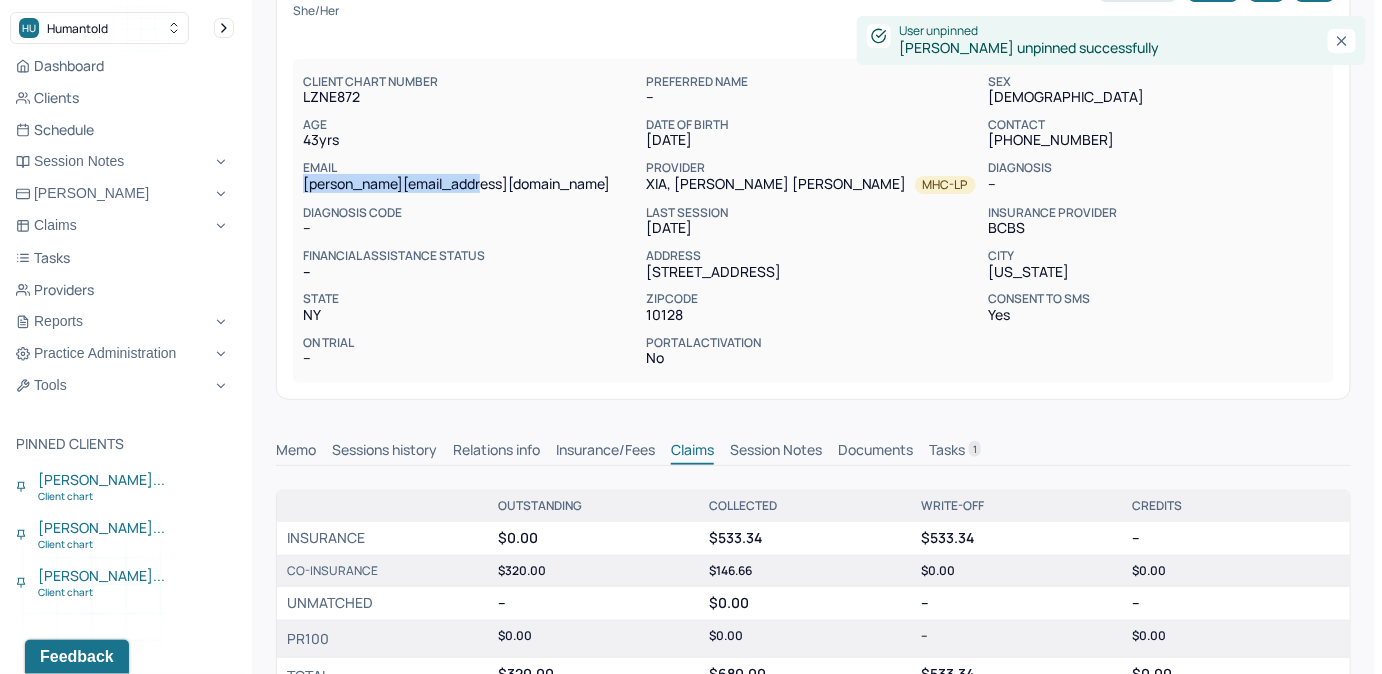 click 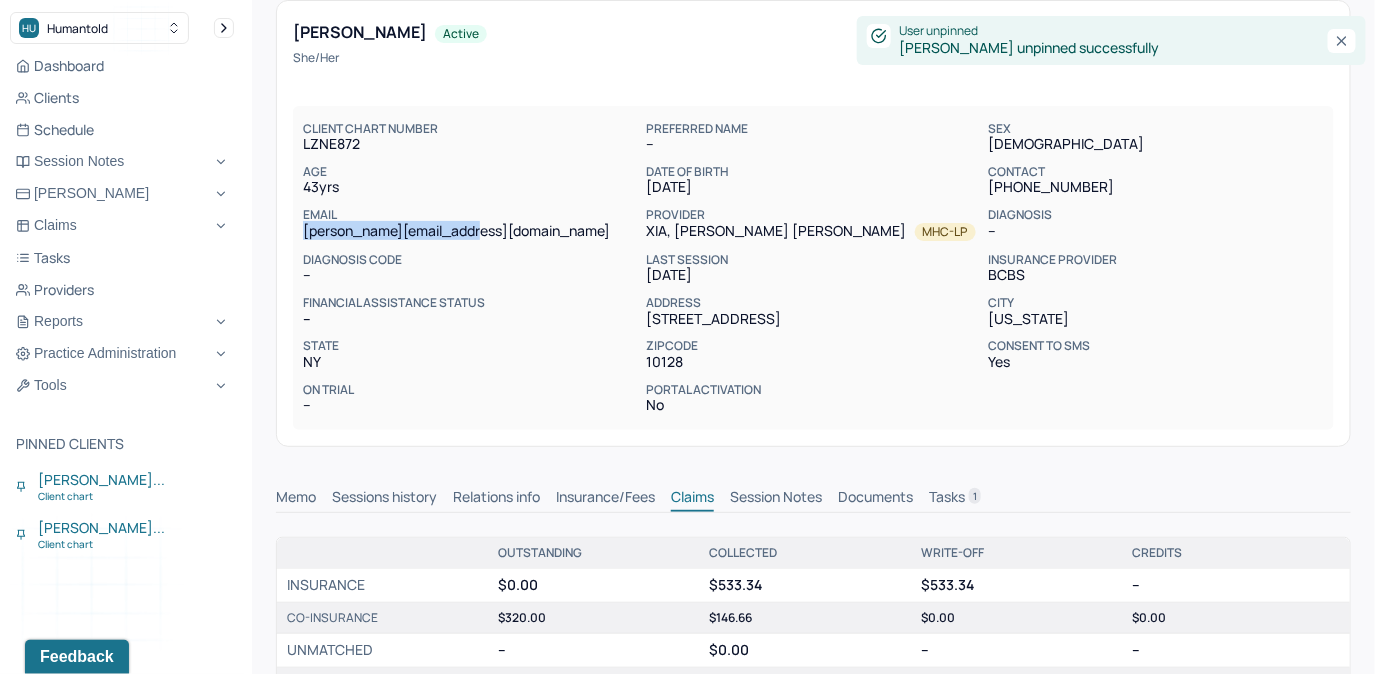 scroll, scrollTop: 0, scrollLeft: 0, axis: both 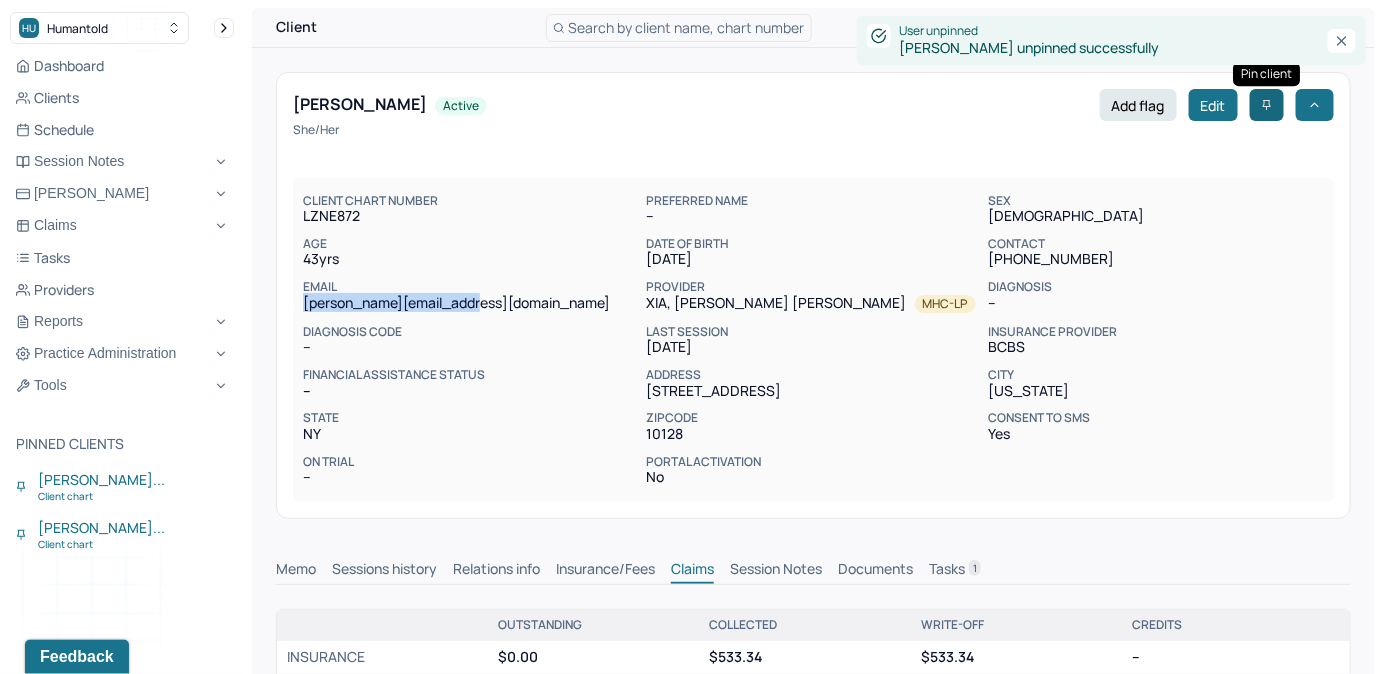click 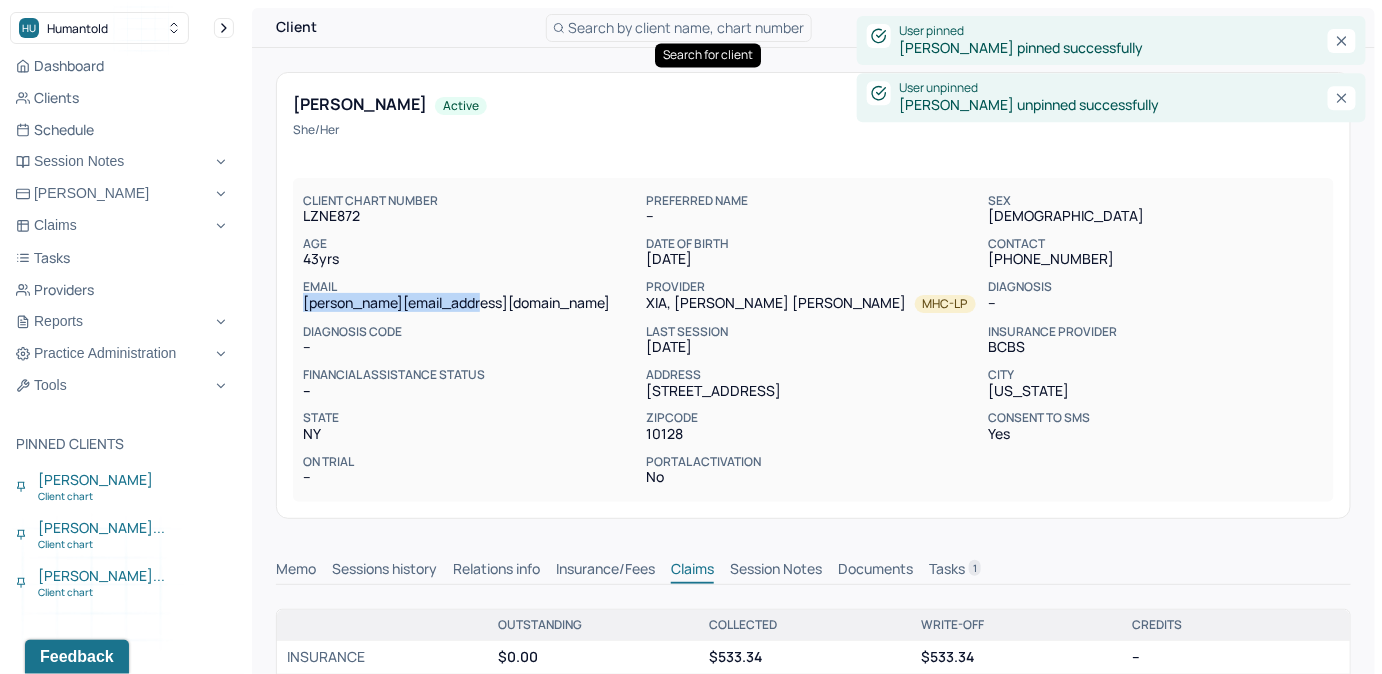 click on "Search by client name, chart number" at bounding box center [687, 27] 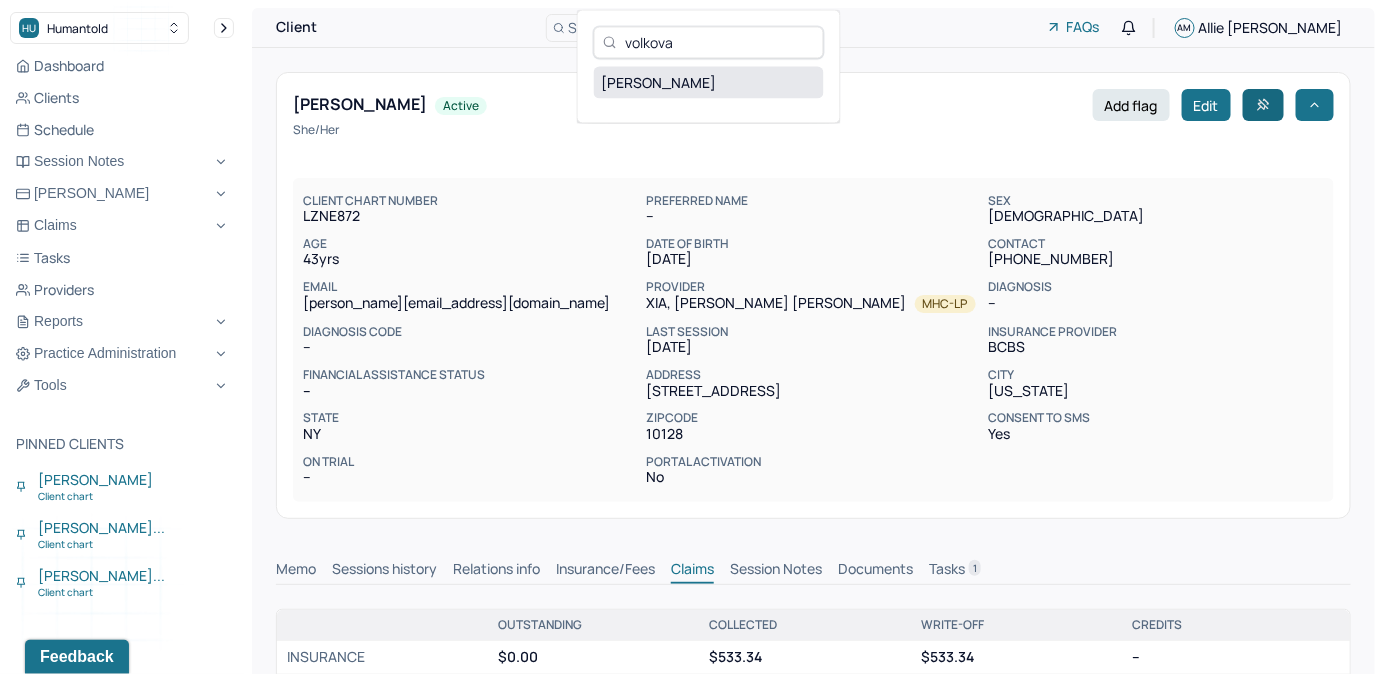 type on "volkova" 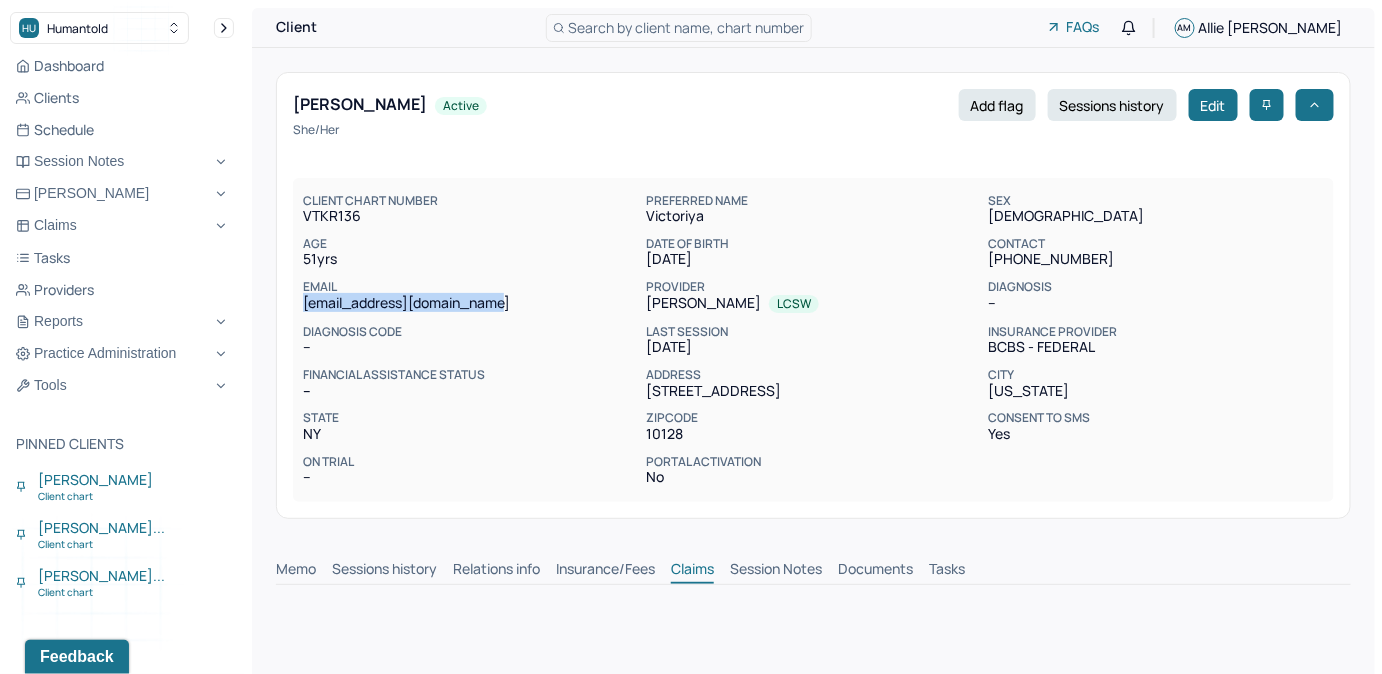 drag, startPoint x: 302, startPoint y: 304, endPoint x: 500, endPoint y: 299, distance: 198.06313 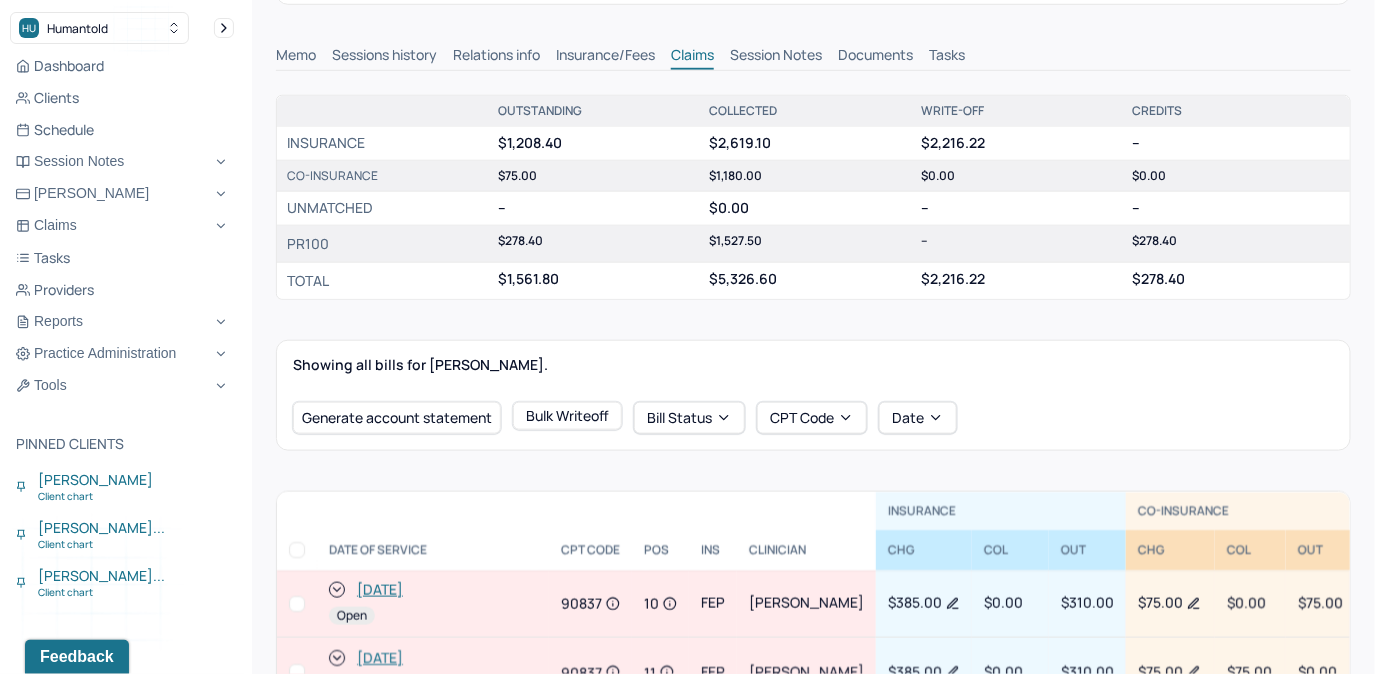 scroll, scrollTop: 545, scrollLeft: 0, axis: vertical 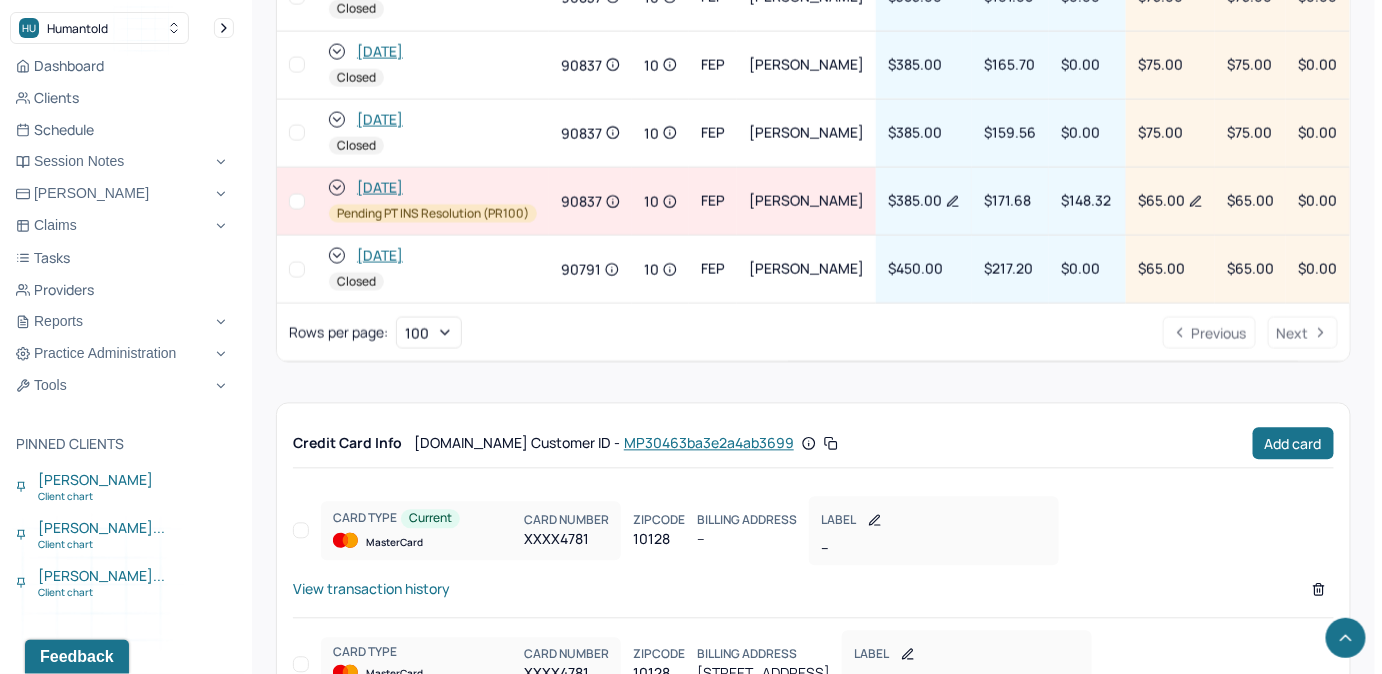 click 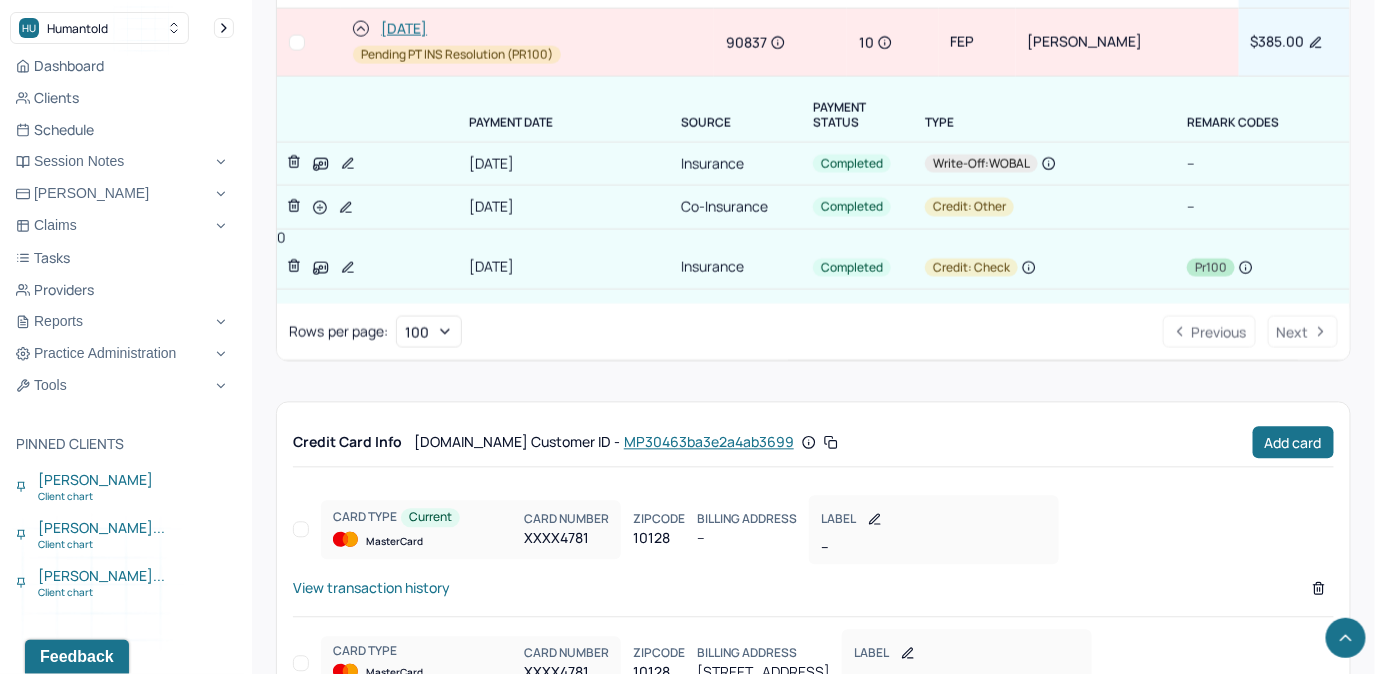 scroll, scrollTop: 950, scrollLeft: 0, axis: vertical 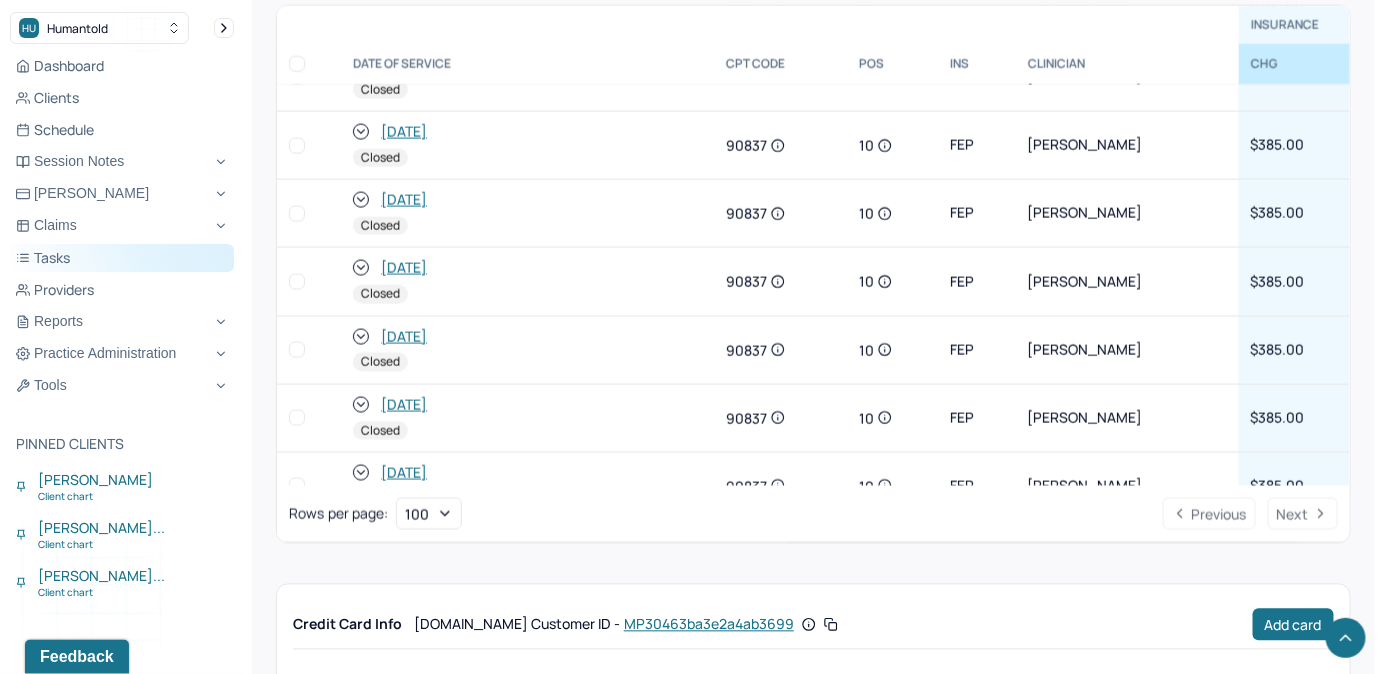 click on "Tasks" at bounding box center [122, 258] 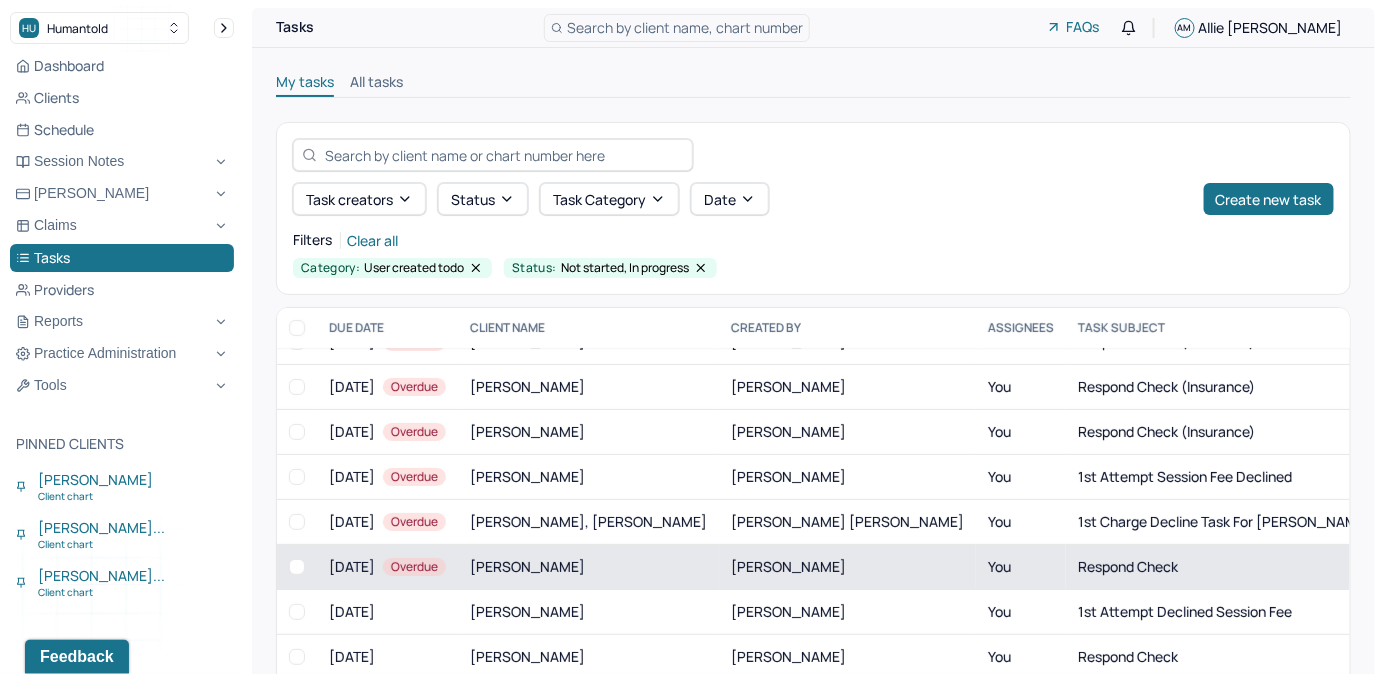 scroll, scrollTop: 363, scrollLeft: 0, axis: vertical 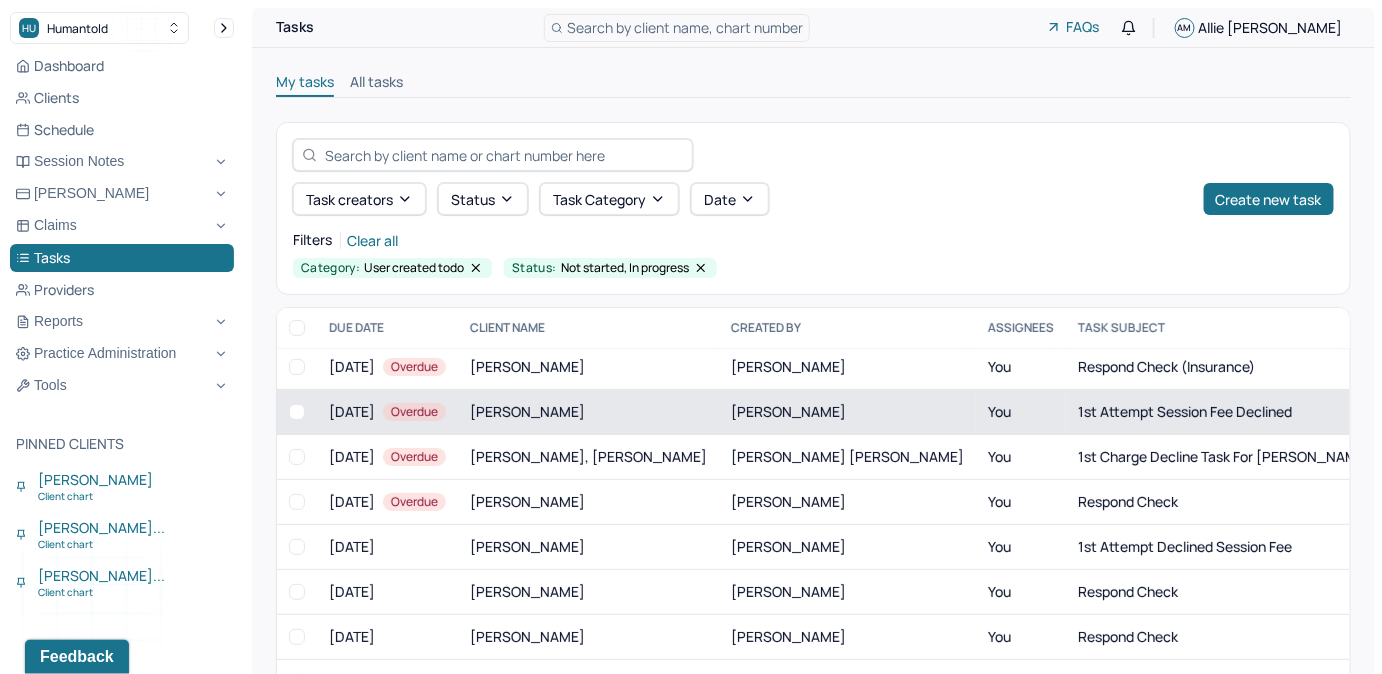 click on "POWERS, KATHERINE" at bounding box center [847, 412] 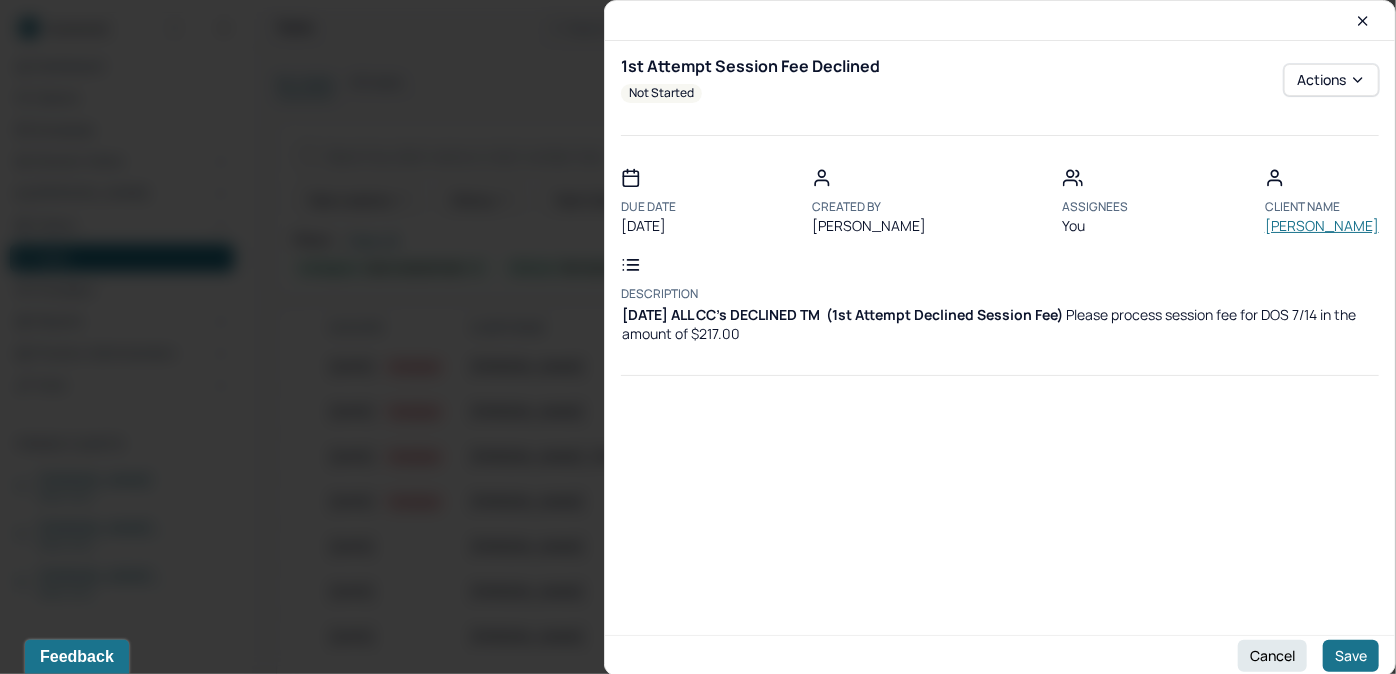 click on "ROSENBERG, MALKY" at bounding box center [1322, 226] 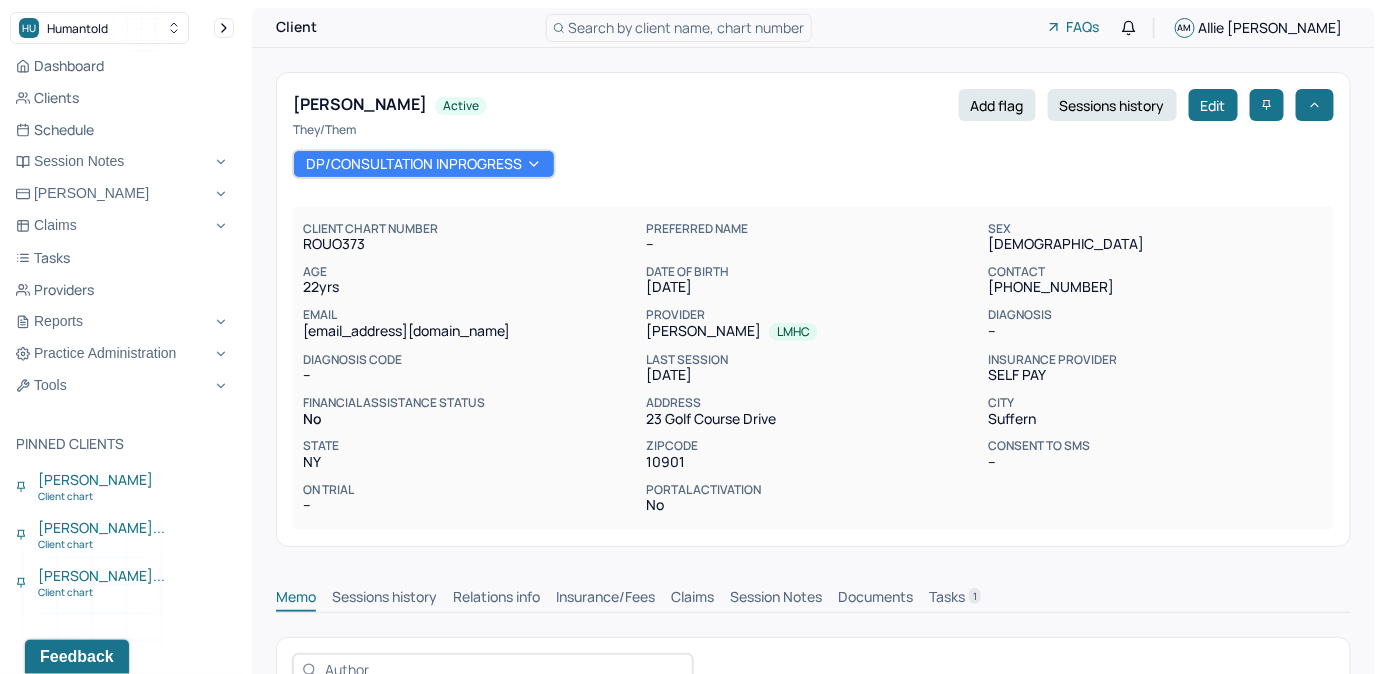drag, startPoint x: 951, startPoint y: 595, endPoint x: 958, endPoint y: 587, distance: 10.630146 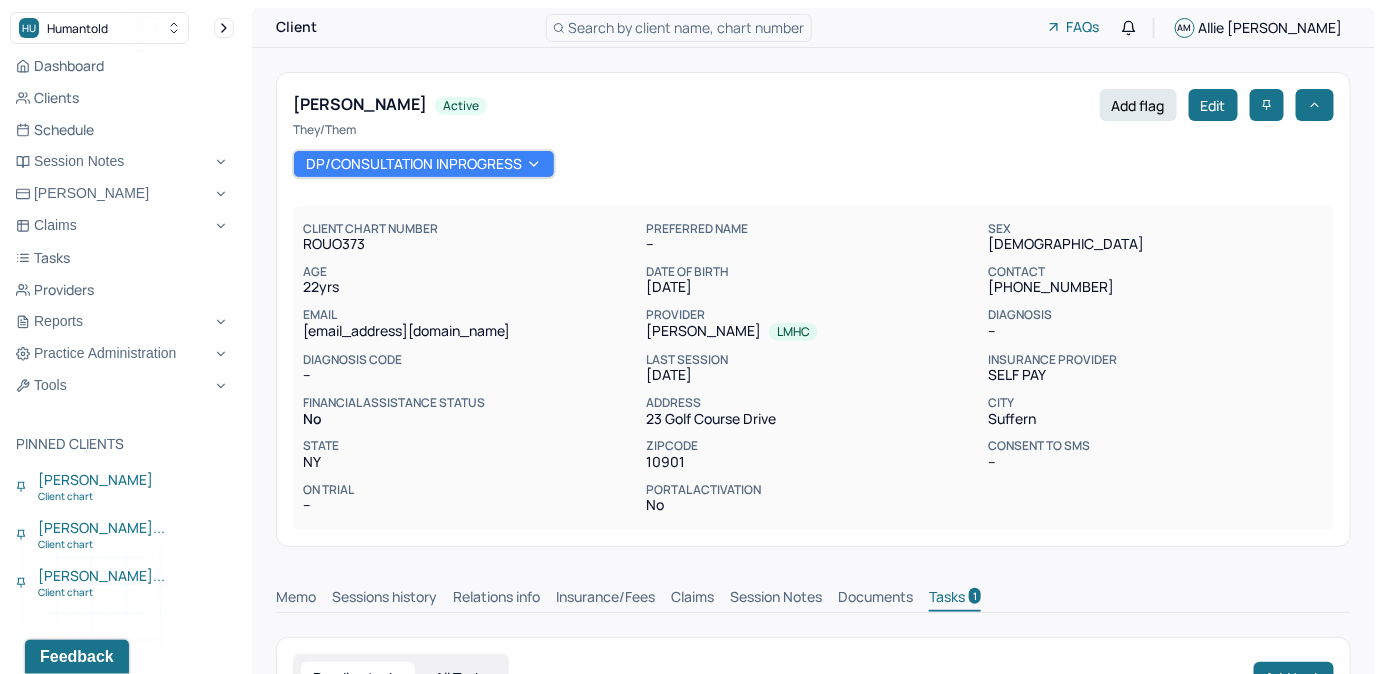 scroll, scrollTop: 1, scrollLeft: 0, axis: vertical 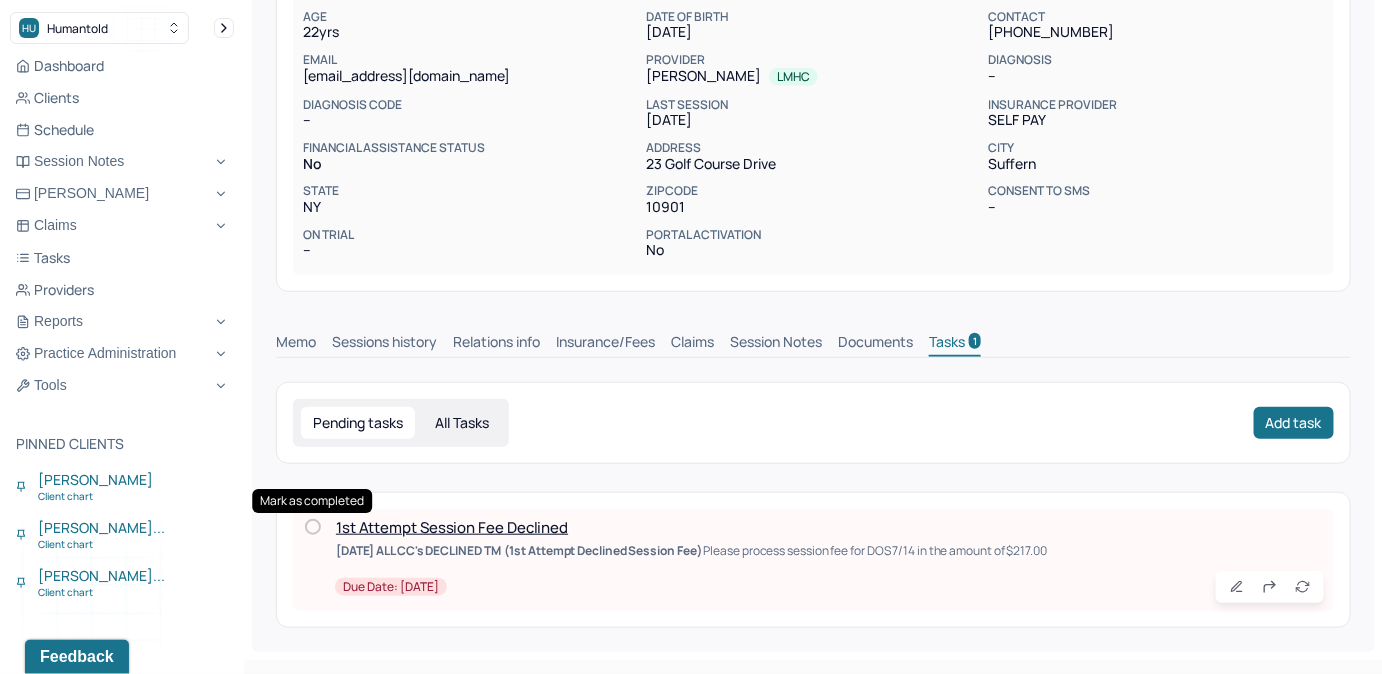click at bounding box center [313, 527] 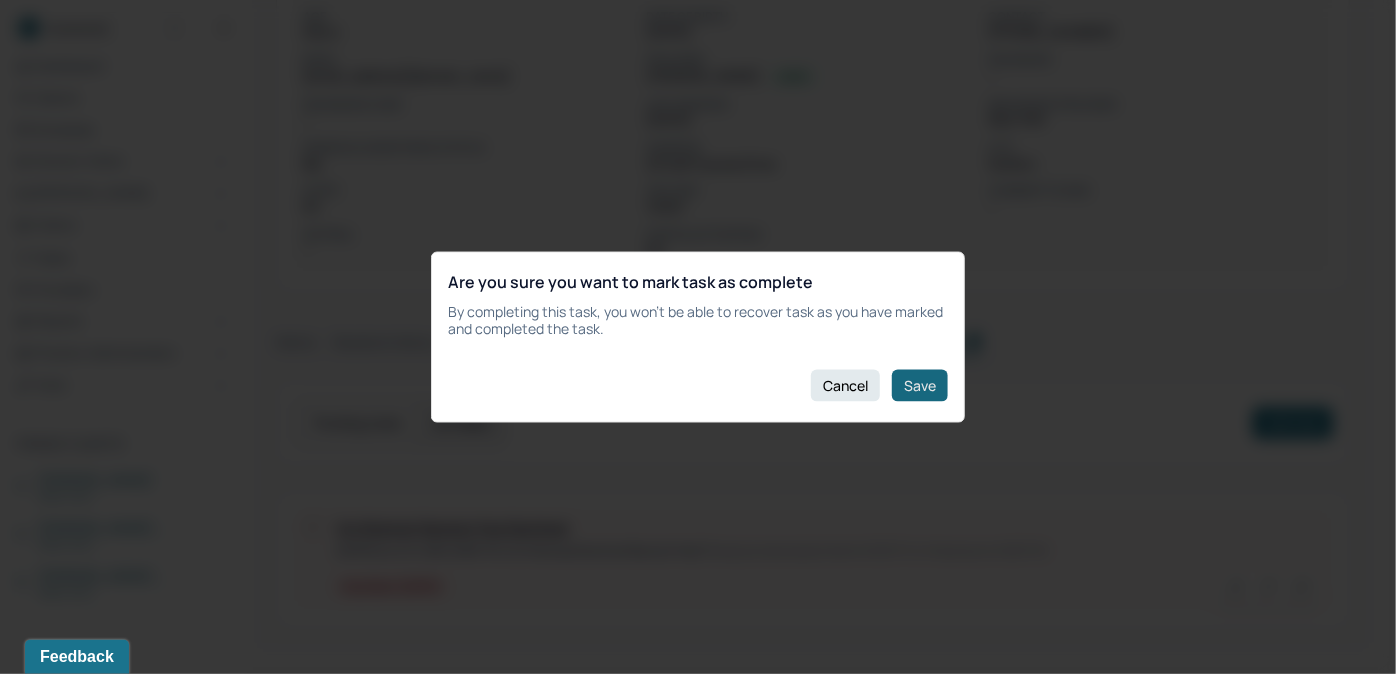 click on "Save" at bounding box center (920, 385) 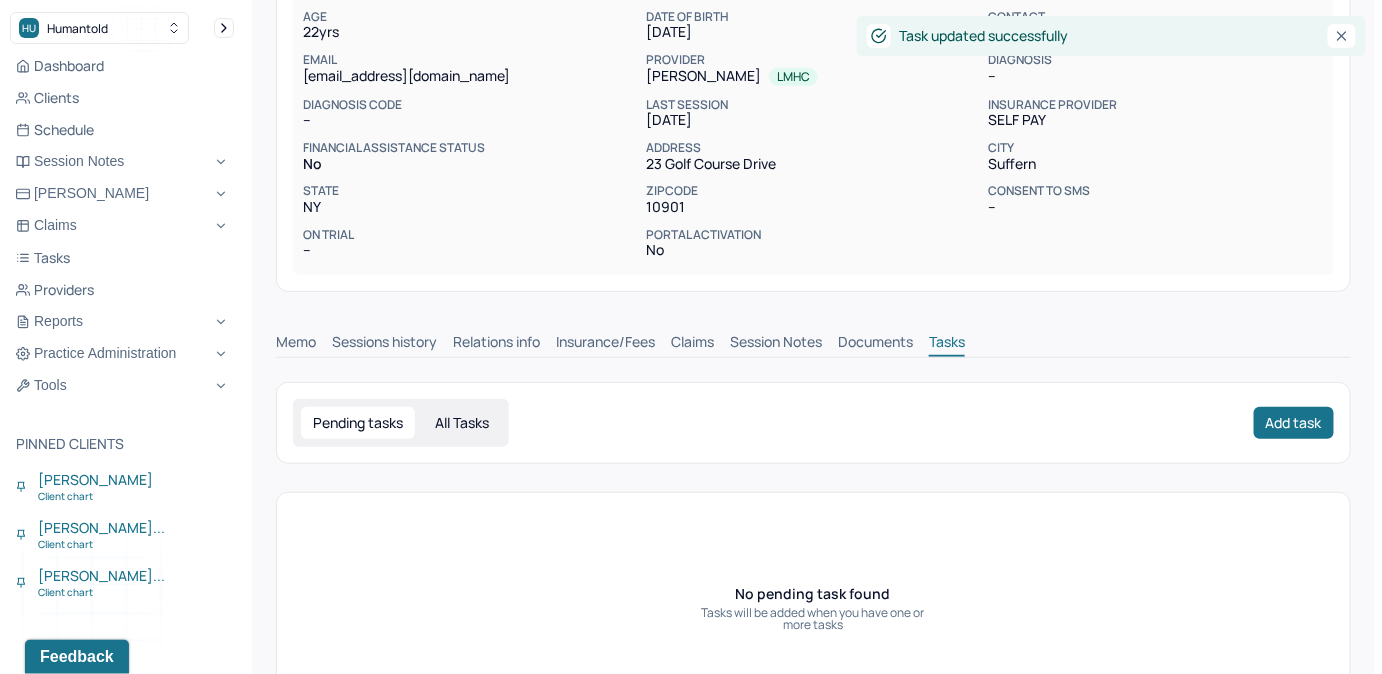 click on "Claims" at bounding box center (692, 344) 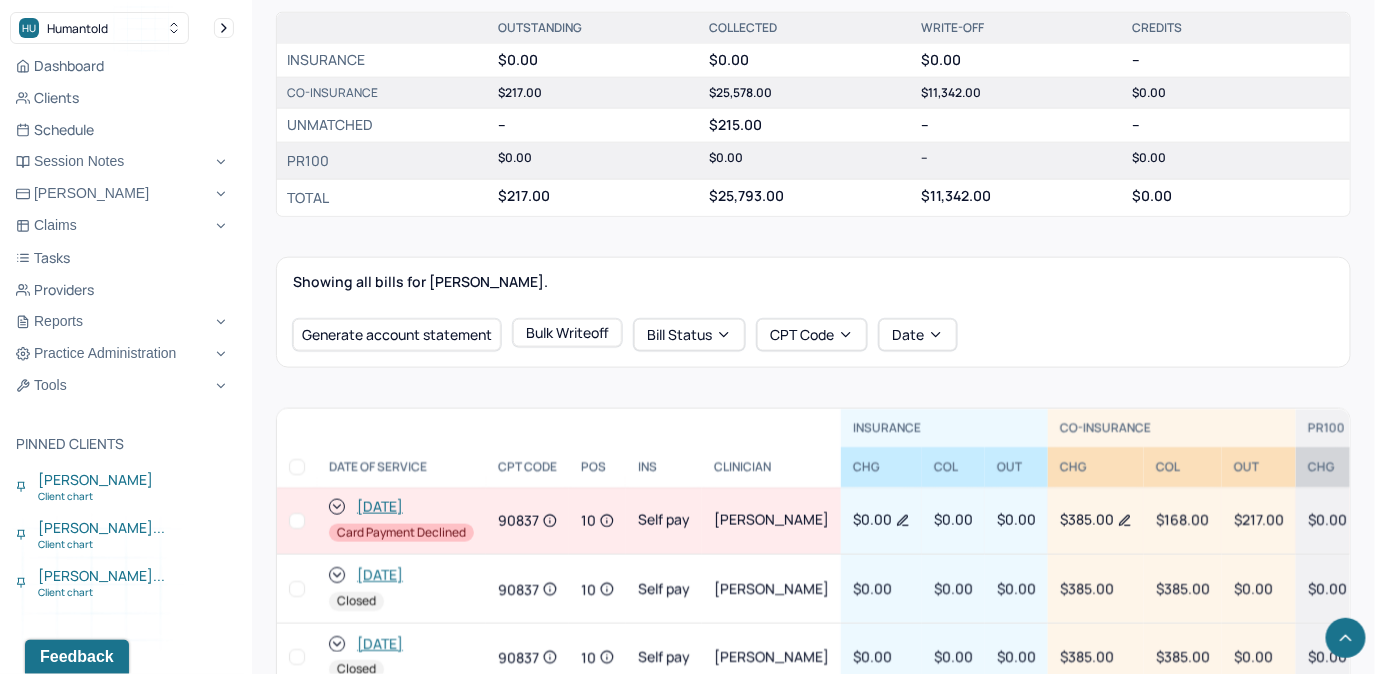 scroll, scrollTop: 618, scrollLeft: 0, axis: vertical 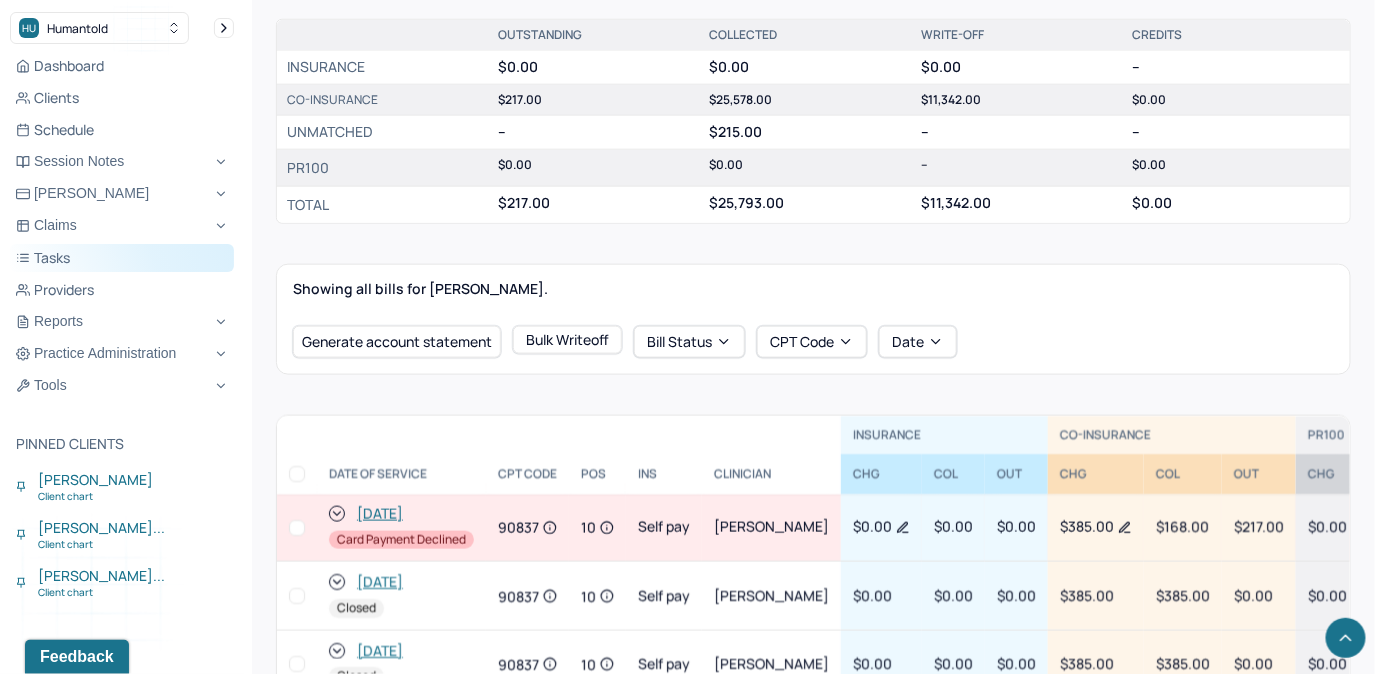 click on "Tasks" at bounding box center [122, 258] 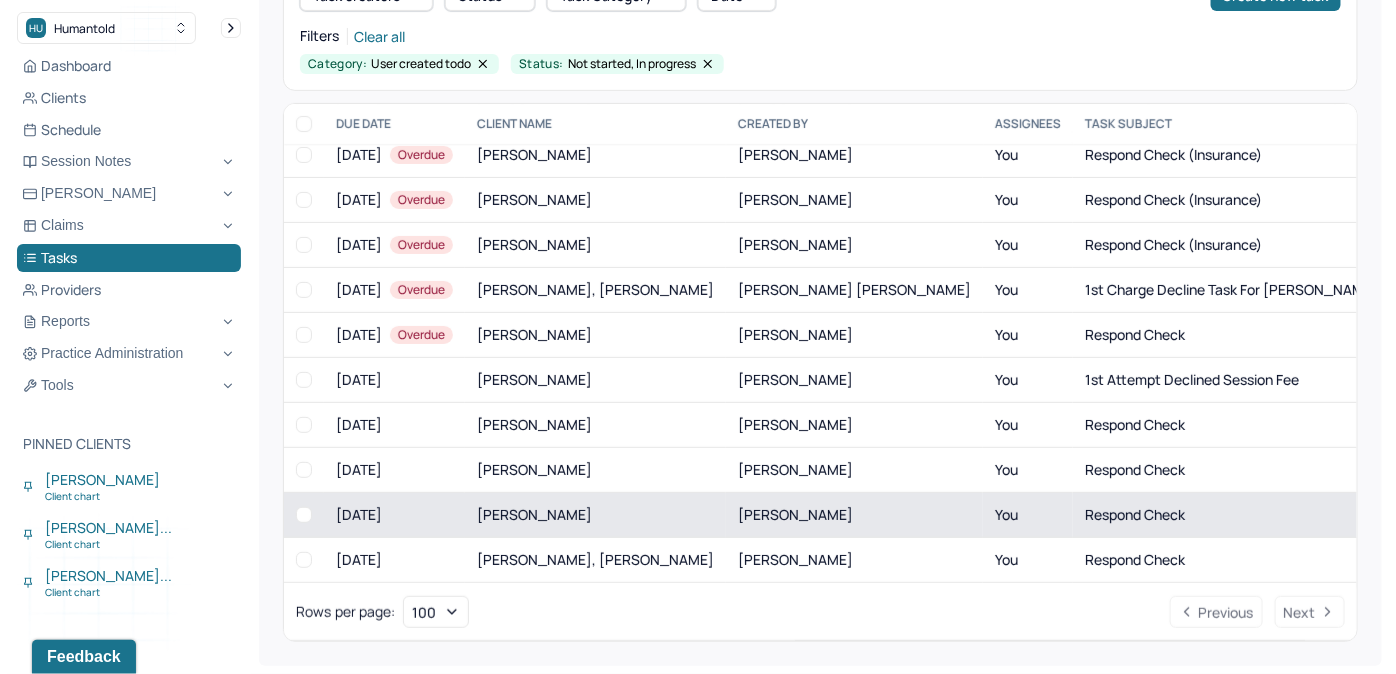 scroll, scrollTop: 272, scrollLeft: 0, axis: vertical 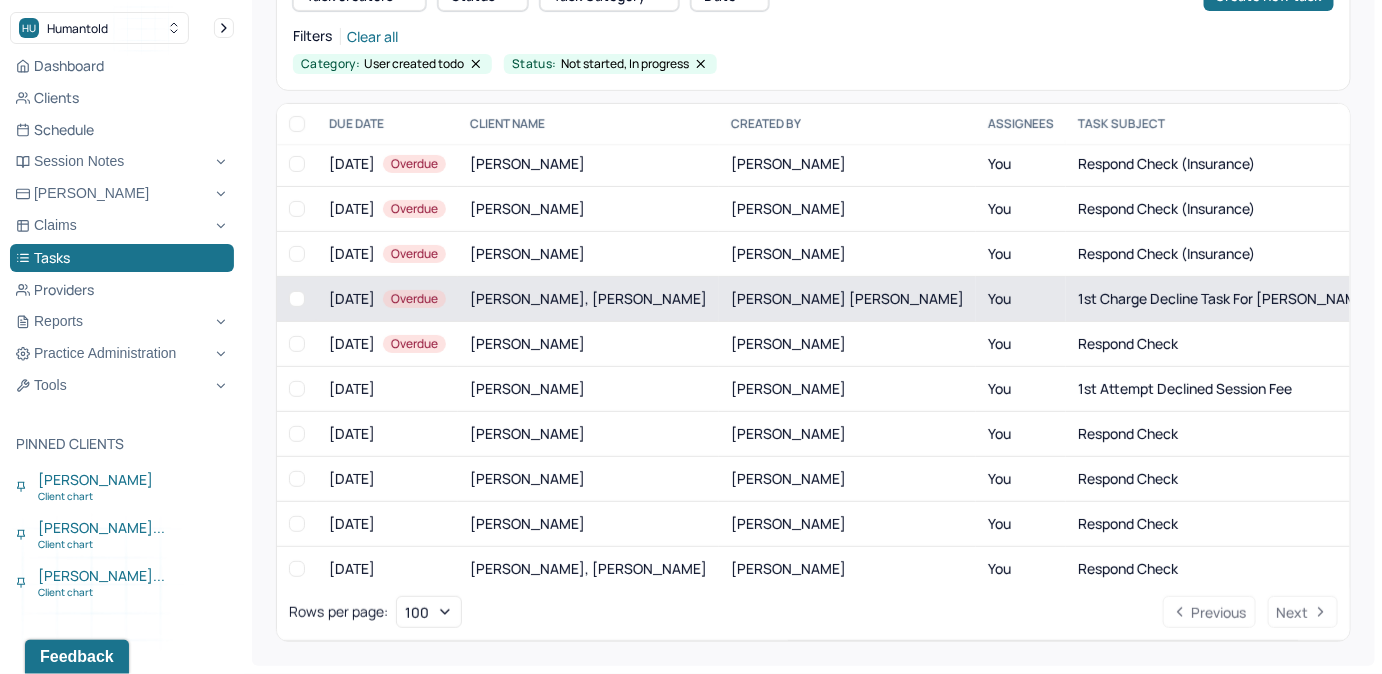 click on "1st Charge Decline task for Keane DaSilva DOS 7/16/25" at bounding box center [1265, 298] 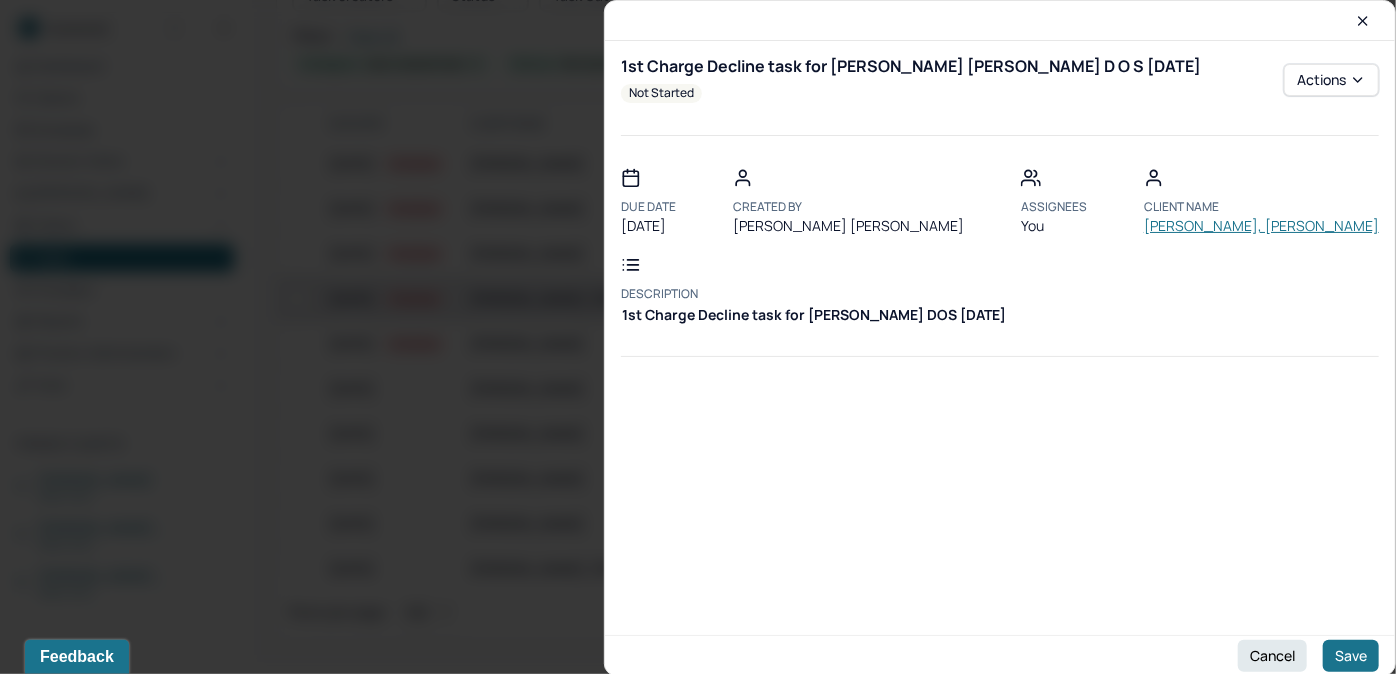 click on "Due Date 07/22/2025 Created by MURILLO MARTINEZ, TERESA Assignees You Client Name DASILVA, KEANE Description 1st Charge Decline task for Keane DaSilva DOS 7/16/25" at bounding box center (1000, 247) 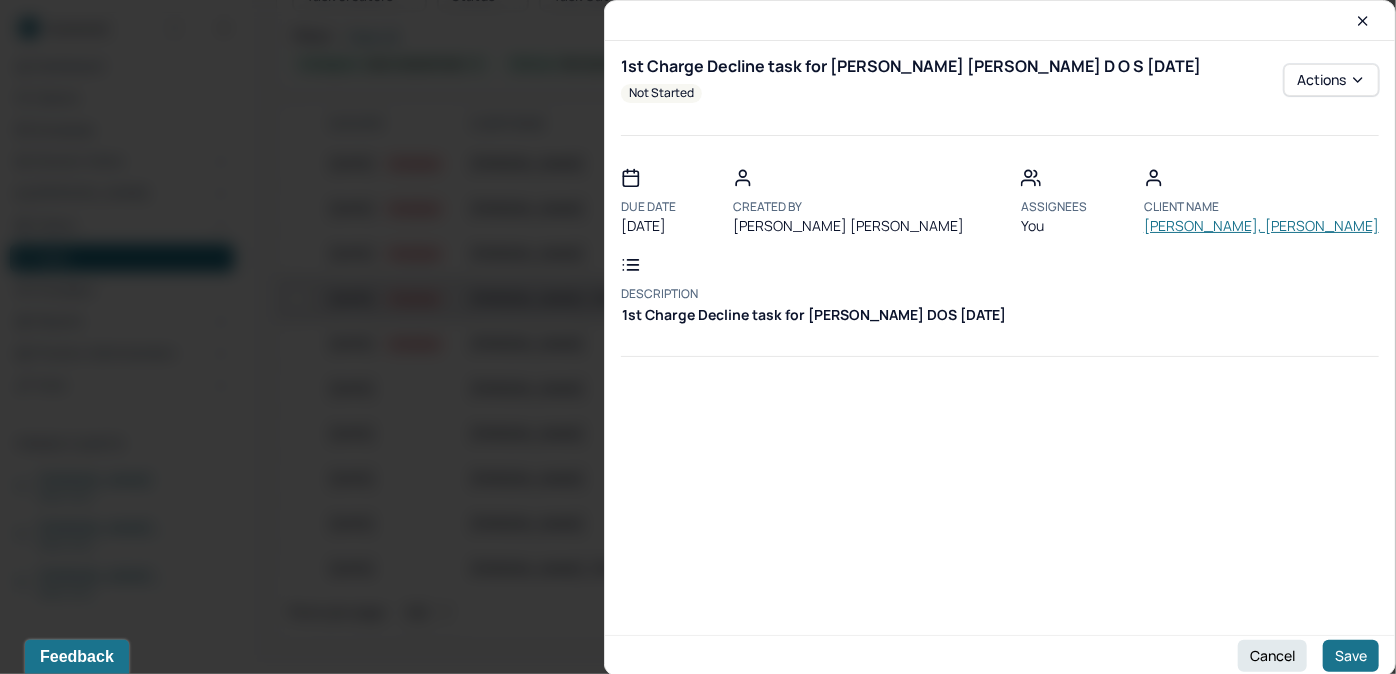 click on "DASILVA, KEANE" at bounding box center [1261, 226] 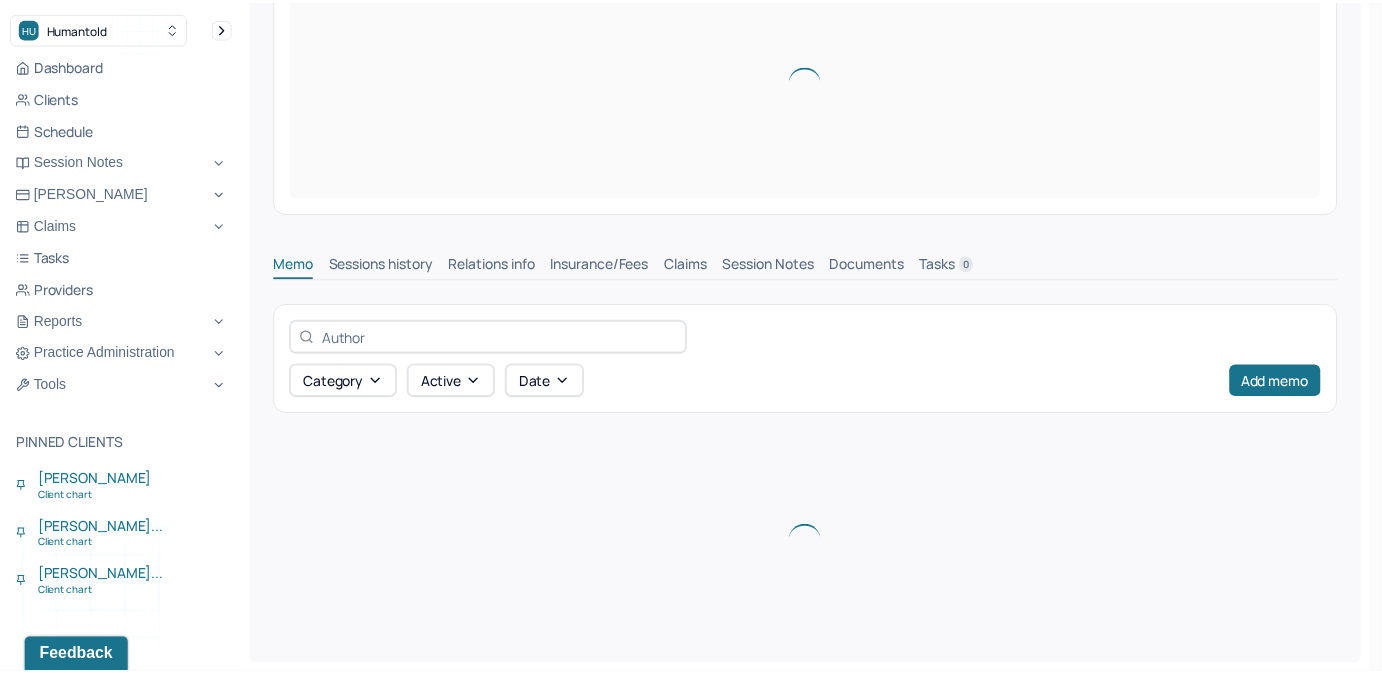 scroll, scrollTop: 0, scrollLeft: 0, axis: both 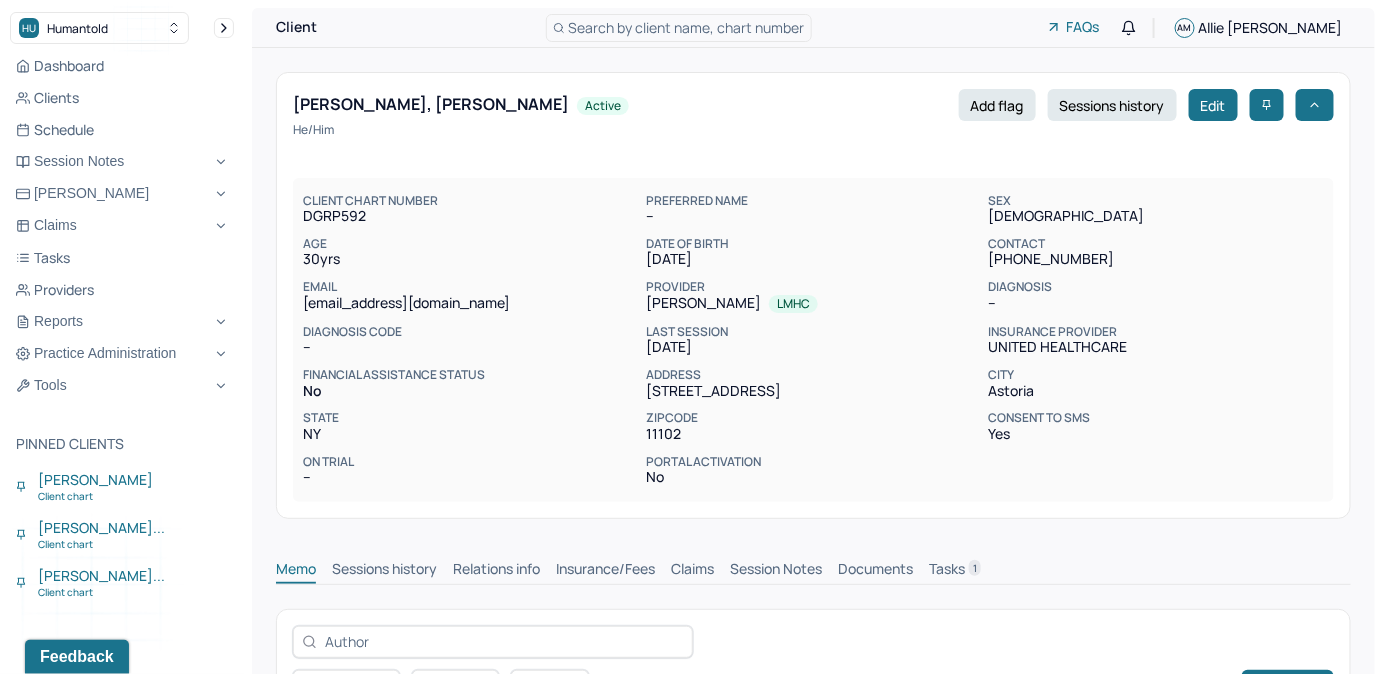click on "Tasks 1" at bounding box center (955, 571) 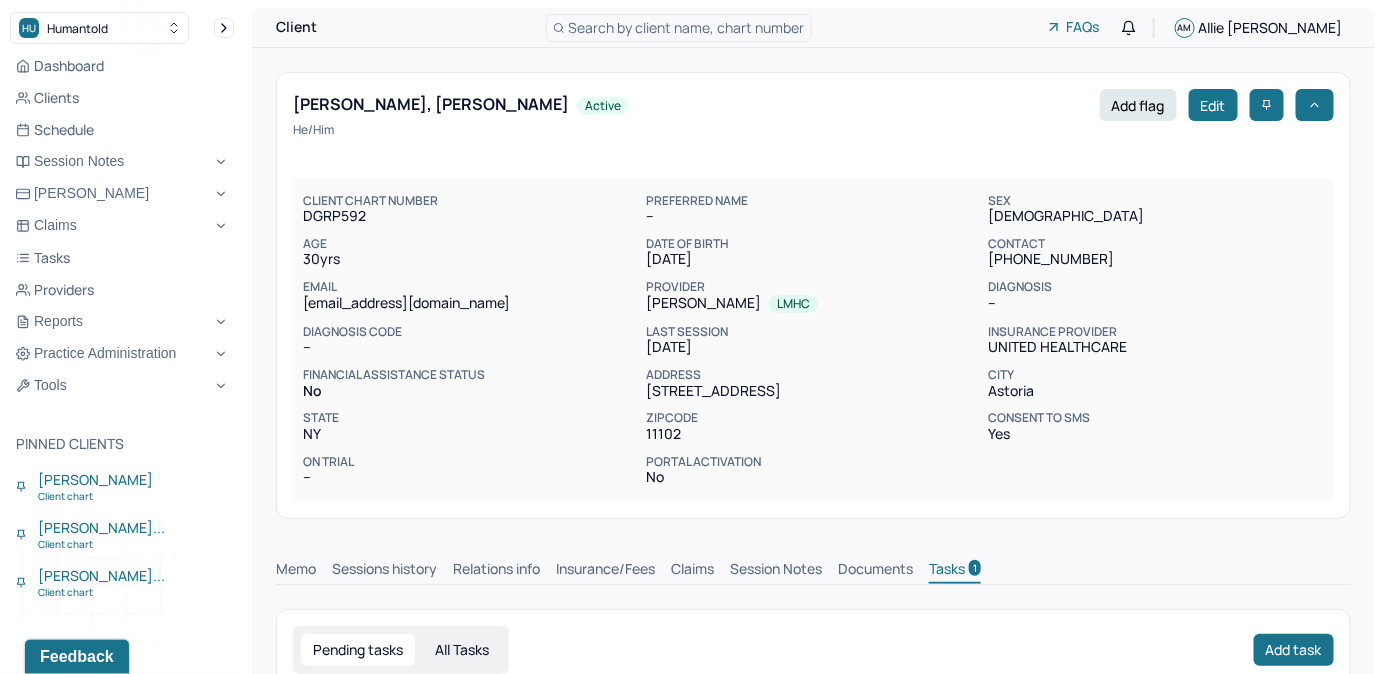 scroll, scrollTop: 0, scrollLeft: 0, axis: both 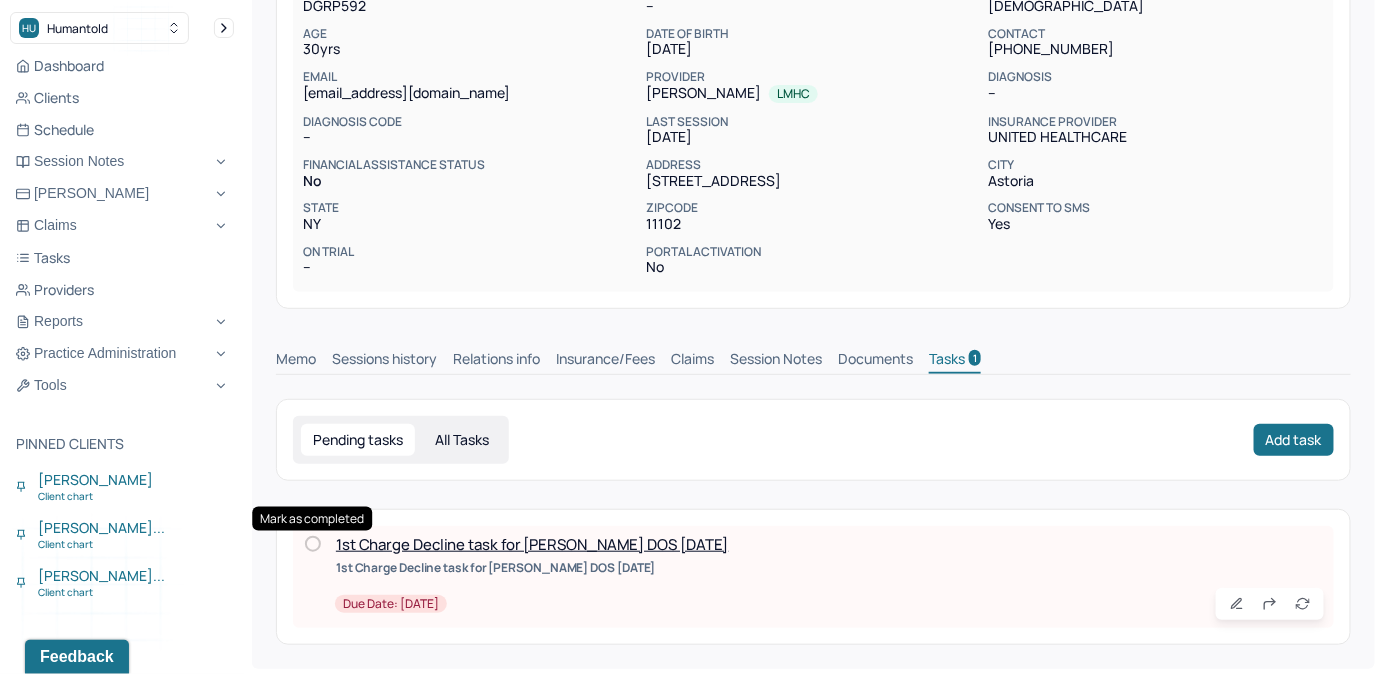 click at bounding box center (313, 544) 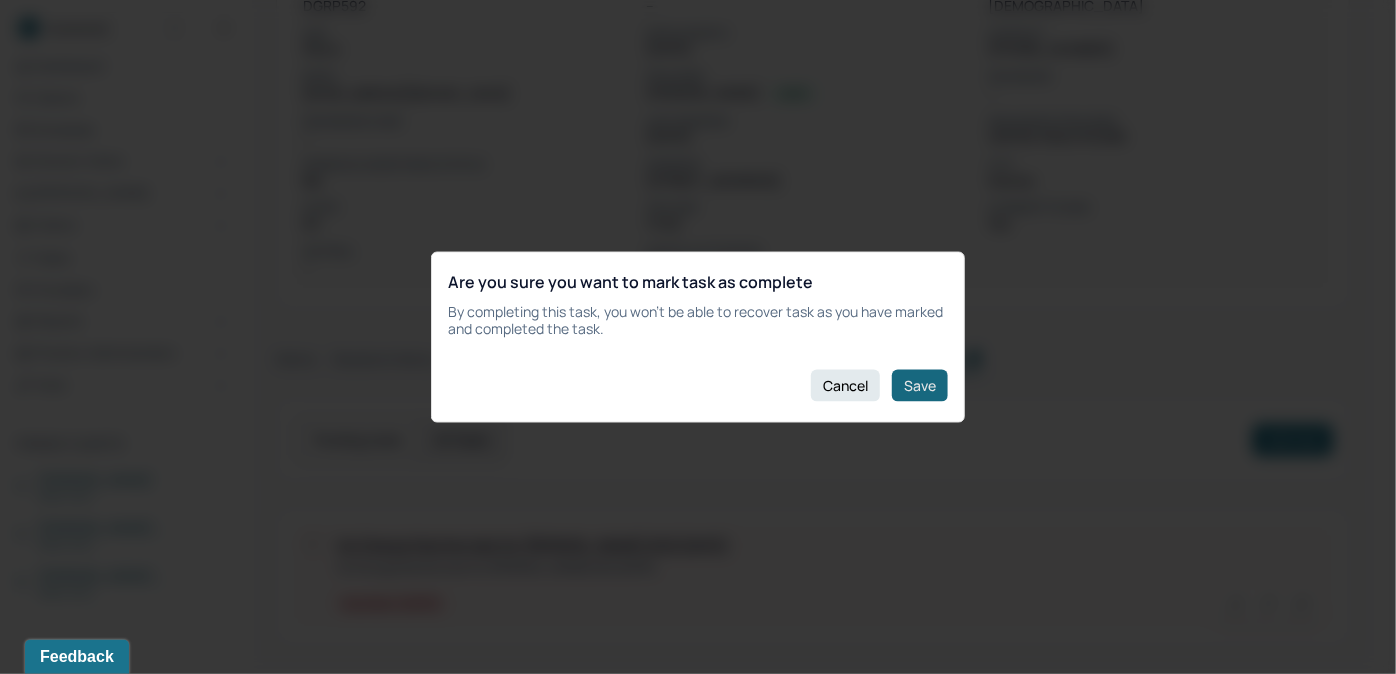 click on "Save" at bounding box center [920, 385] 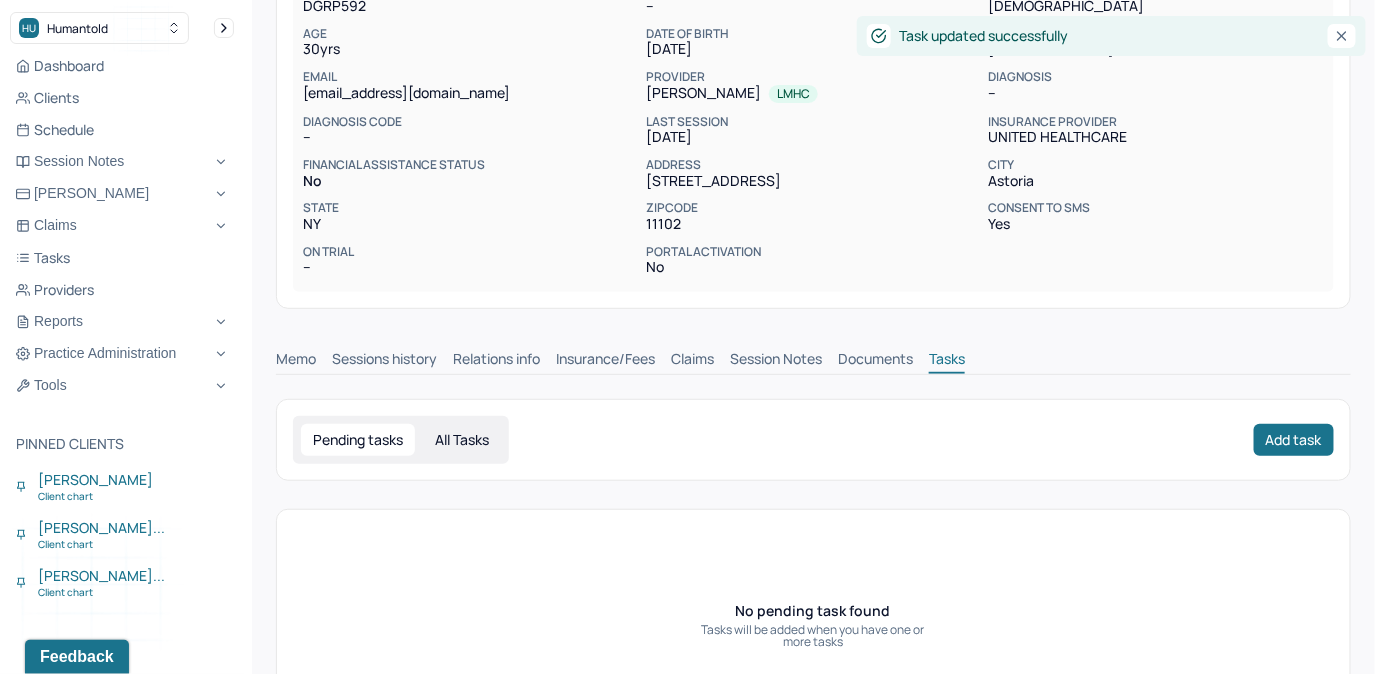 click on "Claims" at bounding box center [692, 361] 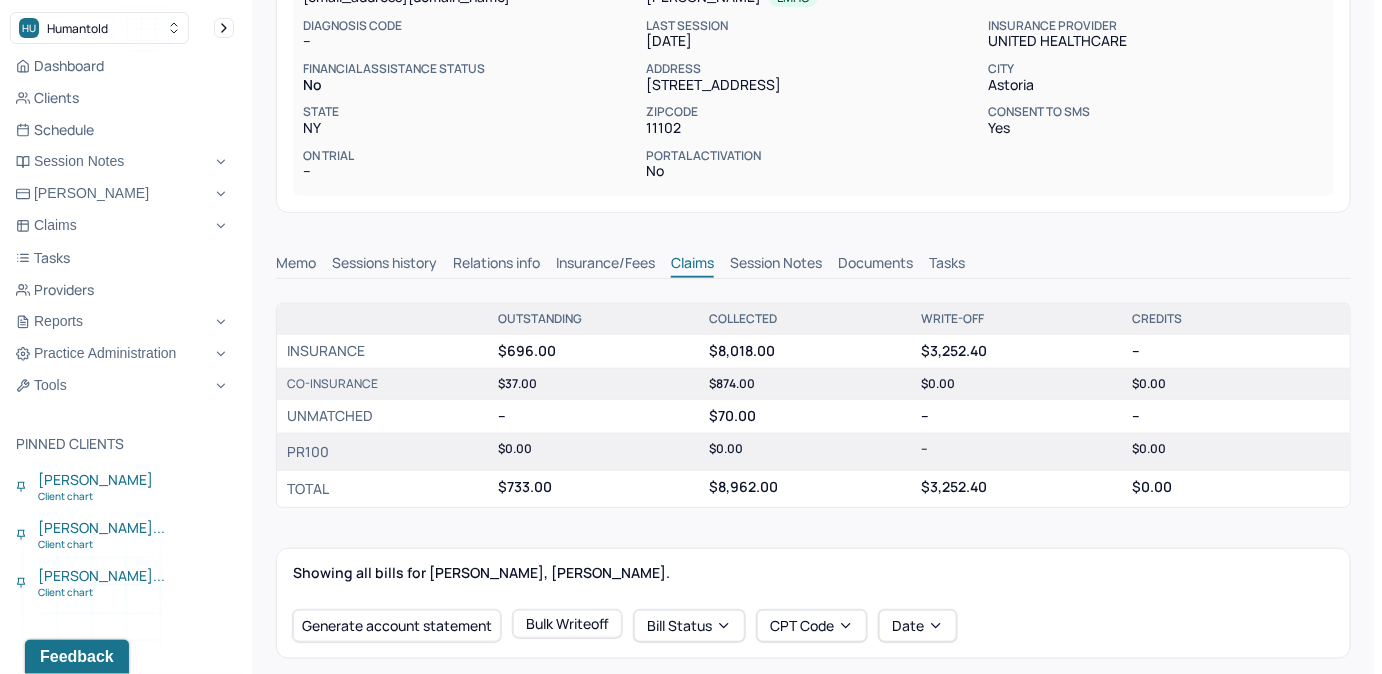 scroll, scrollTop: 301, scrollLeft: 0, axis: vertical 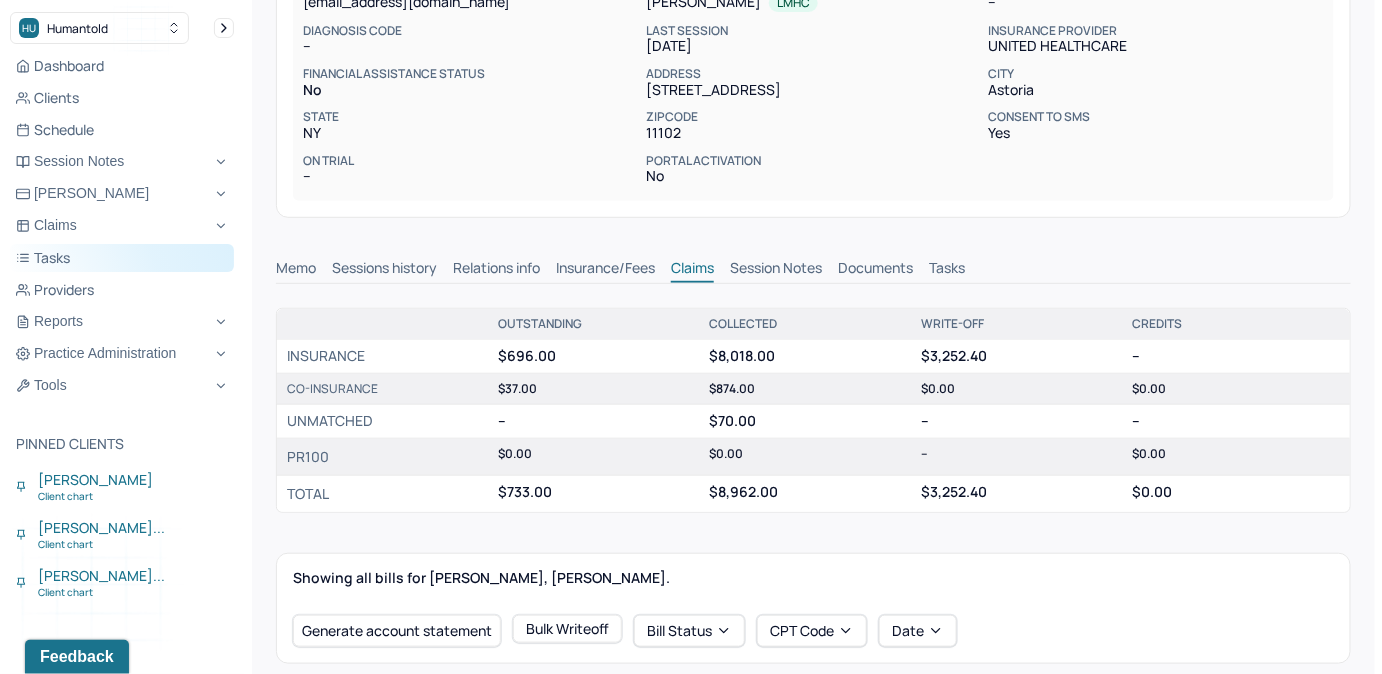 click on "Tasks" at bounding box center [122, 258] 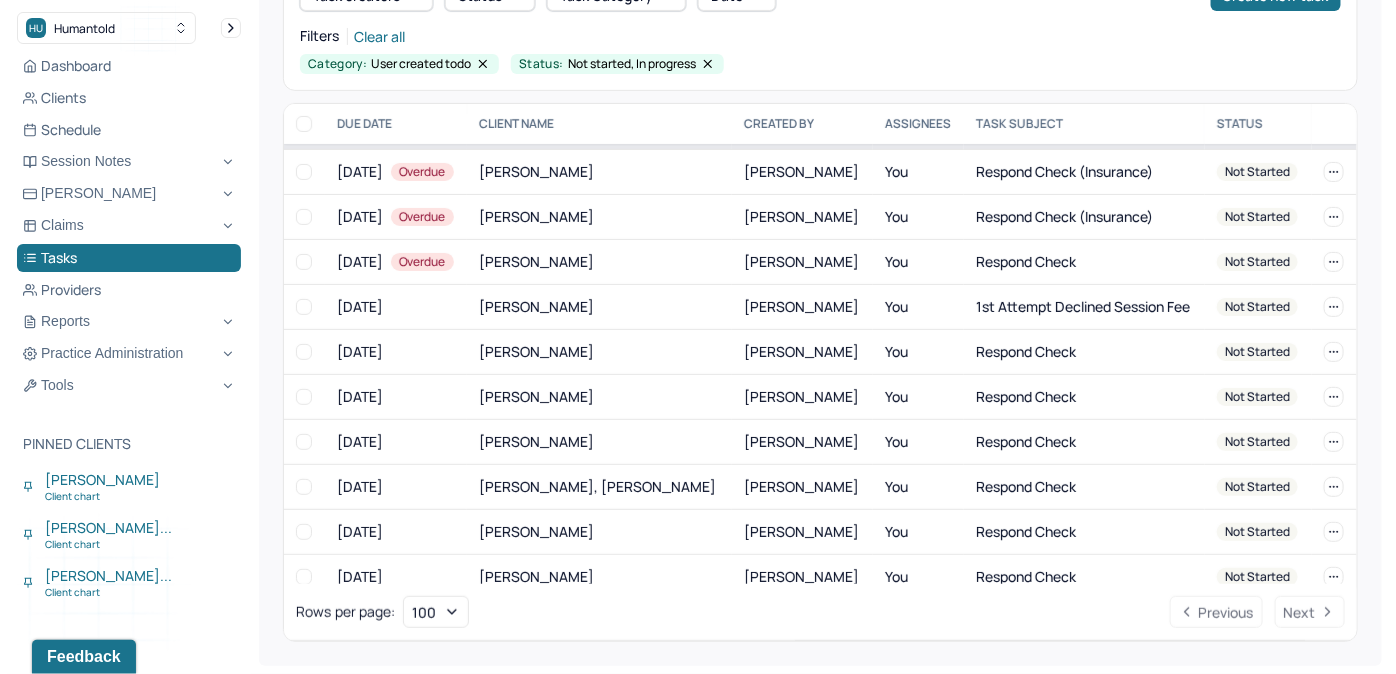 scroll, scrollTop: 363, scrollLeft: 0, axis: vertical 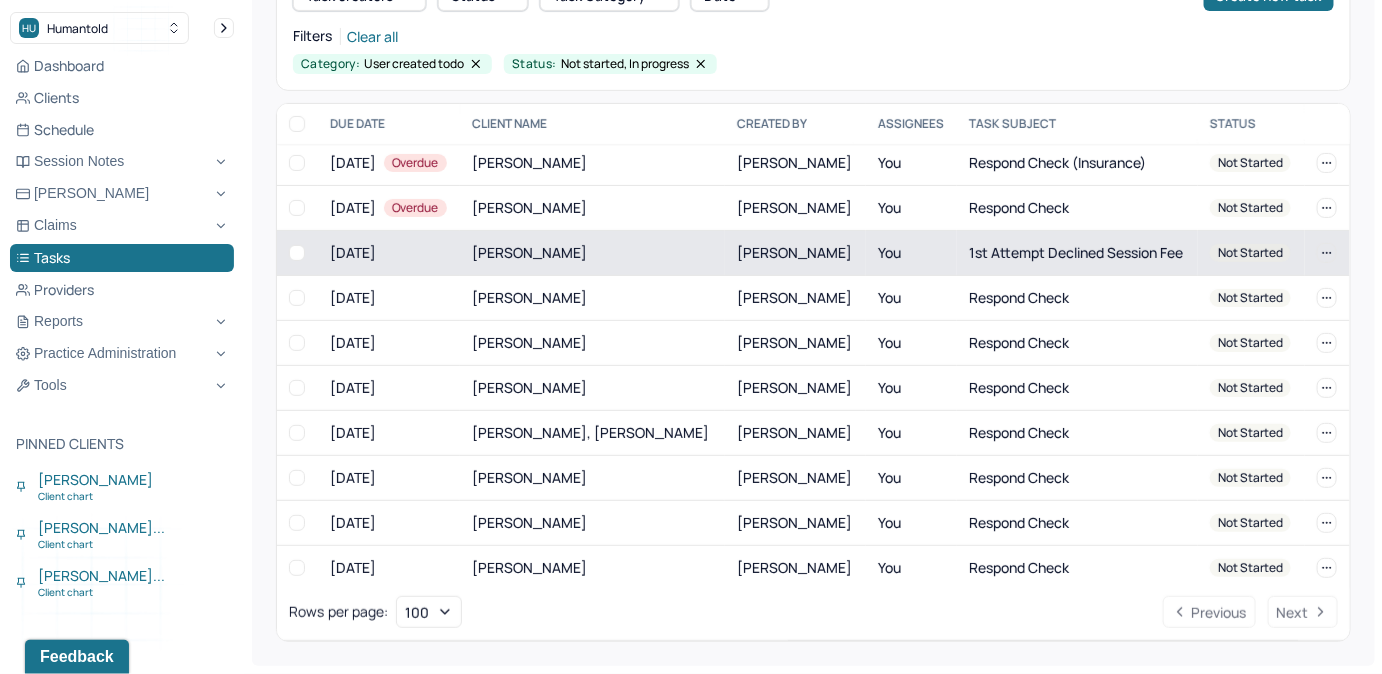 click on "You" at bounding box center (911, 253) 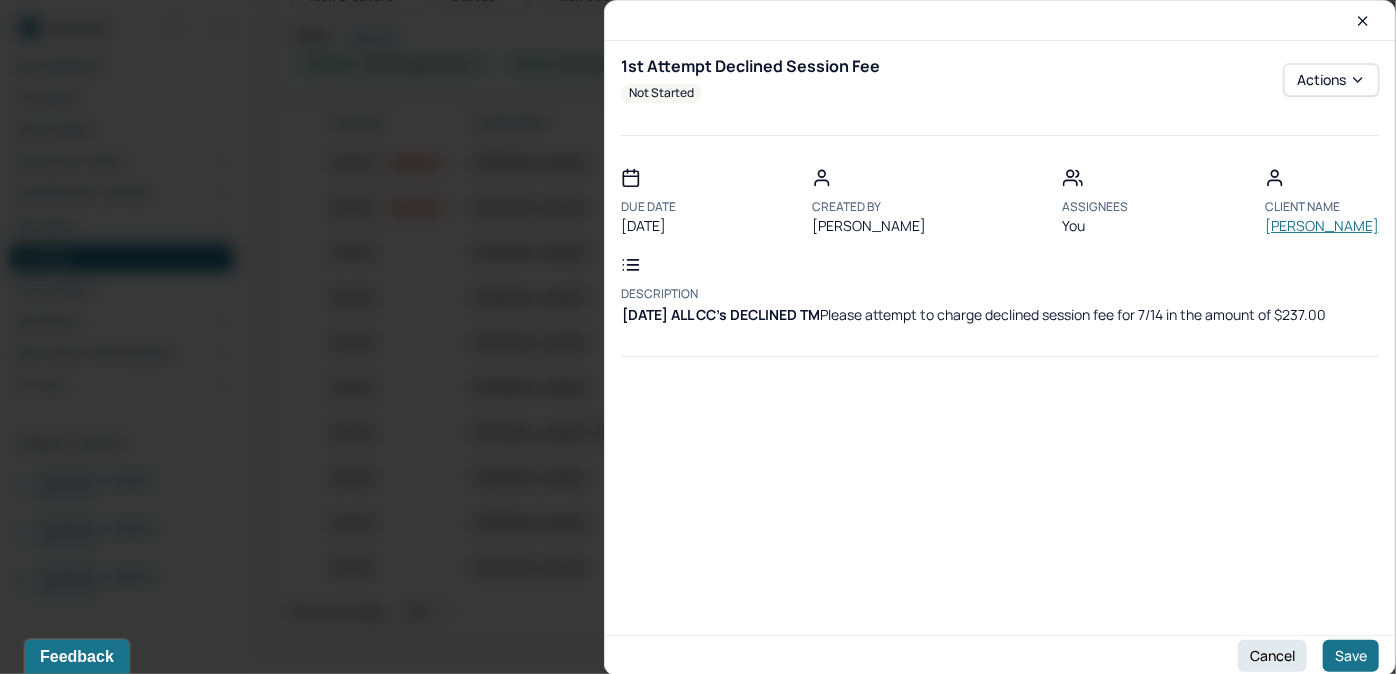 click on "MEDINA, DEREK BRANDON" at bounding box center [1322, 226] 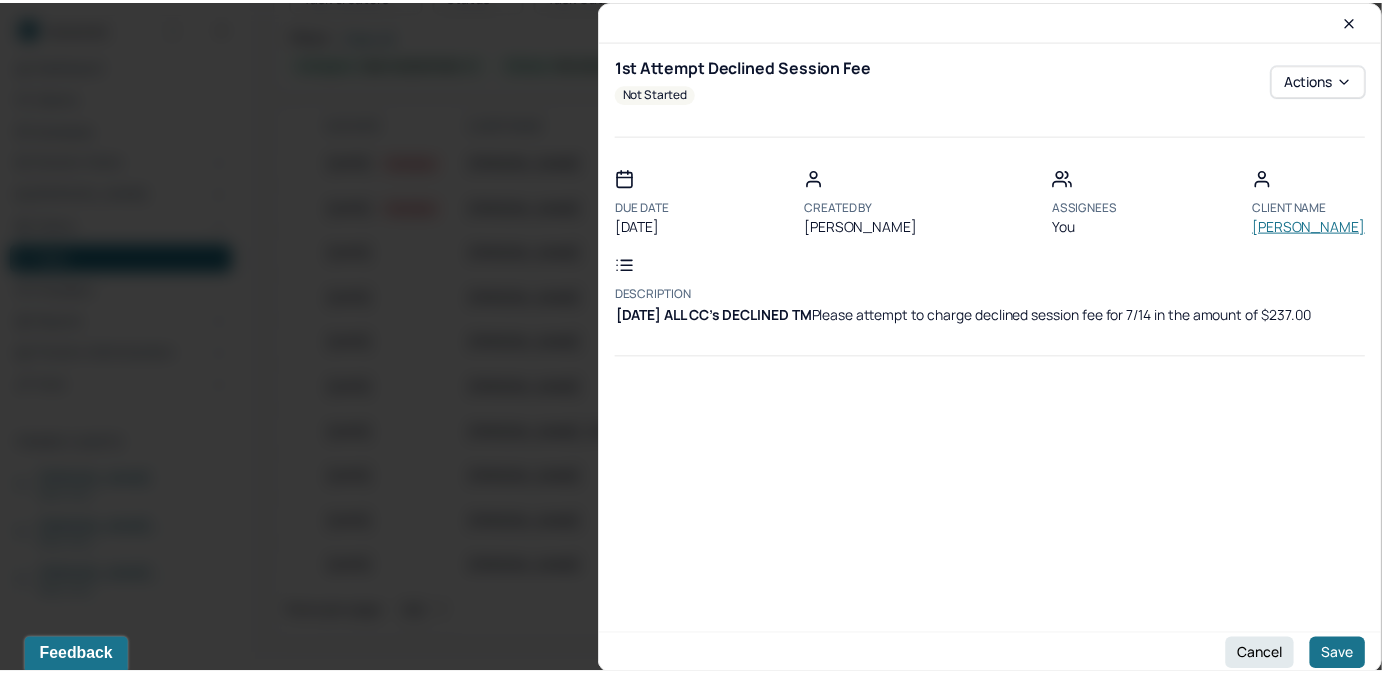 scroll, scrollTop: 0, scrollLeft: 0, axis: both 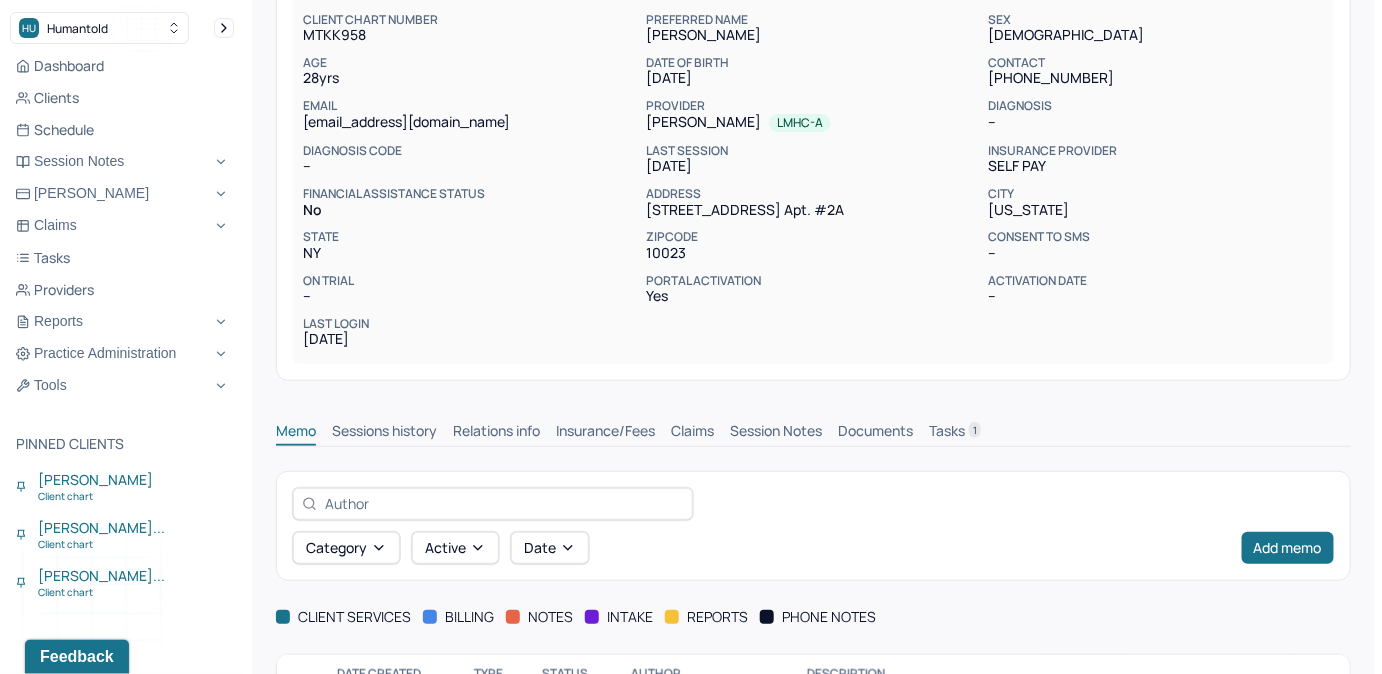 click on "Tasks 1" at bounding box center [955, 433] 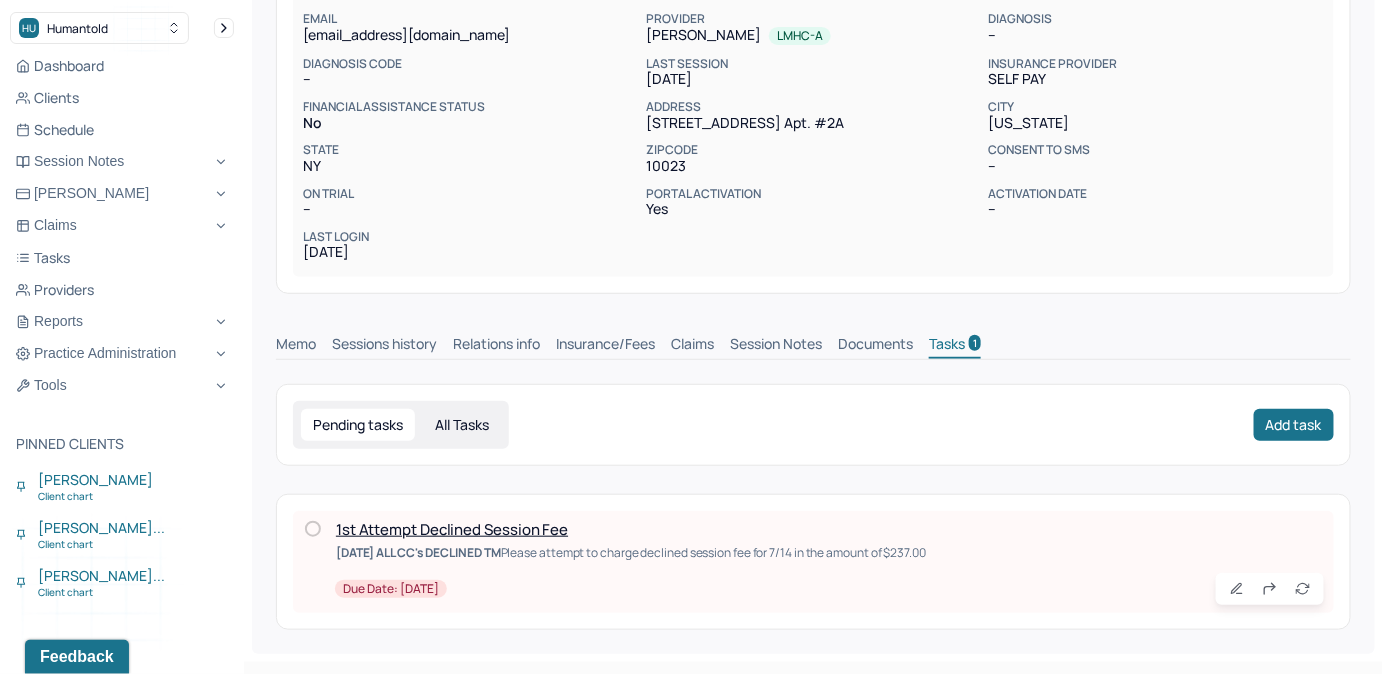 scroll, scrollTop: 270, scrollLeft: 0, axis: vertical 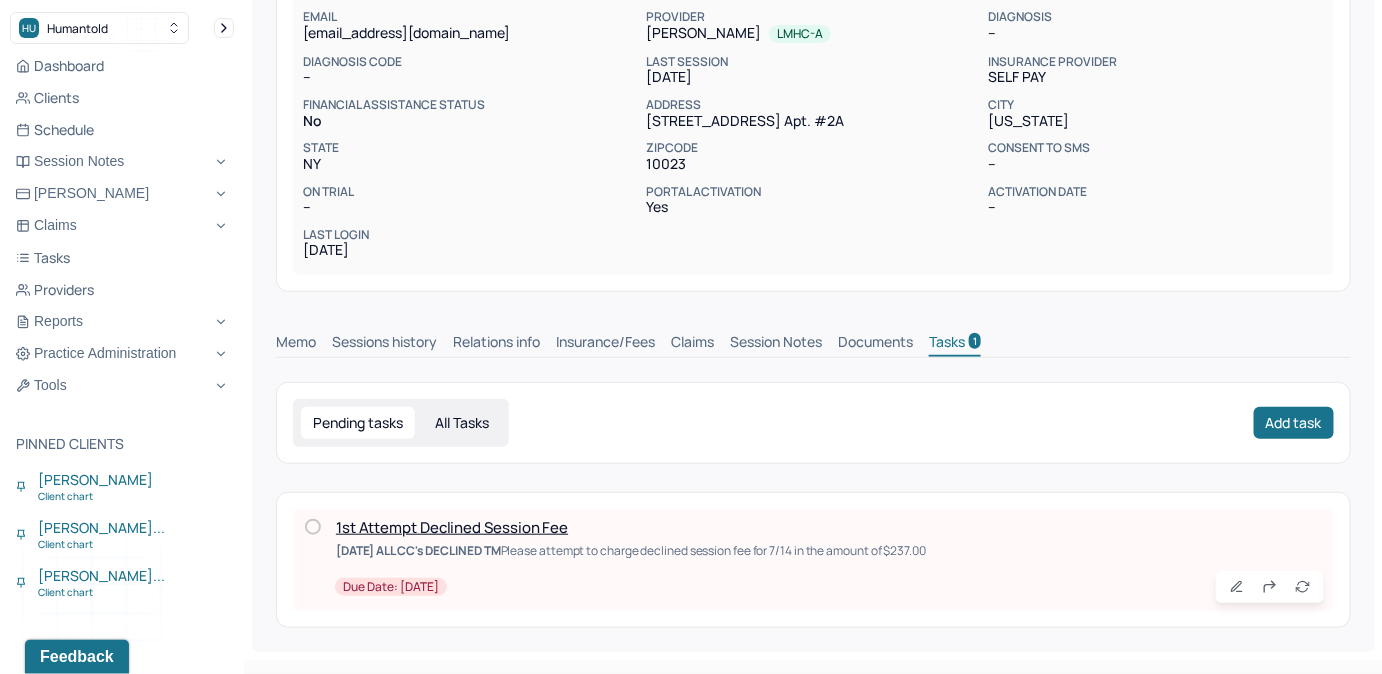 click at bounding box center (313, 527) 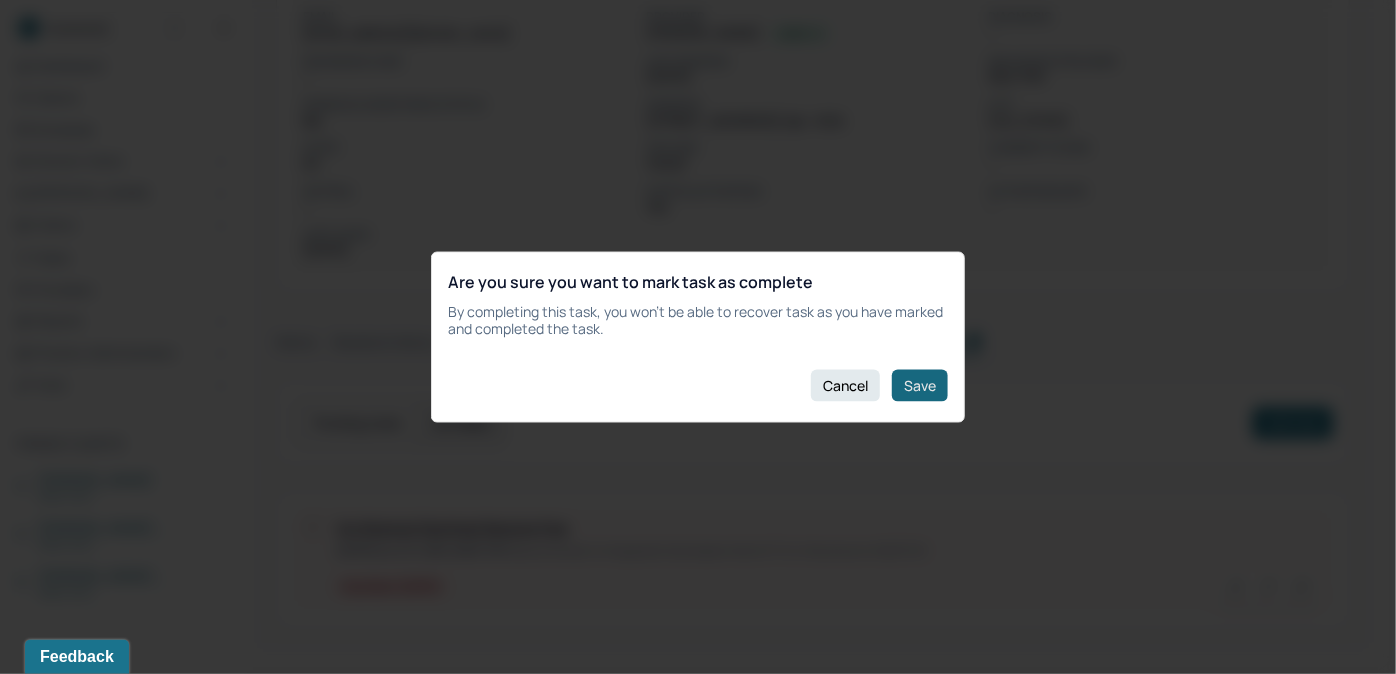 click on "Save" at bounding box center (920, 385) 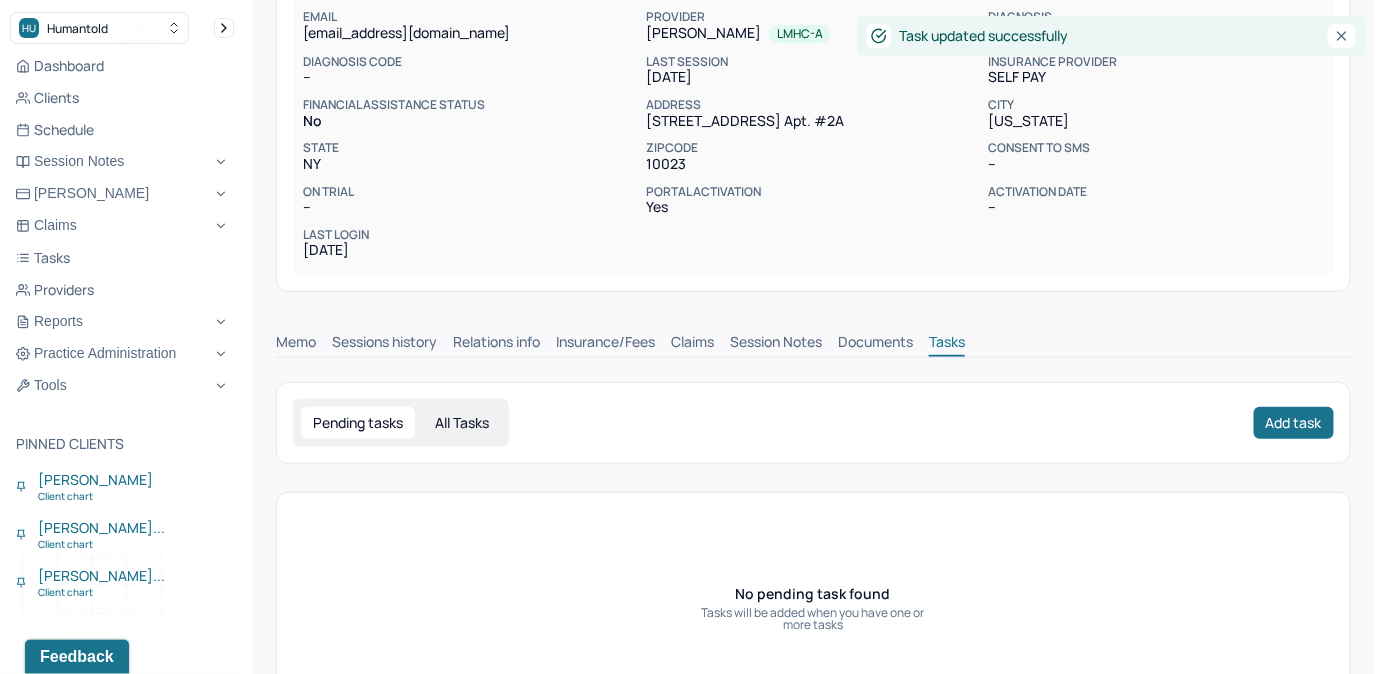 click on "Claims" at bounding box center (692, 344) 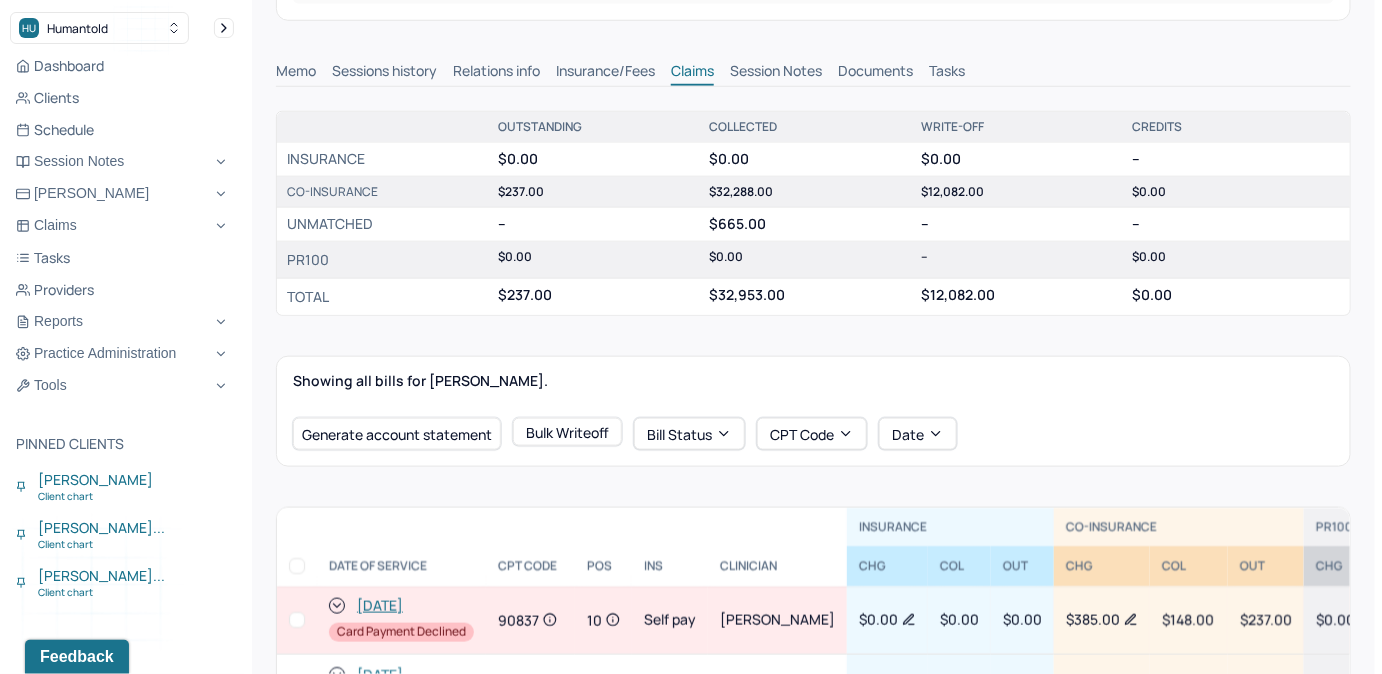 scroll, scrollTop: 543, scrollLeft: 0, axis: vertical 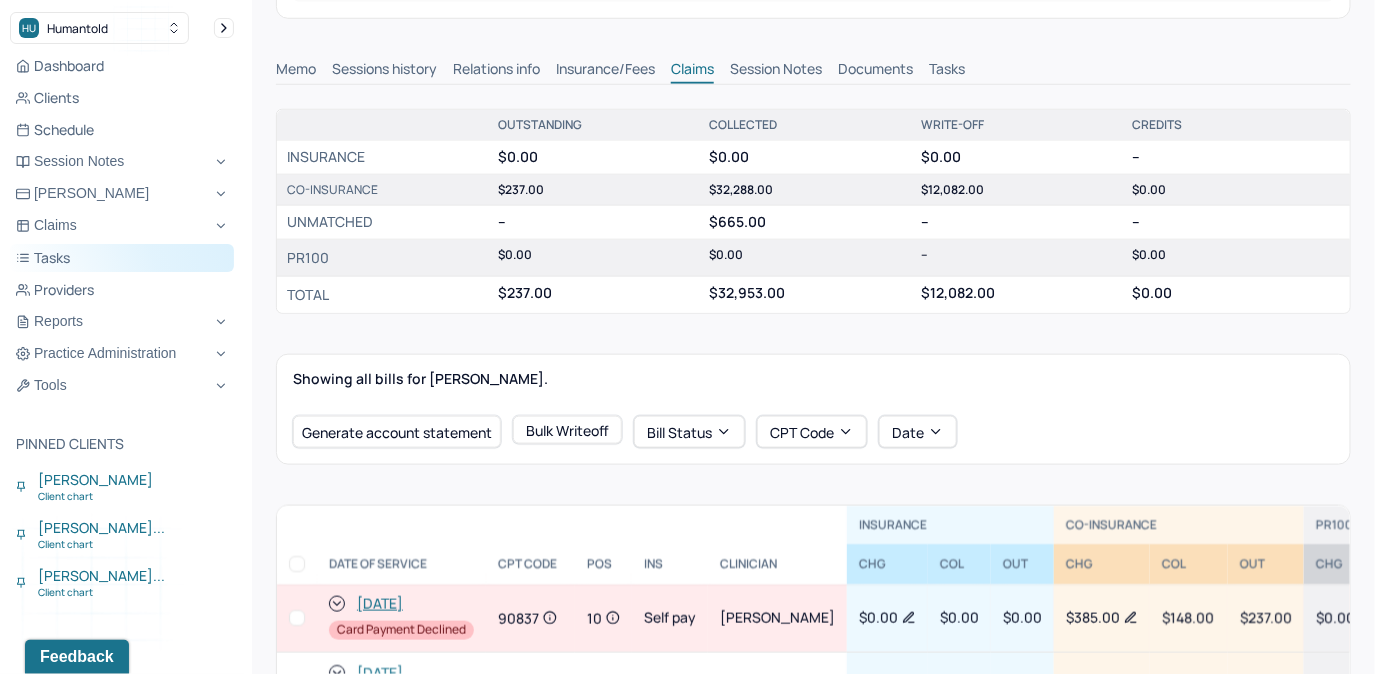 click on "Tasks" at bounding box center (122, 258) 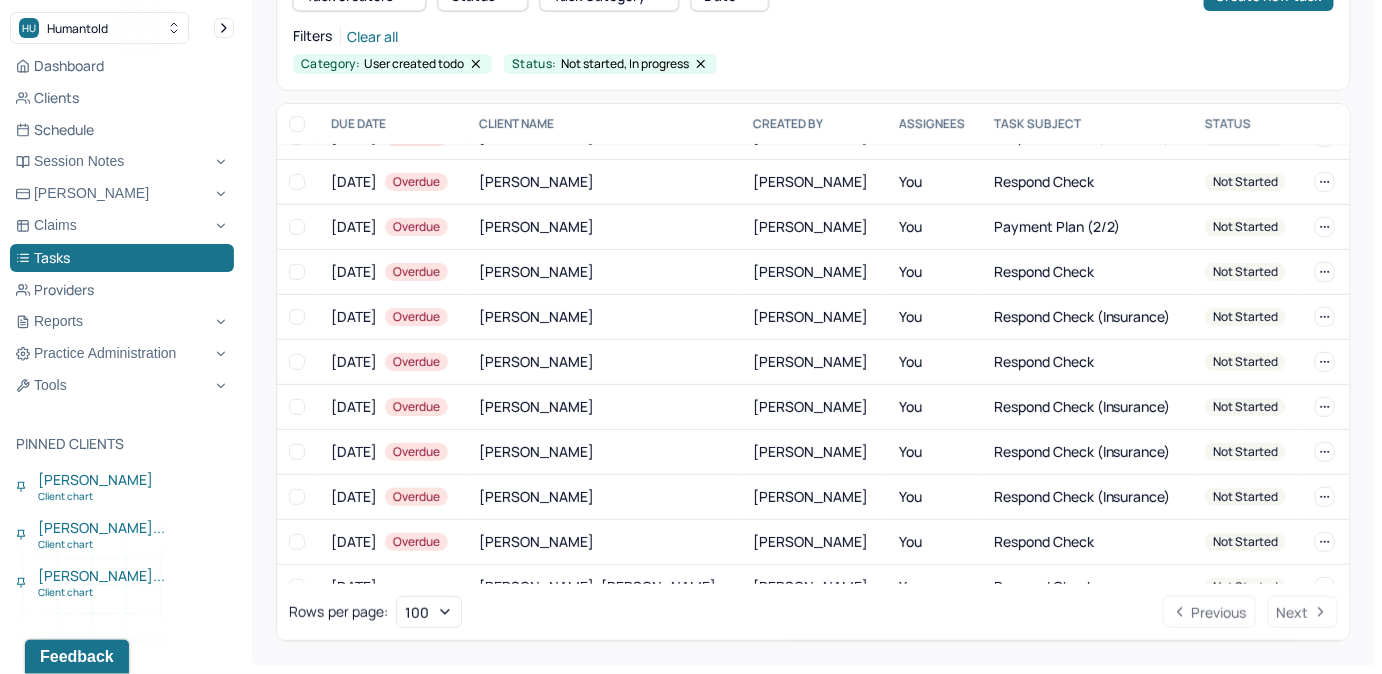scroll, scrollTop: 0, scrollLeft: 0, axis: both 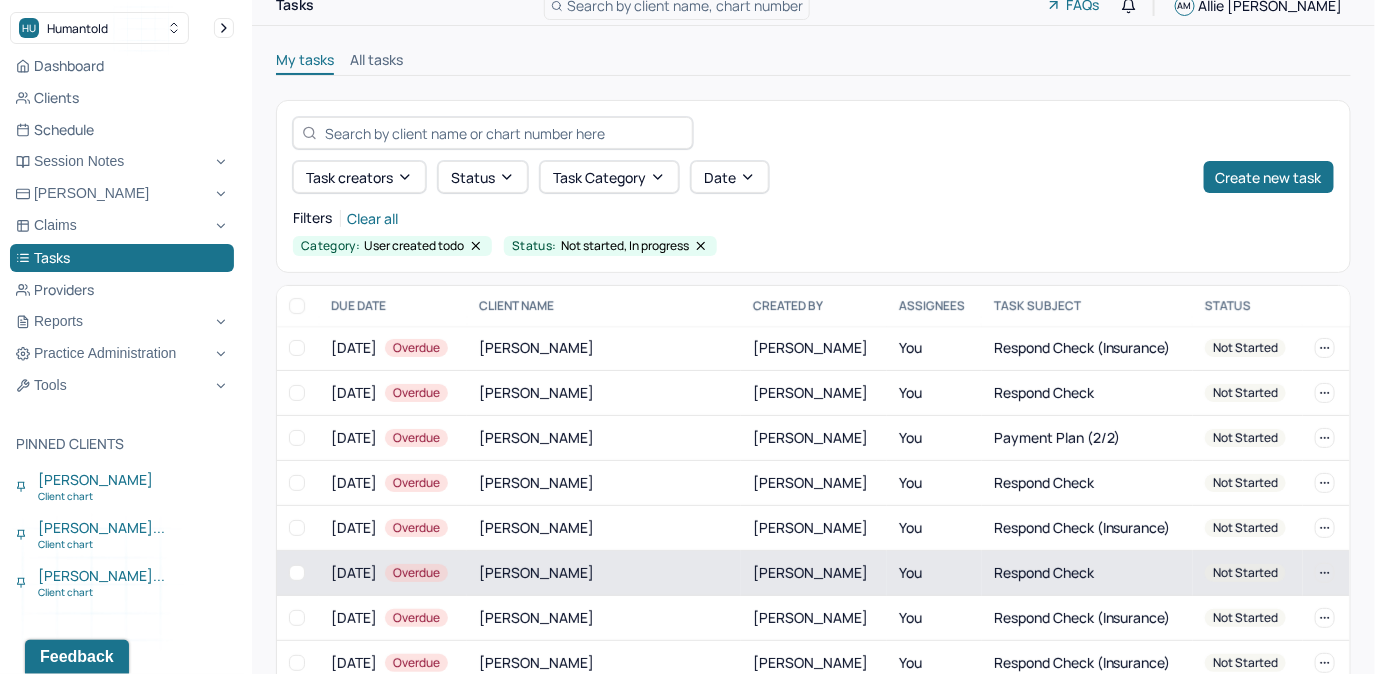 click on "PAMPHILE, ALYSHA" at bounding box center [604, 573] 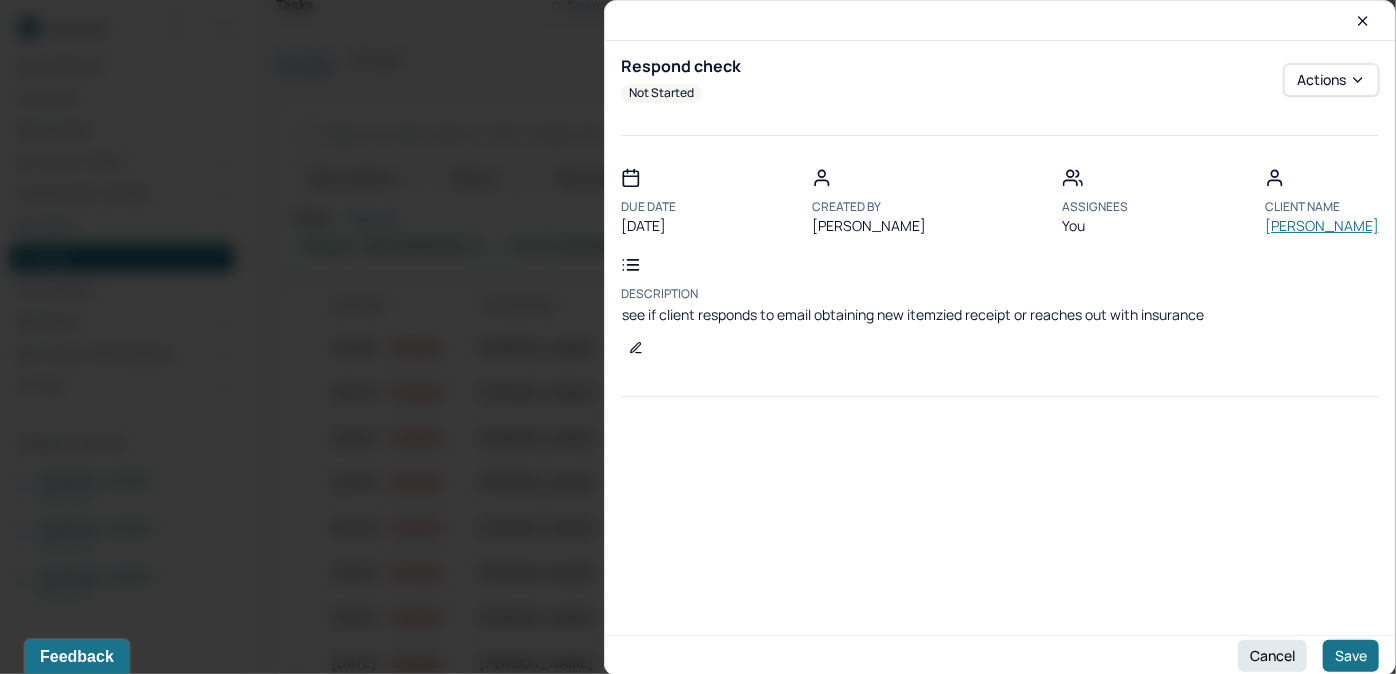 click on "PAMPHILE, ALYSHA" at bounding box center [1322, 226] 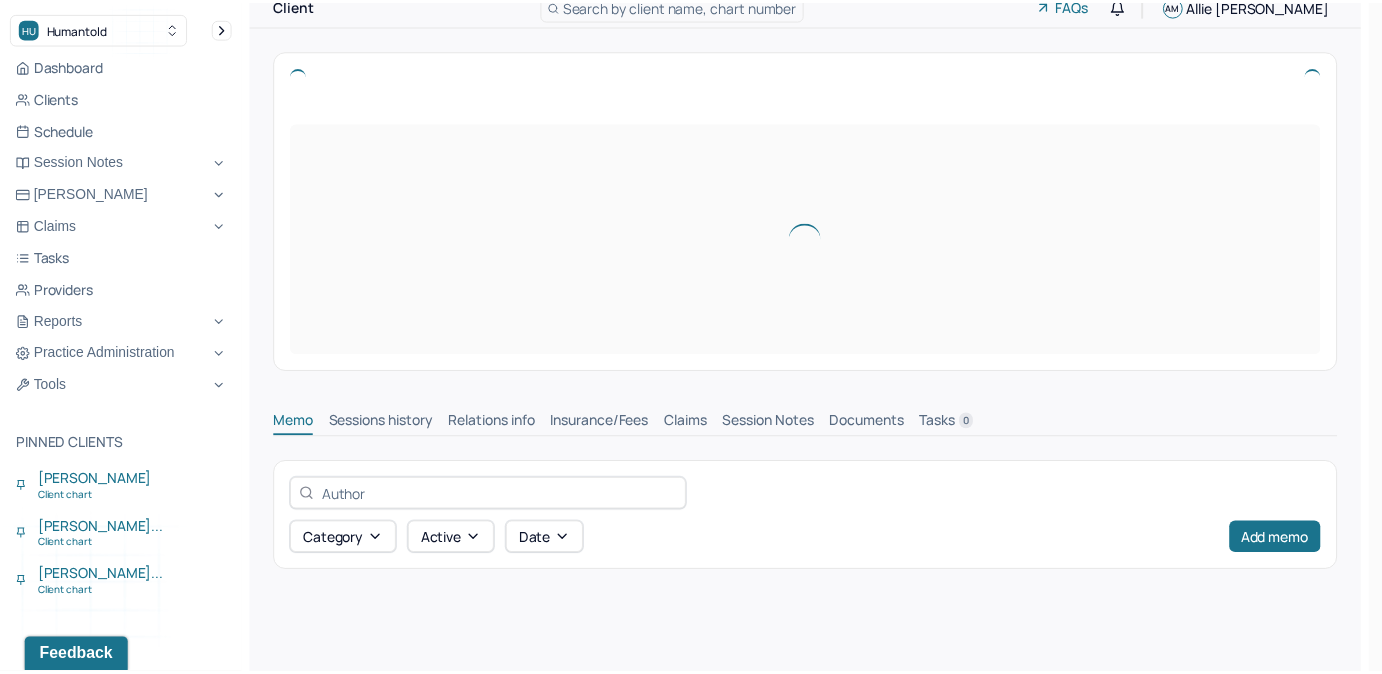 scroll, scrollTop: 0, scrollLeft: 0, axis: both 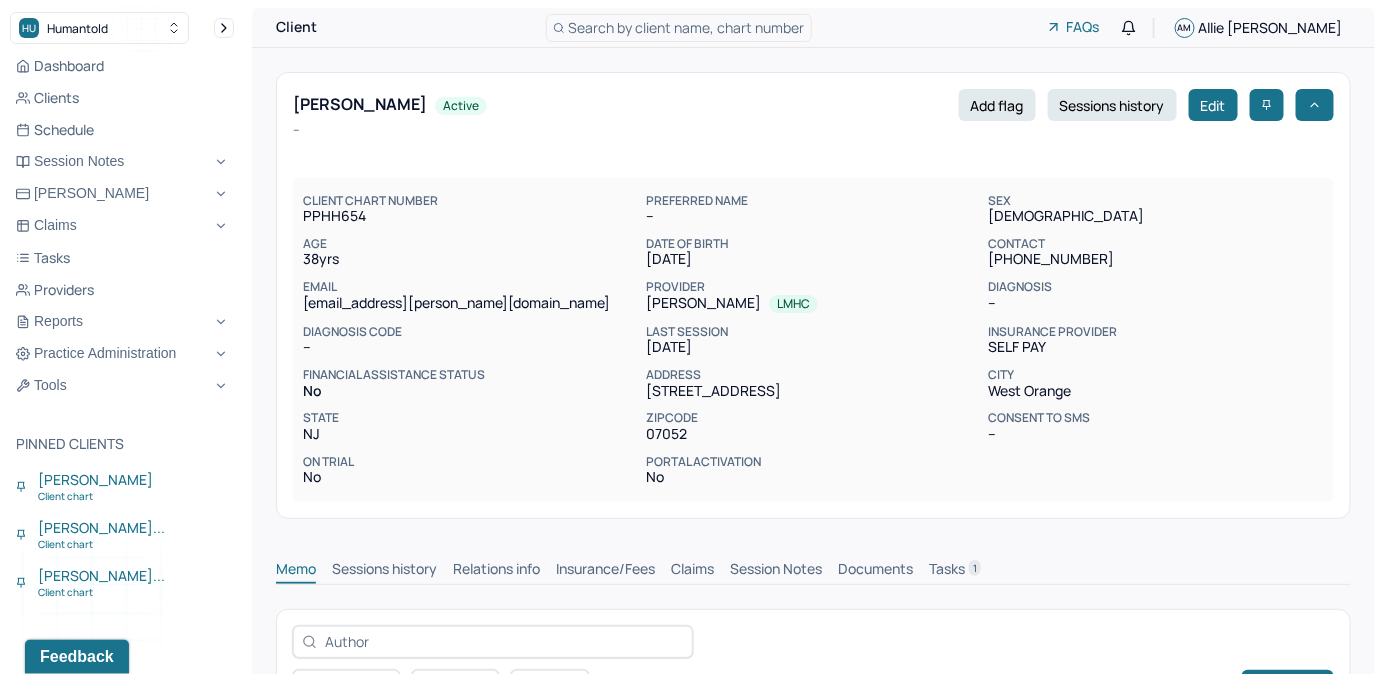 click on "Search by client name, chart number" at bounding box center (687, 27) 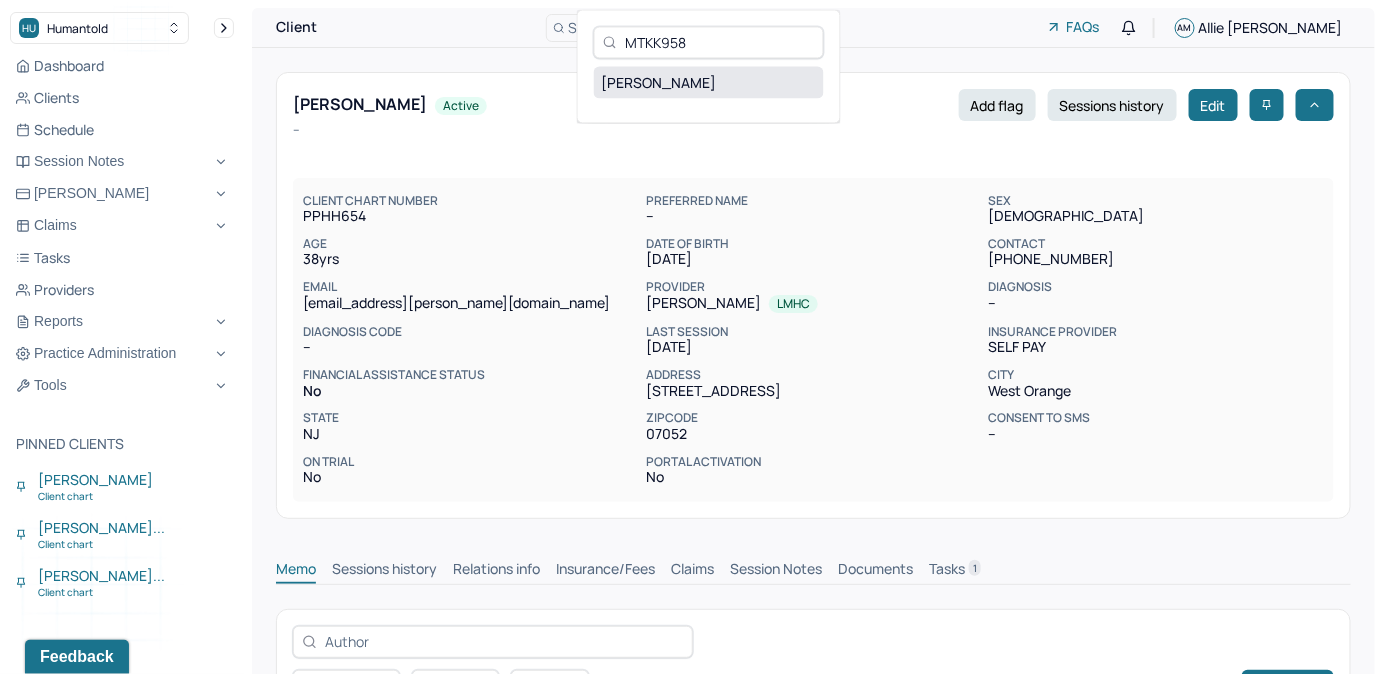 type on "MTKK958" 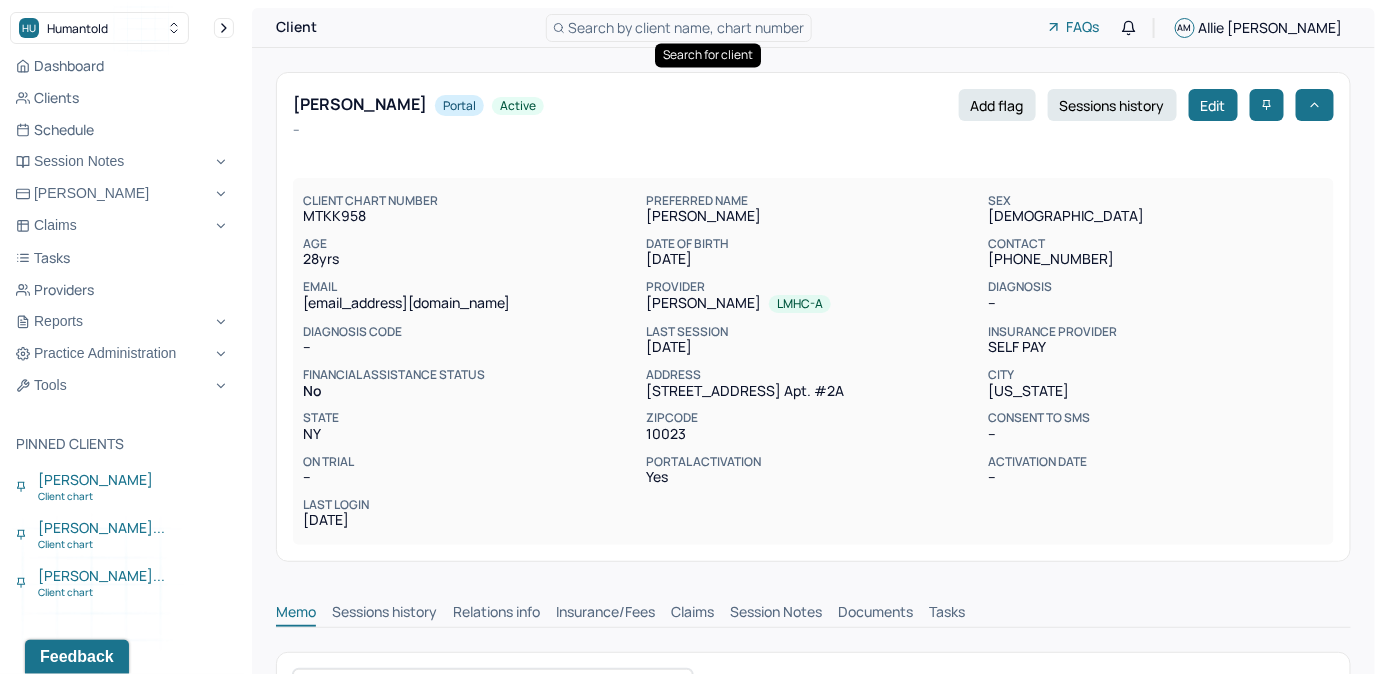 scroll, scrollTop: 1, scrollLeft: 0, axis: vertical 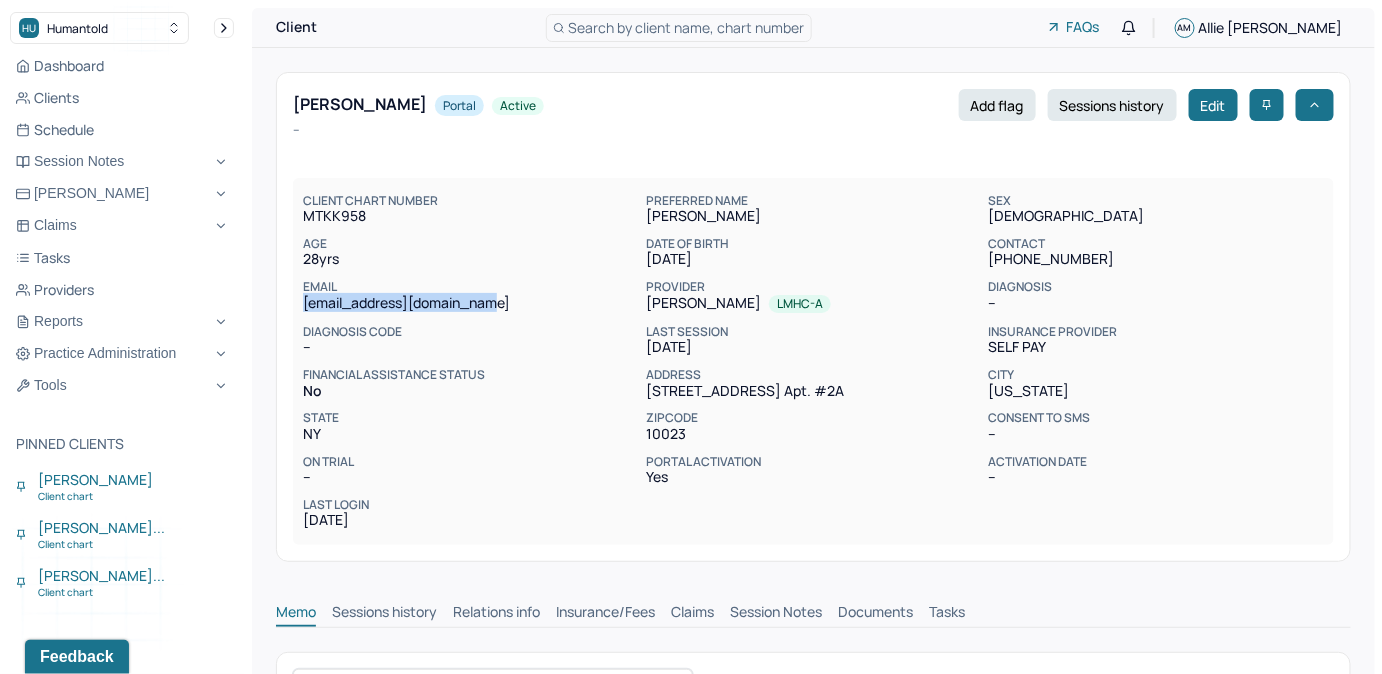 drag, startPoint x: 302, startPoint y: 304, endPoint x: 552, endPoint y: 311, distance: 250.09798 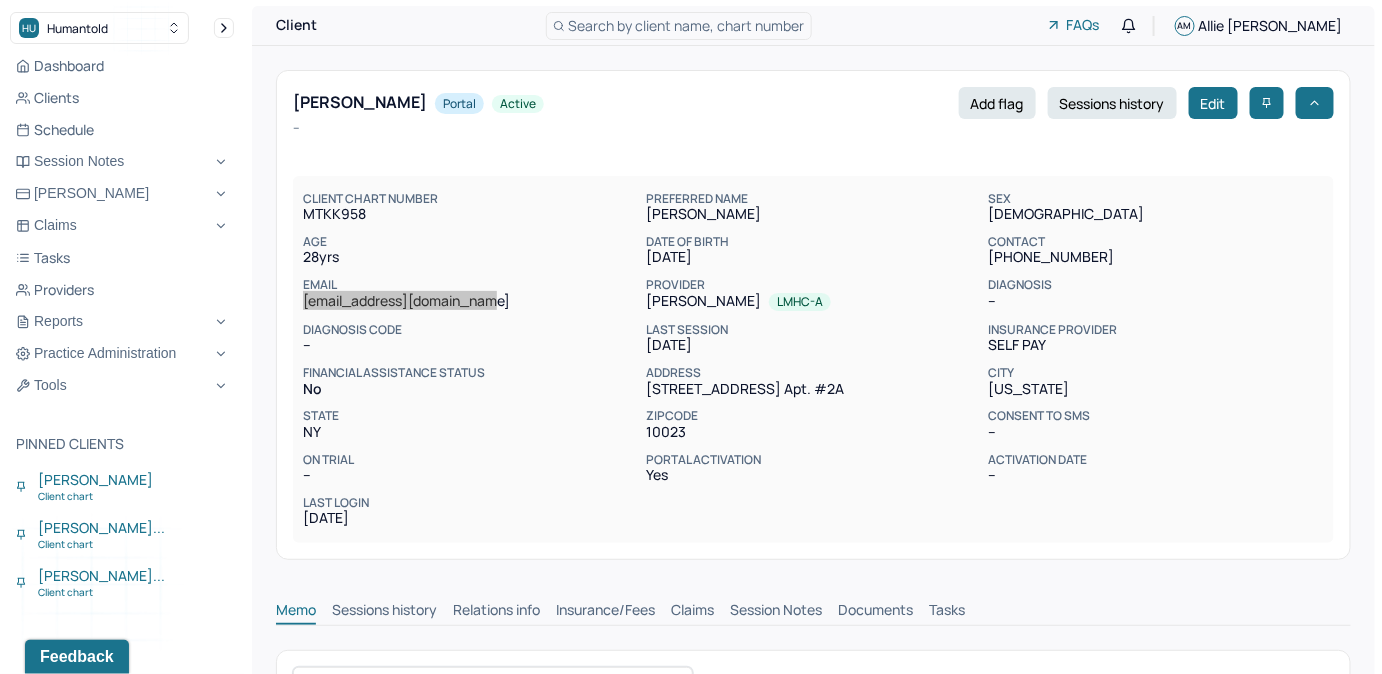 scroll, scrollTop: 0, scrollLeft: 0, axis: both 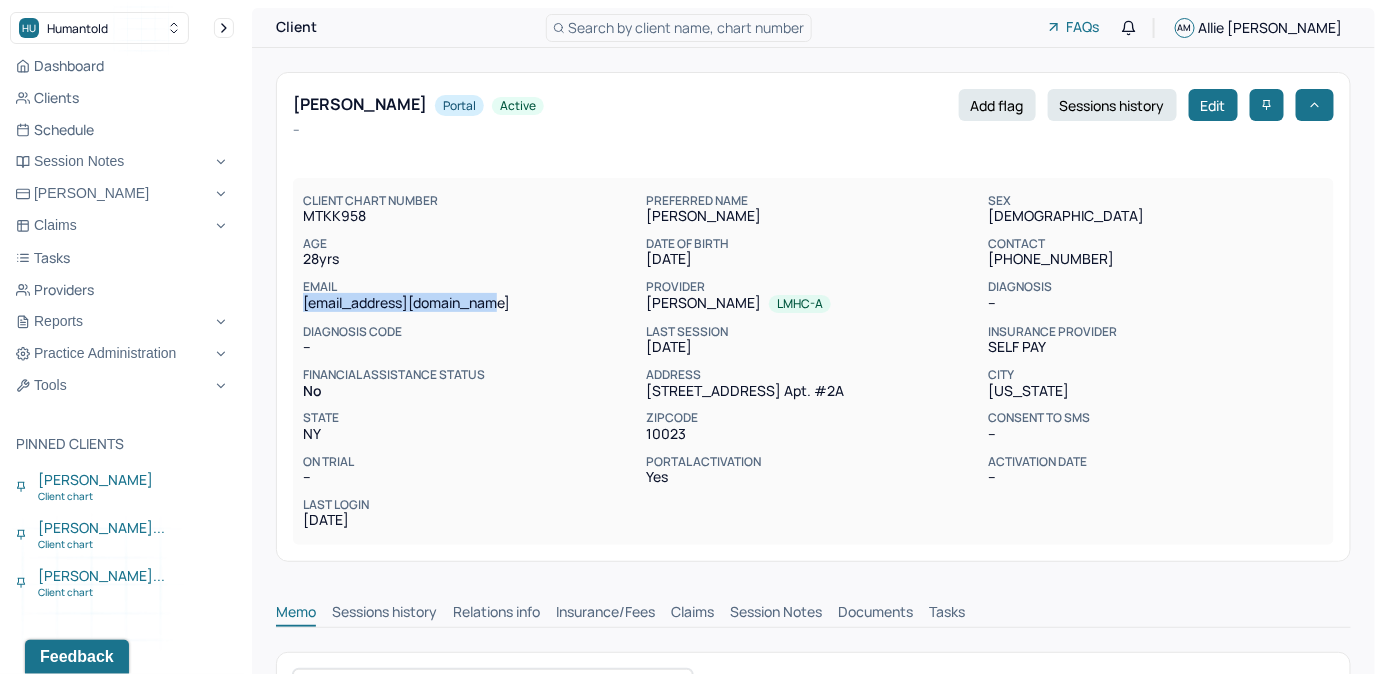 click on "Search by client name, chart number" at bounding box center [687, 27] 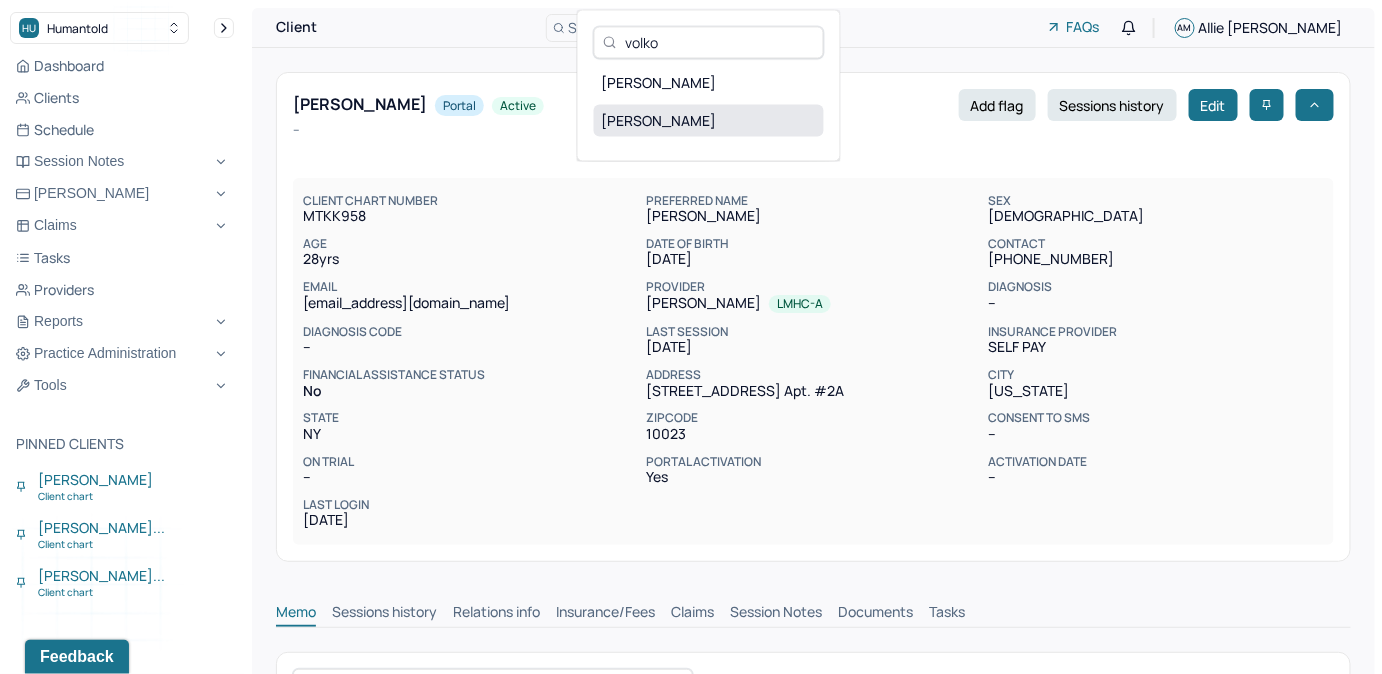 type on "volko" 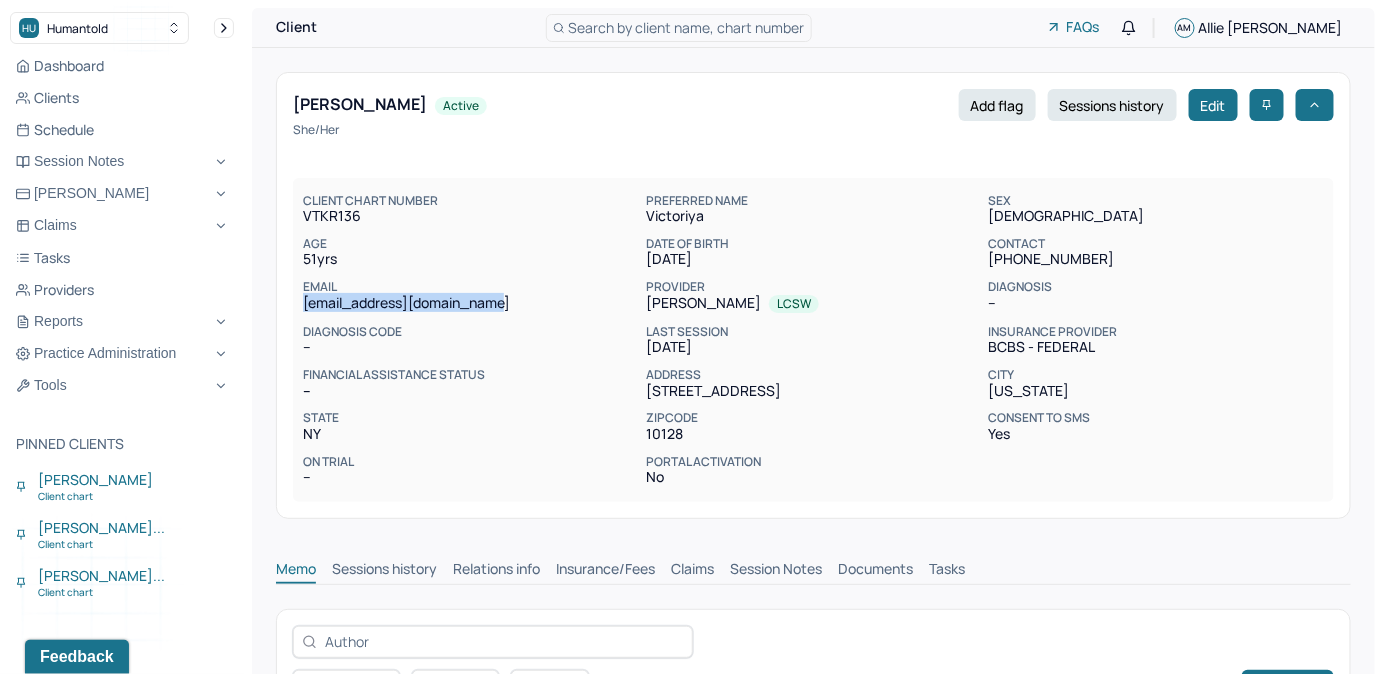 drag, startPoint x: 300, startPoint y: 303, endPoint x: 512, endPoint y: 312, distance: 212.19095 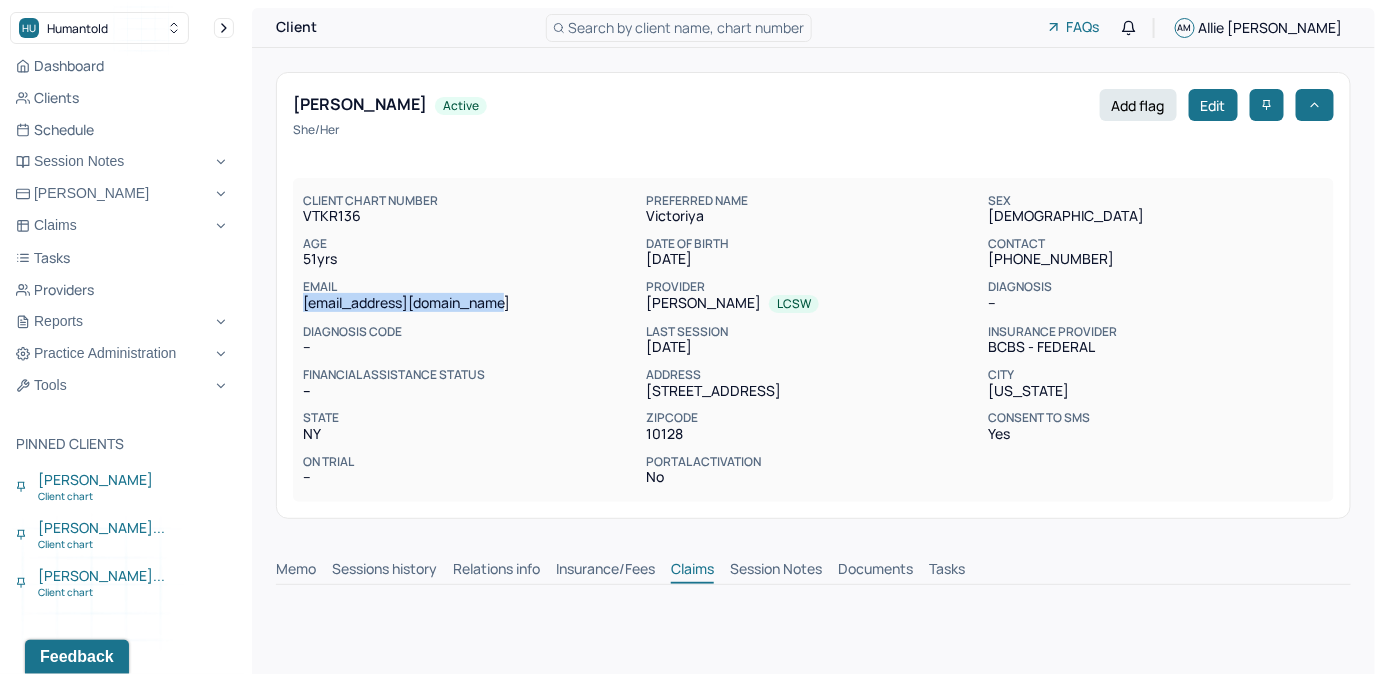 scroll, scrollTop: 0, scrollLeft: 0, axis: both 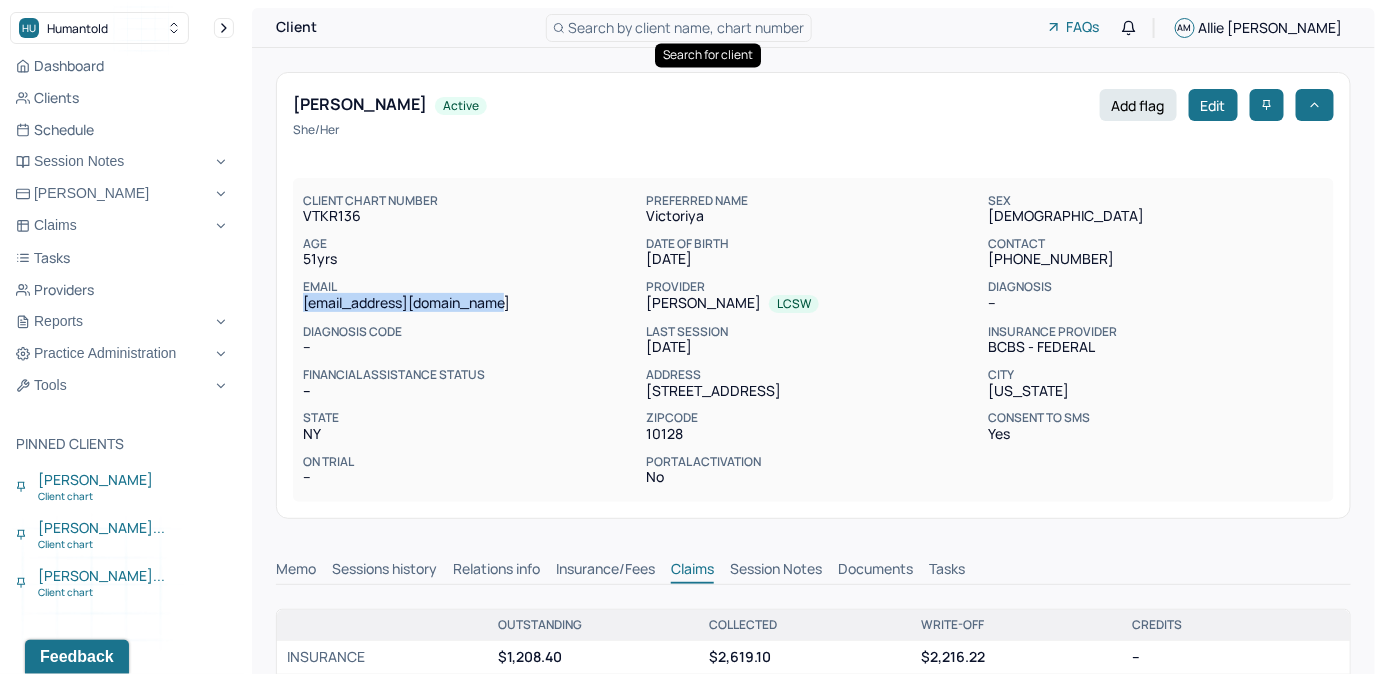 click on "Search by client name, chart number" at bounding box center (687, 27) 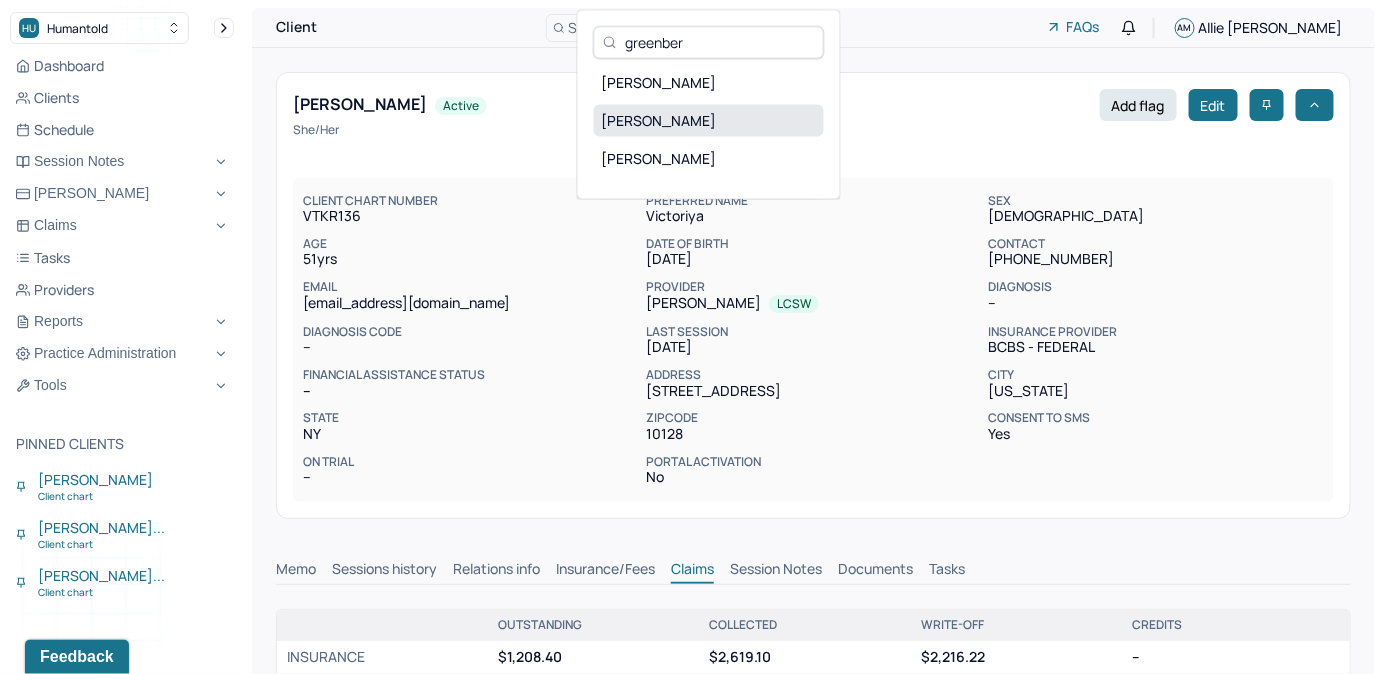 type on "greenber" 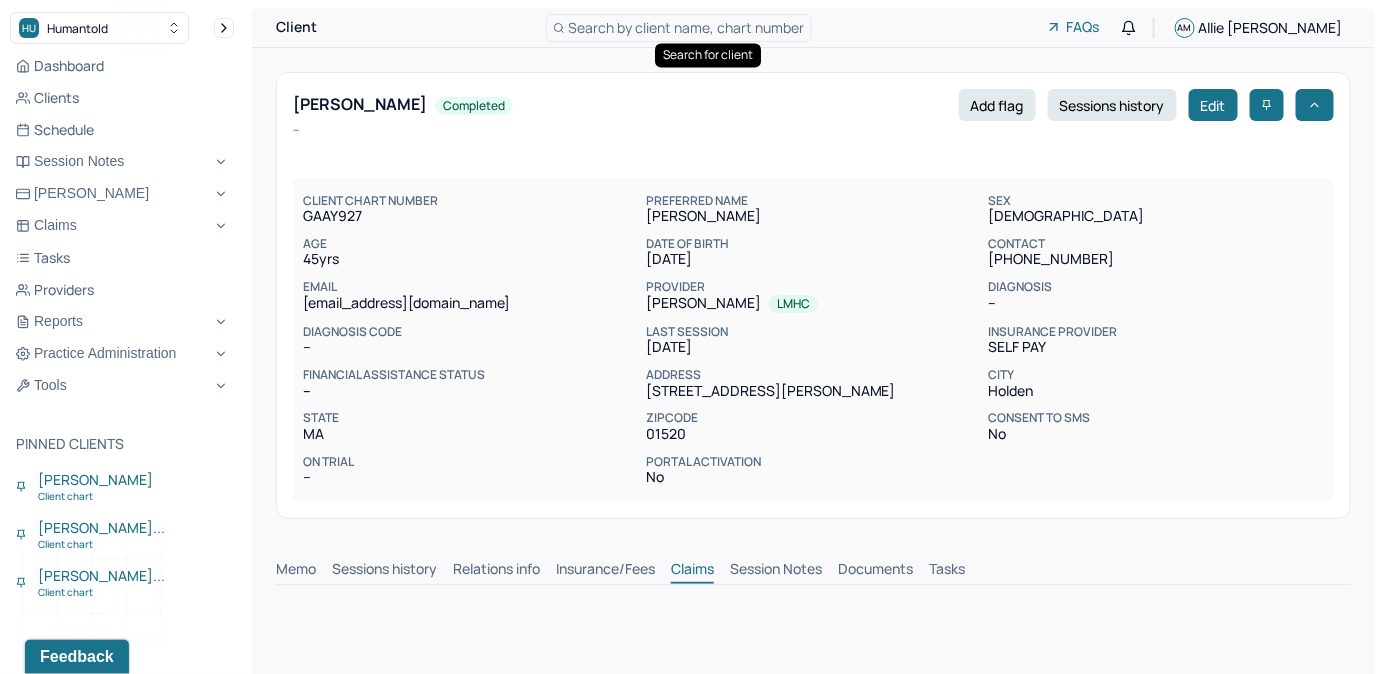 scroll, scrollTop: 0, scrollLeft: 0, axis: both 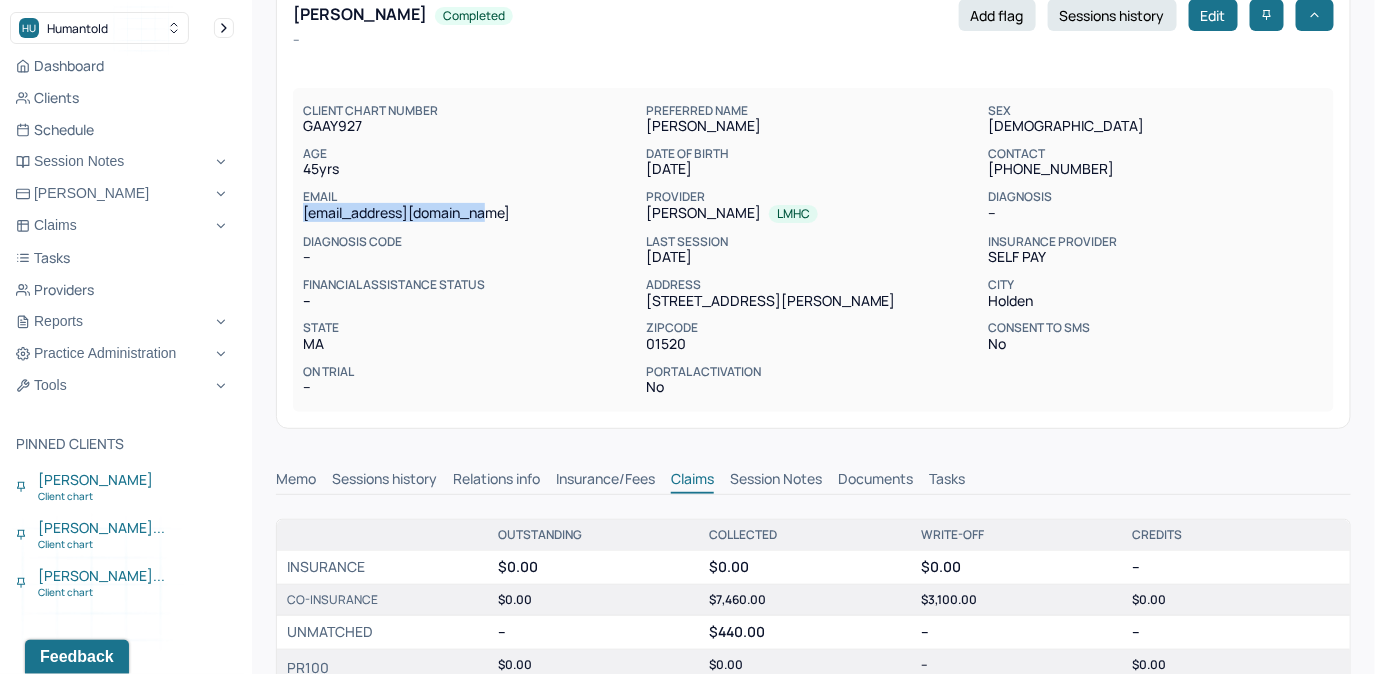 drag, startPoint x: 304, startPoint y: 212, endPoint x: 512, endPoint y: 220, distance: 208.1538 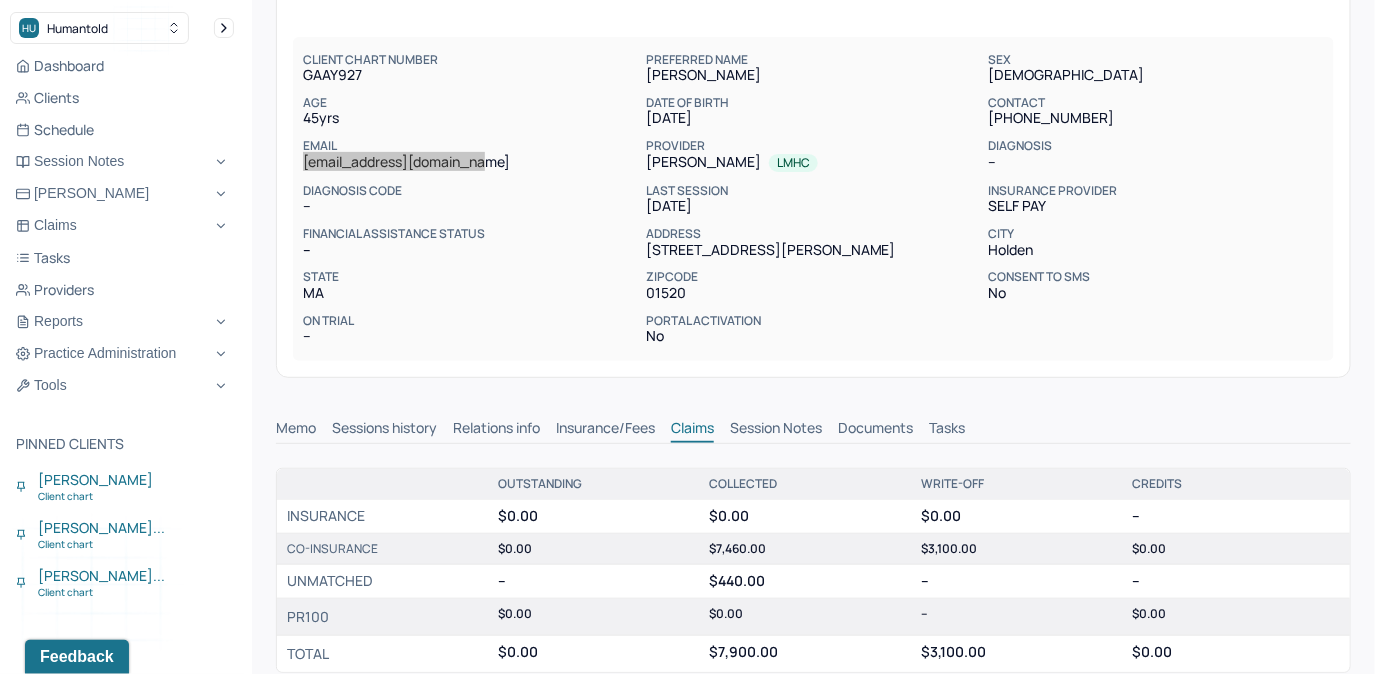 scroll, scrollTop: 90, scrollLeft: 0, axis: vertical 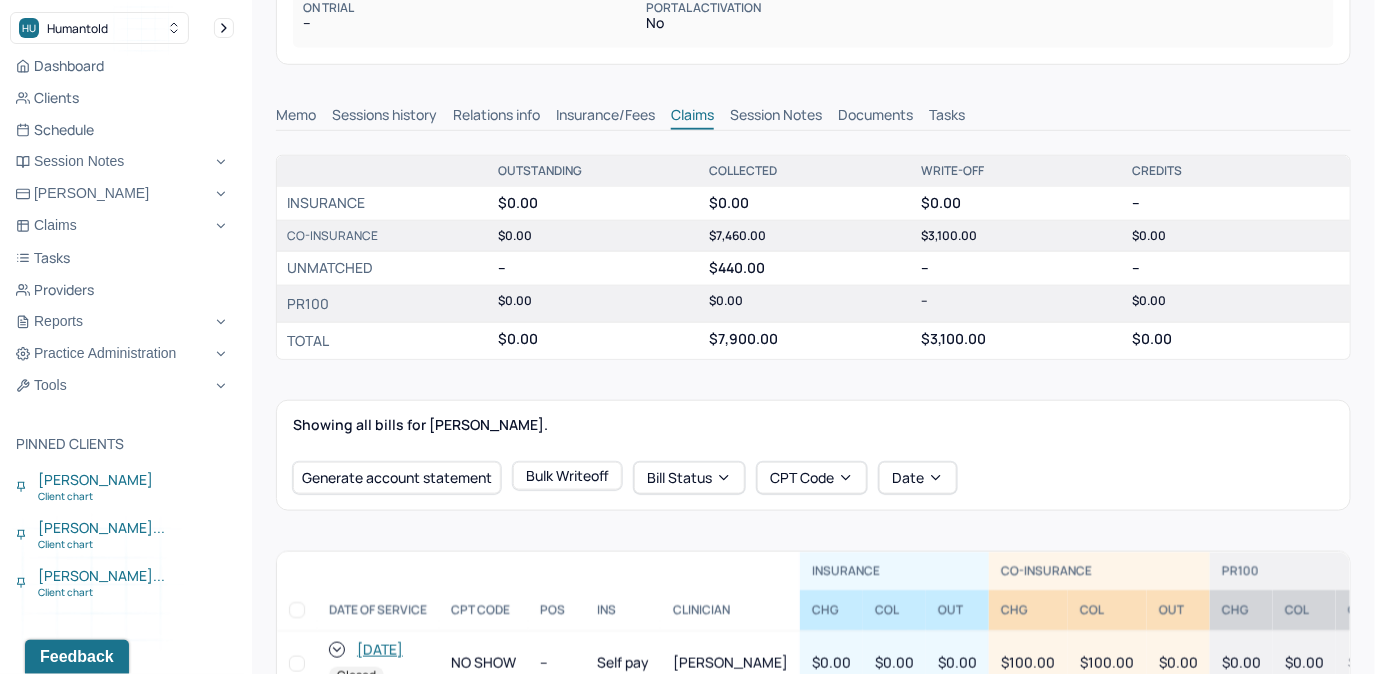 click on "Tasks" at bounding box center (947, 117) 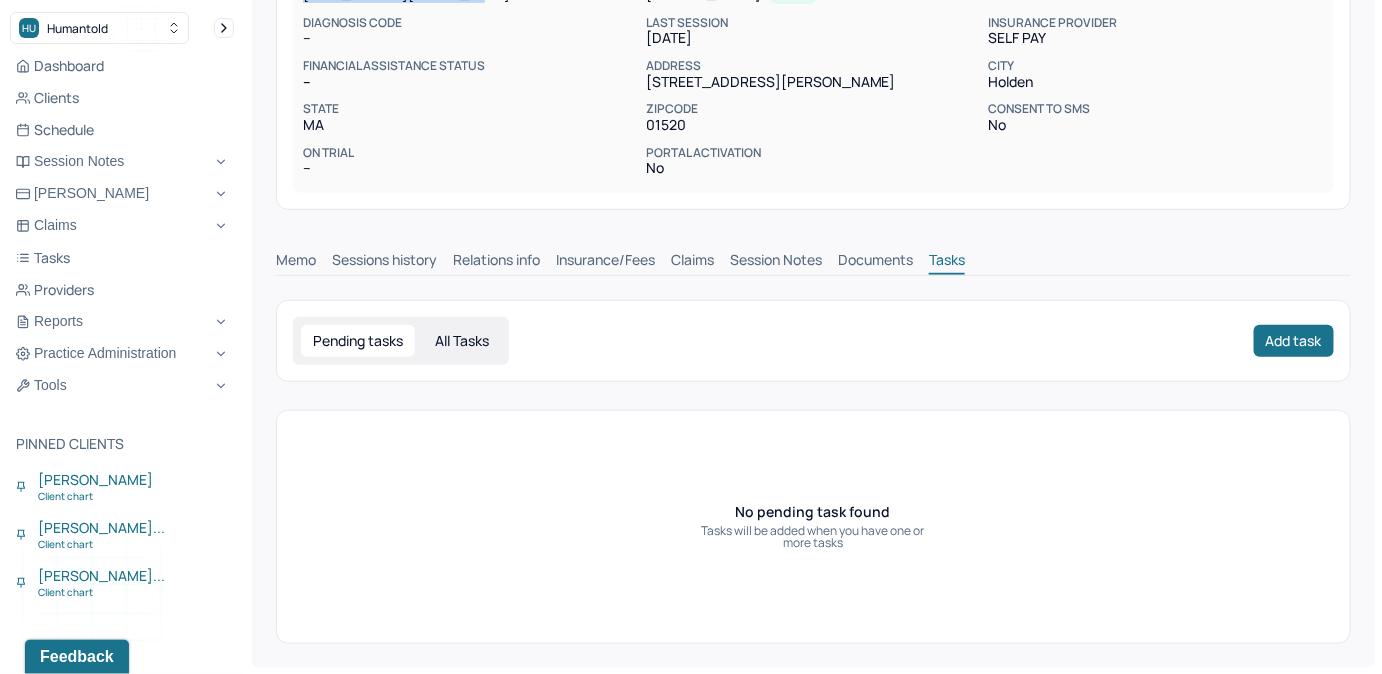 click on "All Tasks" at bounding box center [462, 341] 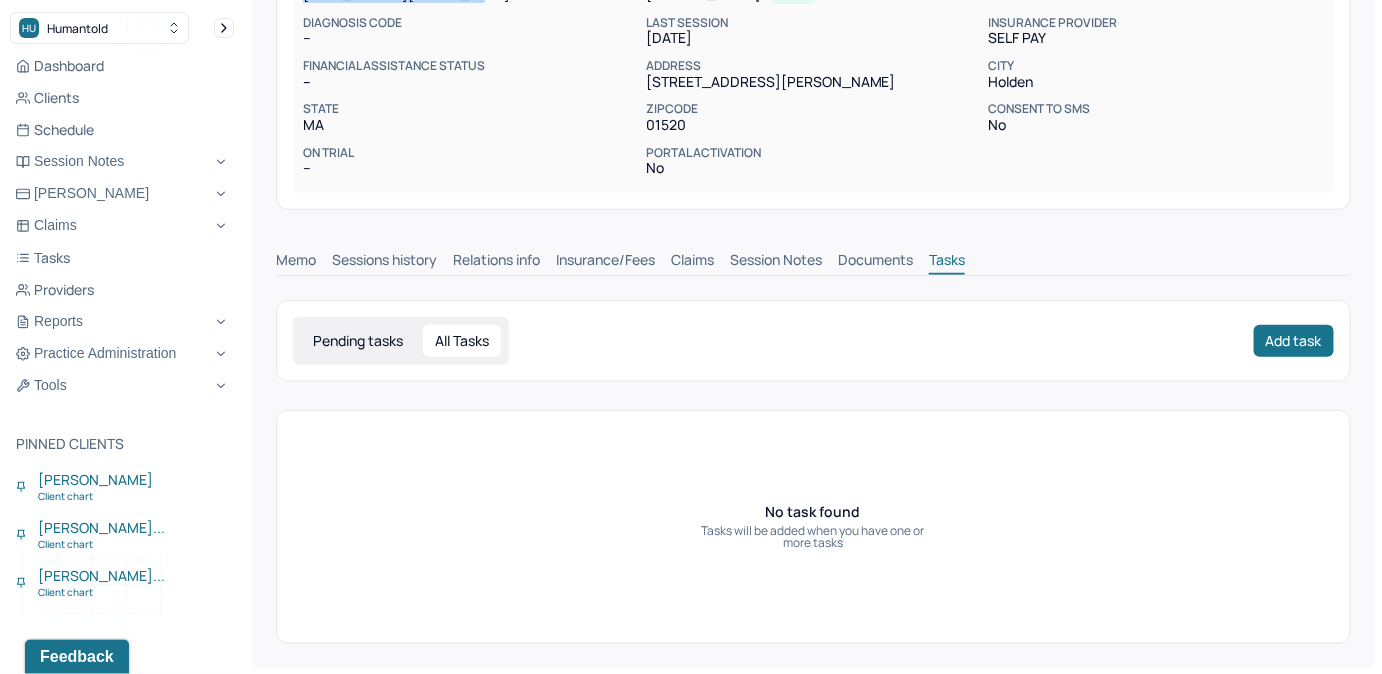 click on "Pending tasks" at bounding box center (358, 341) 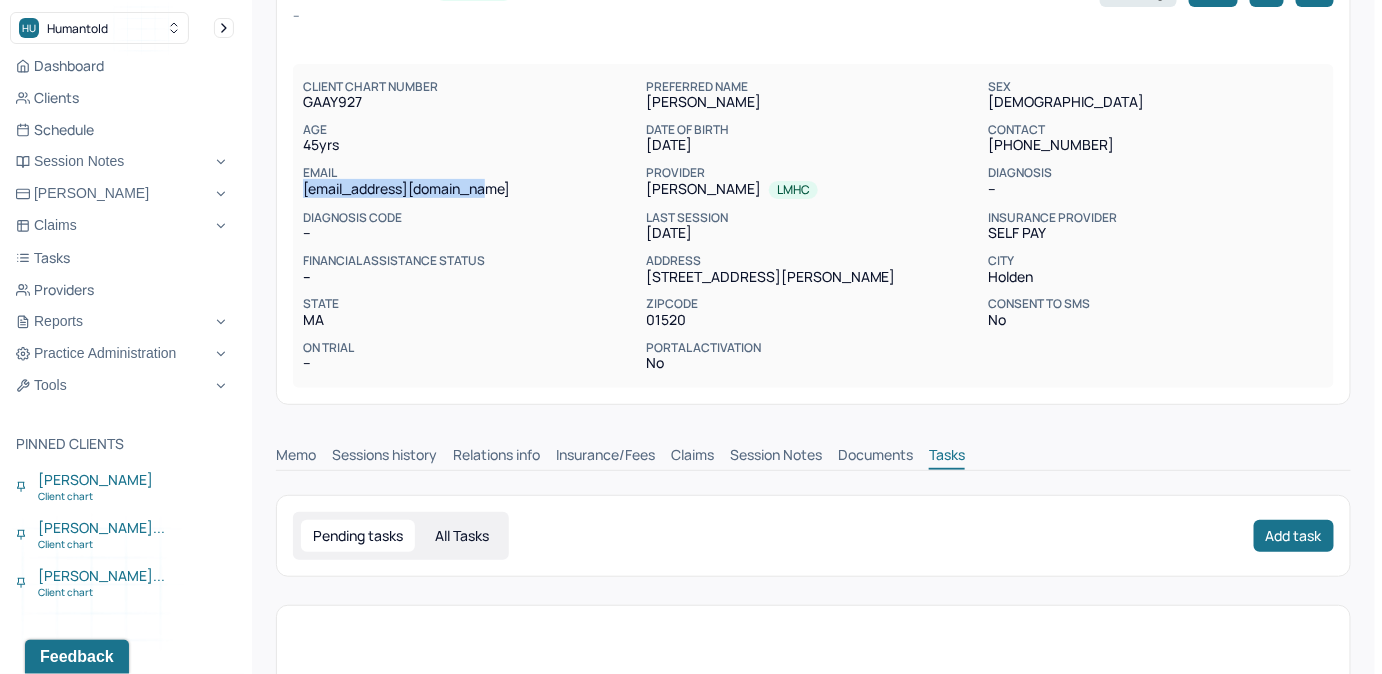 scroll, scrollTop: 0, scrollLeft: 0, axis: both 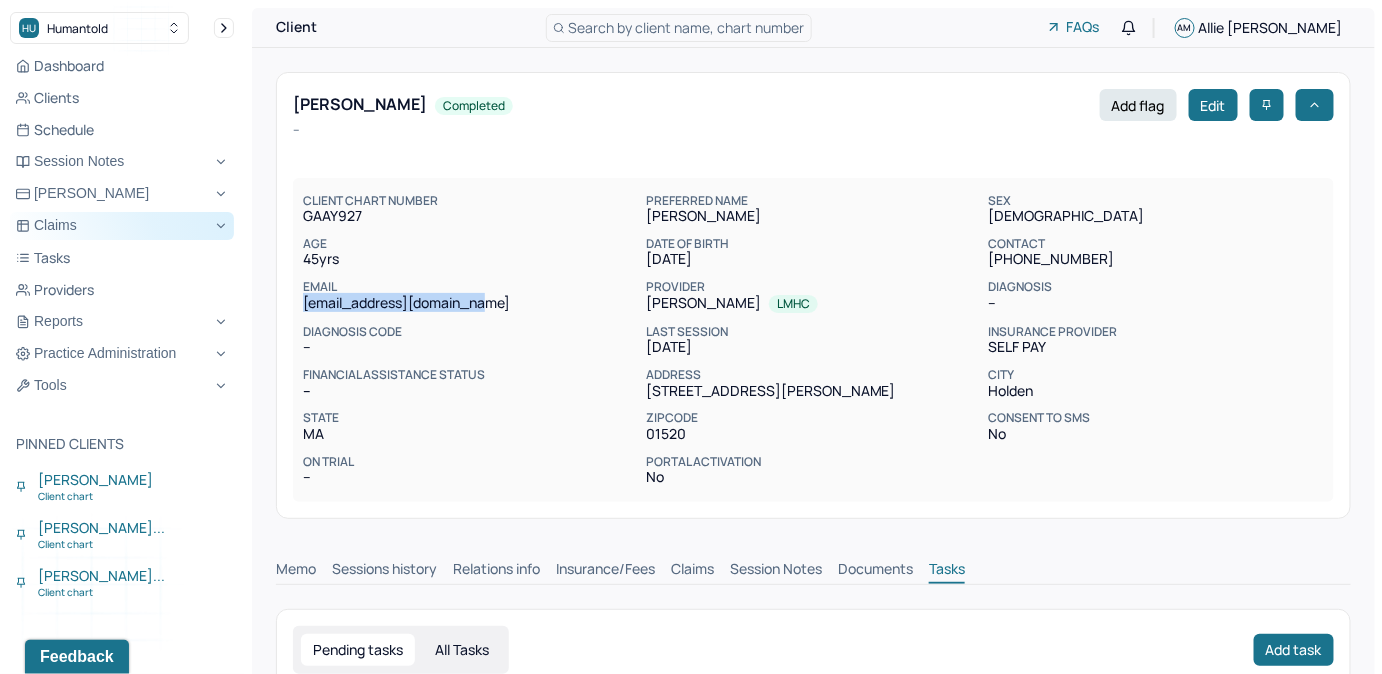 click on "Claims" at bounding box center (122, 226) 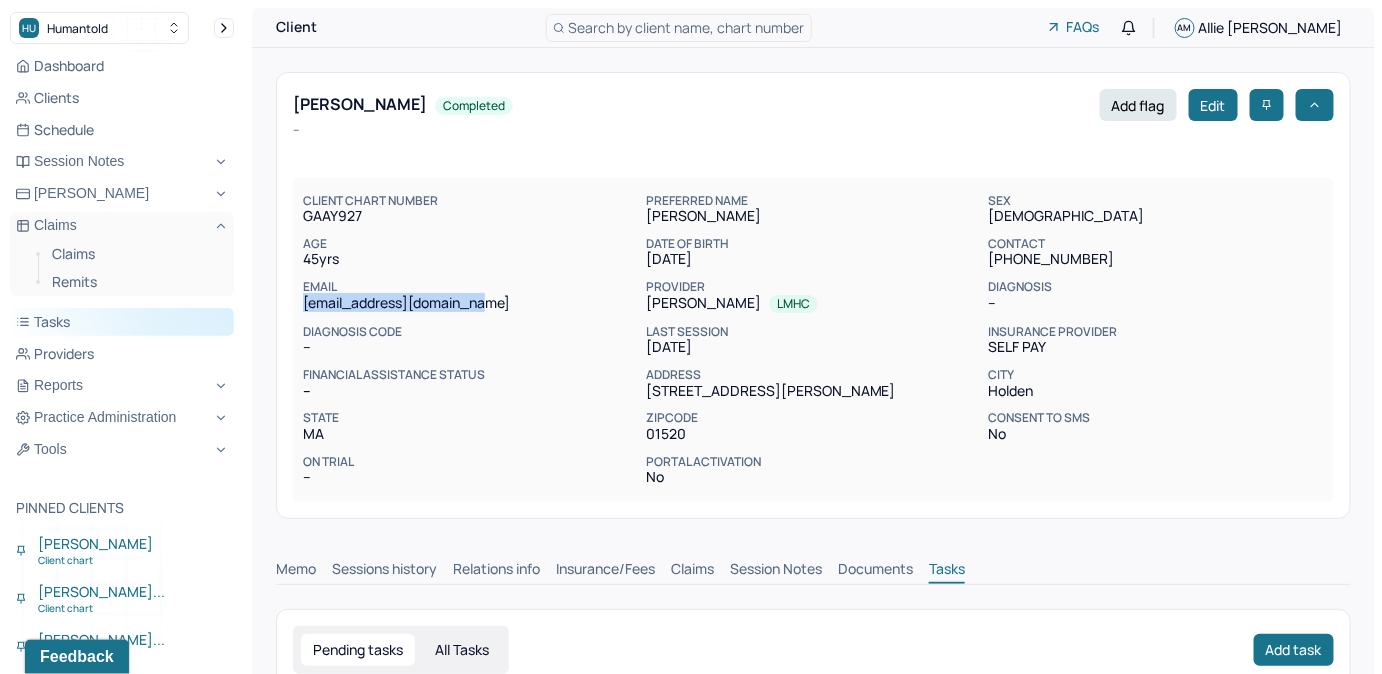 click on "Tasks" at bounding box center [122, 322] 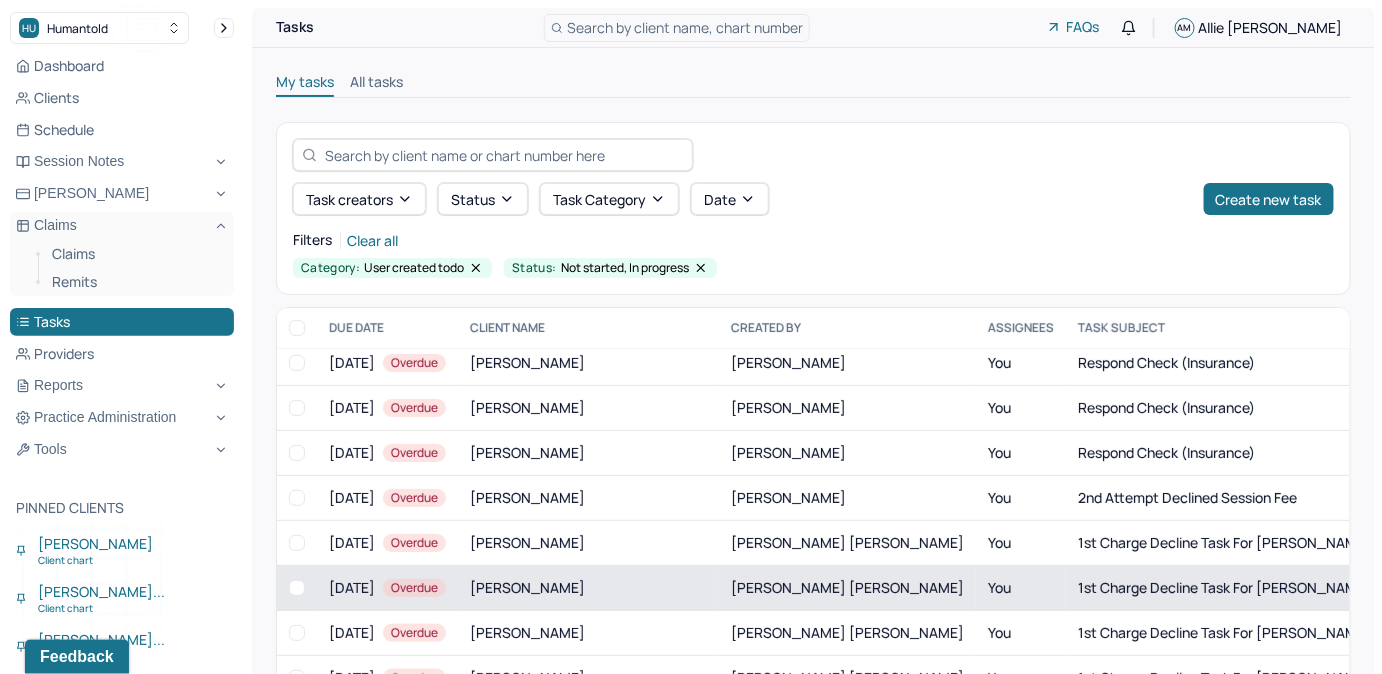 scroll, scrollTop: 275, scrollLeft: 0, axis: vertical 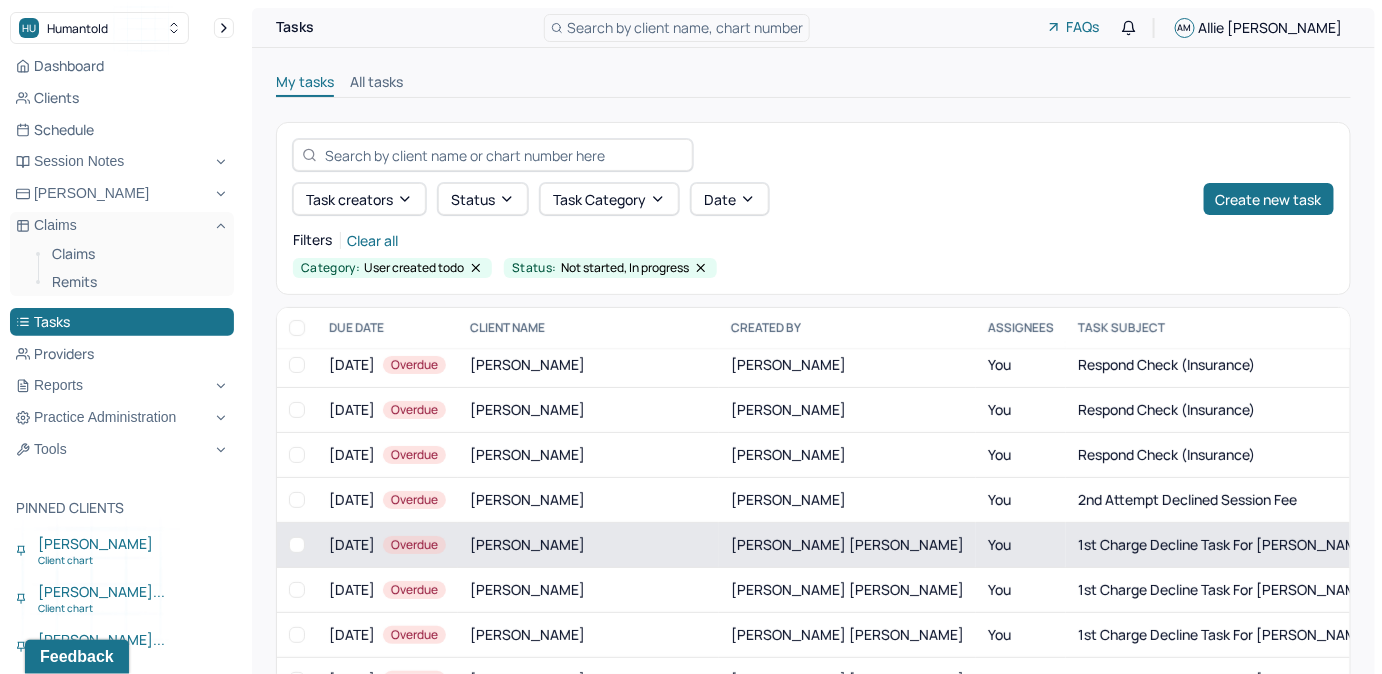 click on "You" at bounding box center (1021, 545) 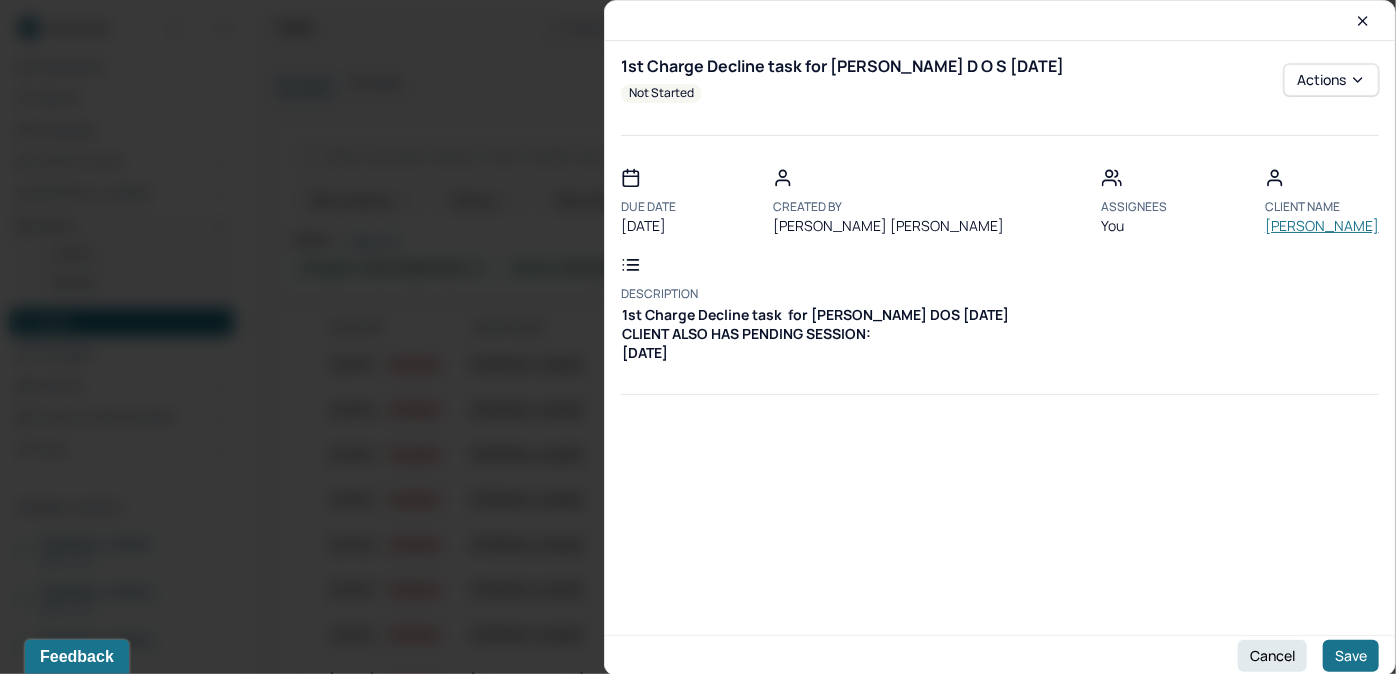 click on "THEAGENE, CLARA" at bounding box center [1322, 226] 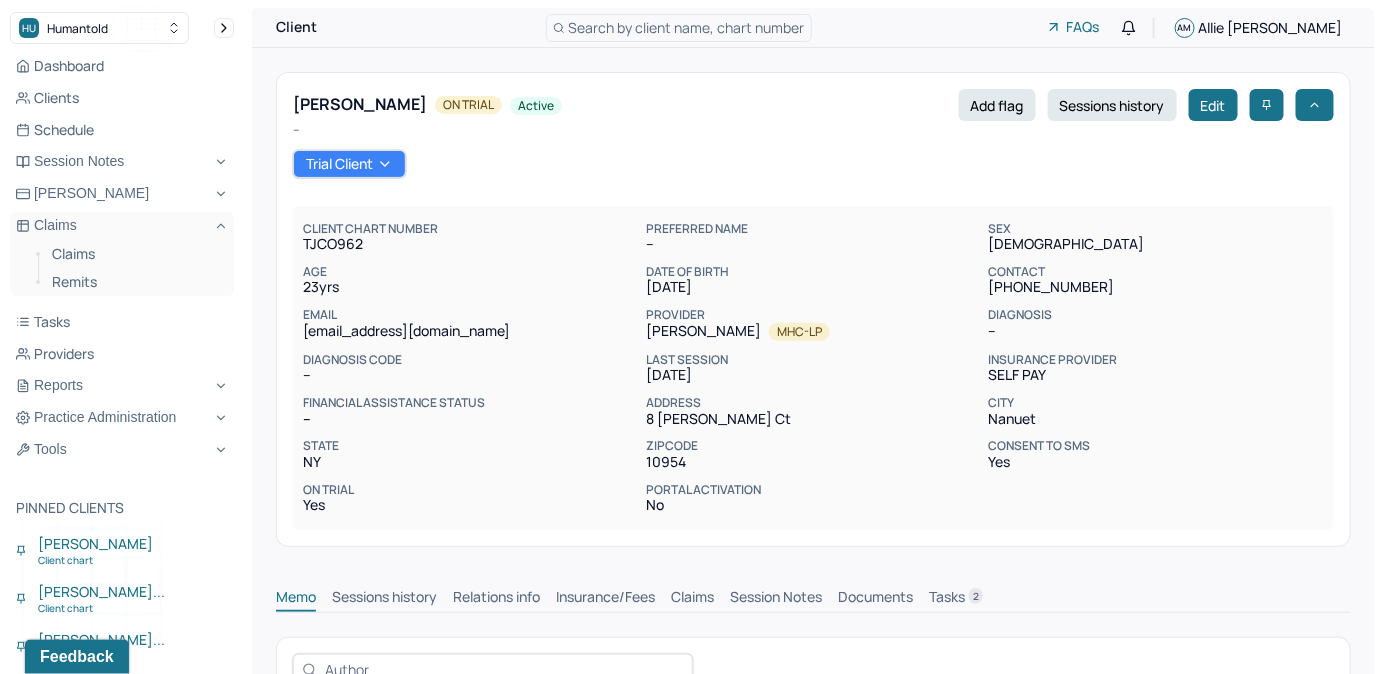 scroll, scrollTop: 1, scrollLeft: 0, axis: vertical 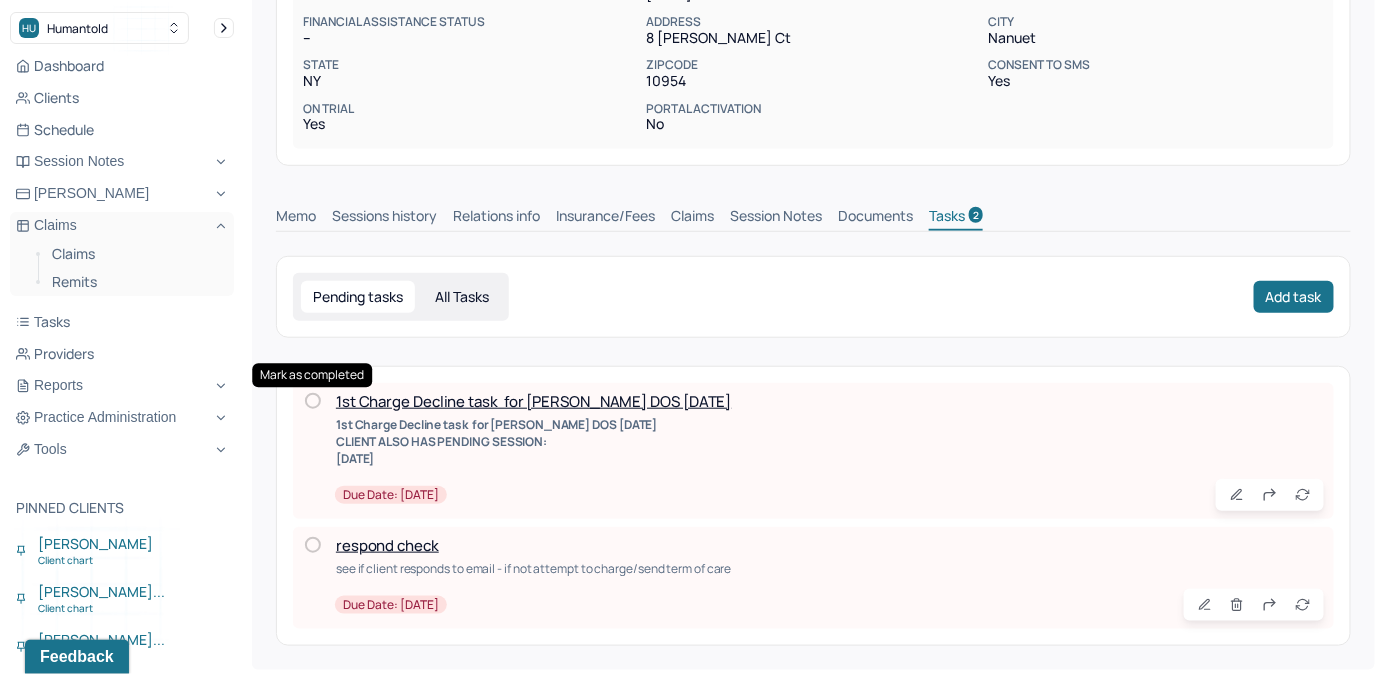 click at bounding box center (313, 401) 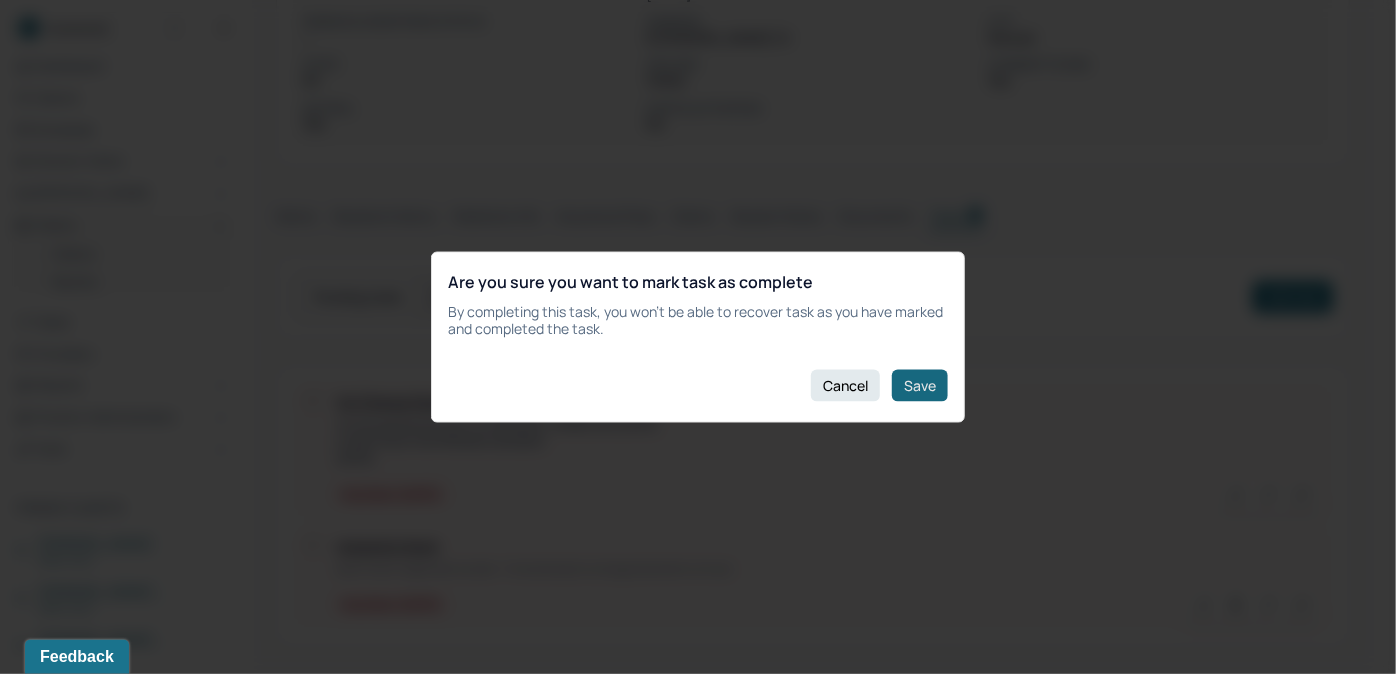 click on "Save" at bounding box center (920, 385) 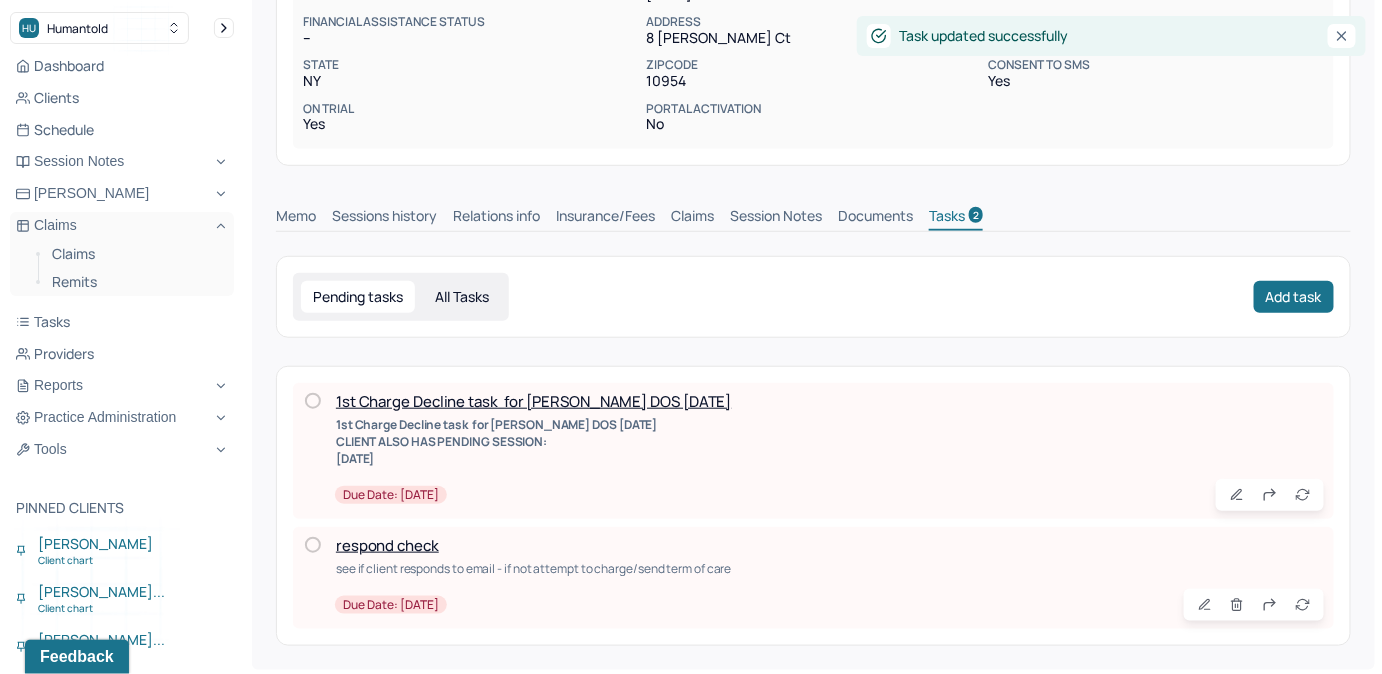 scroll, scrollTop: 238, scrollLeft: 0, axis: vertical 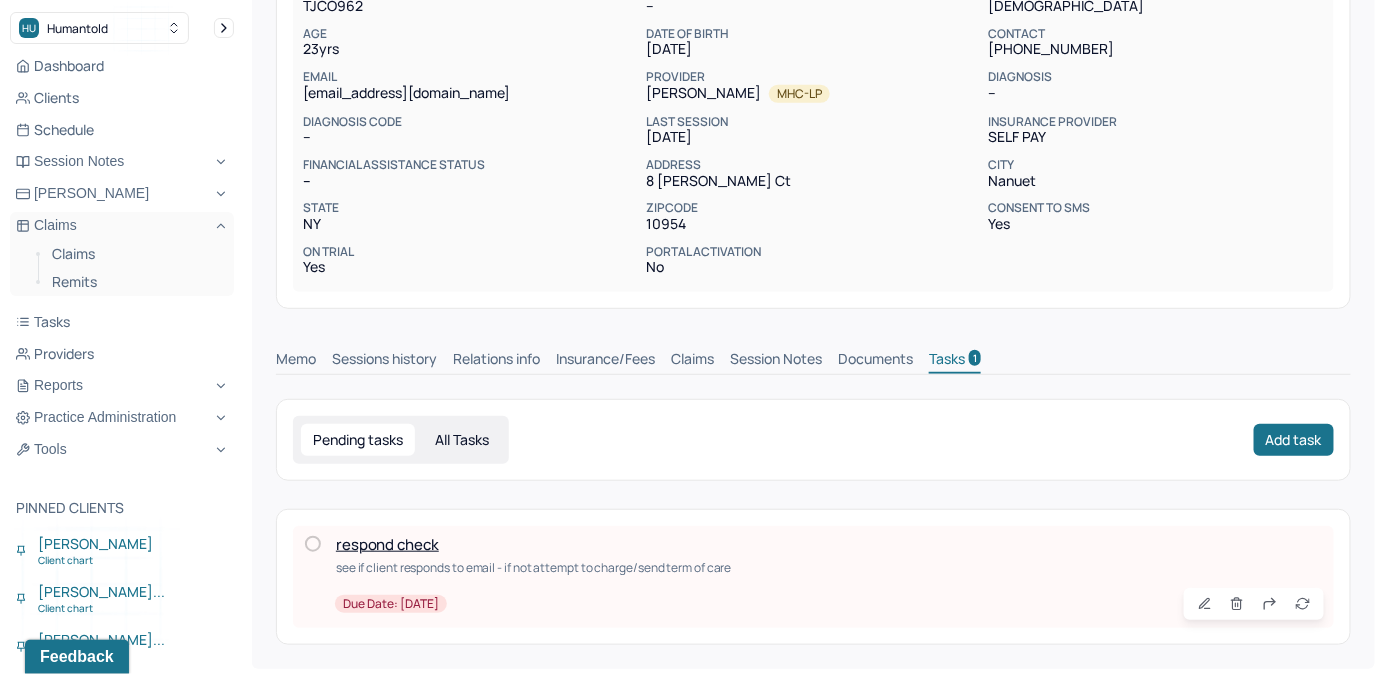 click on "Claims" at bounding box center [692, 361] 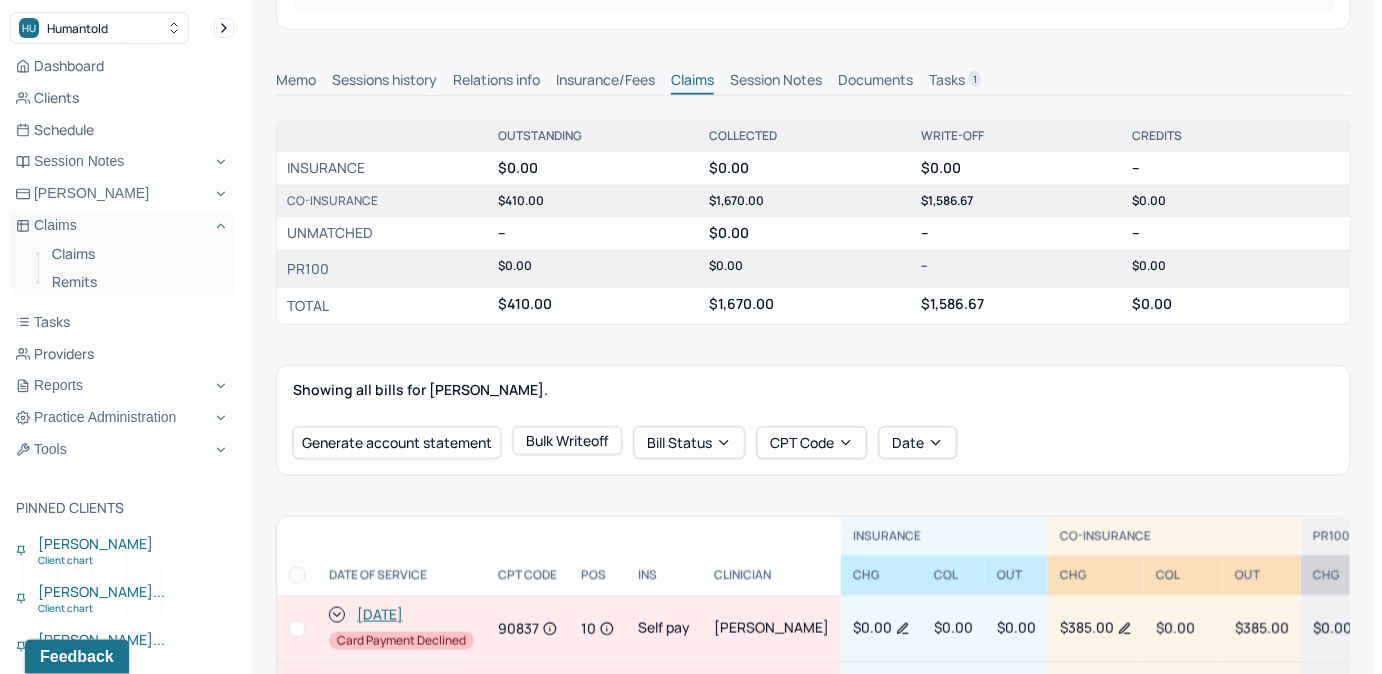 scroll, scrollTop: 693, scrollLeft: 0, axis: vertical 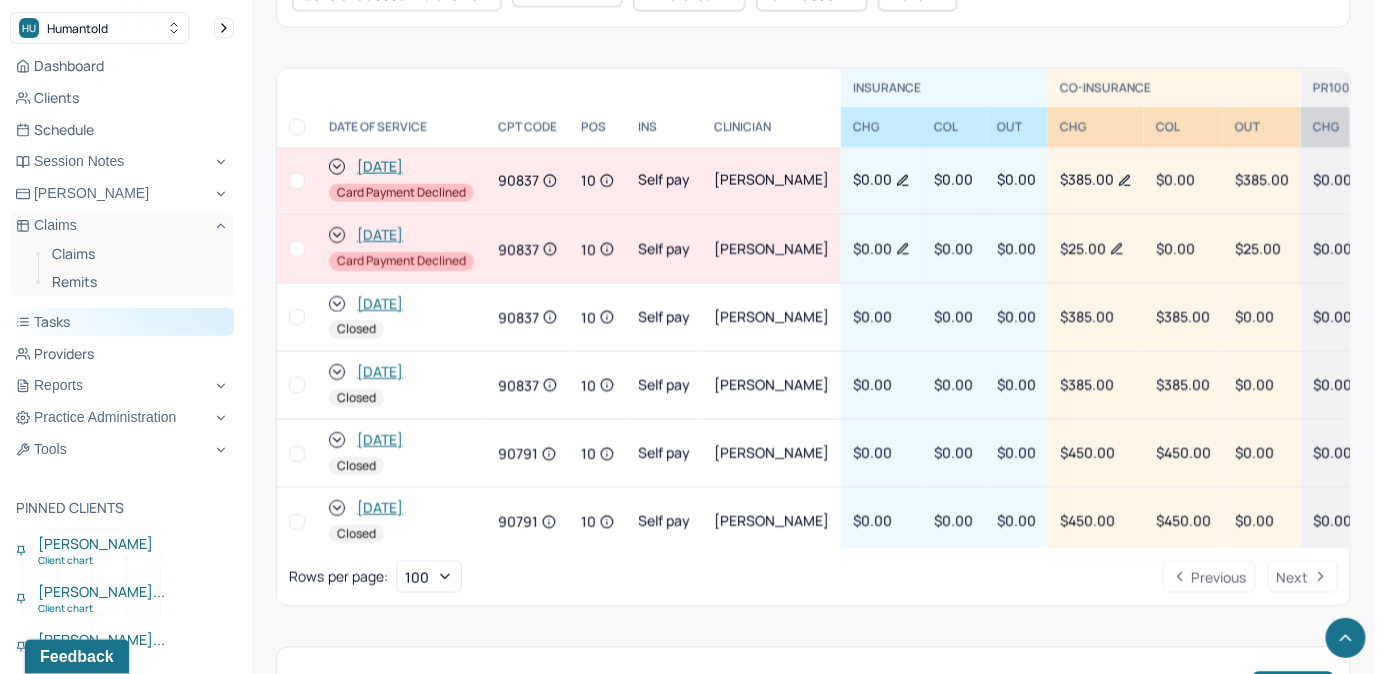 click on "Tasks" at bounding box center [122, 322] 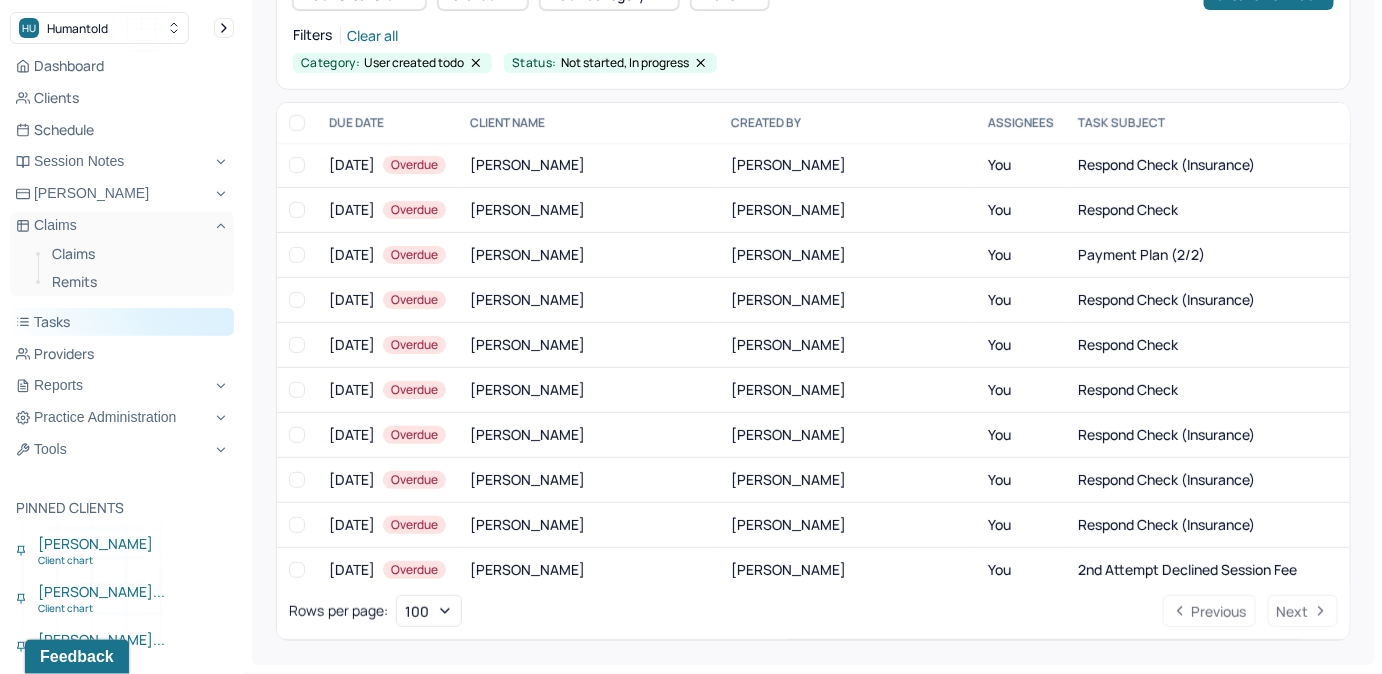 scroll, scrollTop: 204, scrollLeft: 0, axis: vertical 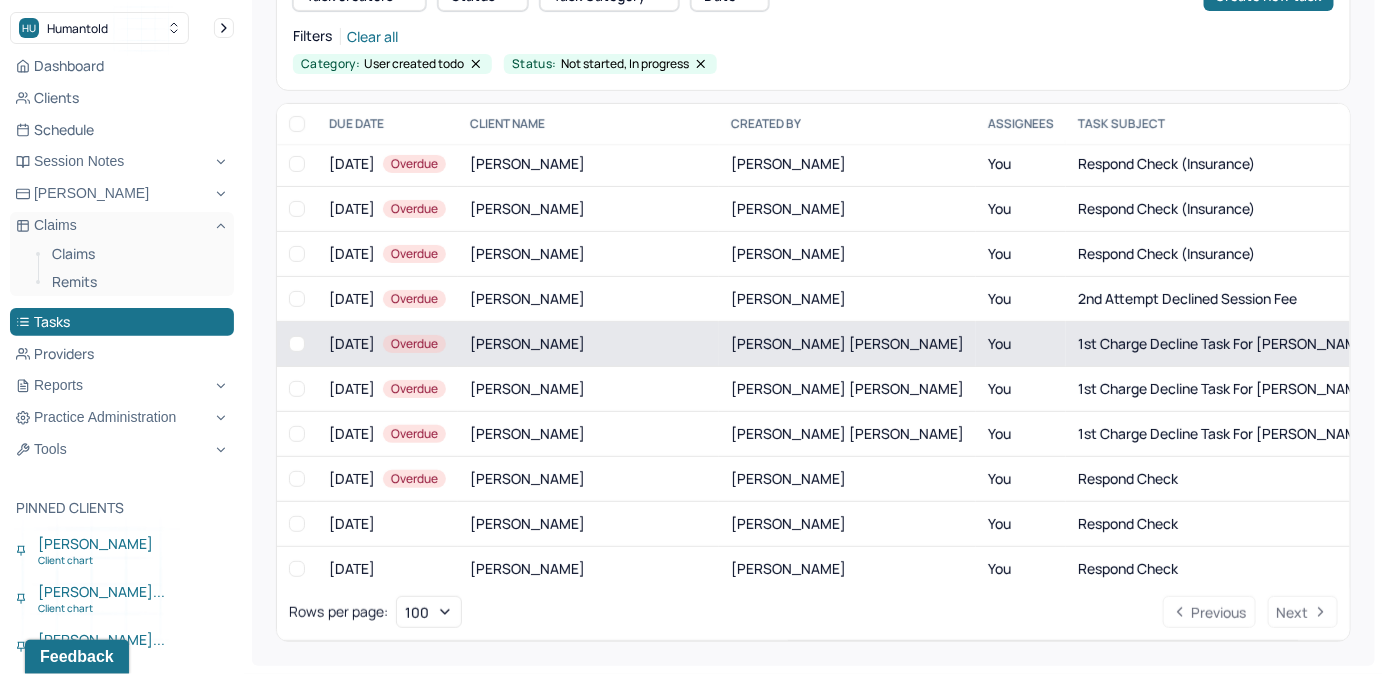 click on "1st Charge Decline task for Elise Bender DOS 7/17/25" at bounding box center [1265, 343] 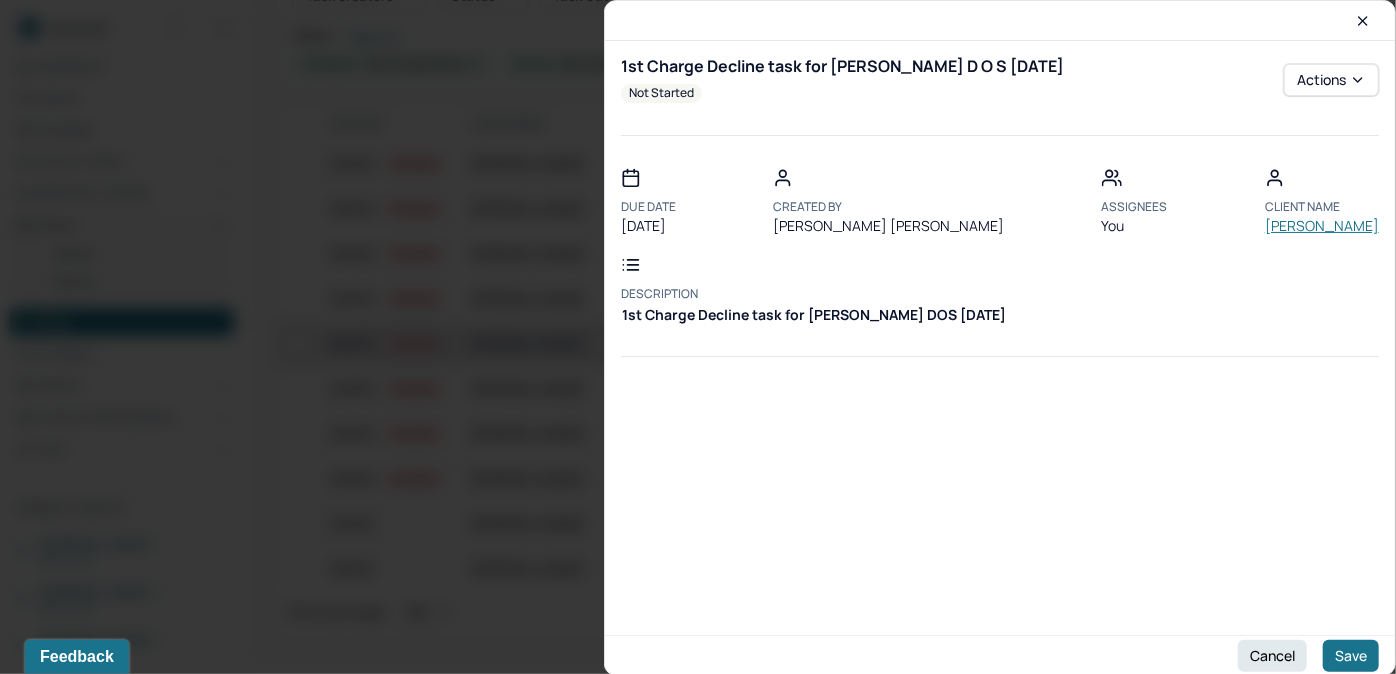 click on "BENDER, ELISE" at bounding box center (1322, 226) 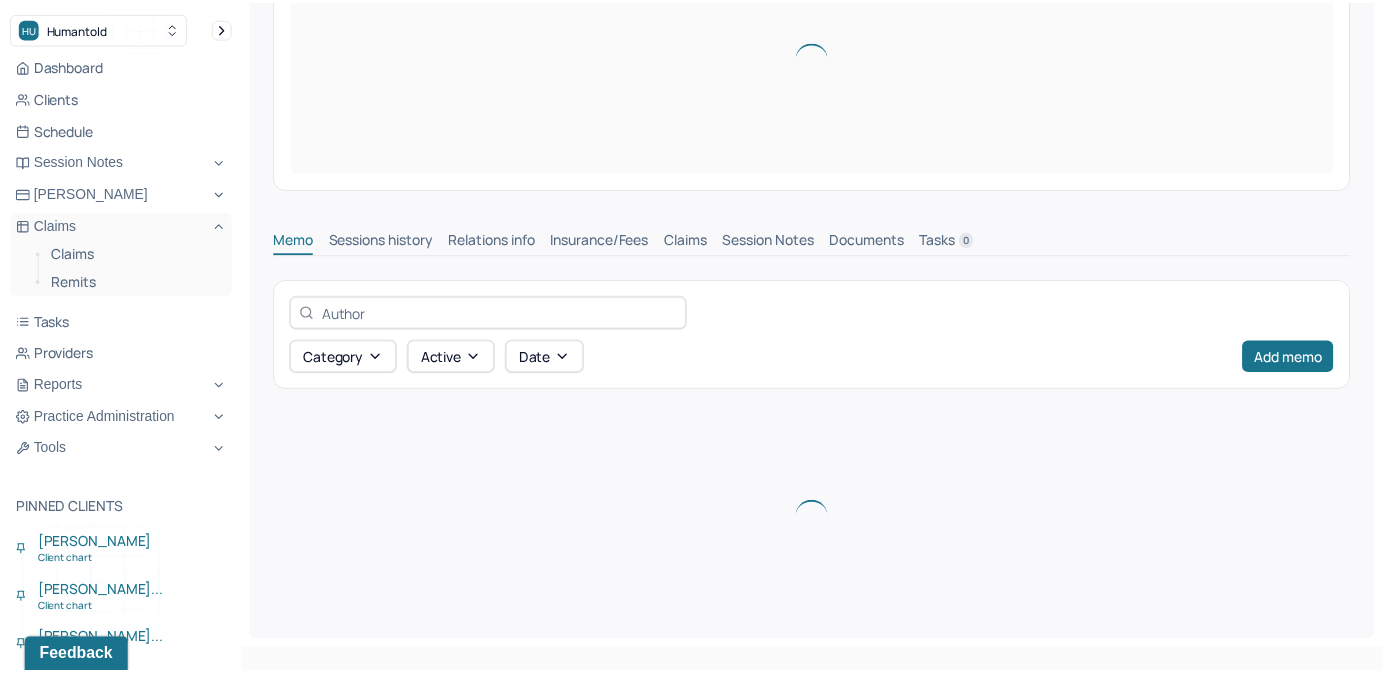 scroll, scrollTop: 0, scrollLeft: 0, axis: both 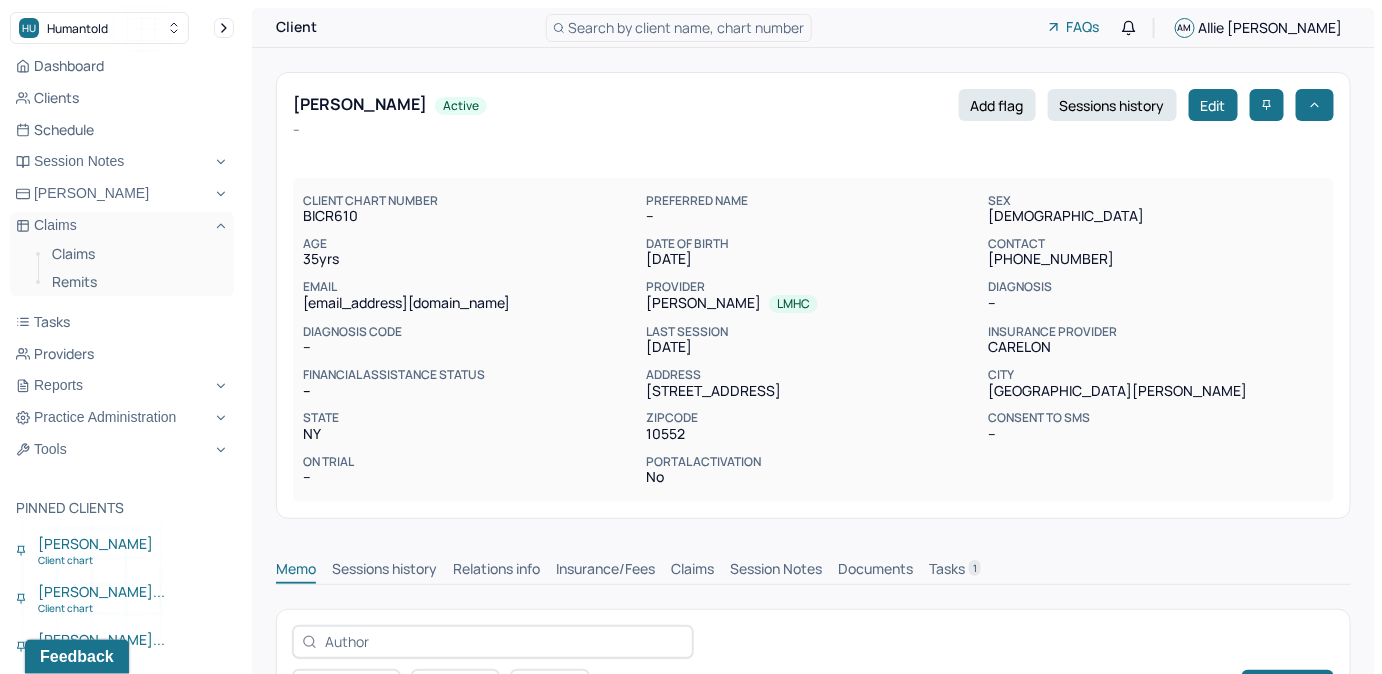 click on "Tasks 1" at bounding box center (955, 571) 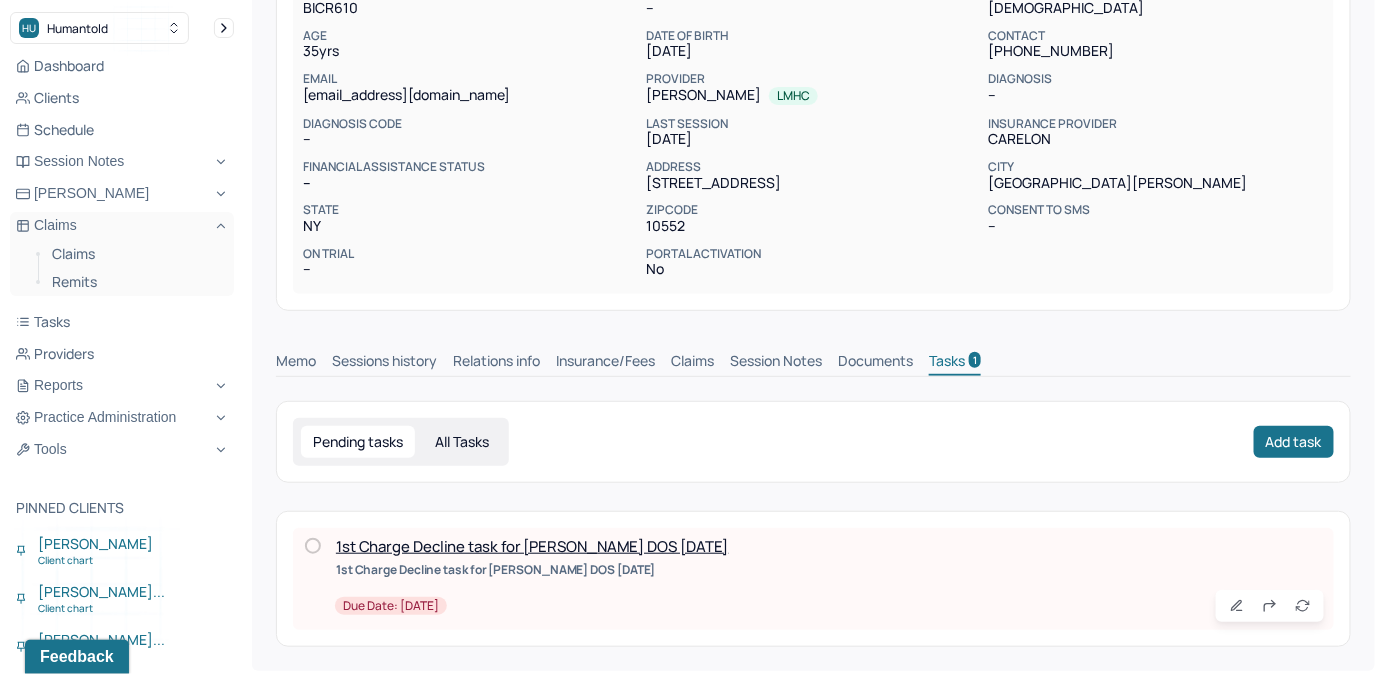 scroll, scrollTop: 210, scrollLeft: 0, axis: vertical 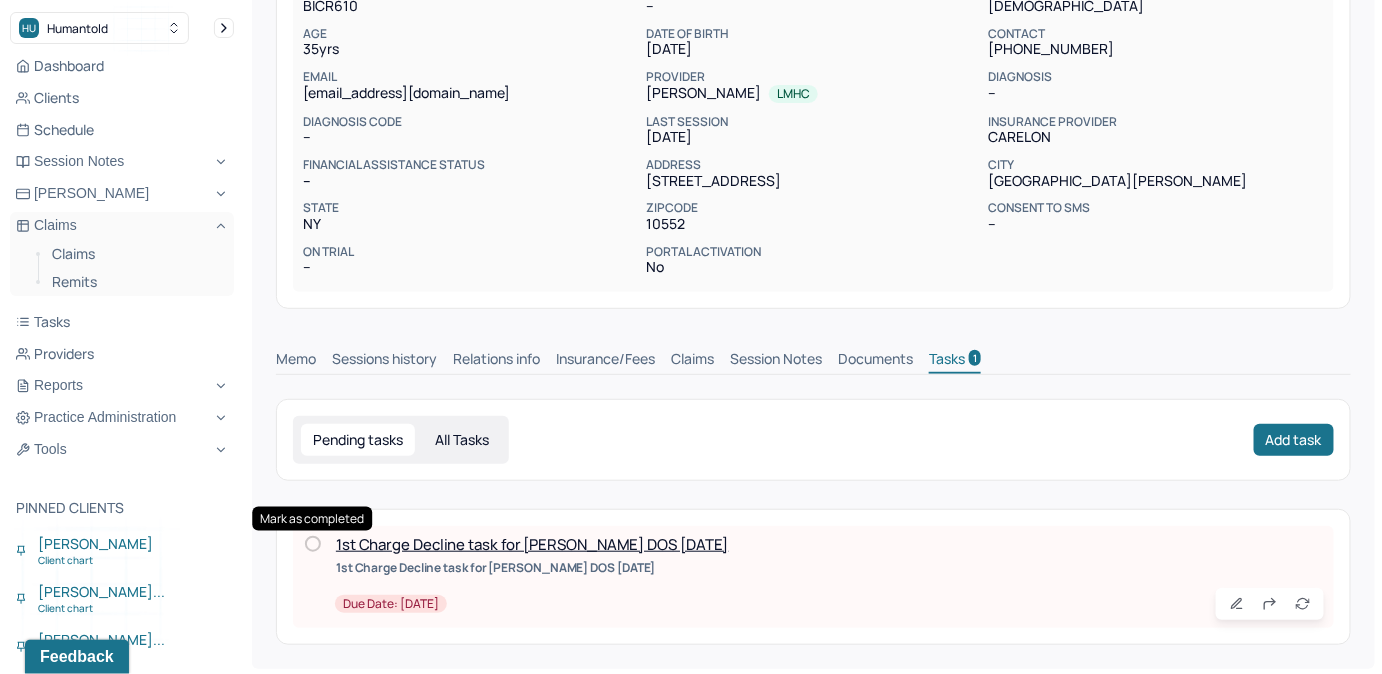 click at bounding box center [313, 544] 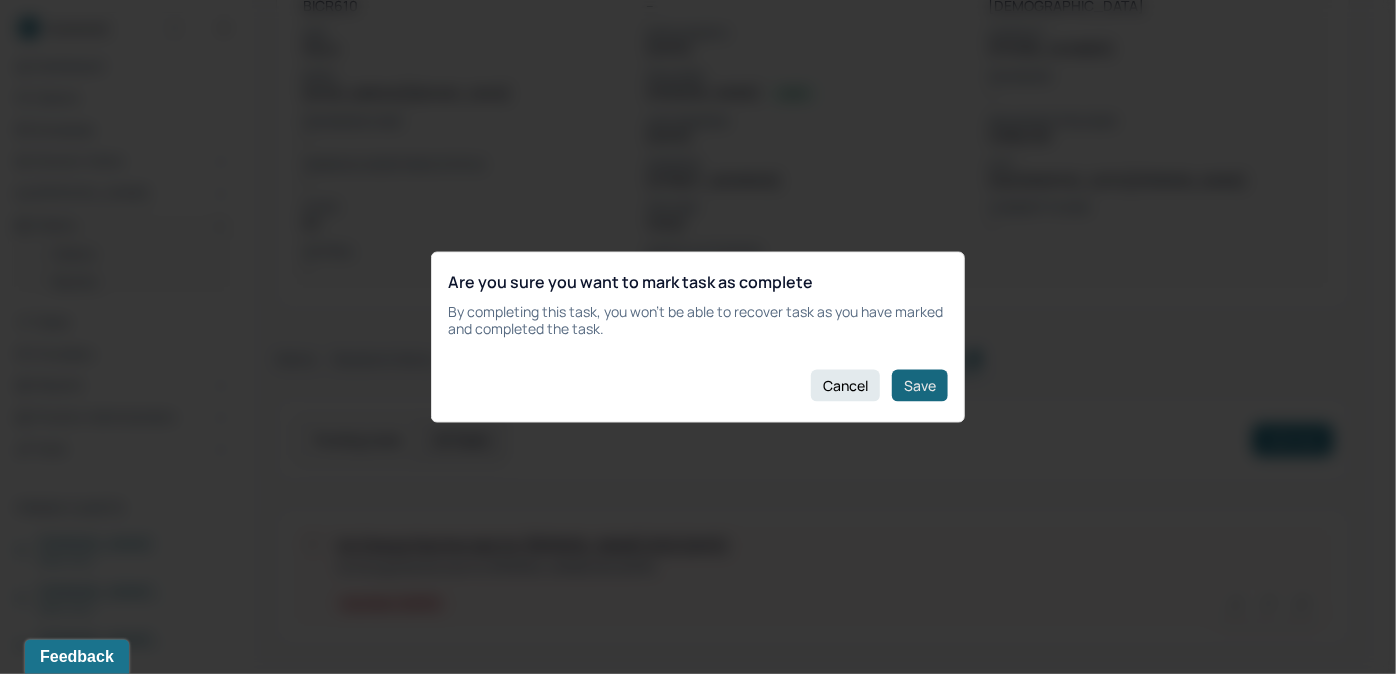 click on "Save" at bounding box center [920, 385] 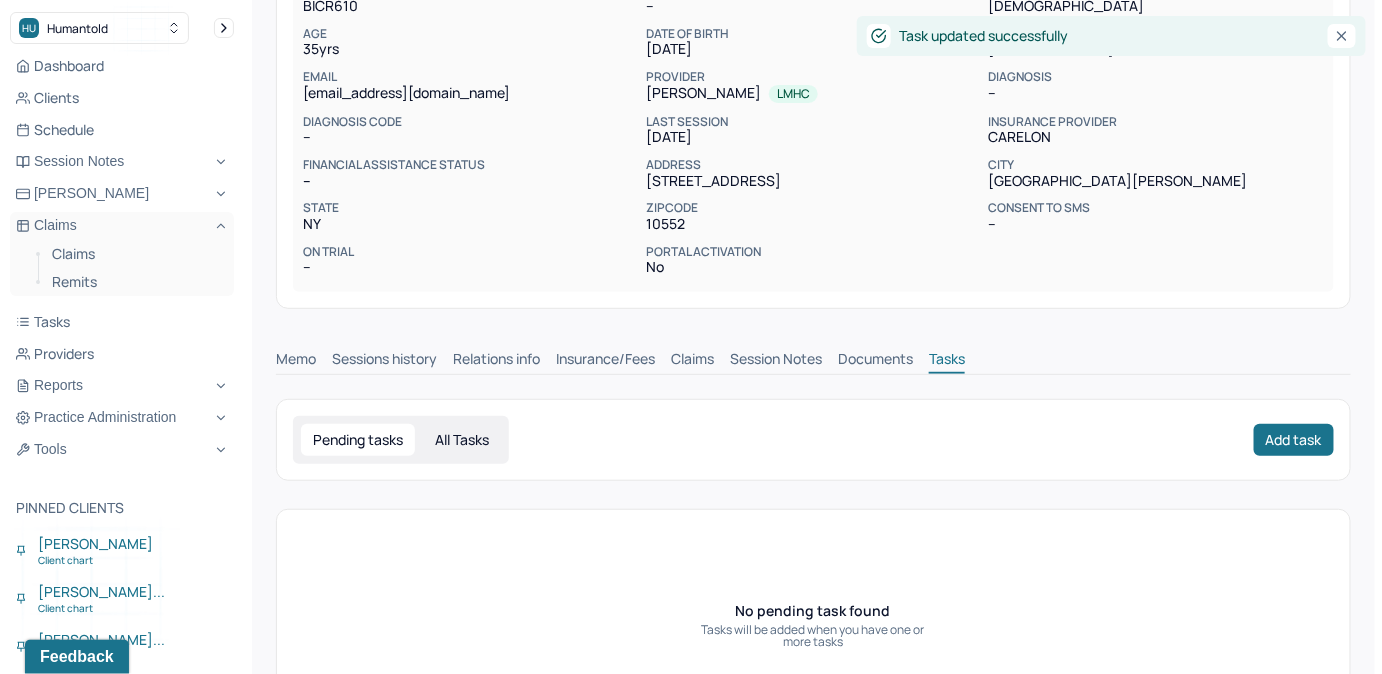 click on "Claims" at bounding box center (692, 361) 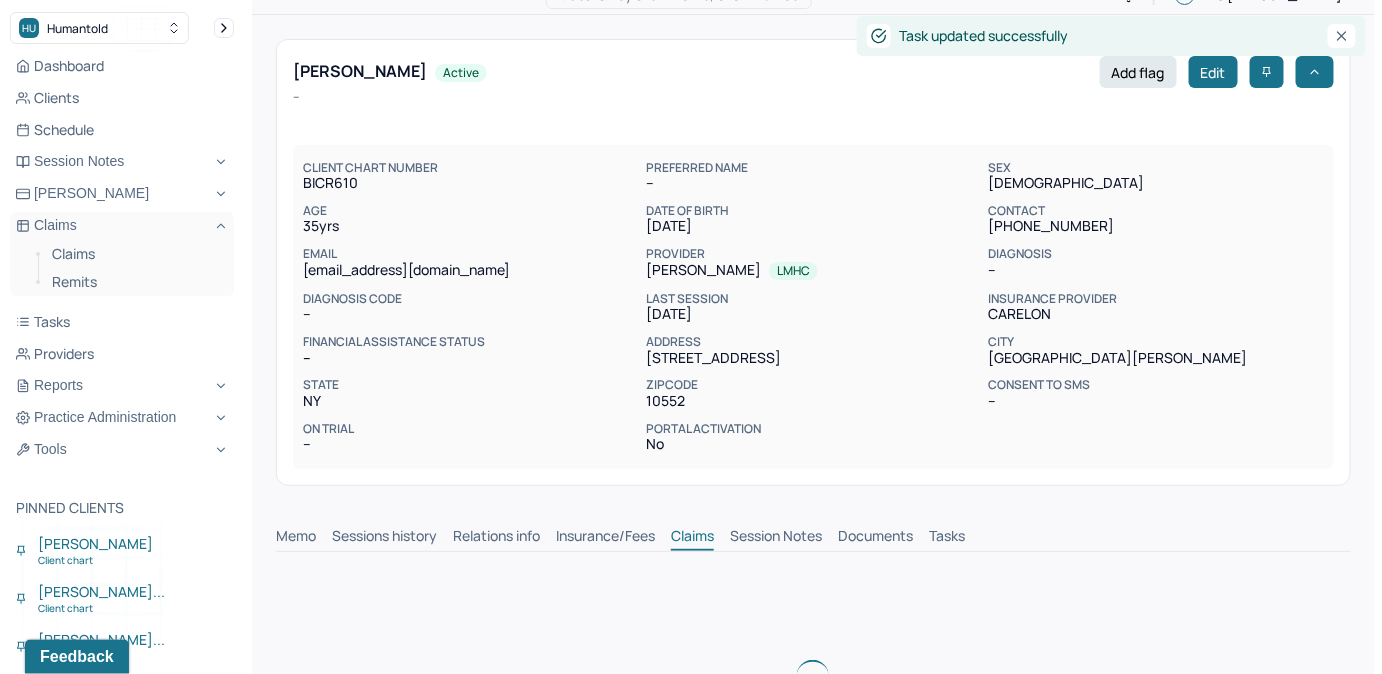 scroll, scrollTop: 0, scrollLeft: 0, axis: both 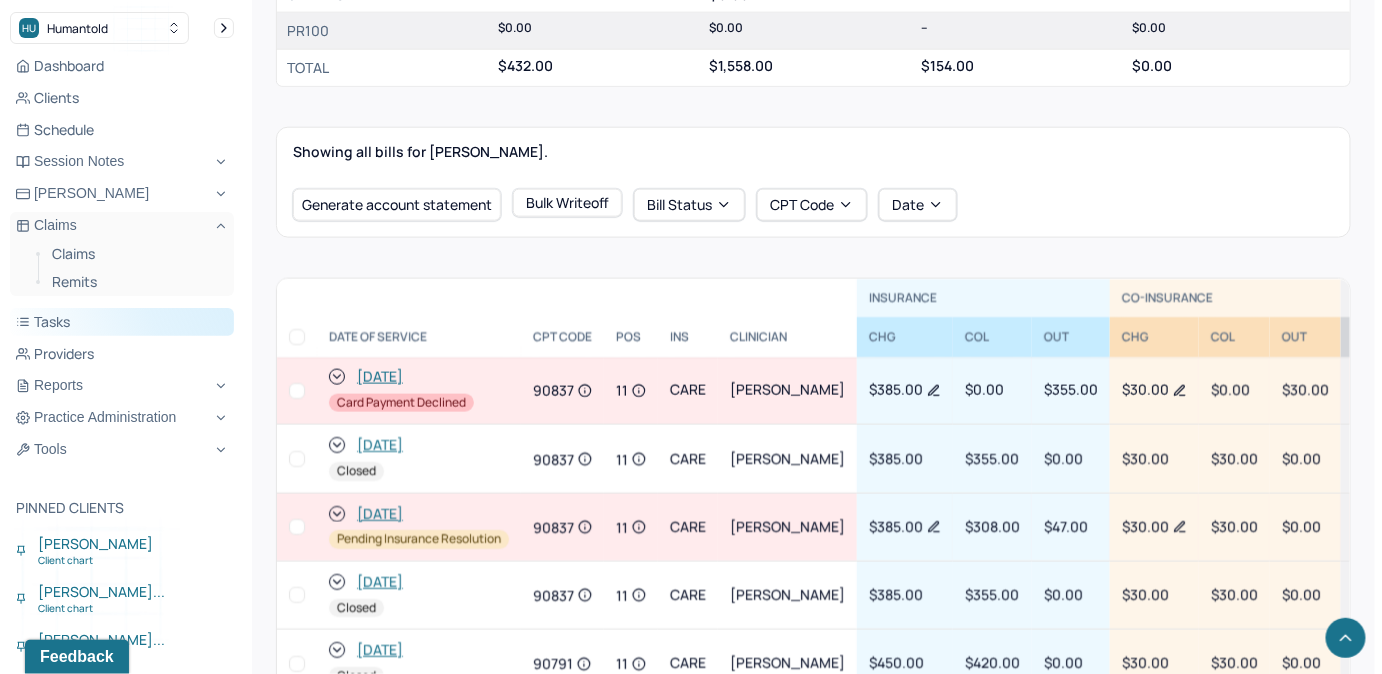 drag, startPoint x: 85, startPoint y: 326, endPoint x: 95, endPoint y: 321, distance: 11.18034 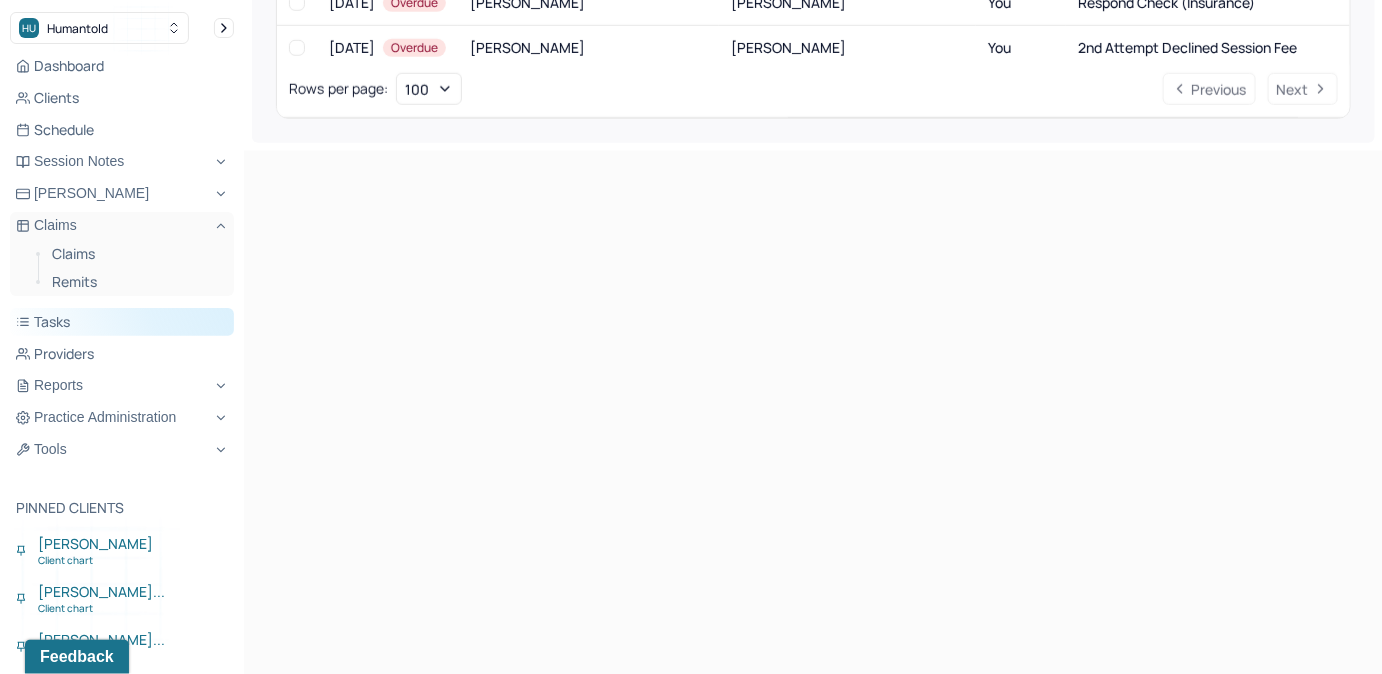 scroll, scrollTop: 204, scrollLeft: 0, axis: vertical 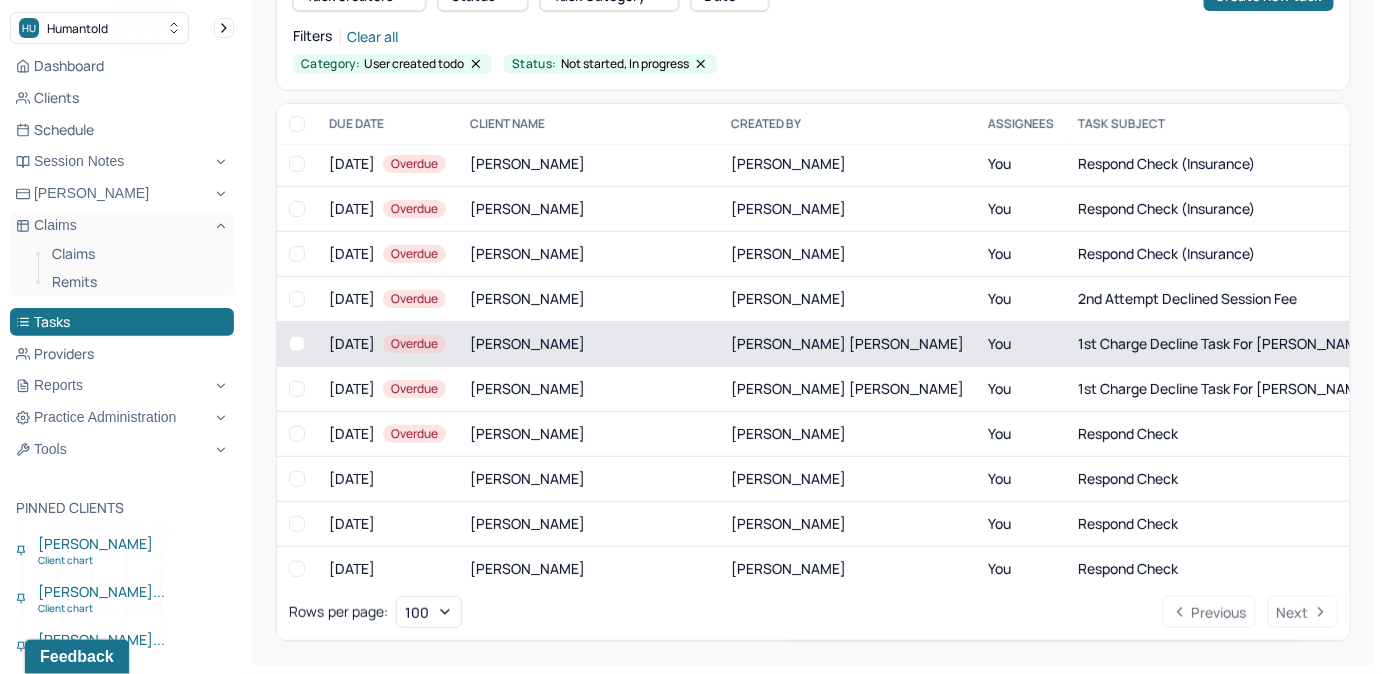 click on "1st Charge Decline task for Dejah Lucas DOS 7/17/25" at bounding box center (1265, 343) 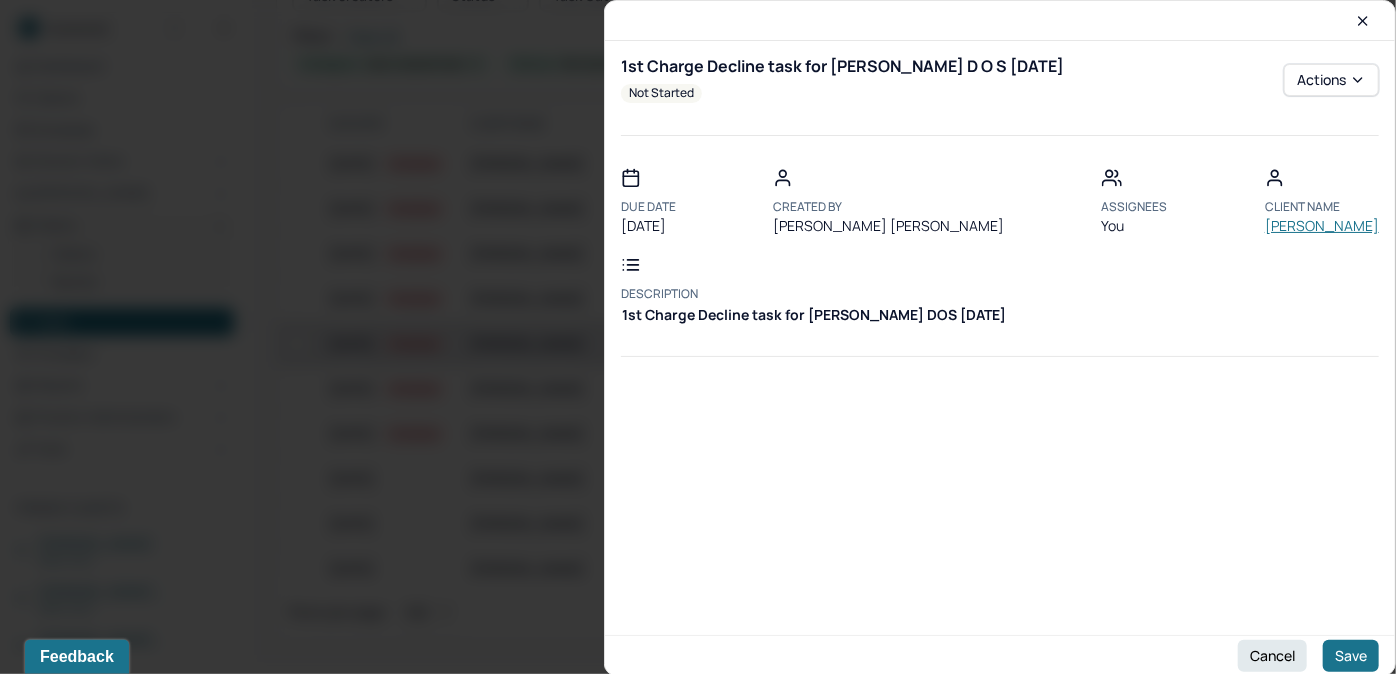 click on "LUCAS, DEJAH" at bounding box center (1322, 226) 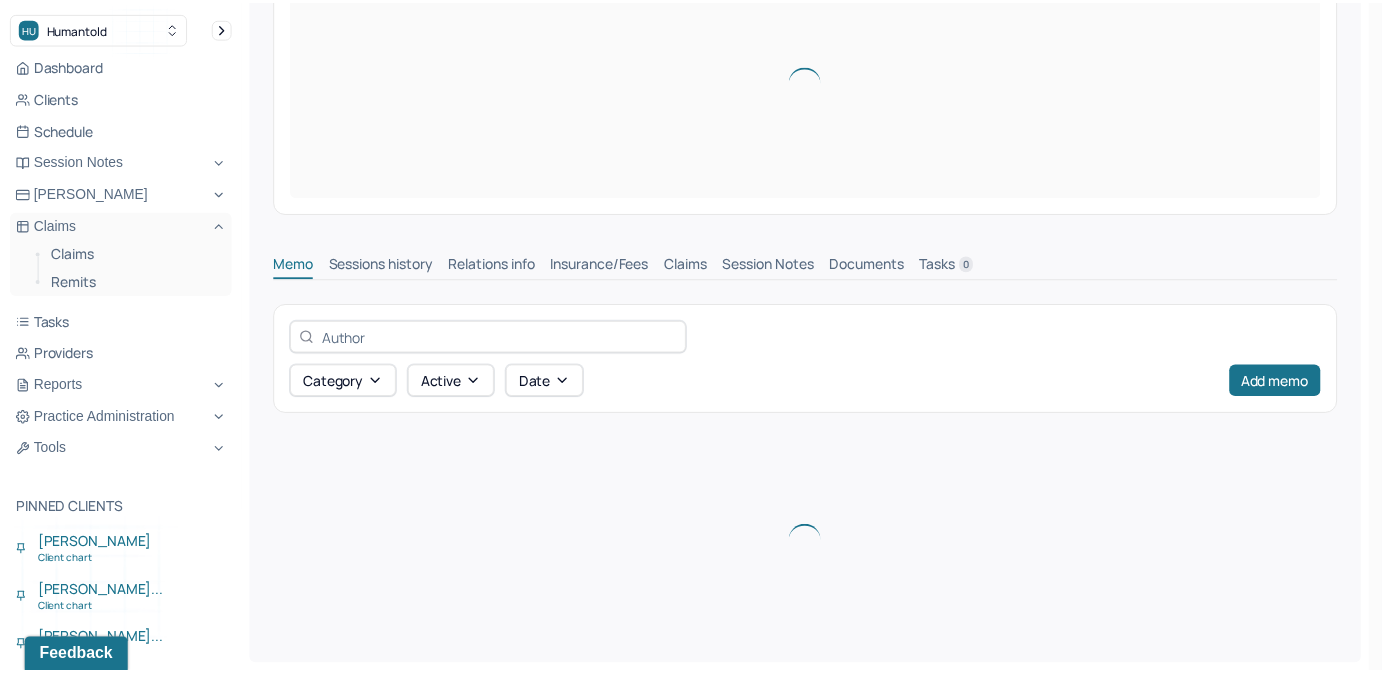scroll, scrollTop: 0, scrollLeft: 0, axis: both 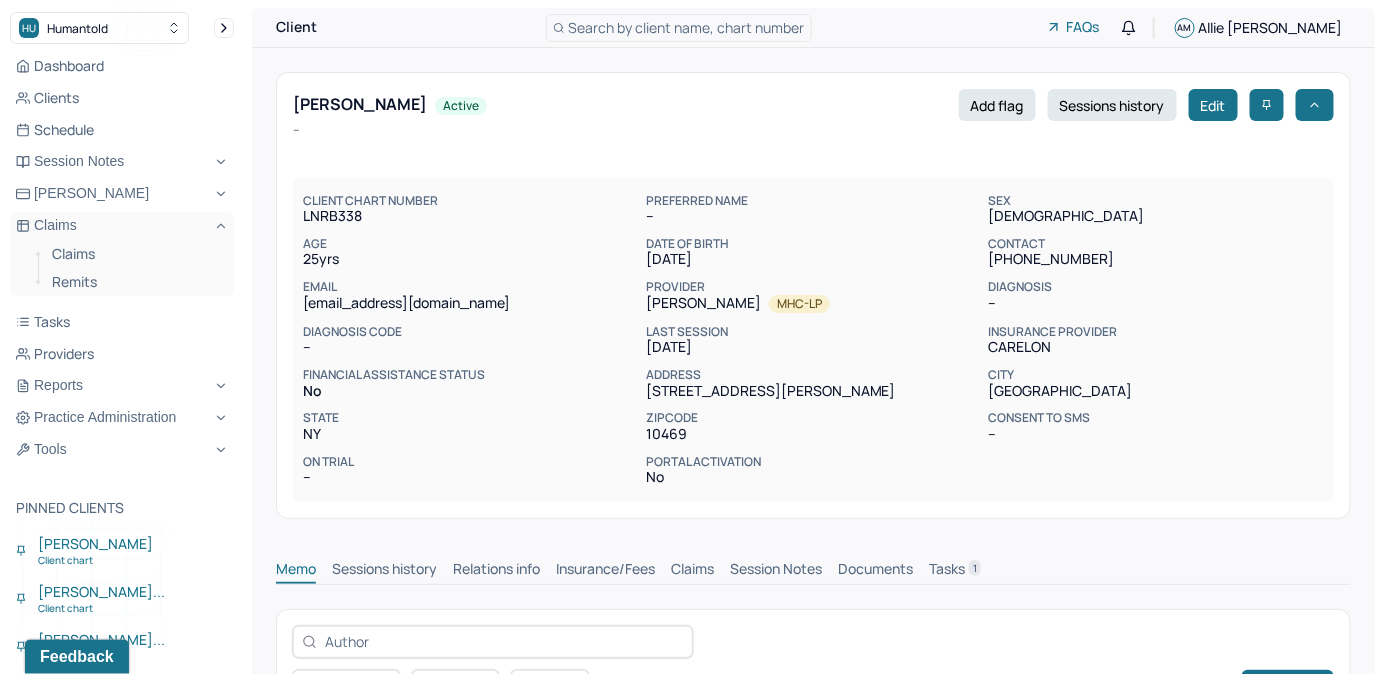 click on "Tasks 1" at bounding box center (955, 571) 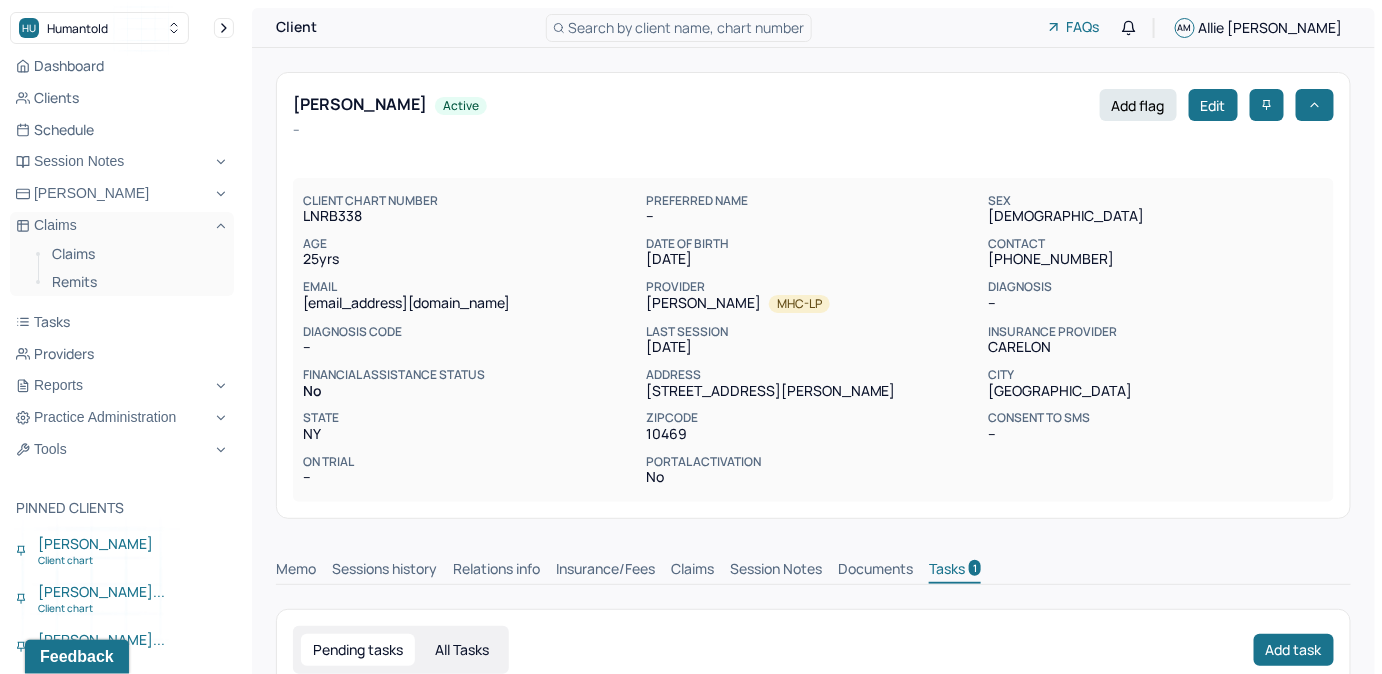 scroll, scrollTop: 0, scrollLeft: 0, axis: both 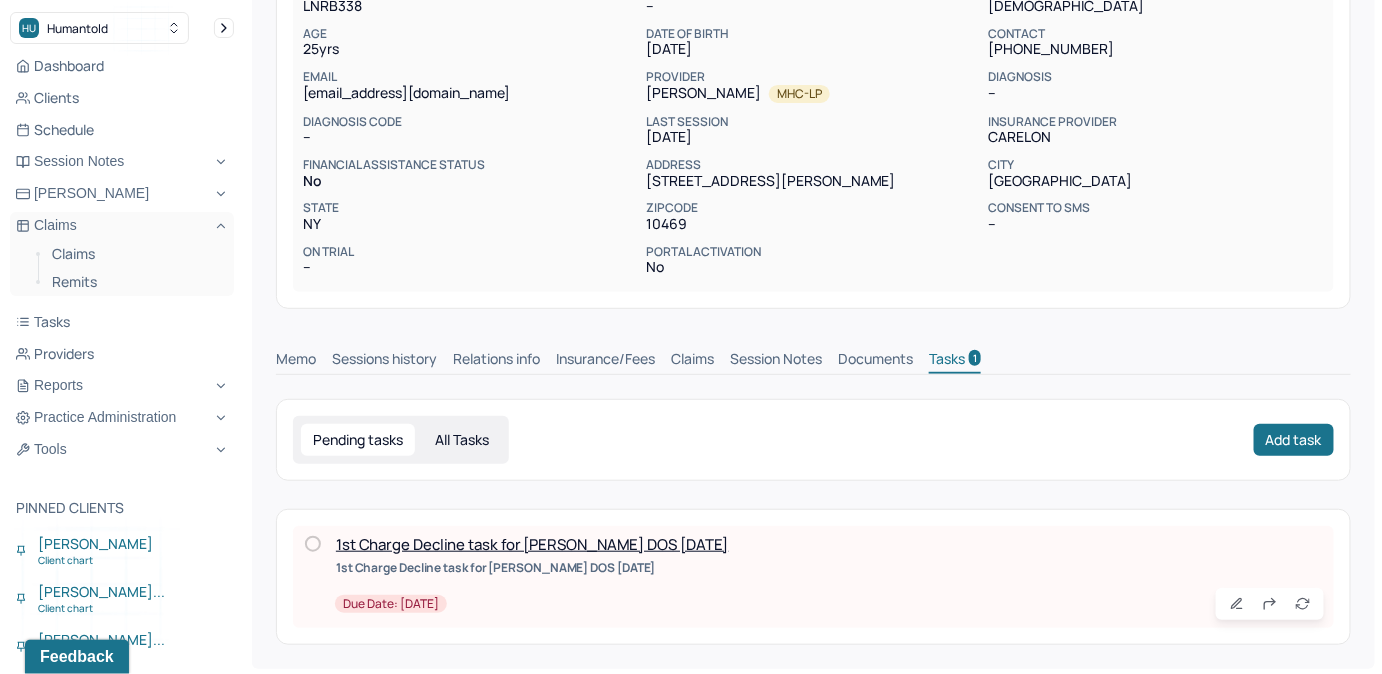 click at bounding box center (313, 544) 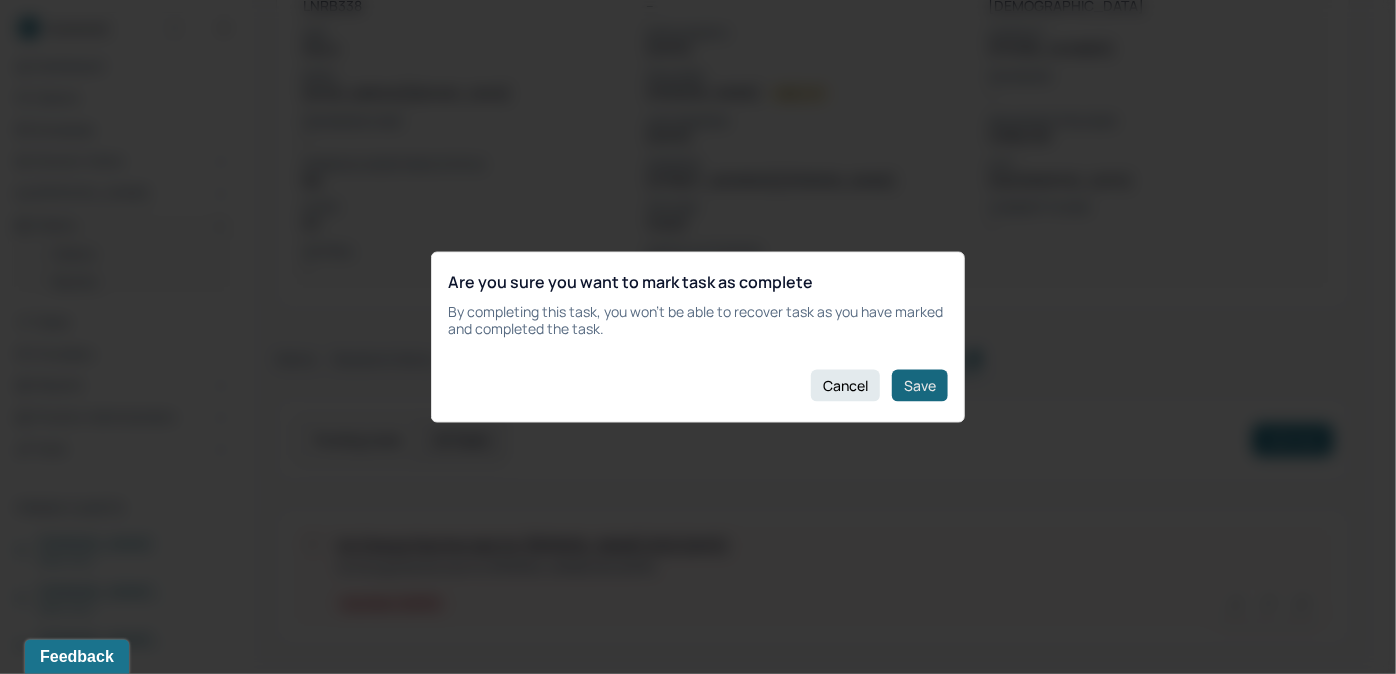 click on "Save" at bounding box center (920, 385) 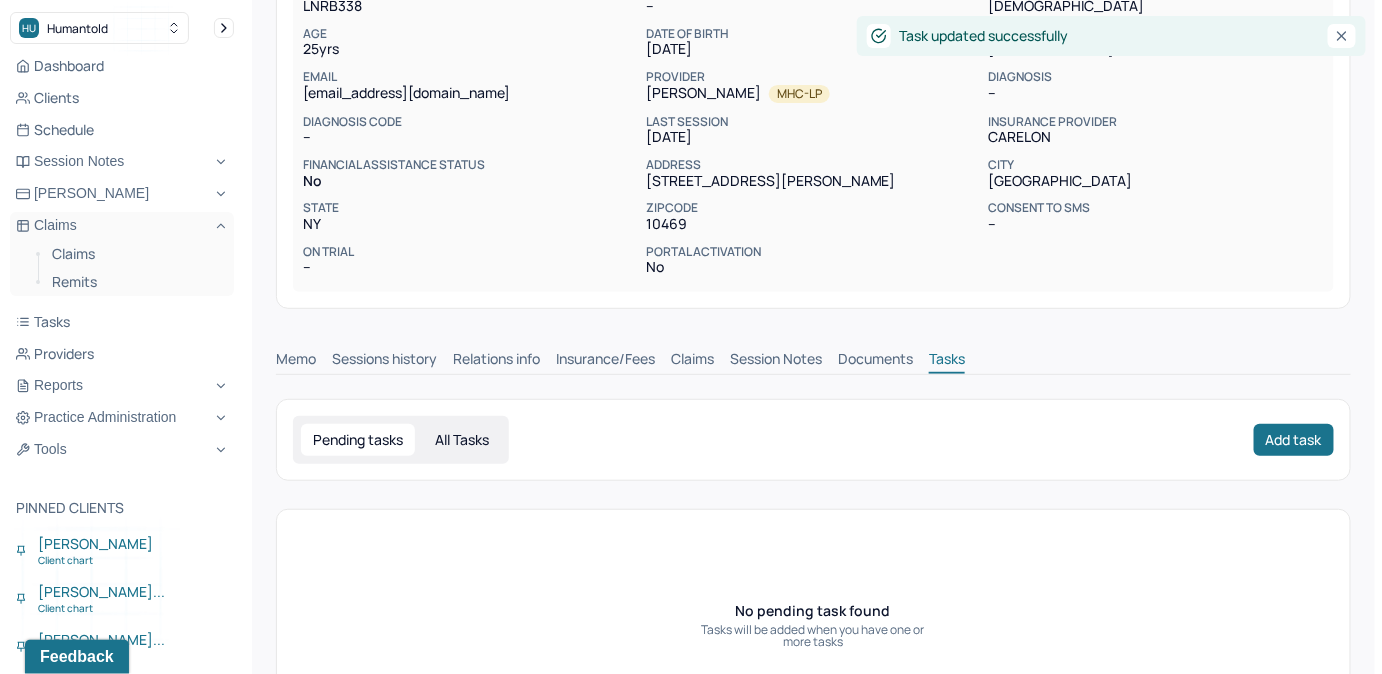 click on "Claims" at bounding box center (692, 361) 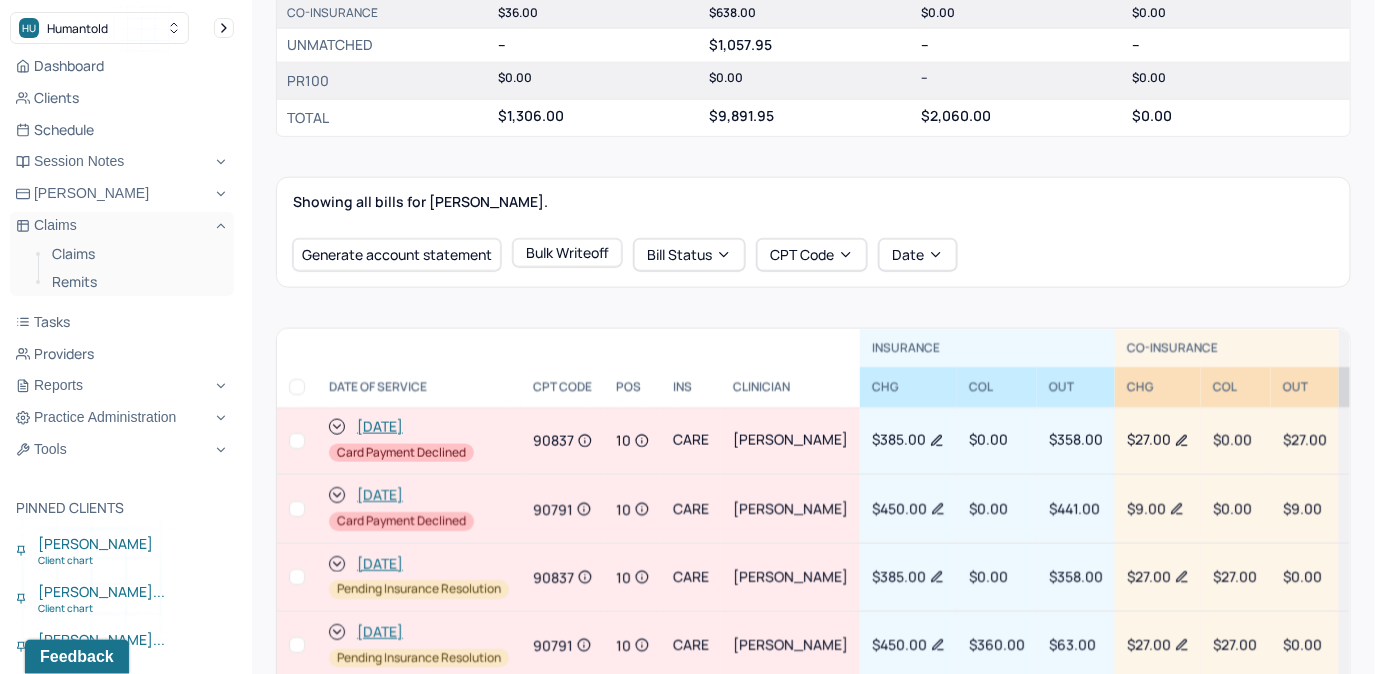 scroll, scrollTop: 545, scrollLeft: 0, axis: vertical 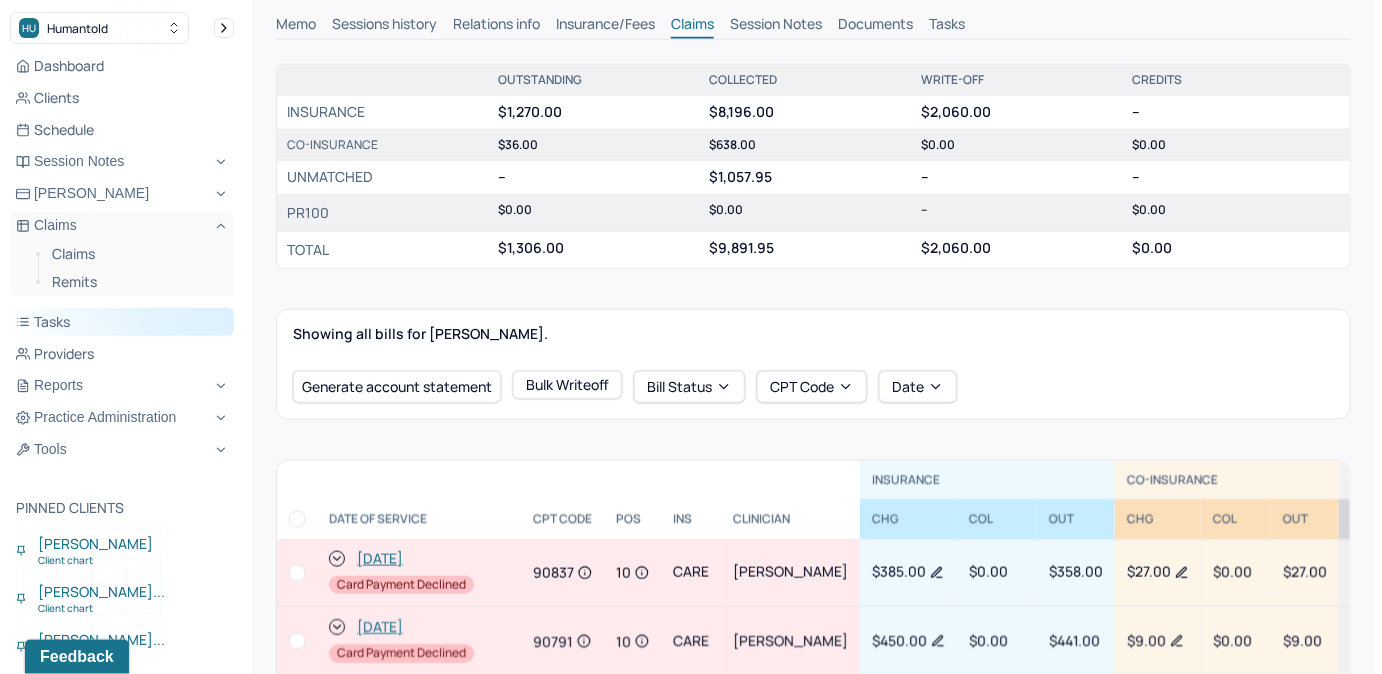 click on "Tasks" at bounding box center (122, 322) 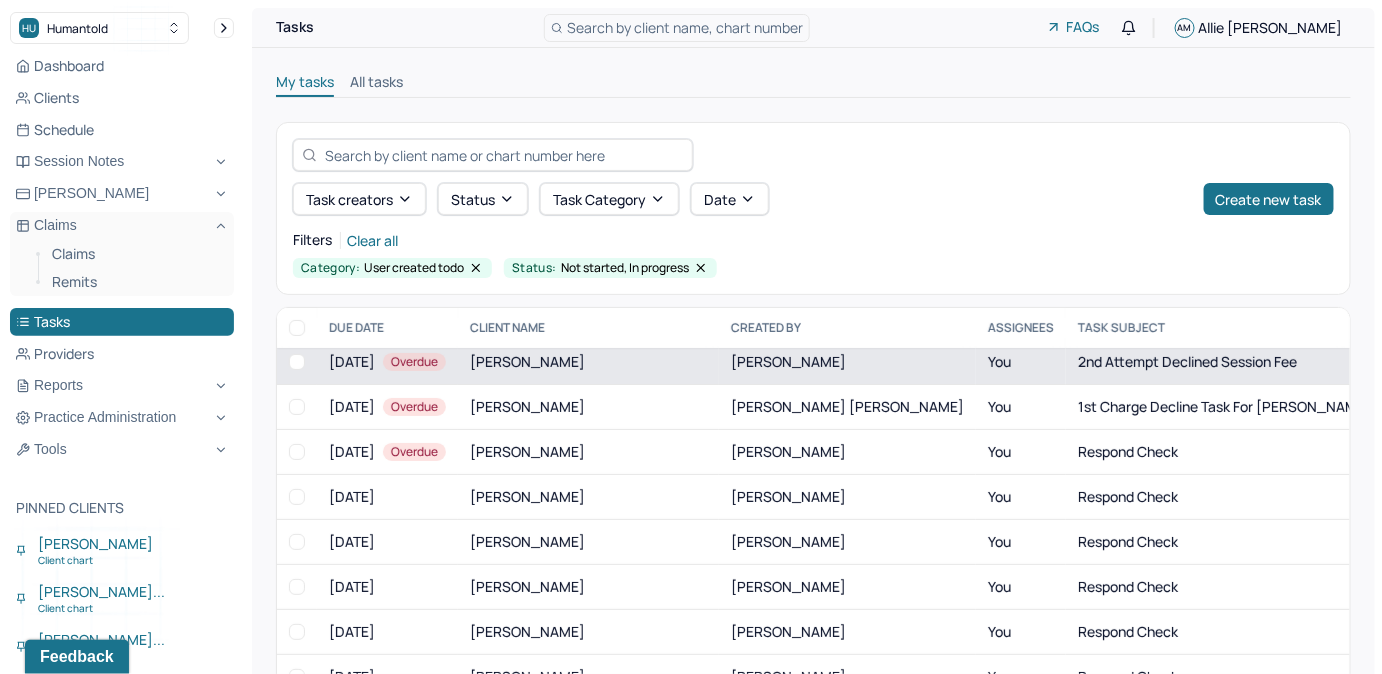 scroll, scrollTop: 363, scrollLeft: 0, axis: vertical 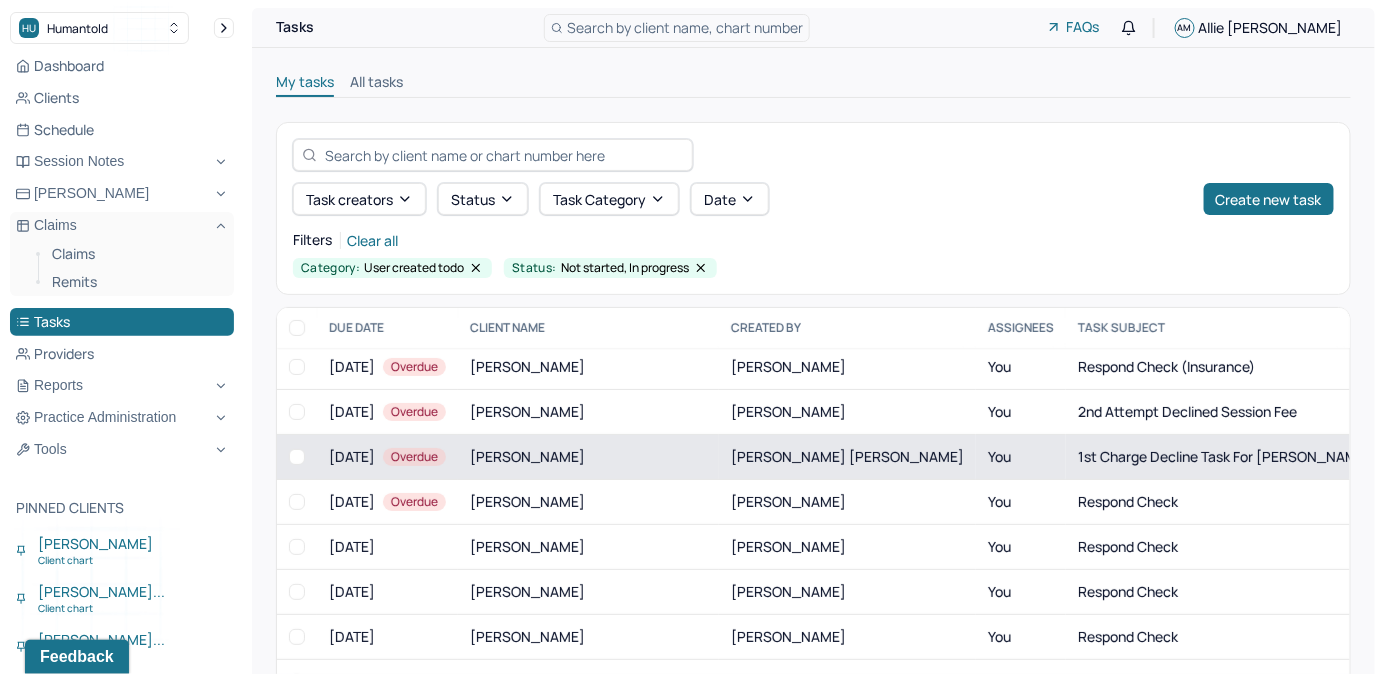 click on "You" at bounding box center (1021, 457) 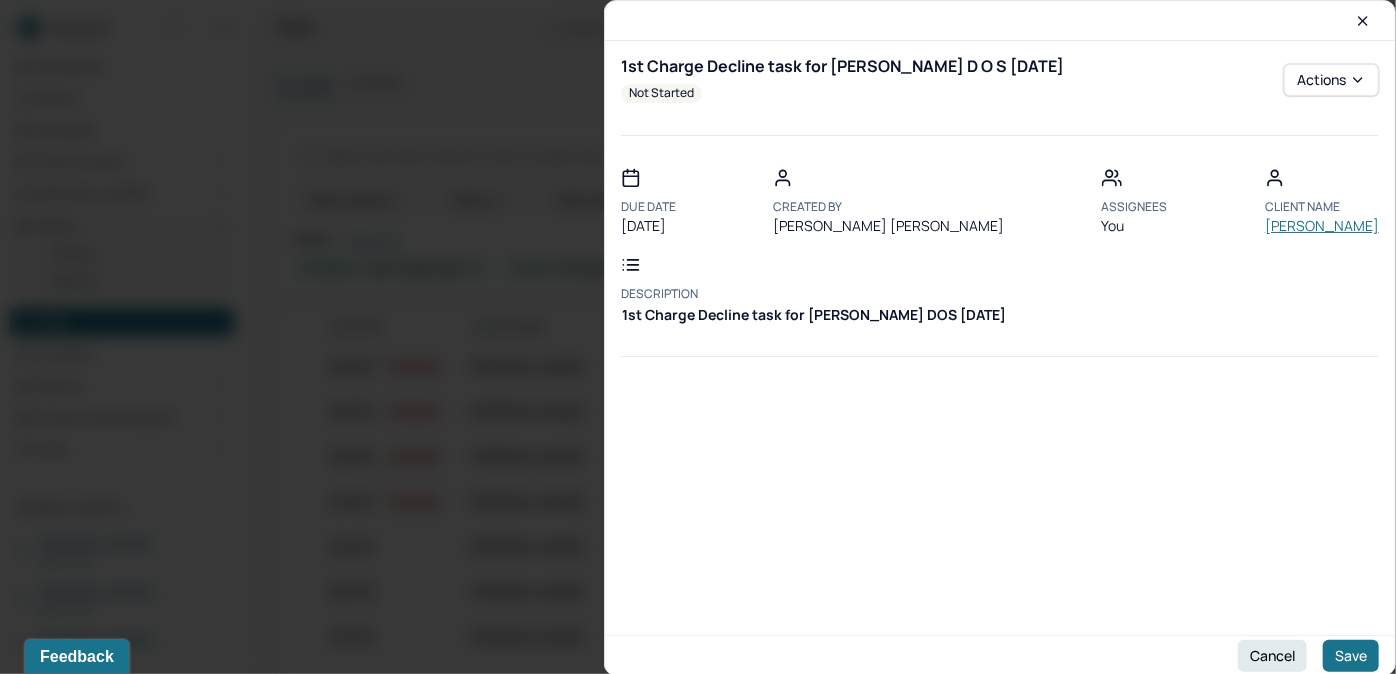 click on "CLARK, CECIL" at bounding box center [1322, 226] 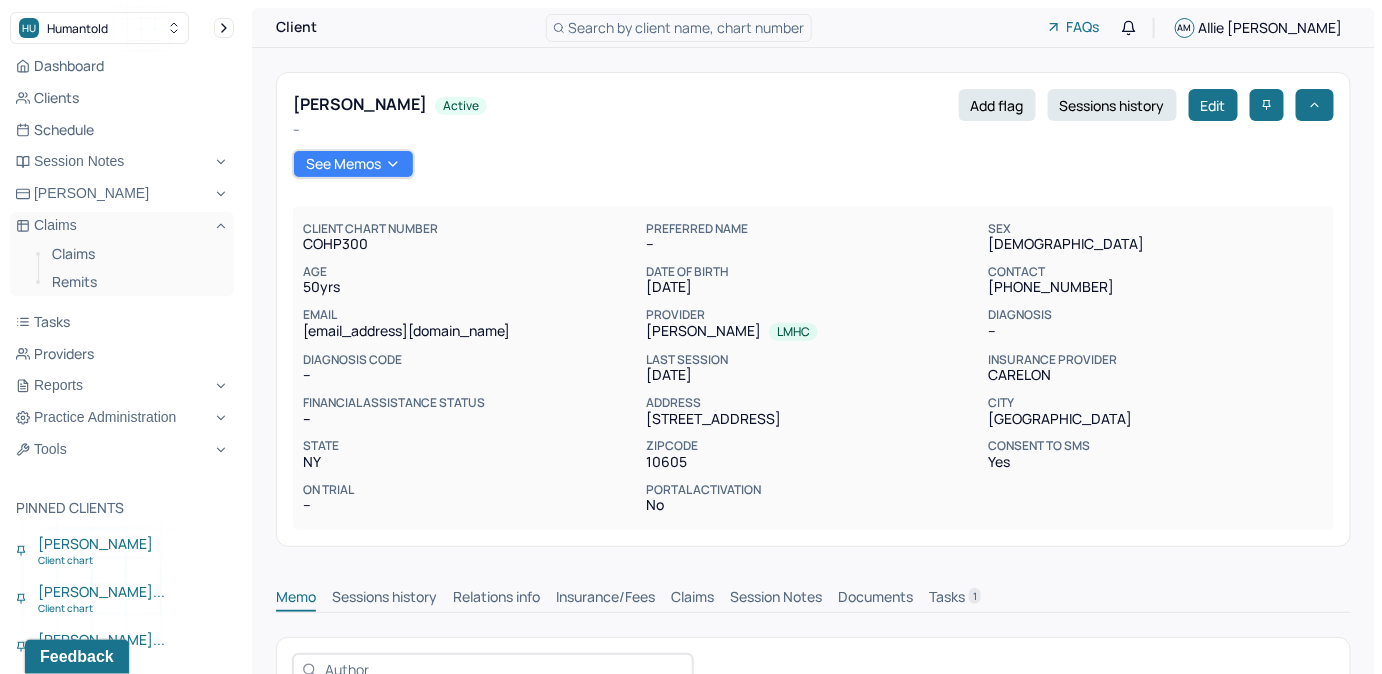 click on "Tasks 1" at bounding box center [955, 599] 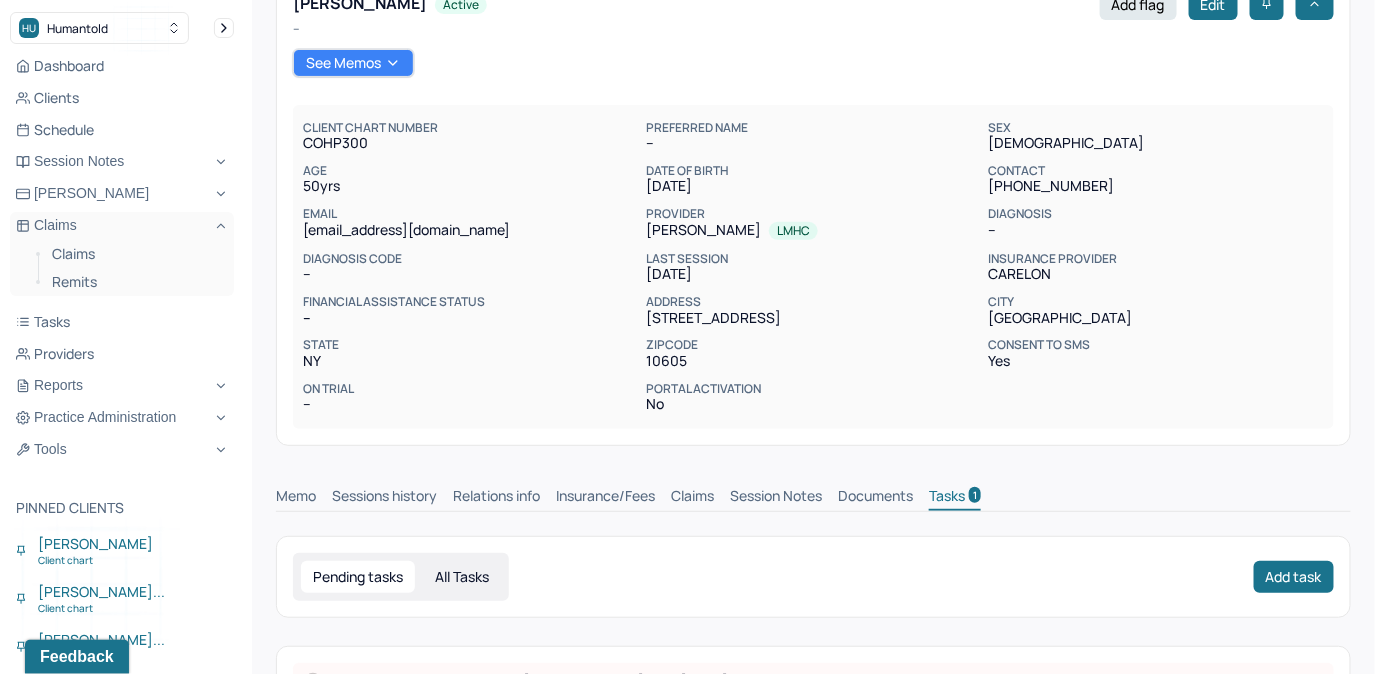 scroll, scrollTop: 238, scrollLeft: 0, axis: vertical 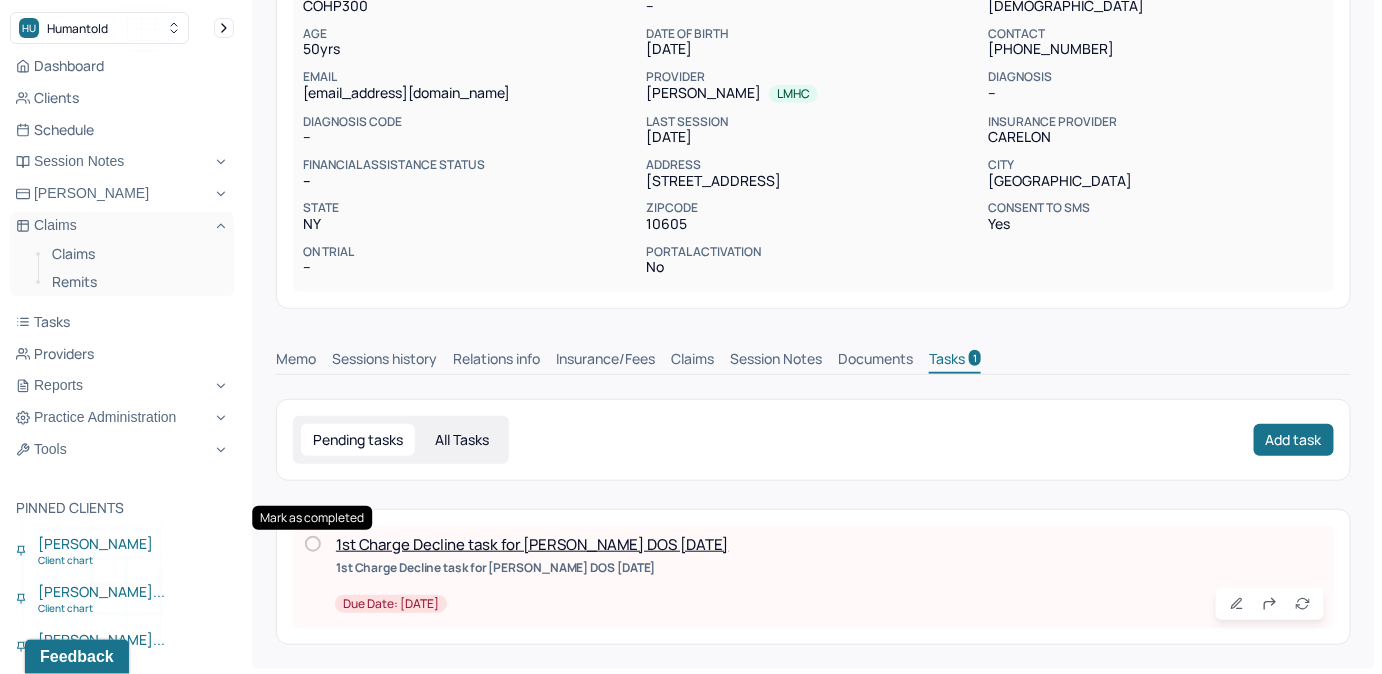 click at bounding box center (313, 544) 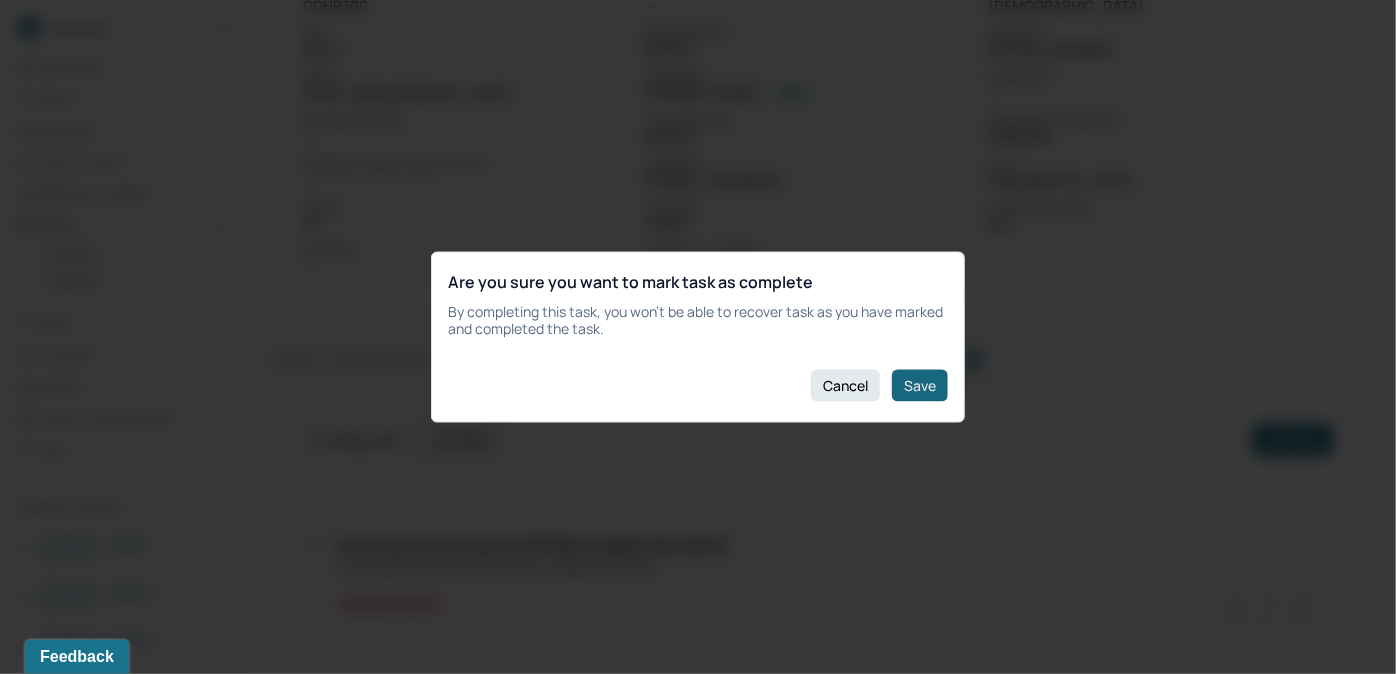 click on "Save" at bounding box center (920, 385) 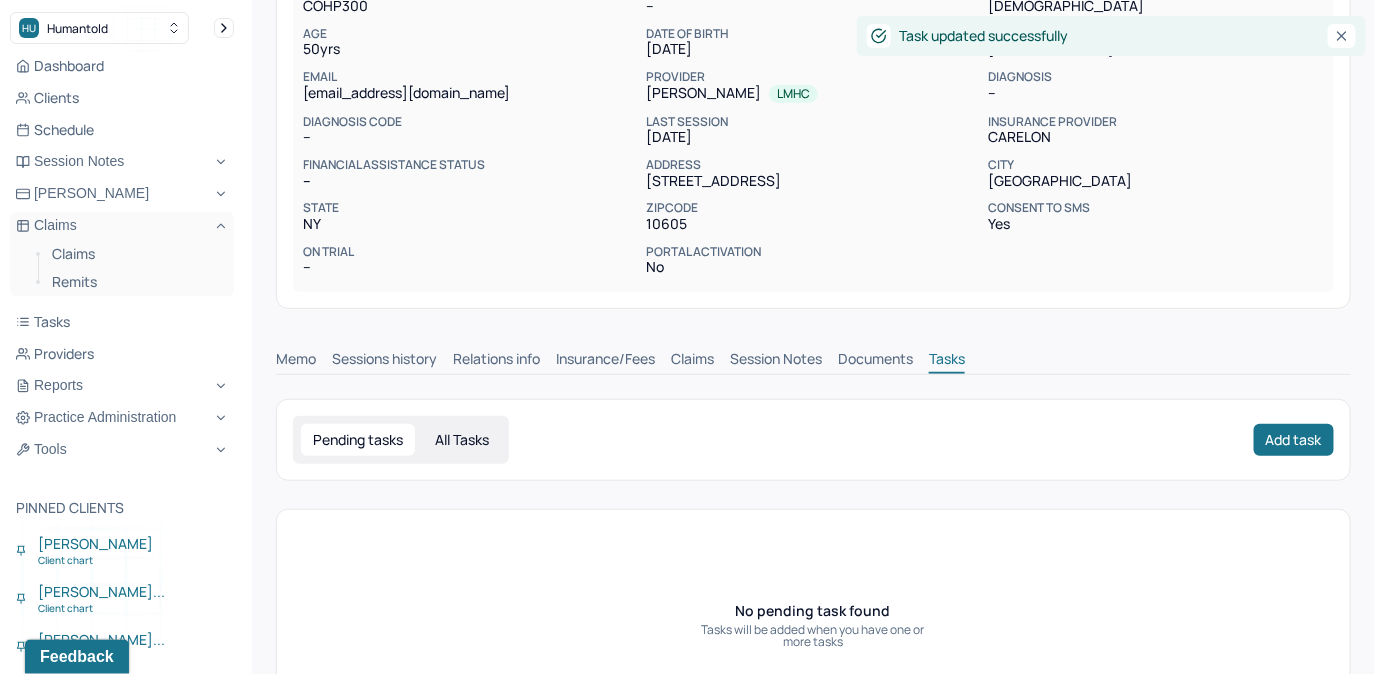 click on "Claims" at bounding box center [692, 361] 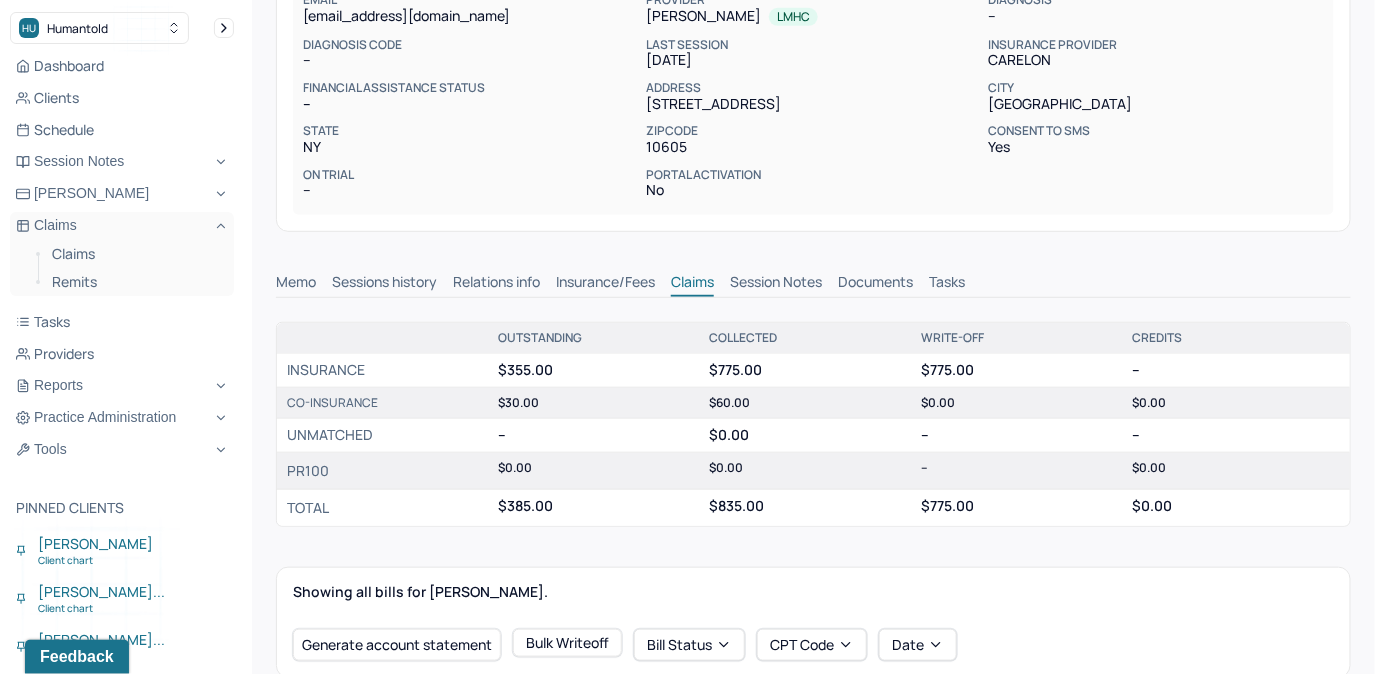 scroll, scrollTop: 147, scrollLeft: 0, axis: vertical 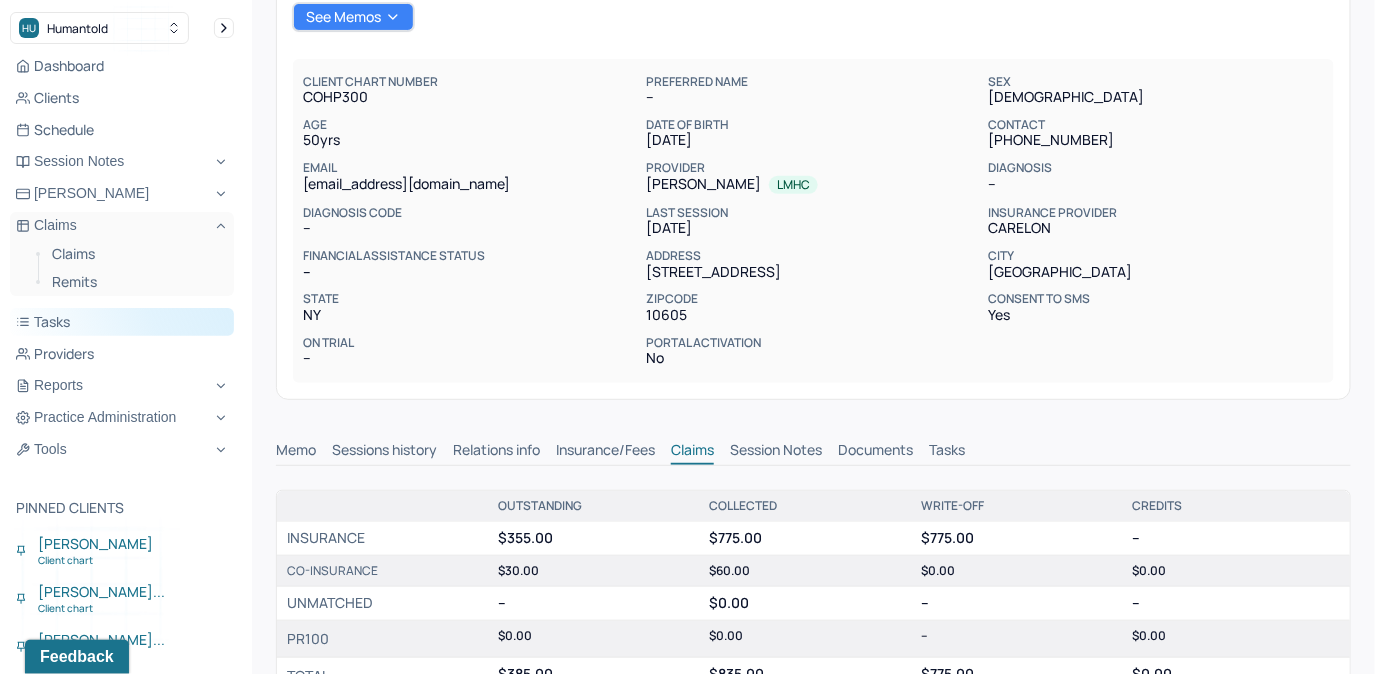 click on "Tasks" at bounding box center [122, 322] 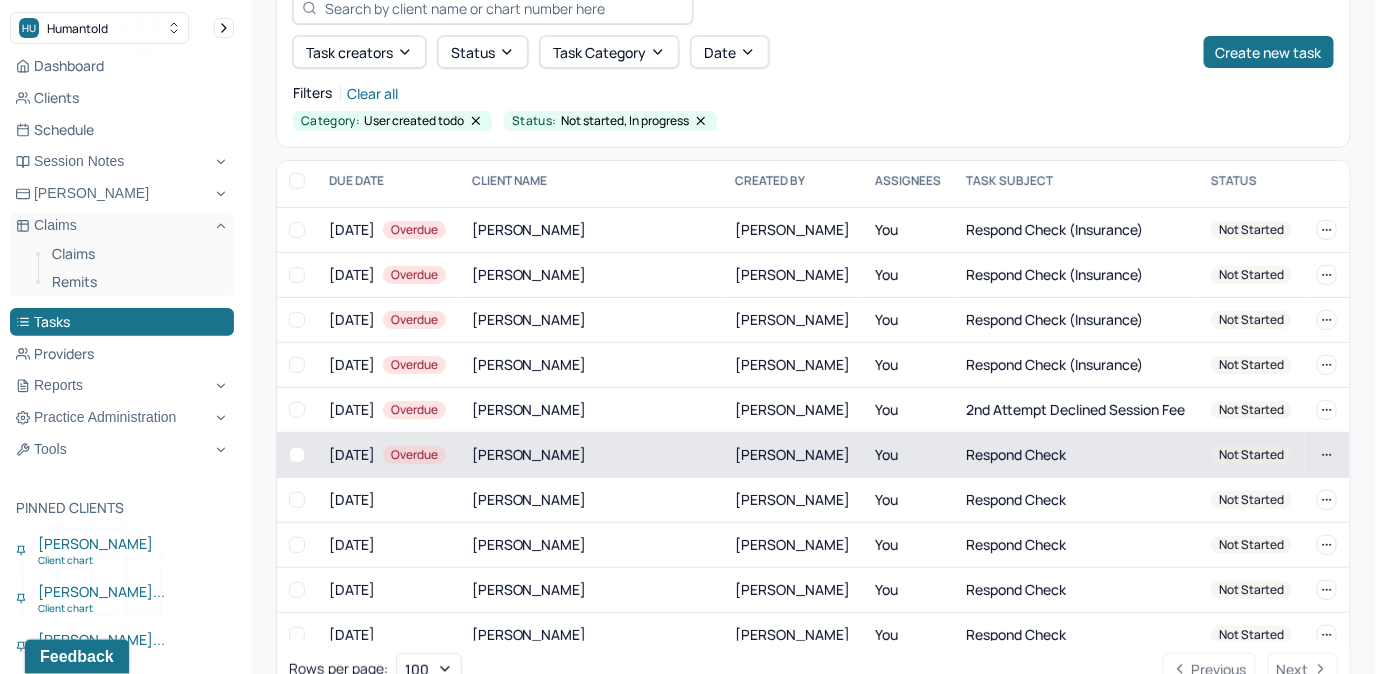 scroll, scrollTop: 181, scrollLeft: 0, axis: vertical 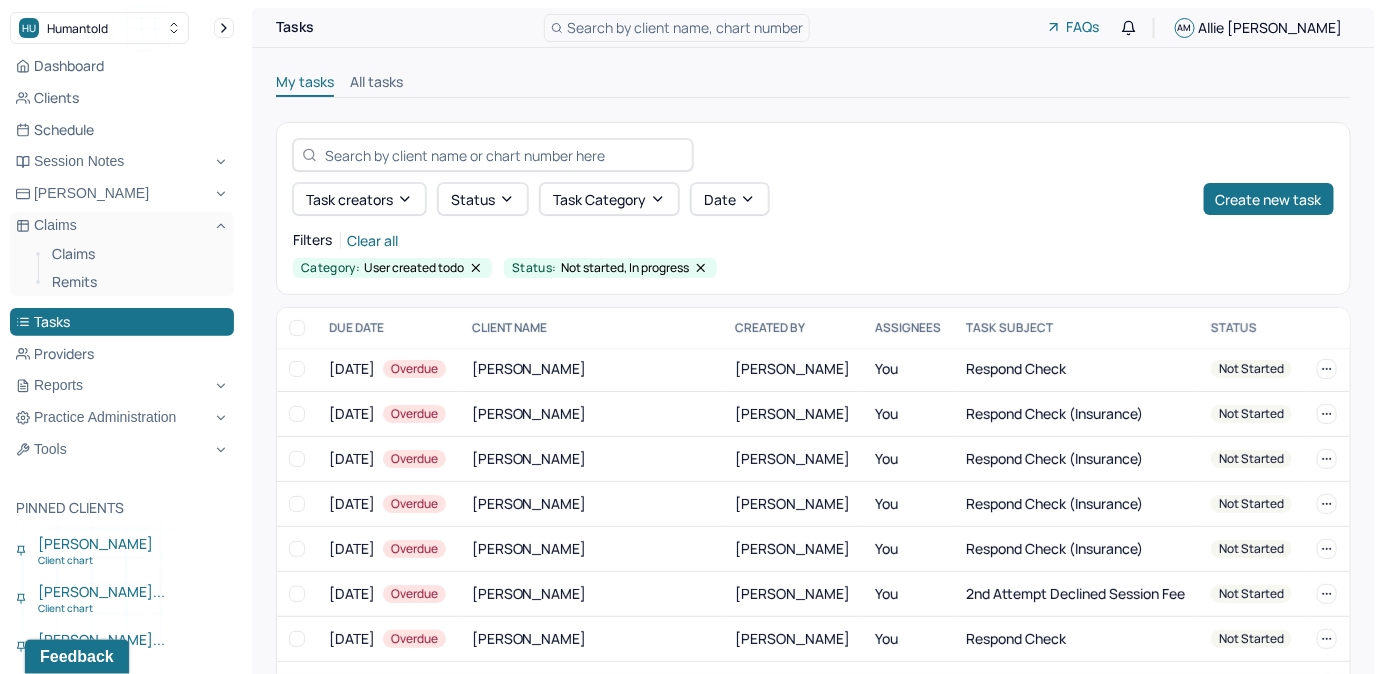 click on "Search by client name, chart number" at bounding box center (677, 28) 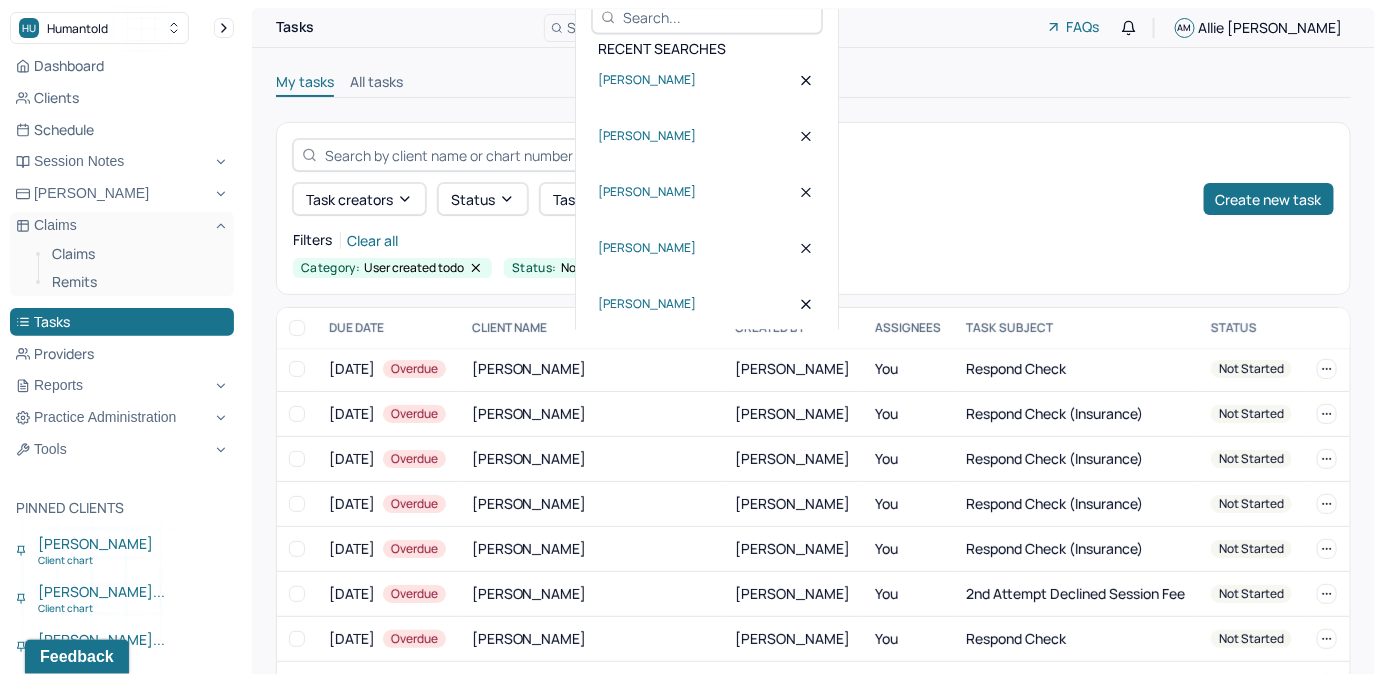scroll, scrollTop: 0, scrollLeft: 0, axis: both 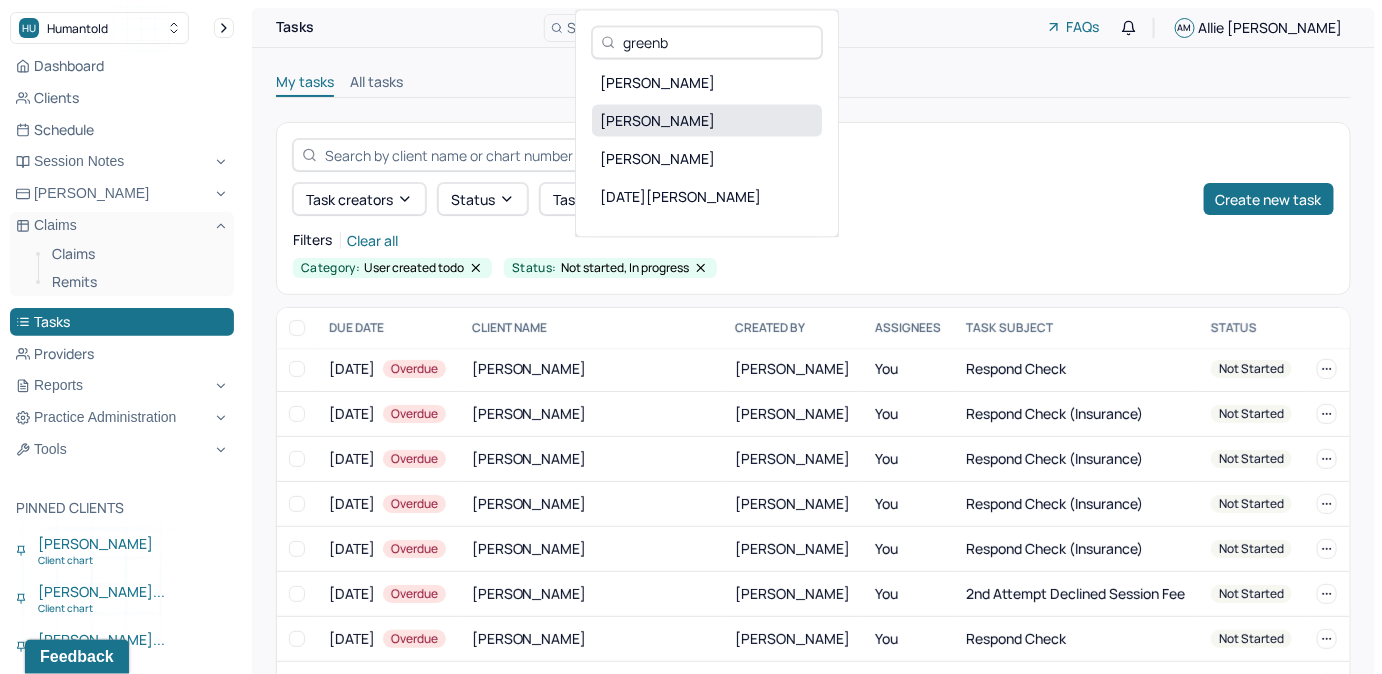 type on "greenb" 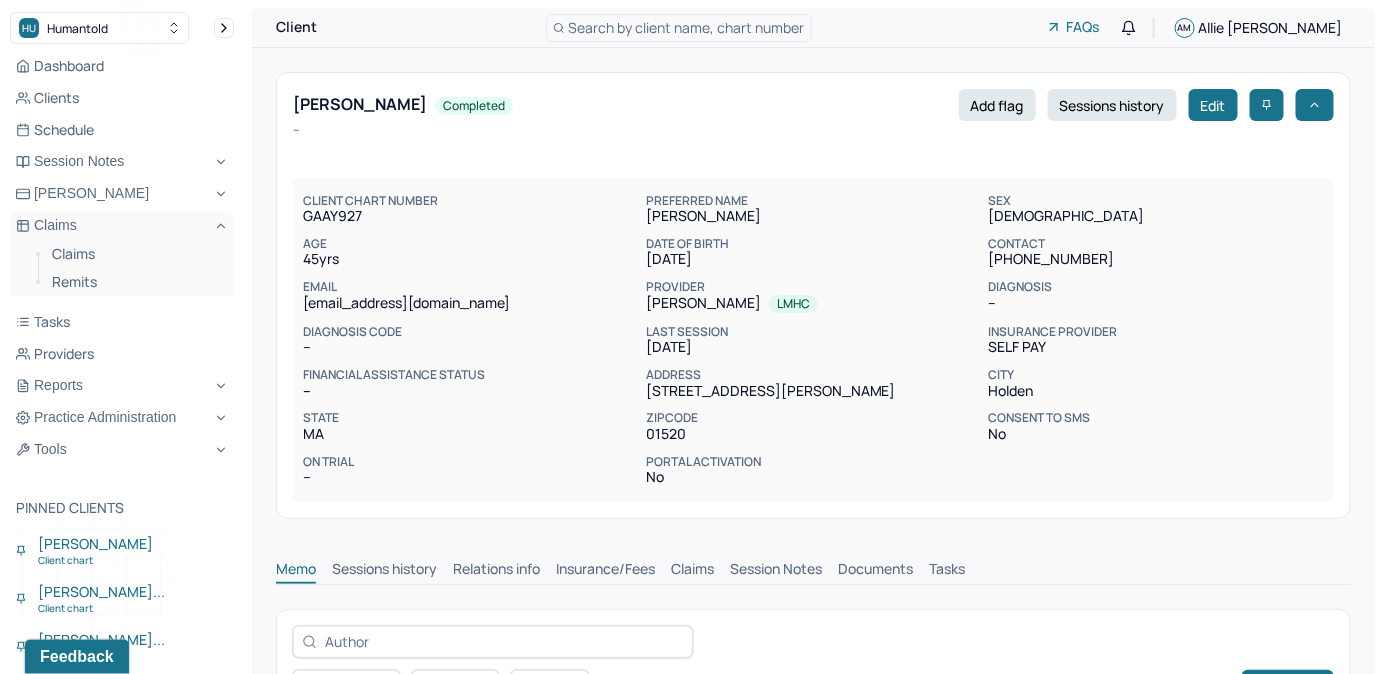 scroll, scrollTop: 0, scrollLeft: 0, axis: both 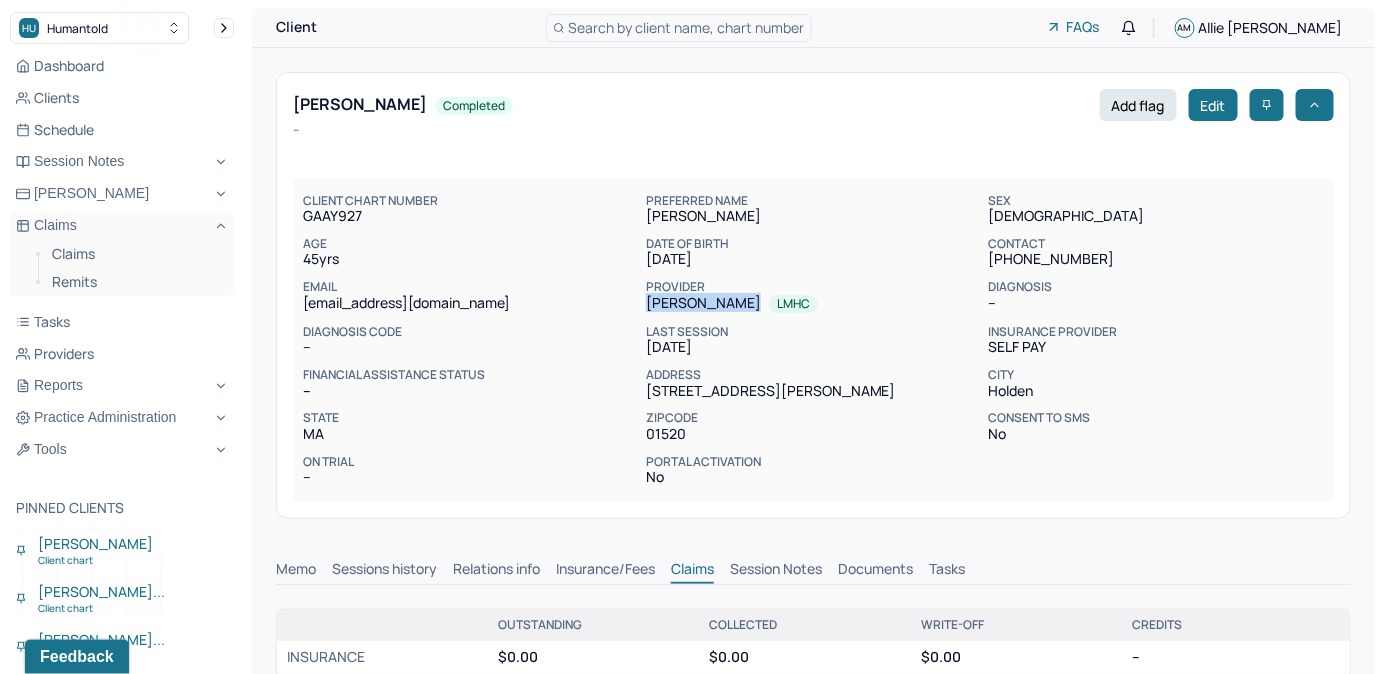 drag, startPoint x: 642, startPoint y: 296, endPoint x: 801, endPoint y: 296, distance: 159 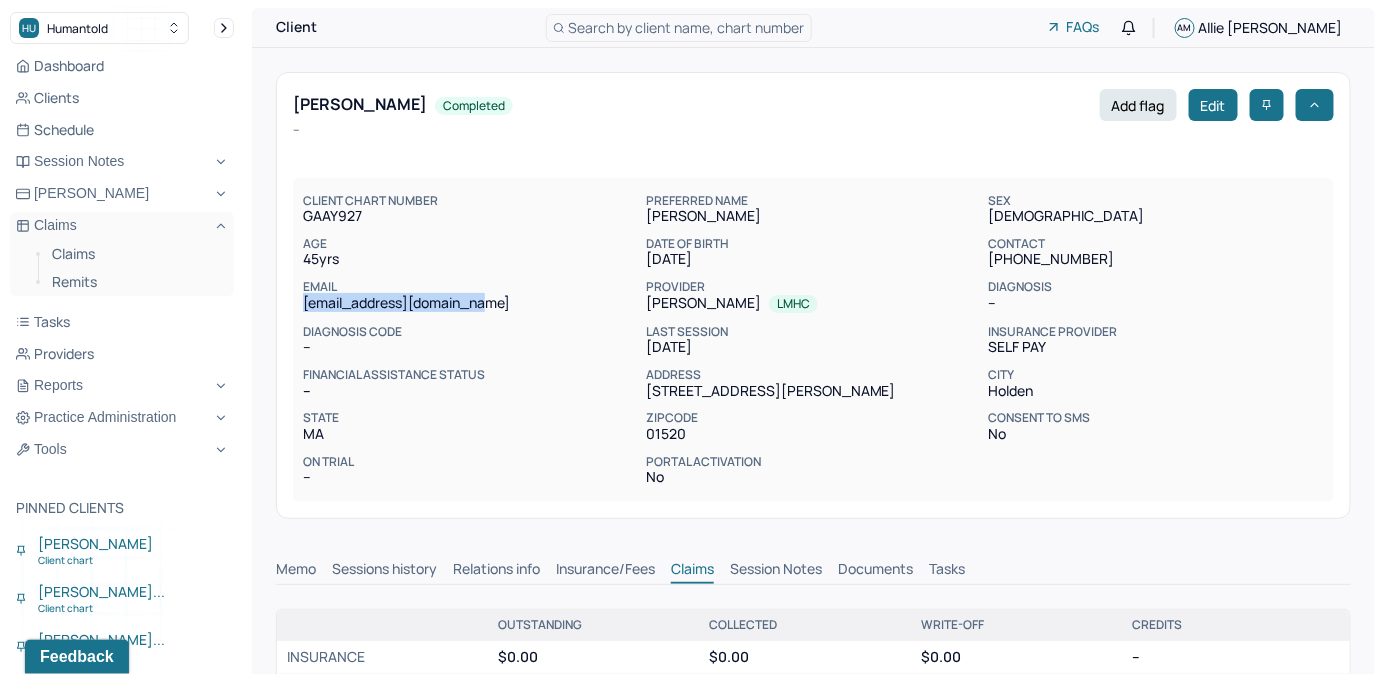 drag, startPoint x: 304, startPoint y: 298, endPoint x: 546, endPoint y: 313, distance: 242.46443 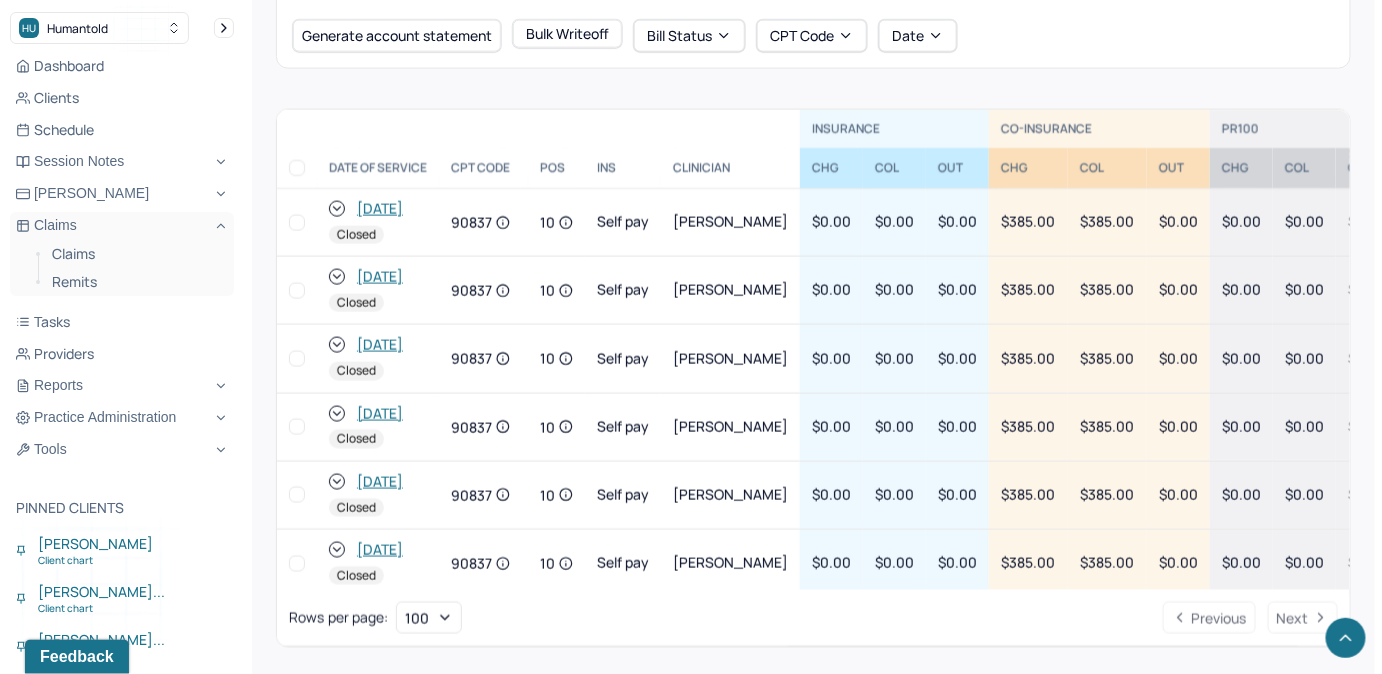 scroll, scrollTop: 909, scrollLeft: 0, axis: vertical 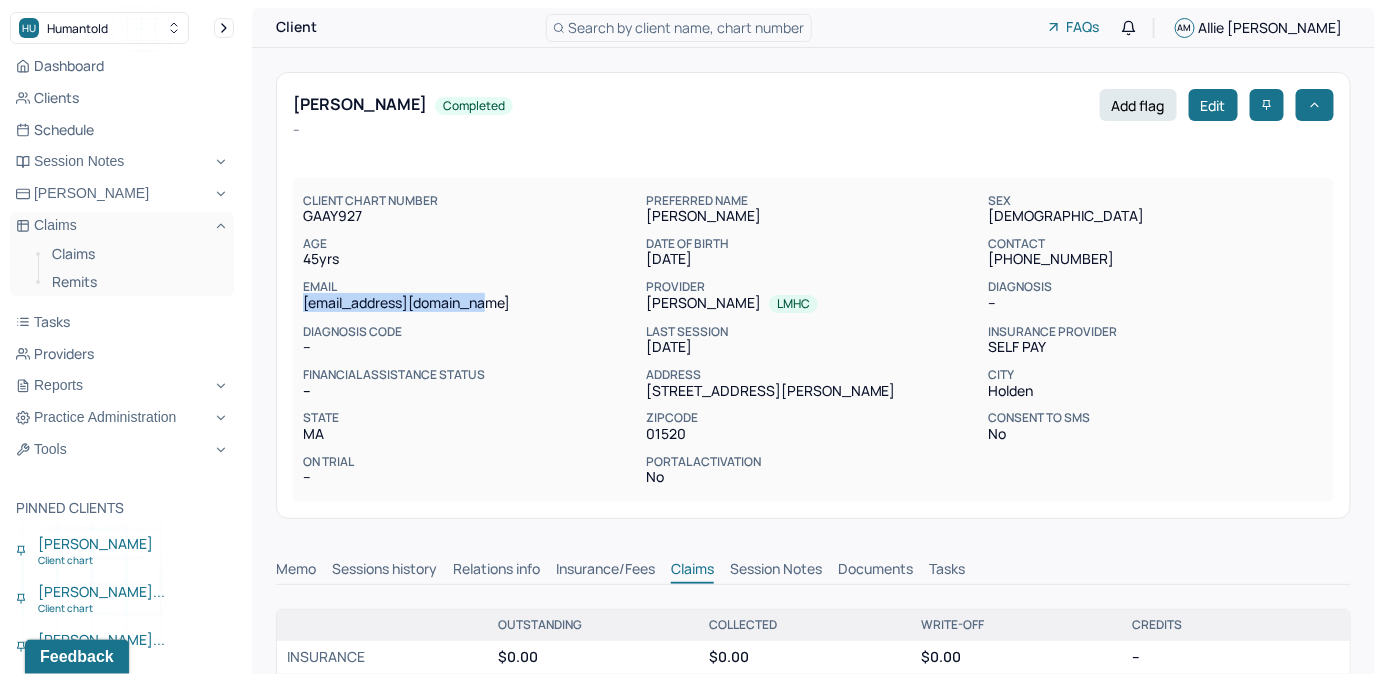 drag, startPoint x: 292, startPoint y: 102, endPoint x: 469, endPoint y: 107, distance: 177.0706 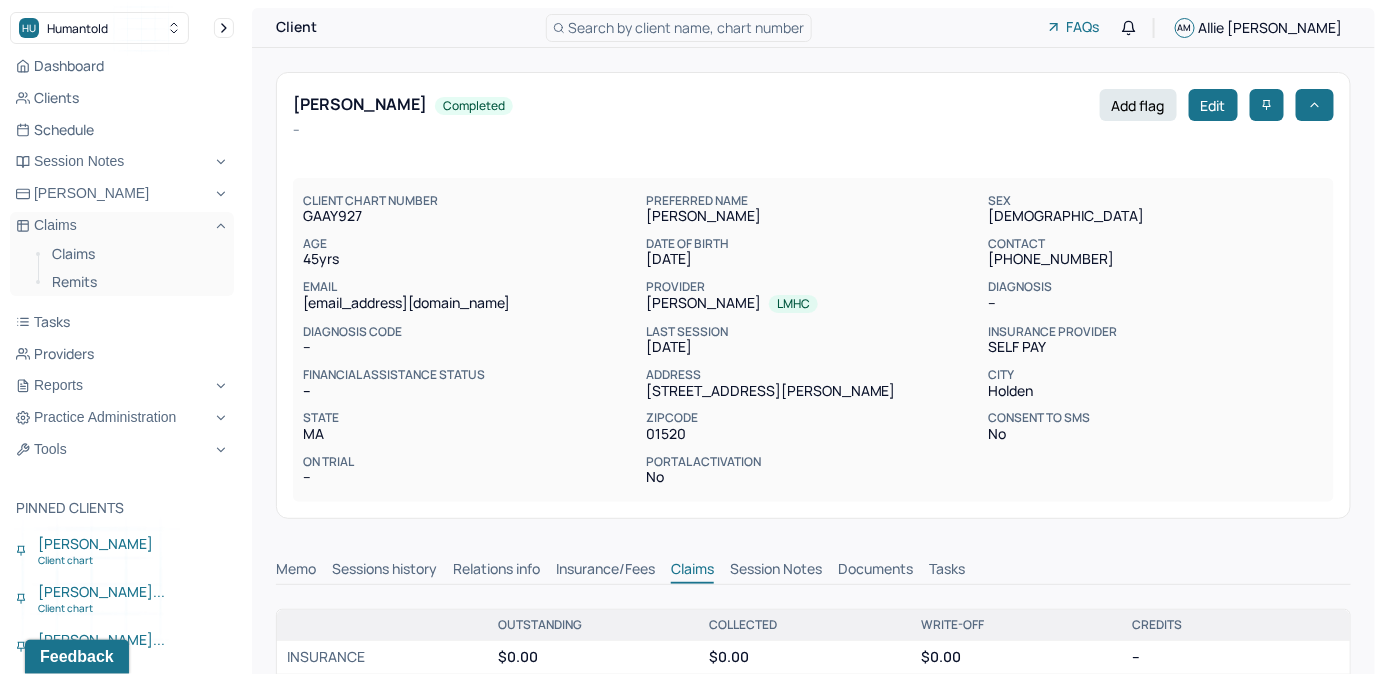 click on "GREENBERG, GREGORY completed Add flag Edit" at bounding box center [813, 105] 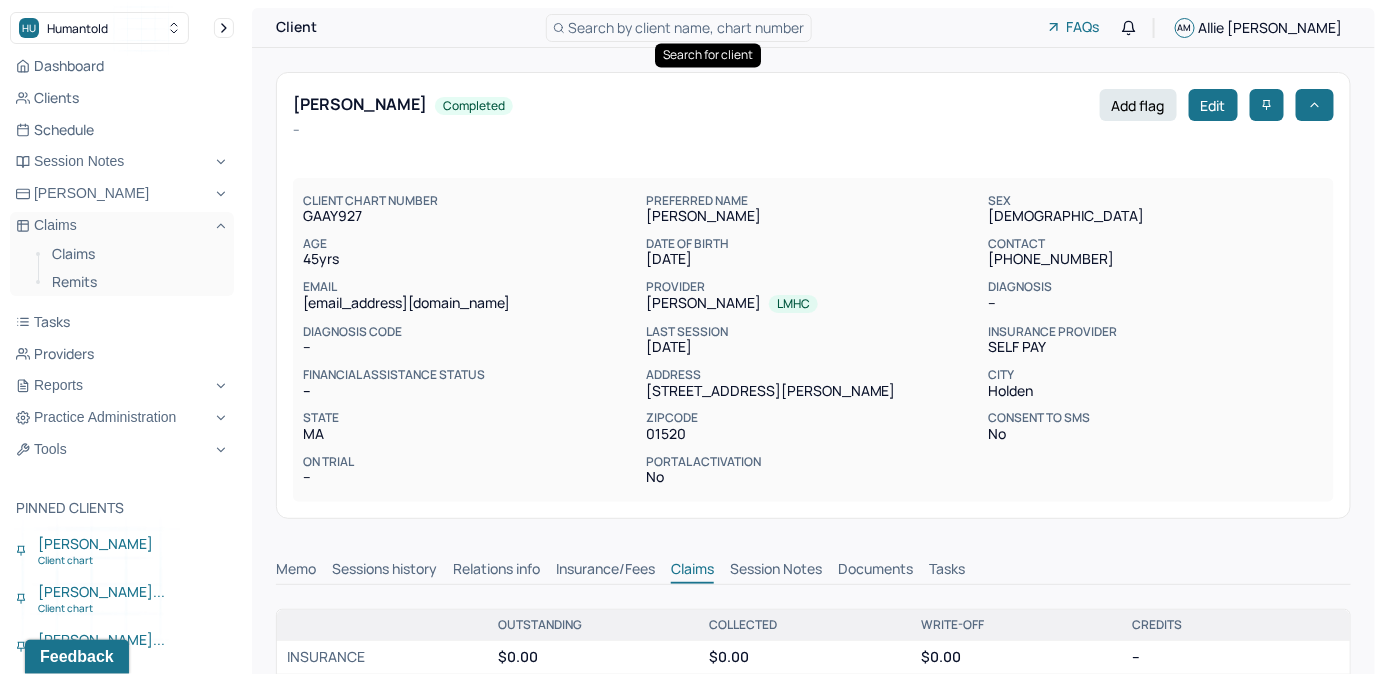 click on "Search by client name, chart number" at bounding box center (687, 27) 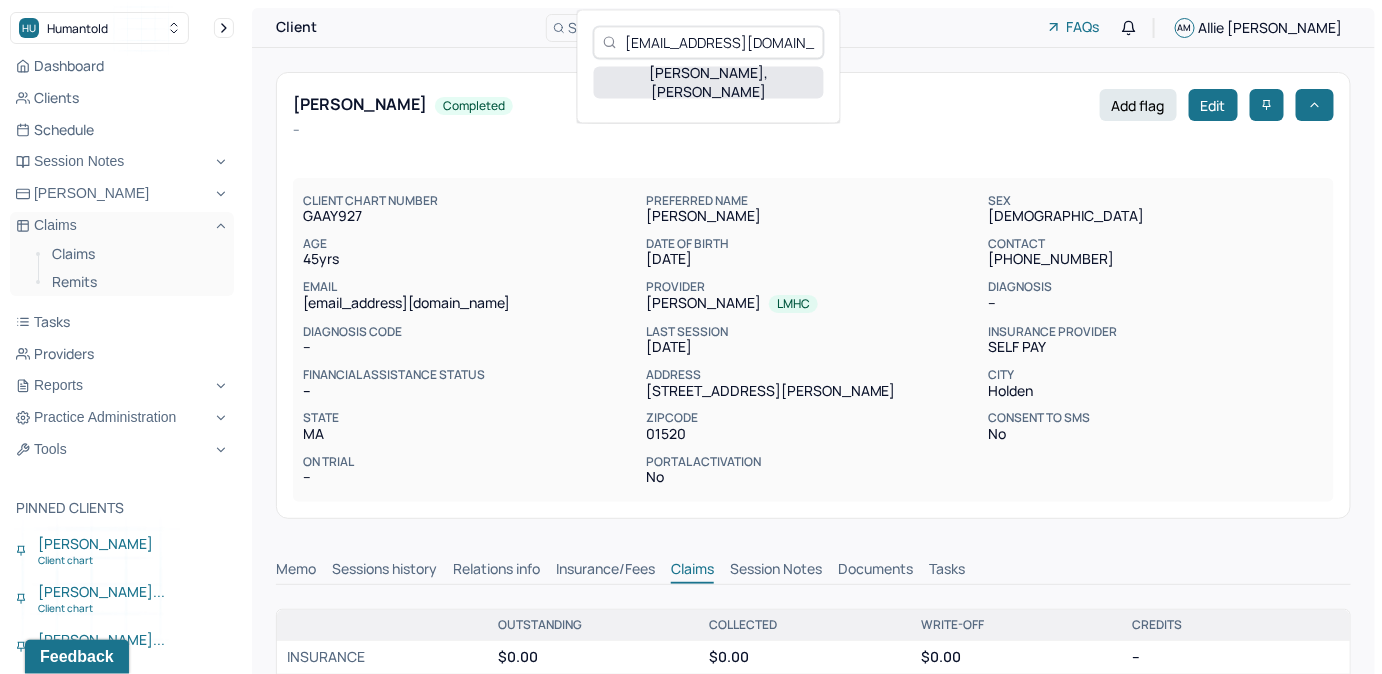type on "nrosenmoss@gmail.com" 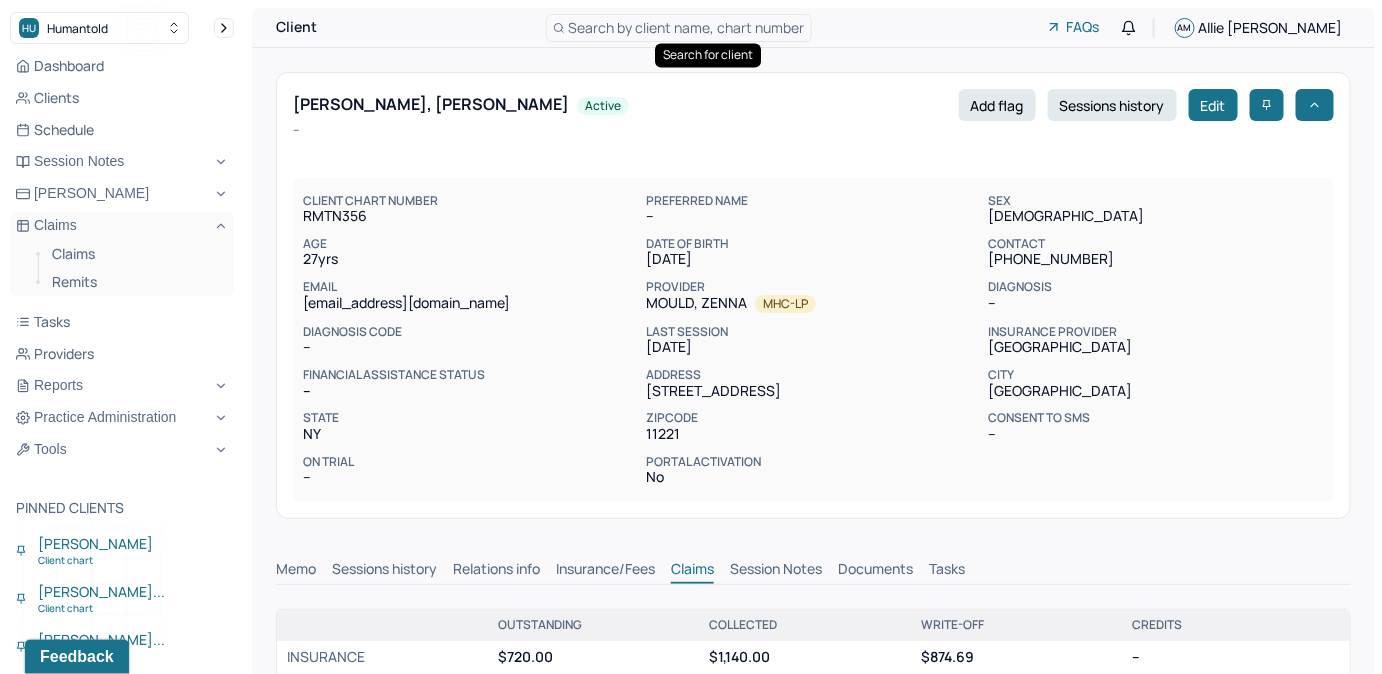 scroll, scrollTop: 0, scrollLeft: 0, axis: both 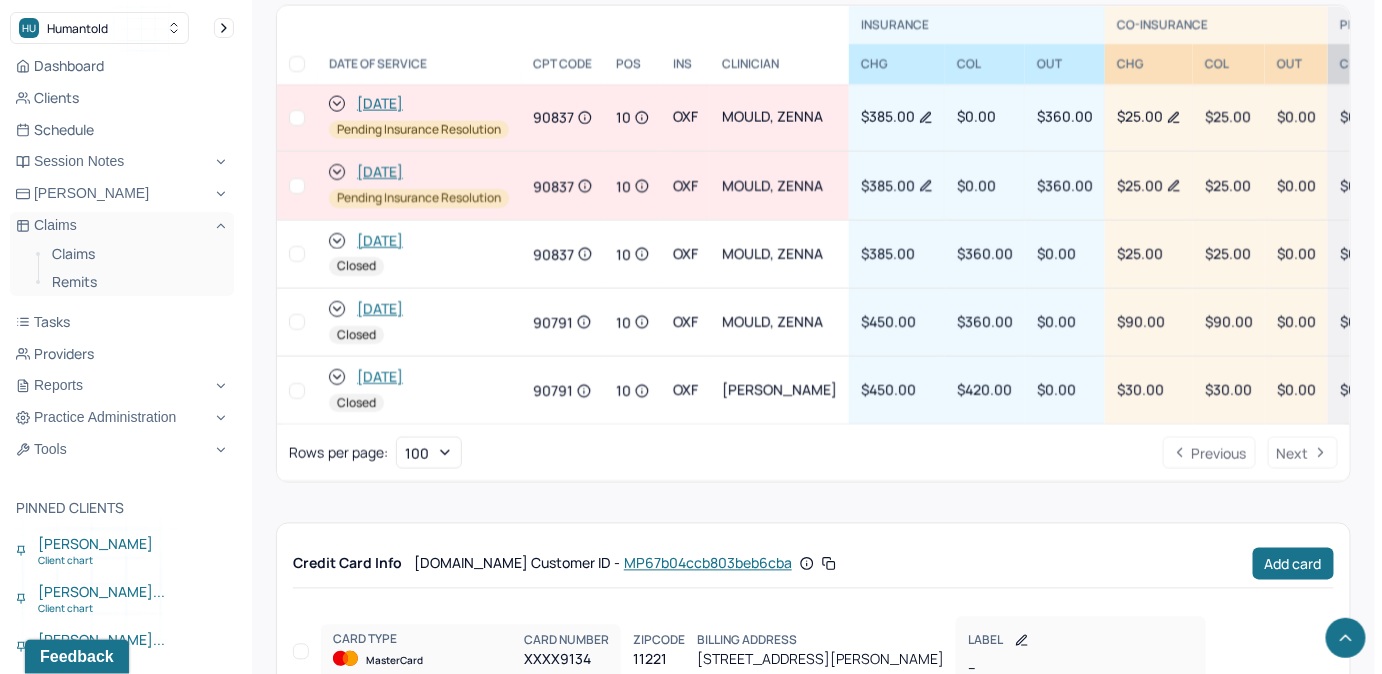click 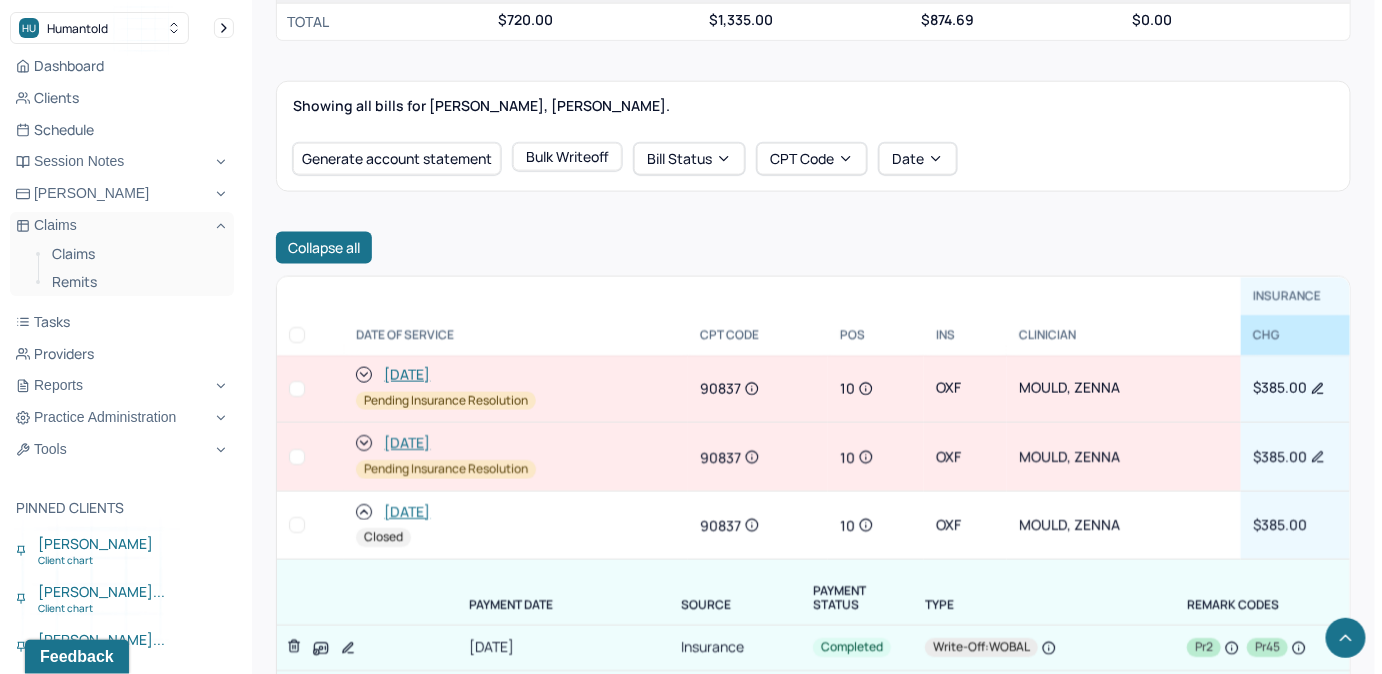scroll, scrollTop: 771, scrollLeft: 0, axis: vertical 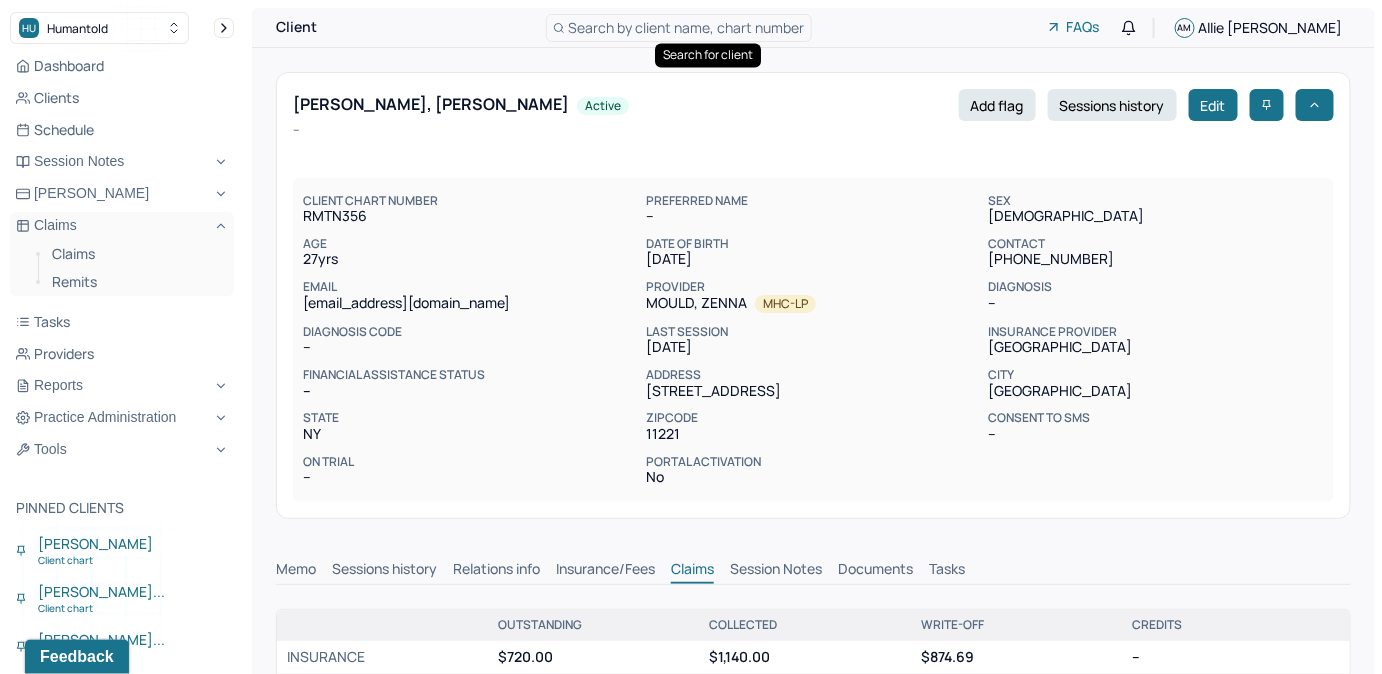 click on "Search by client name, chart number" at bounding box center (687, 27) 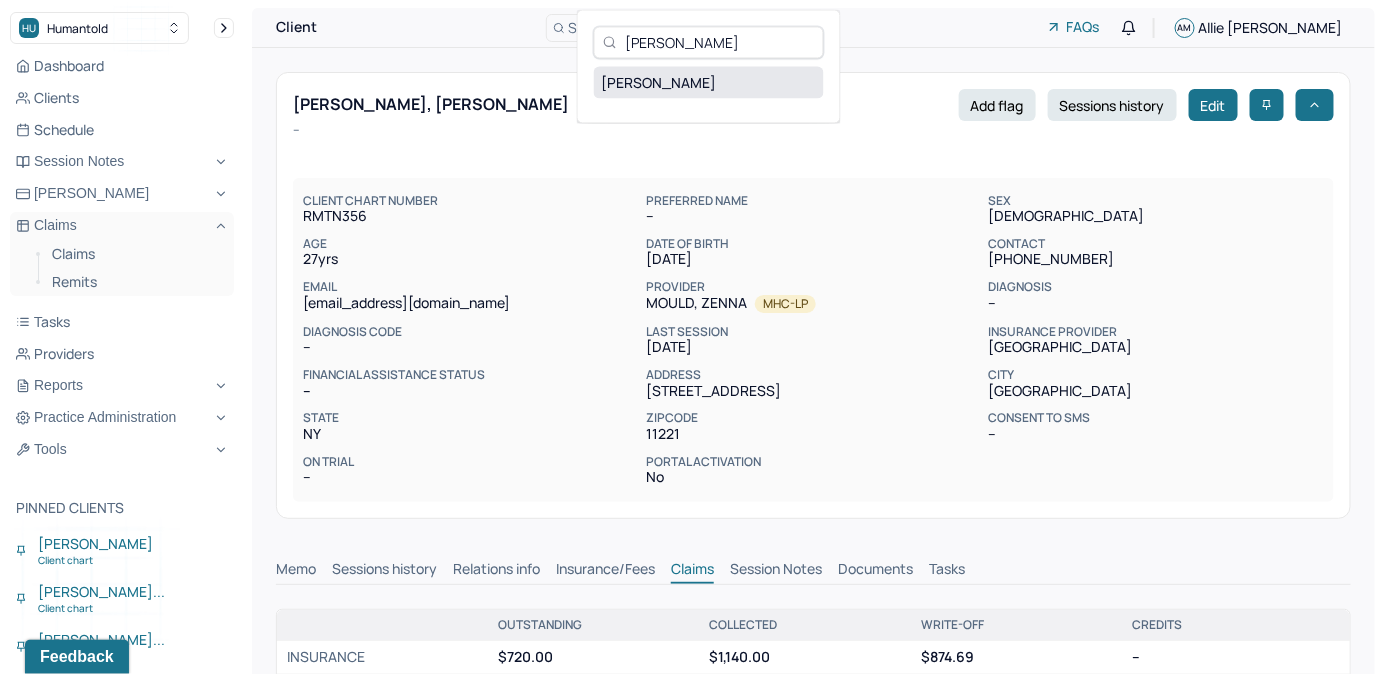 type on "timothy deridd" 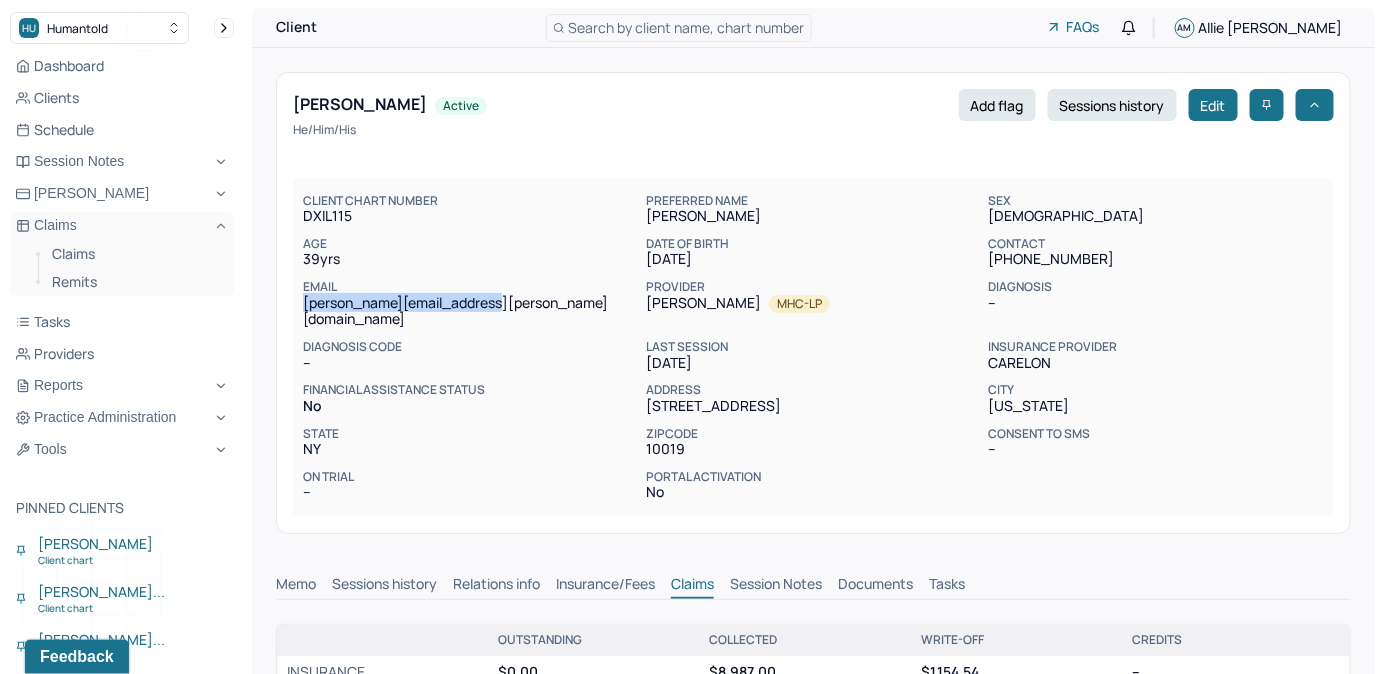 drag, startPoint x: 294, startPoint y: 297, endPoint x: 538, endPoint y: 304, distance: 244.10039 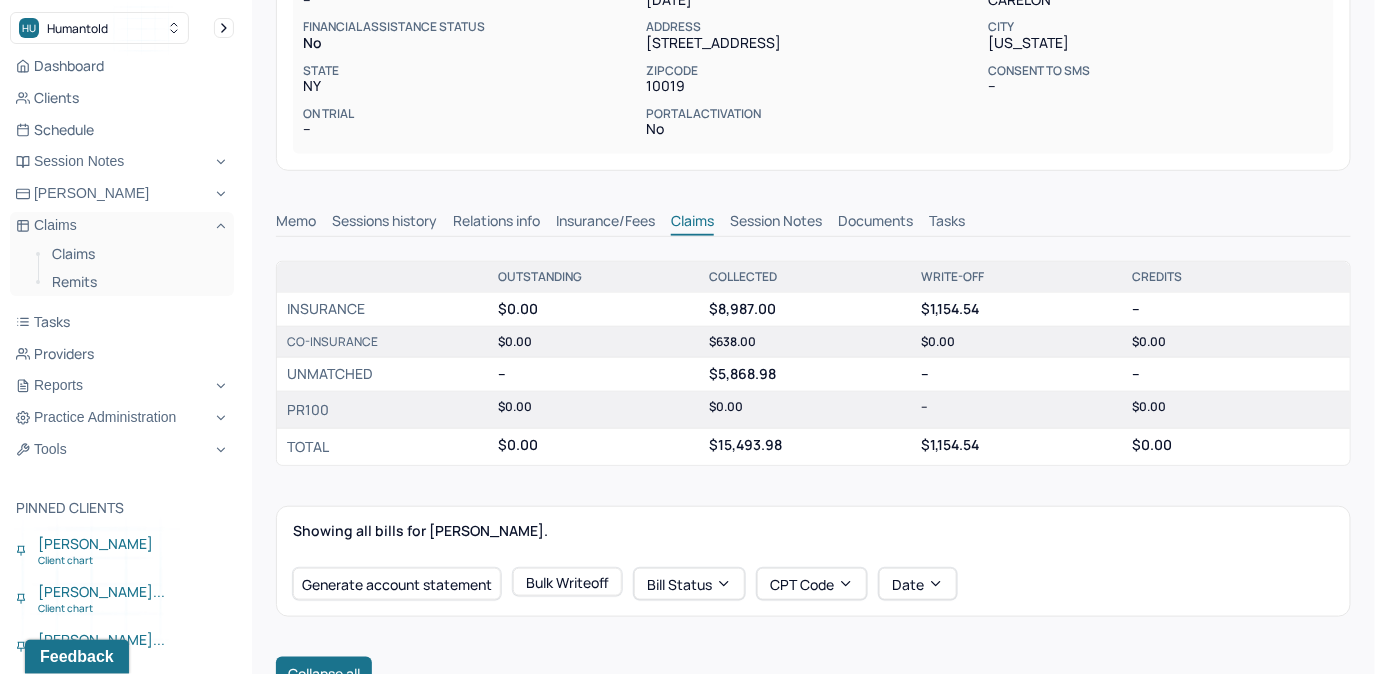 click on "Tasks" at bounding box center [947, 223] 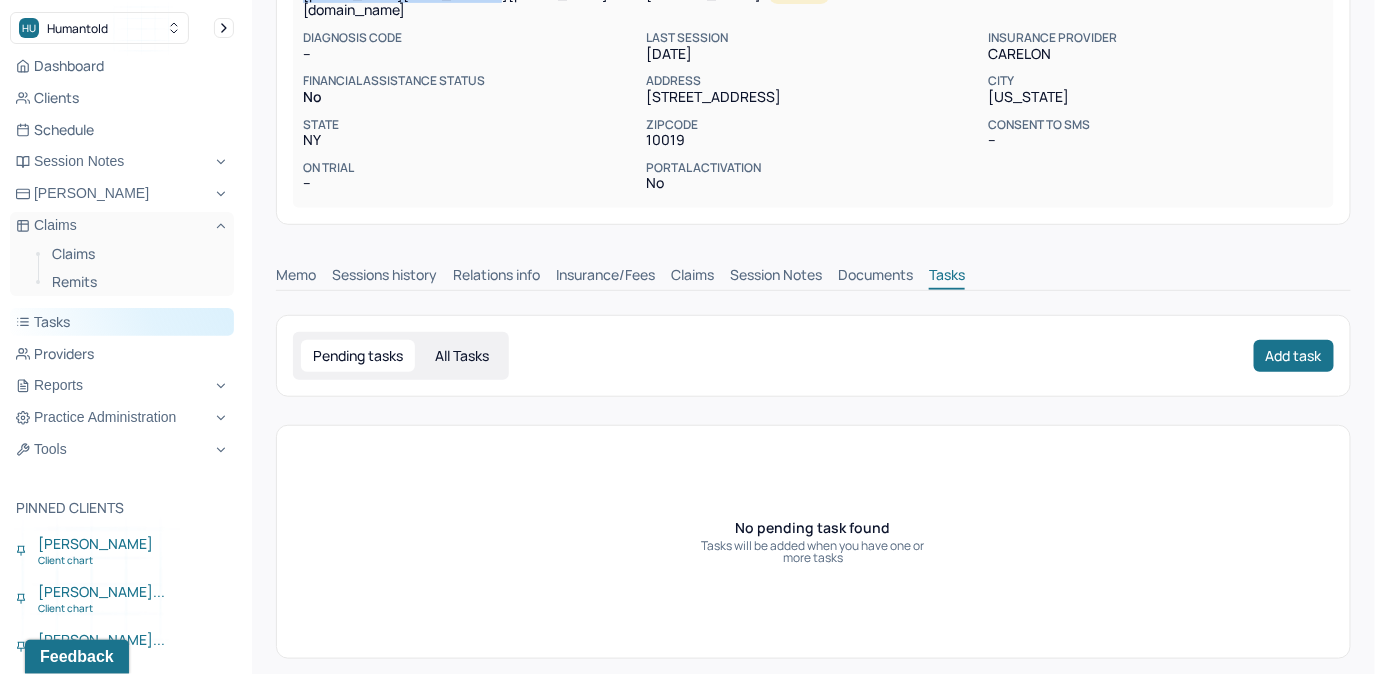 click on "Tasks" at bounding box center [122, 322] 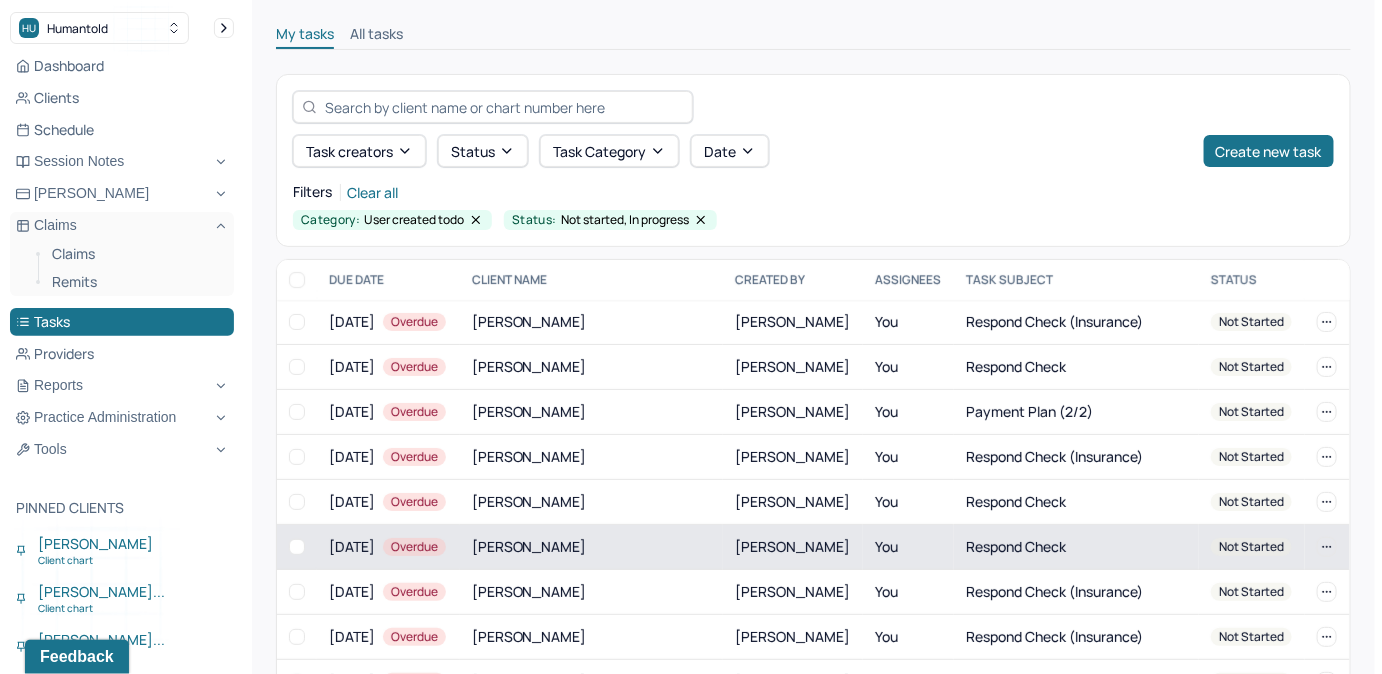 scroll, scrollTop: 204, scrollLeft: 0, axis: vertical 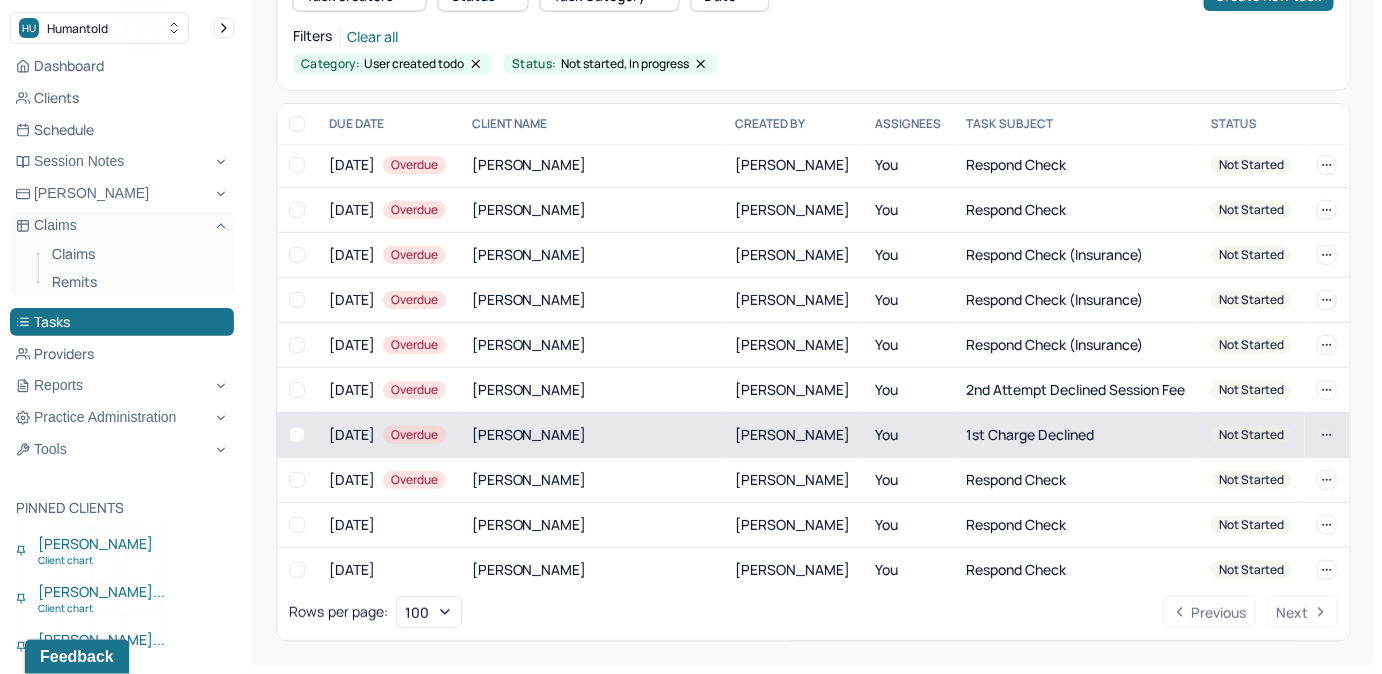 click on "1st Charge Declined" at bounding box center [1076, 435] 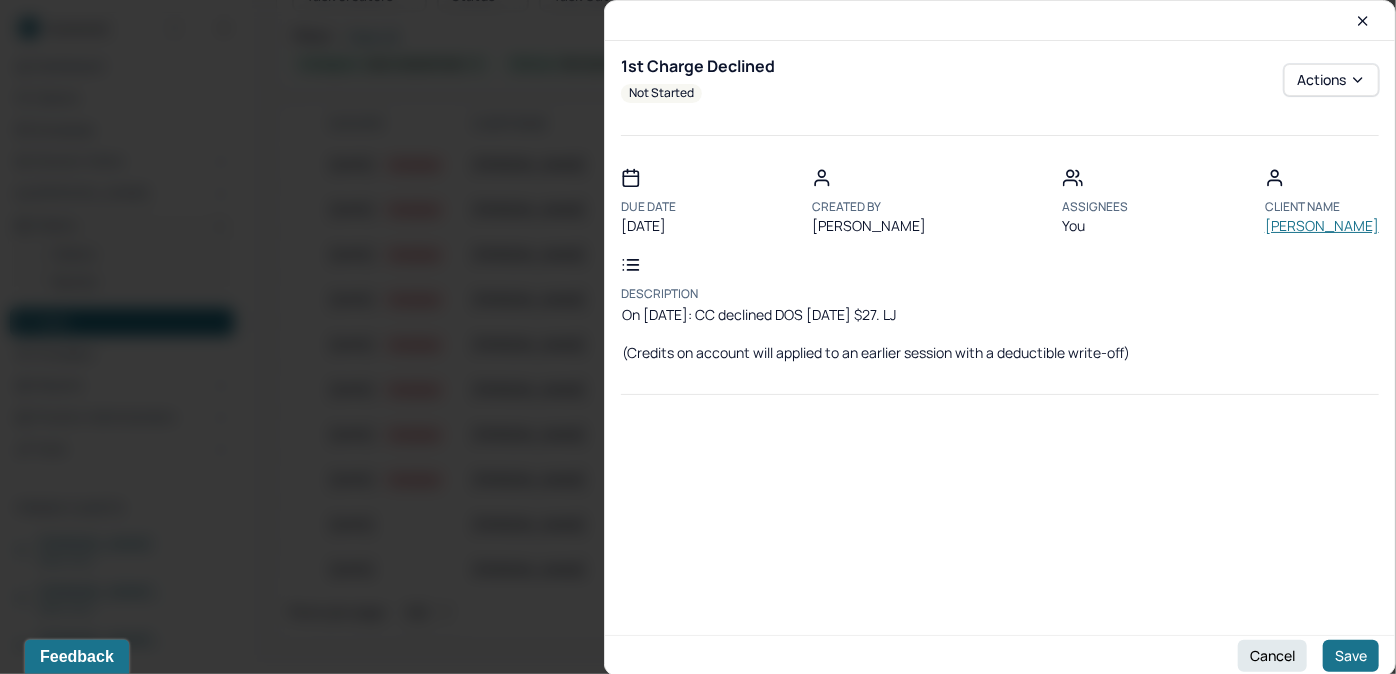 click on "KING, NAIMAH" at bounding box center (1322, 226) 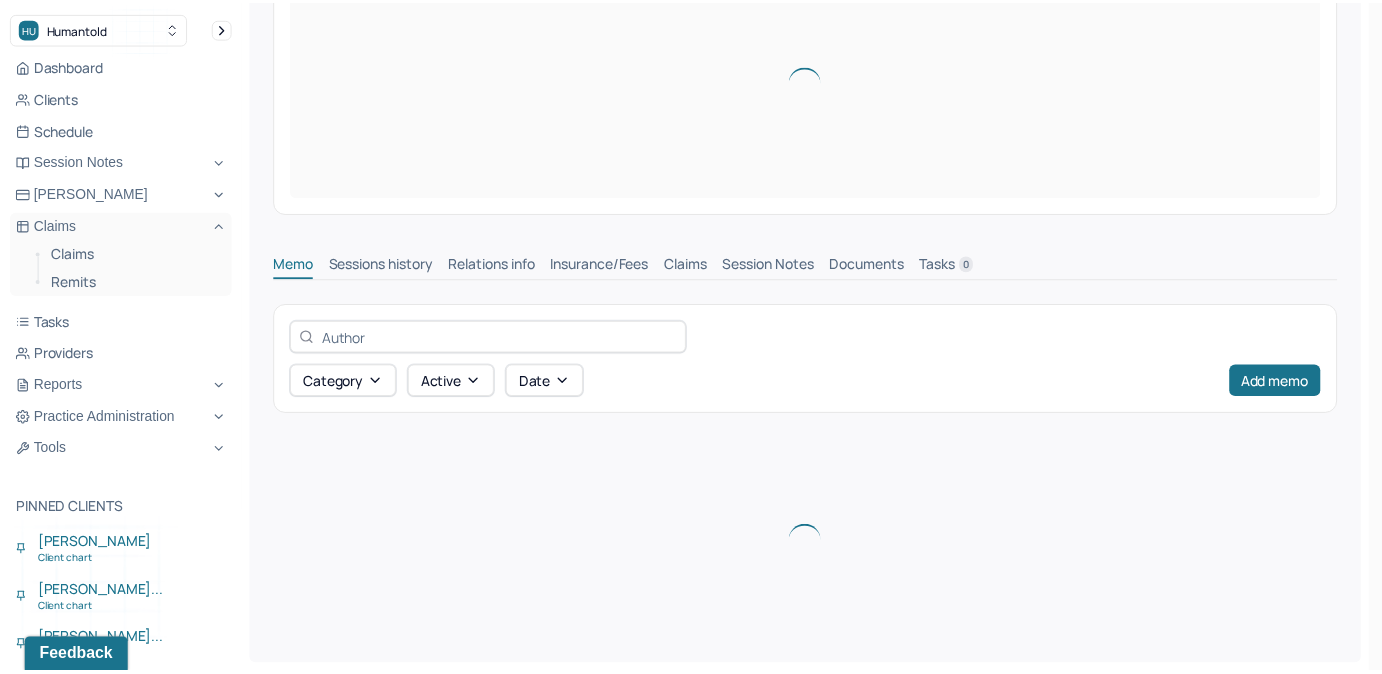 scroll, scrollTop: 0, scrollLeft: 0, axis: both 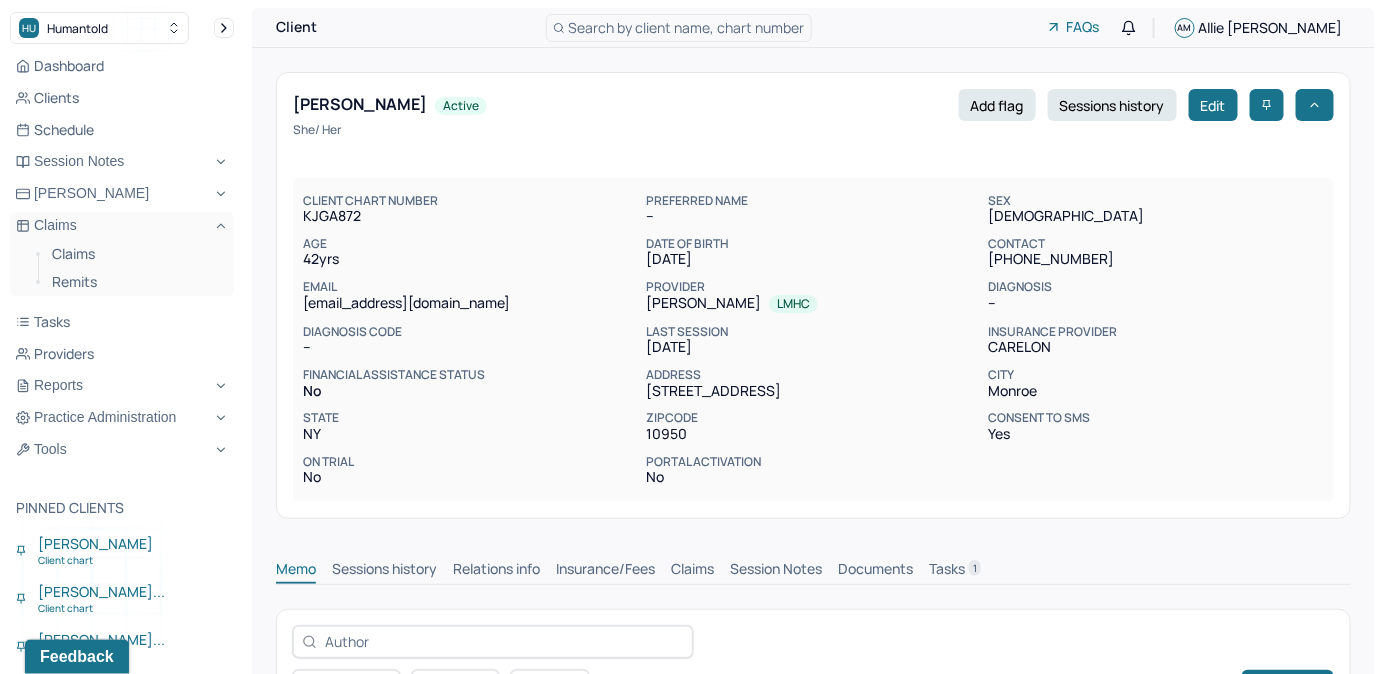 click on "Tasks 1" at bounding box center [955, 571] 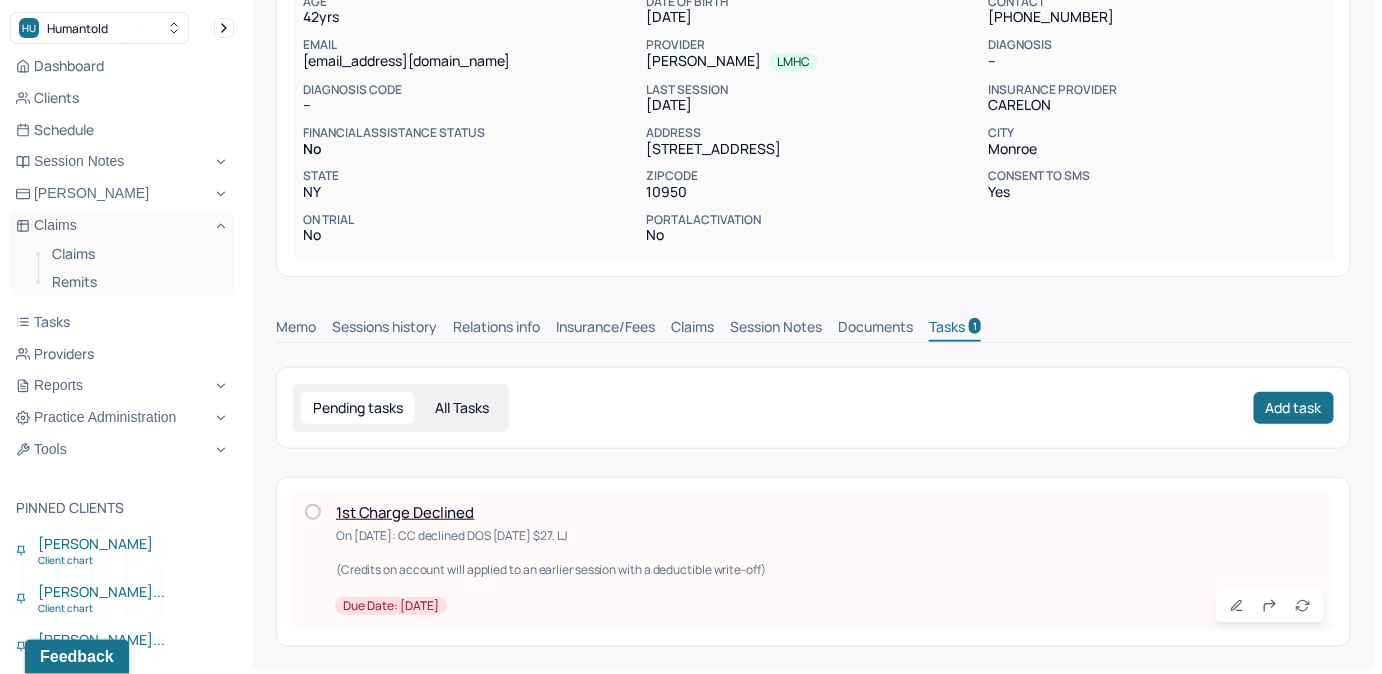 scroll, scrollTop: 243, scrollLeft: 0, axis: vertical 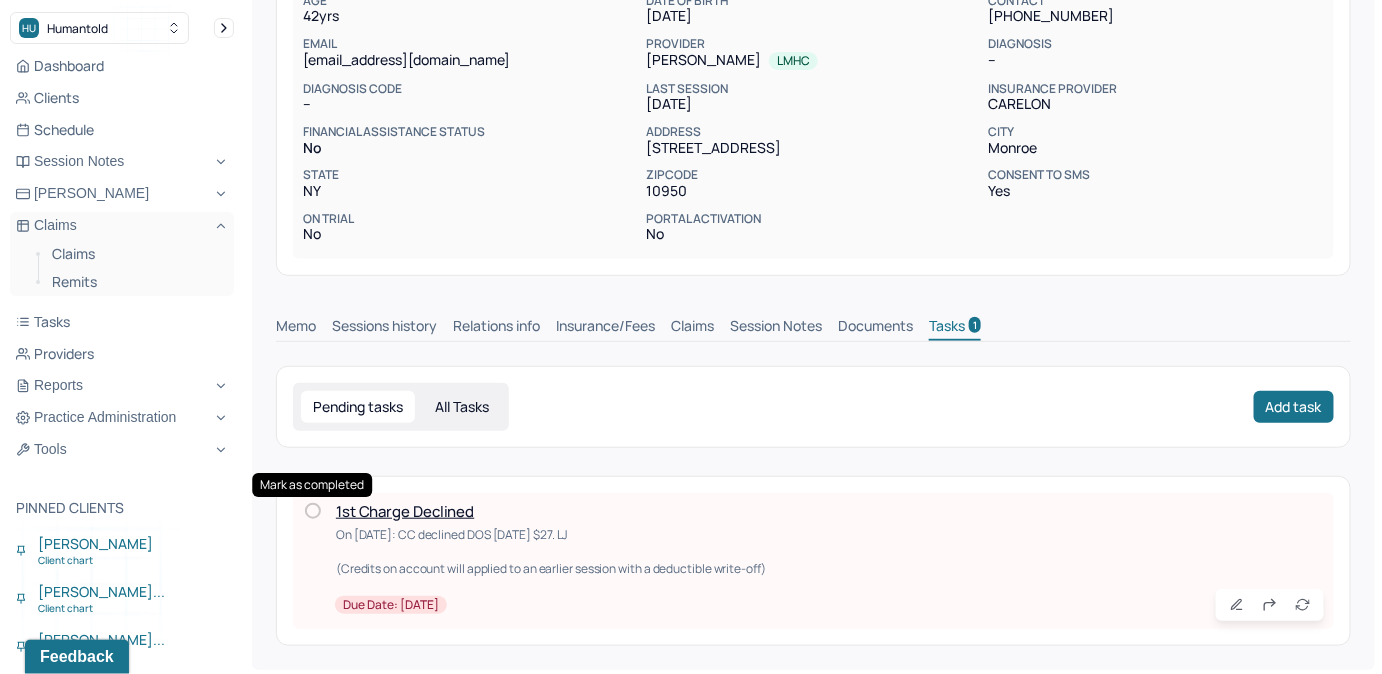 click at bounding box center [313, 511] 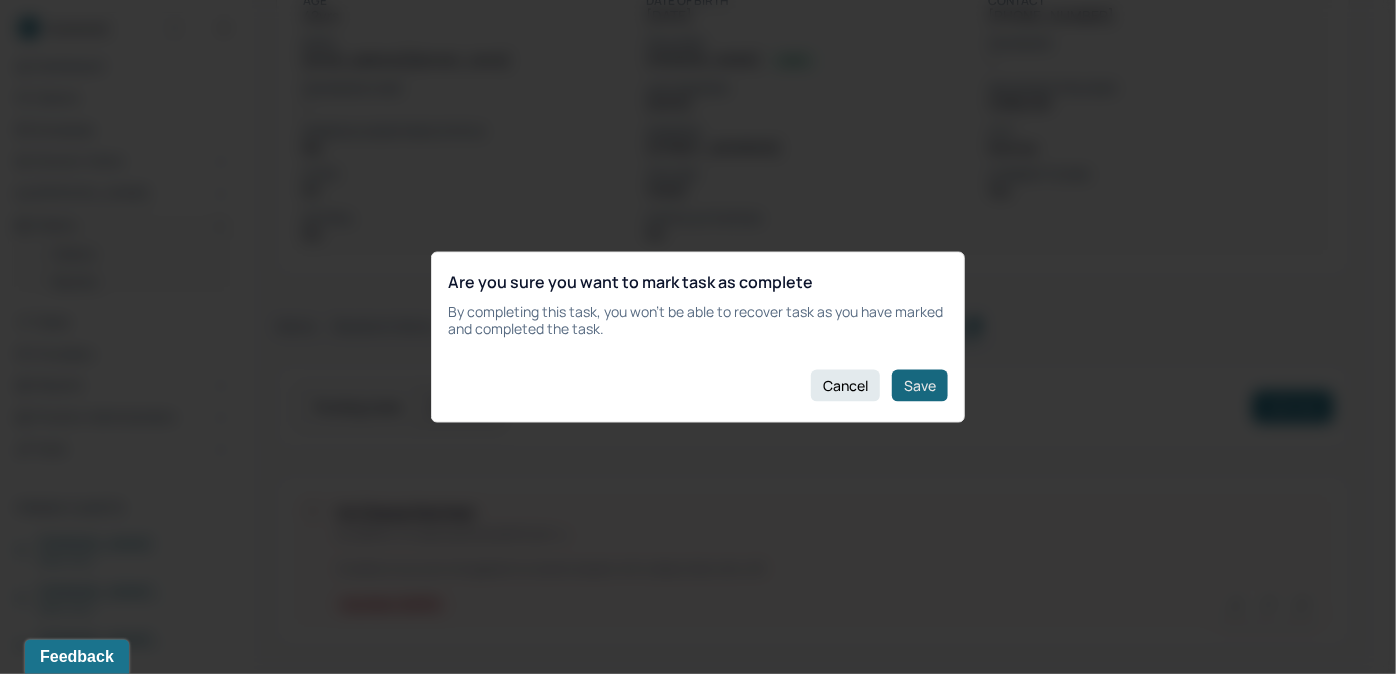 click on "Save" at bounding box center [920, 385] 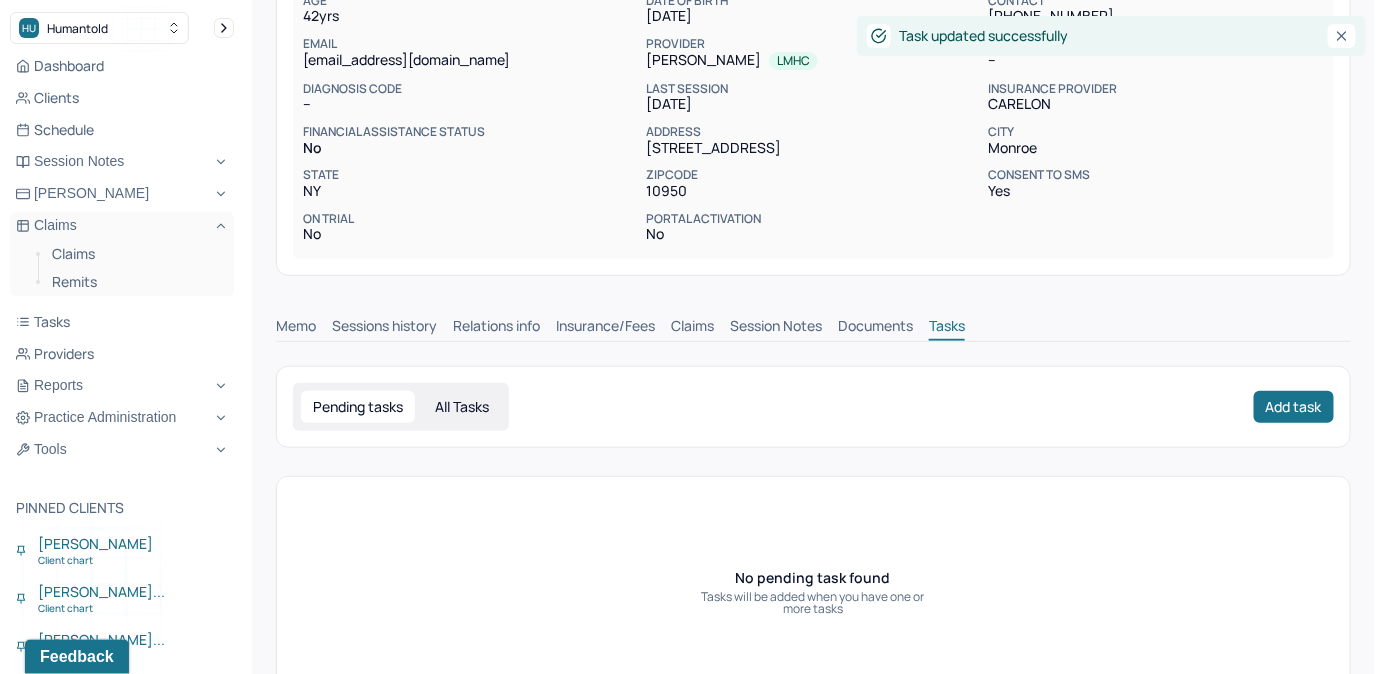 click on "Claims" at bounding box center (692, 328) 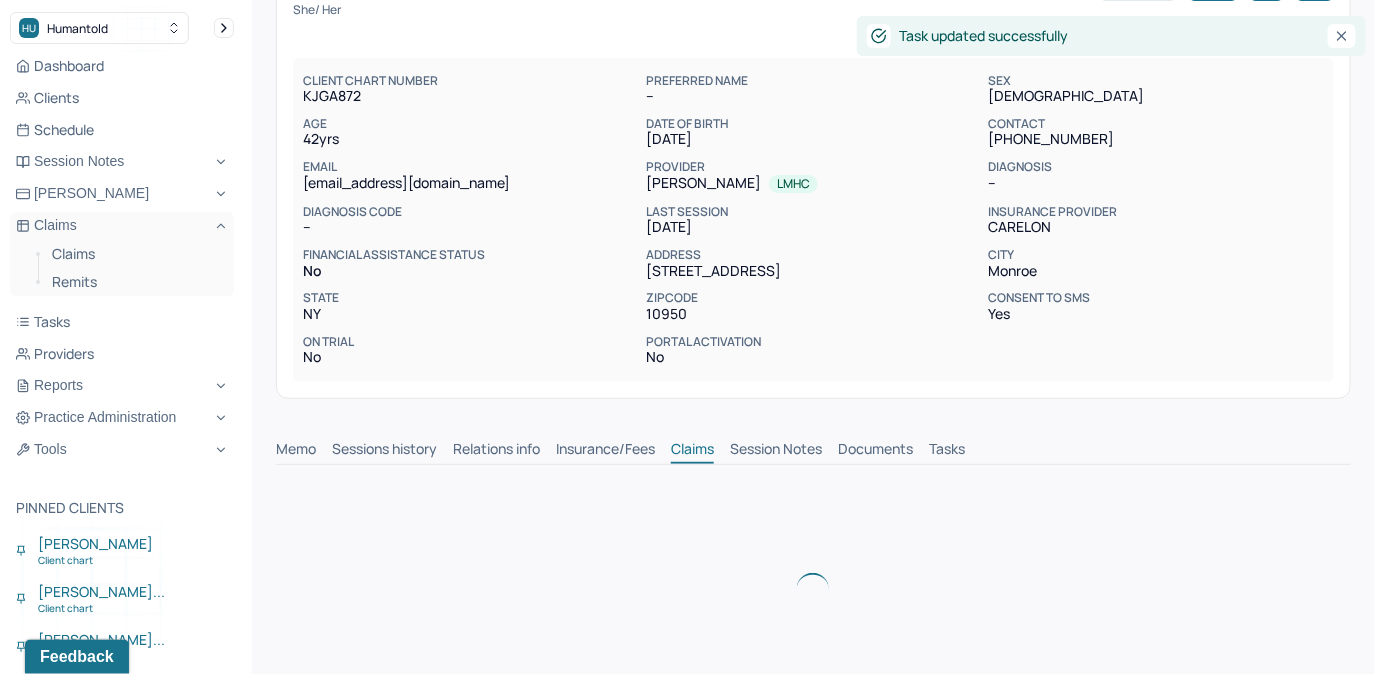 scroll, scrollTop: 0, scrollLeft: 0, axis: both 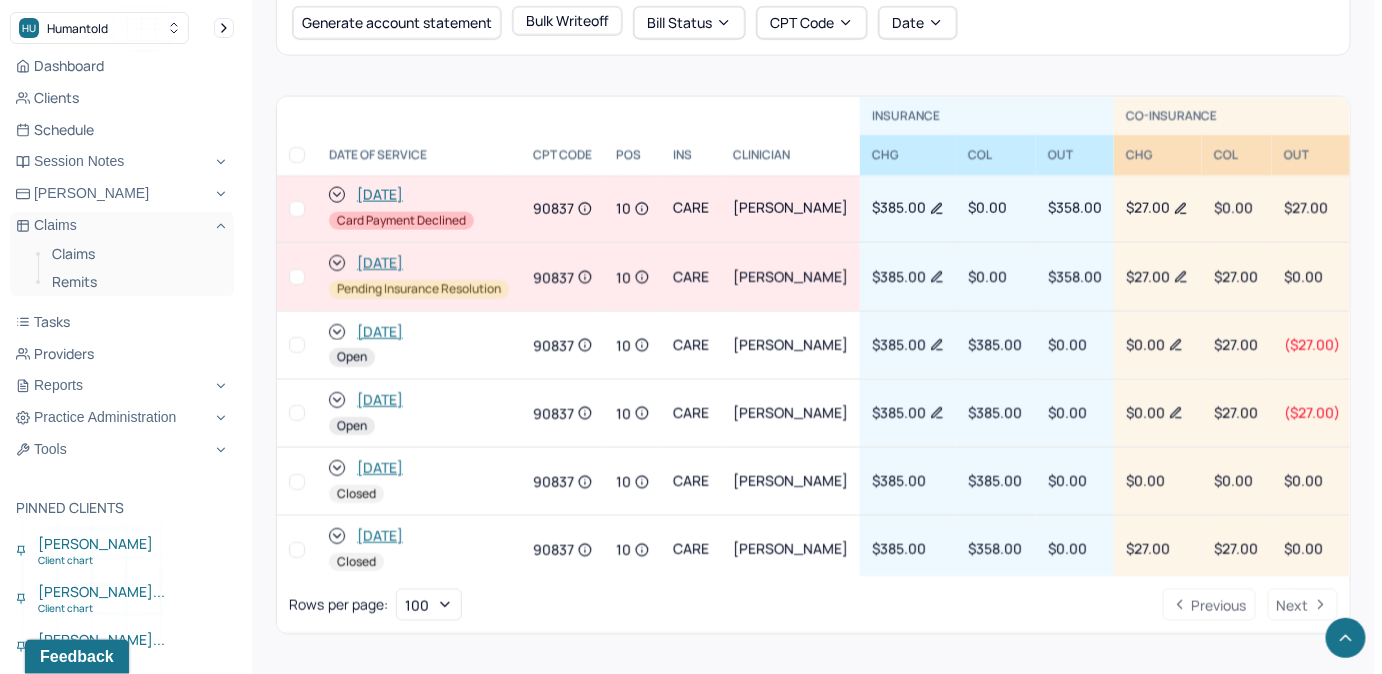 click 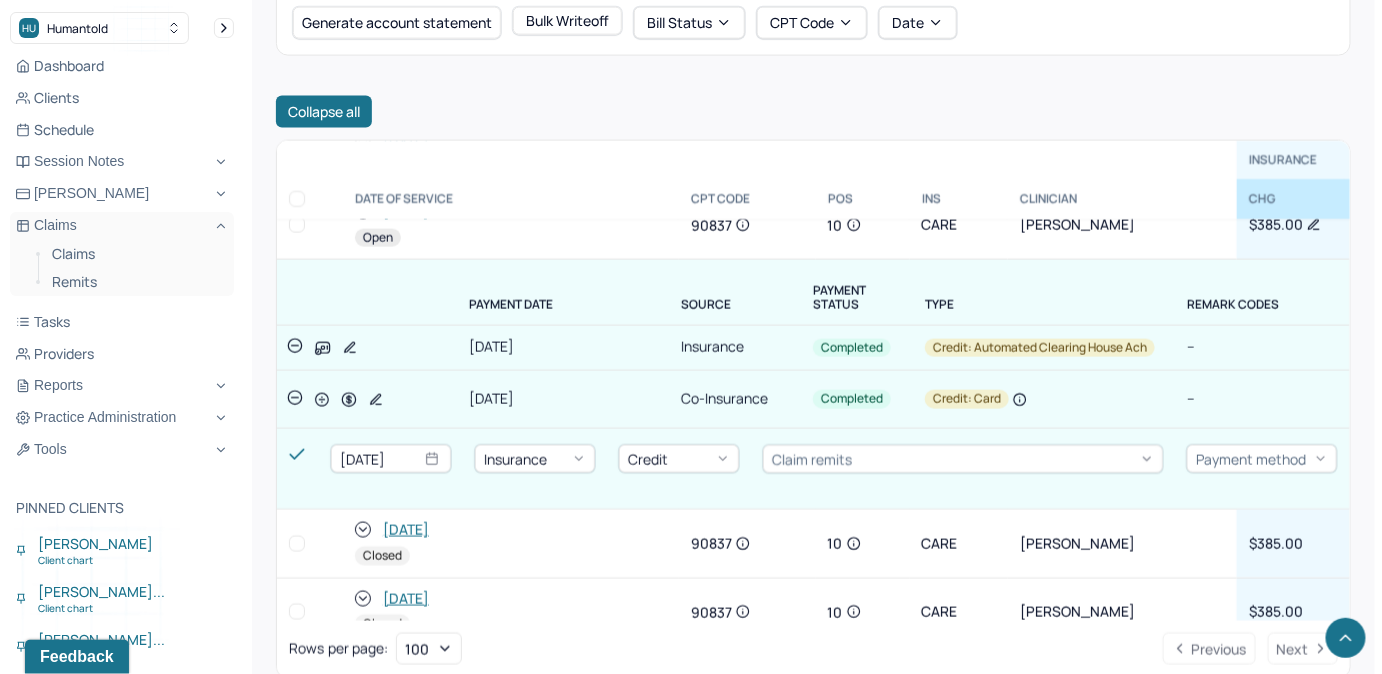 scroll, scrollTop: 181, scrollLeft: 0, axis: vertical 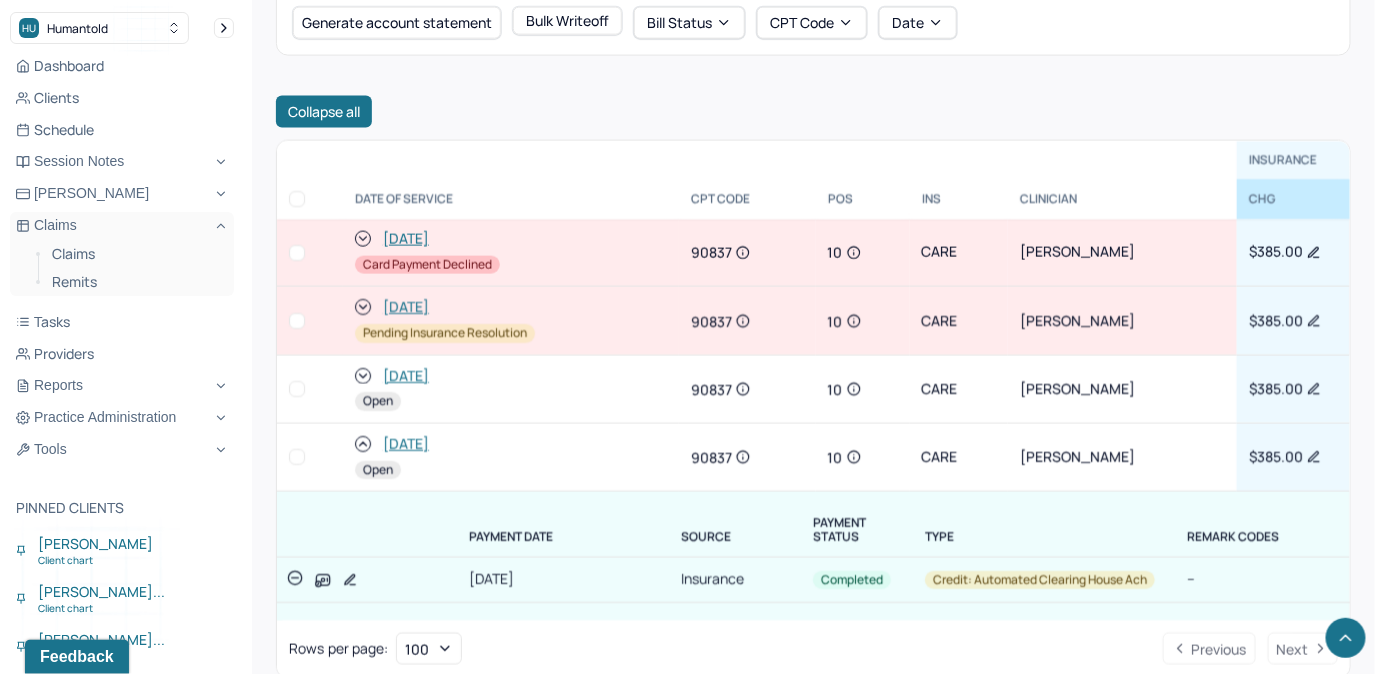 click 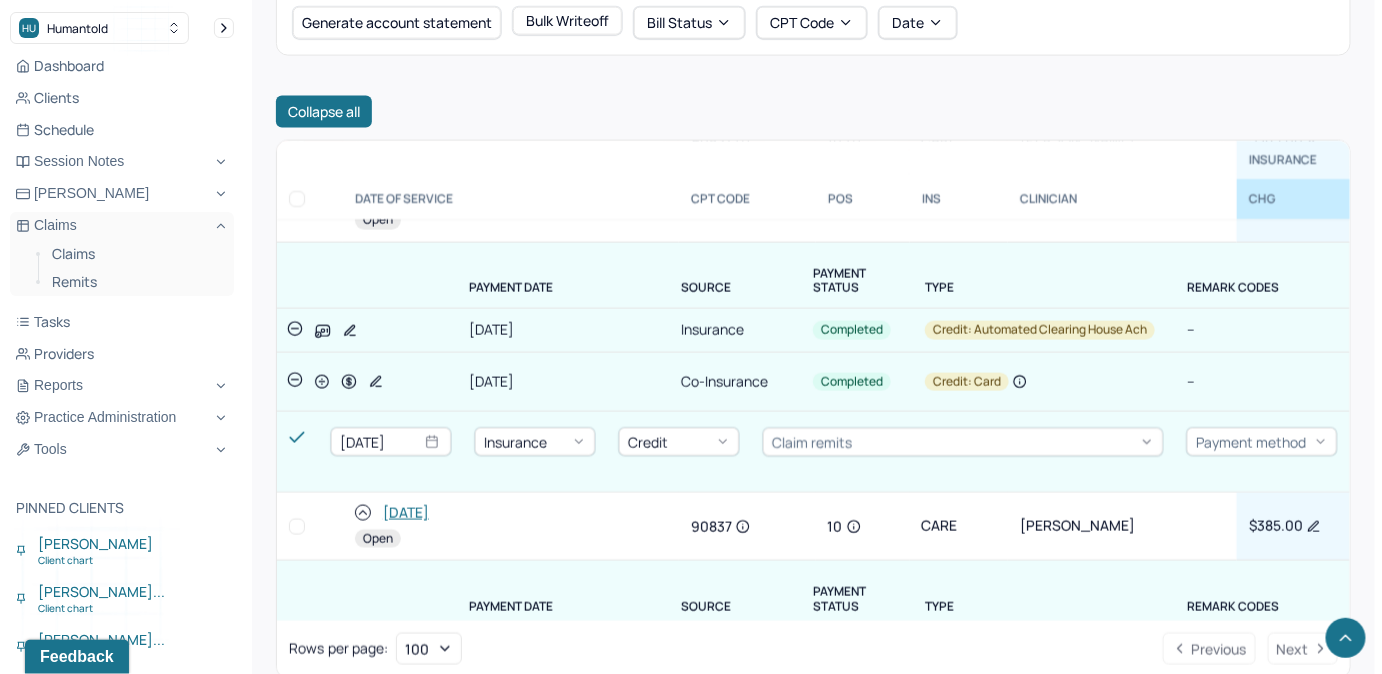 scroll, scrollTop: 181, scrollLeft: 0, axis: vertical 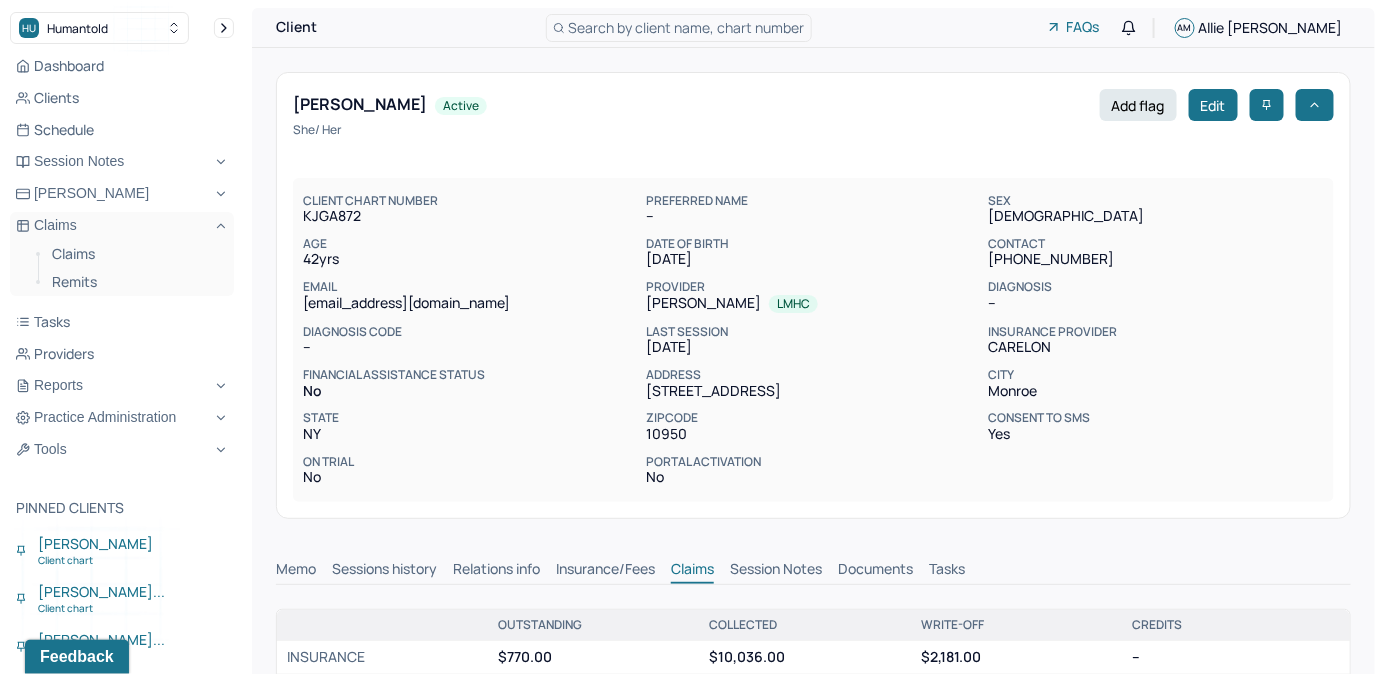 click on "Search by client name, chart number" at bounding box center [687, 27] 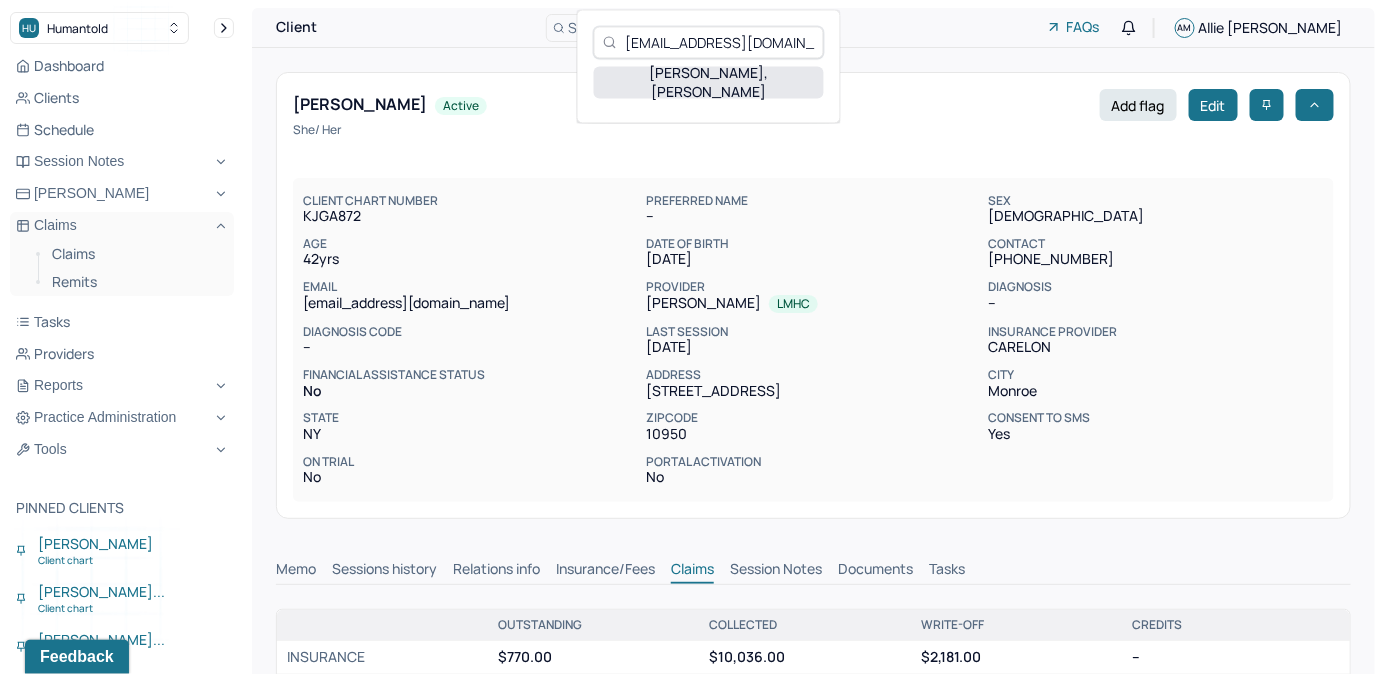 type on "nrosenmoss@gmail.com" 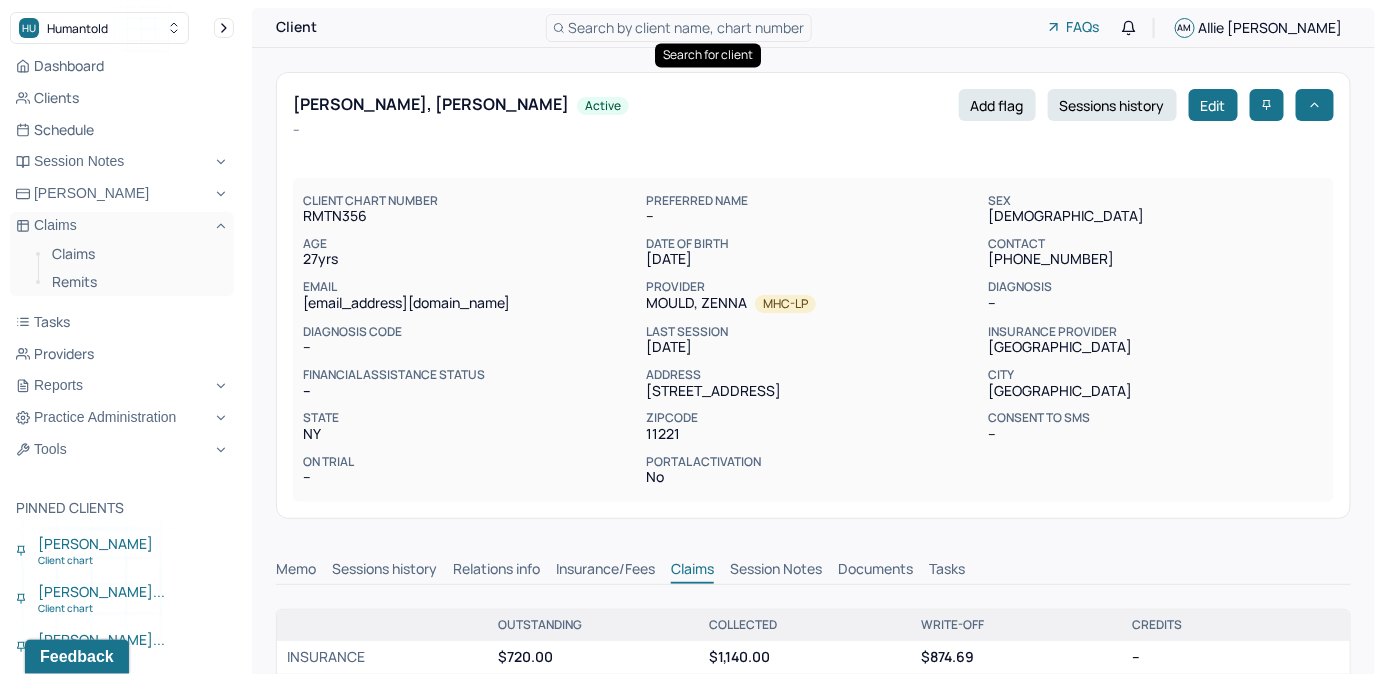 scroll, scrollTop: 0, scrollLeft: 0, axis: both 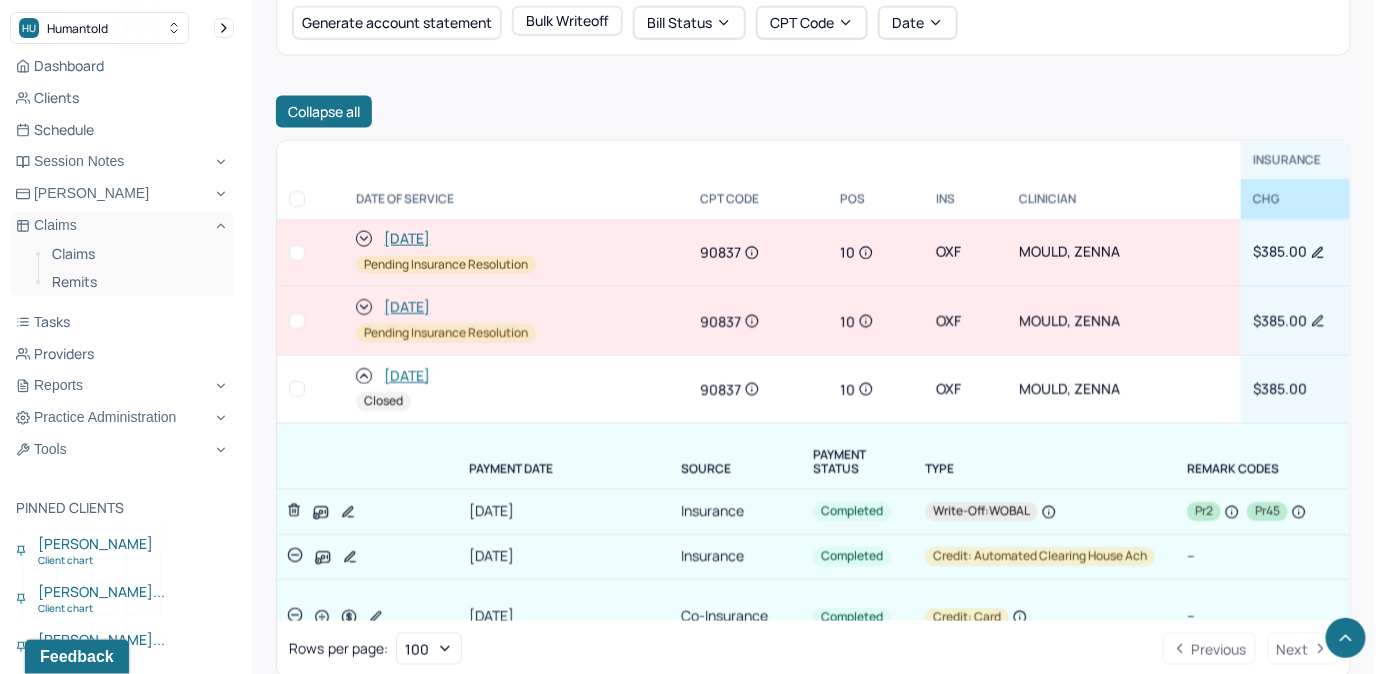 click 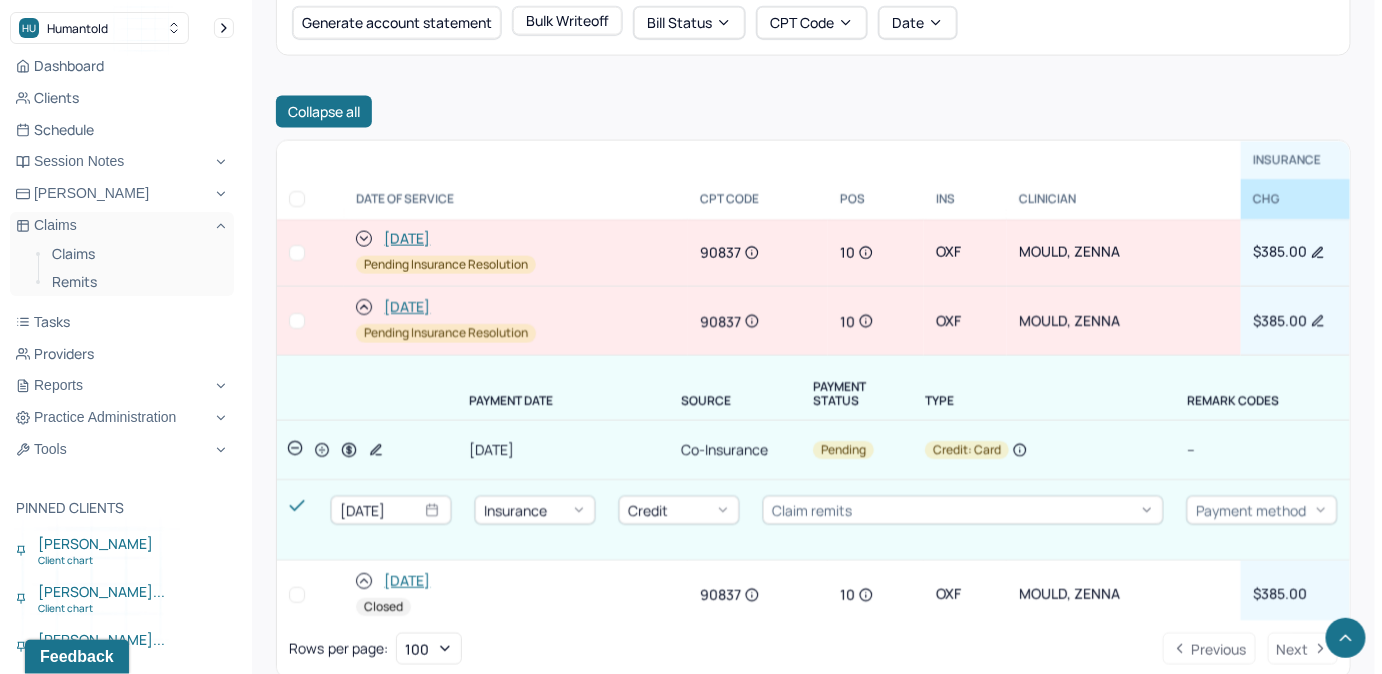click 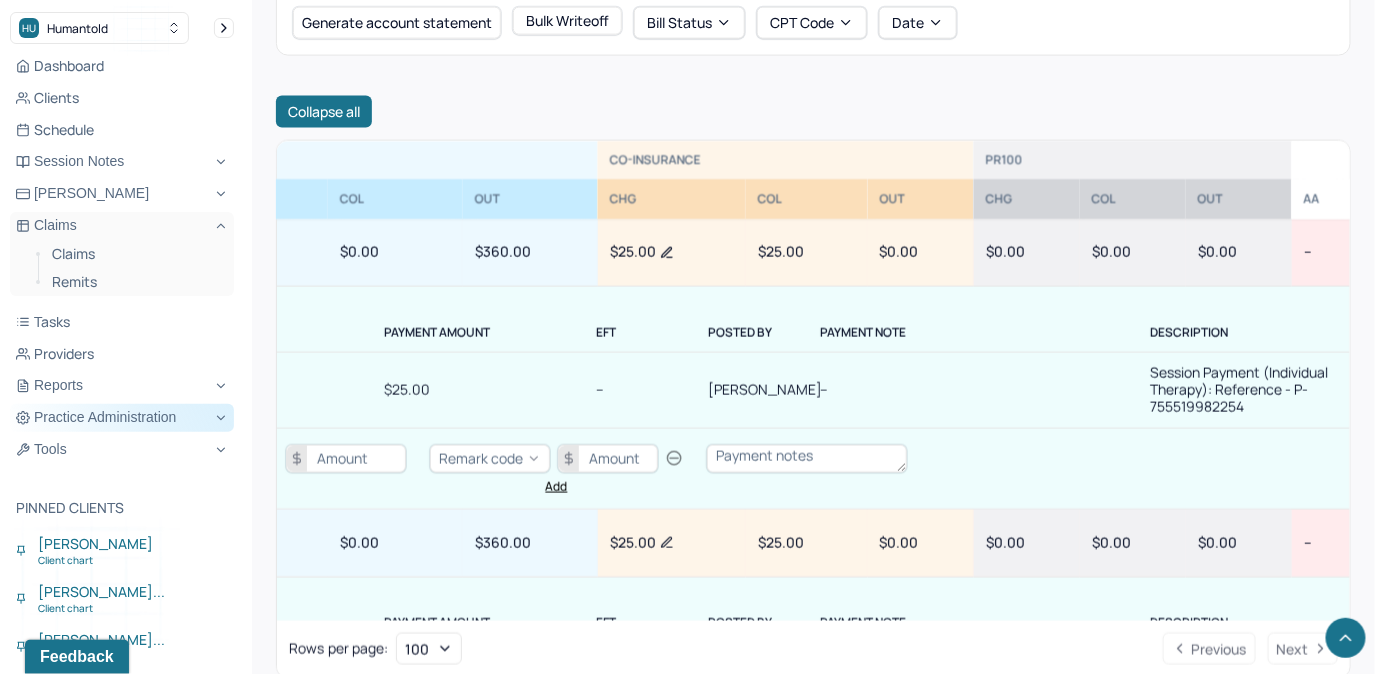 scroll, scrollTop: 0, scrollLeft: 1074, axis: horizontal 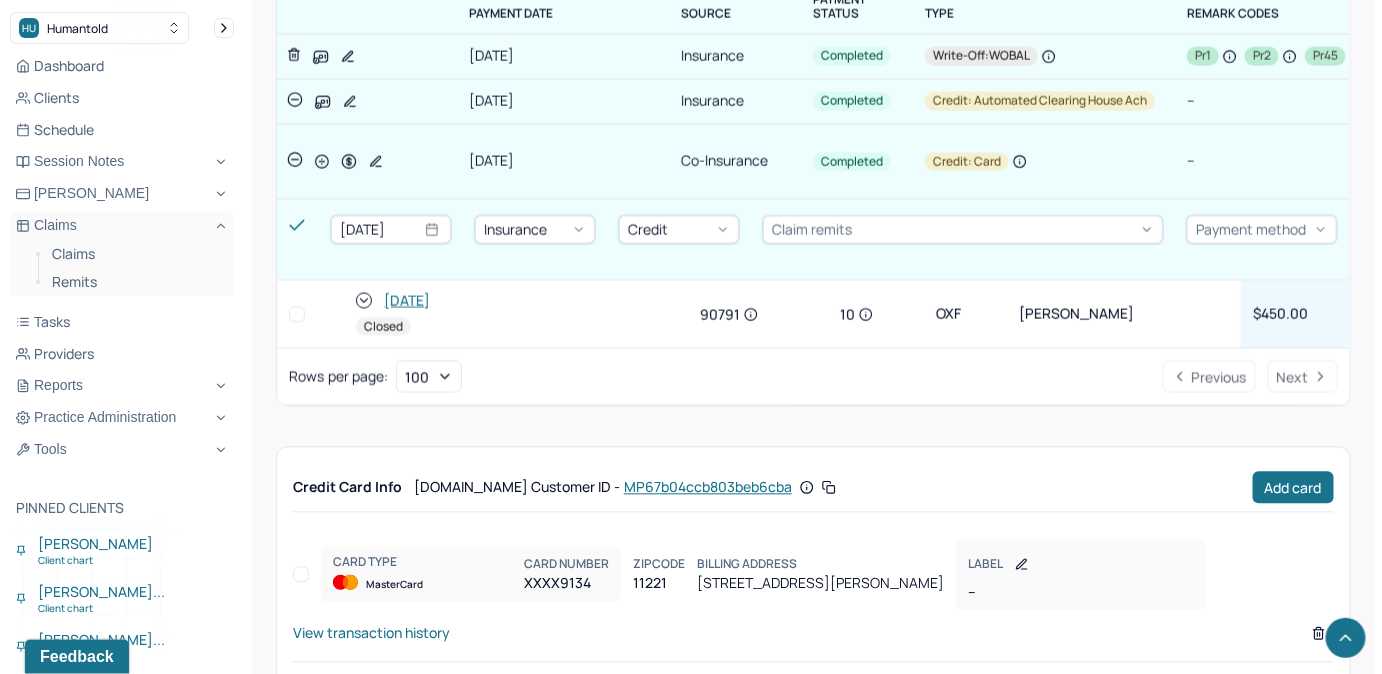 click 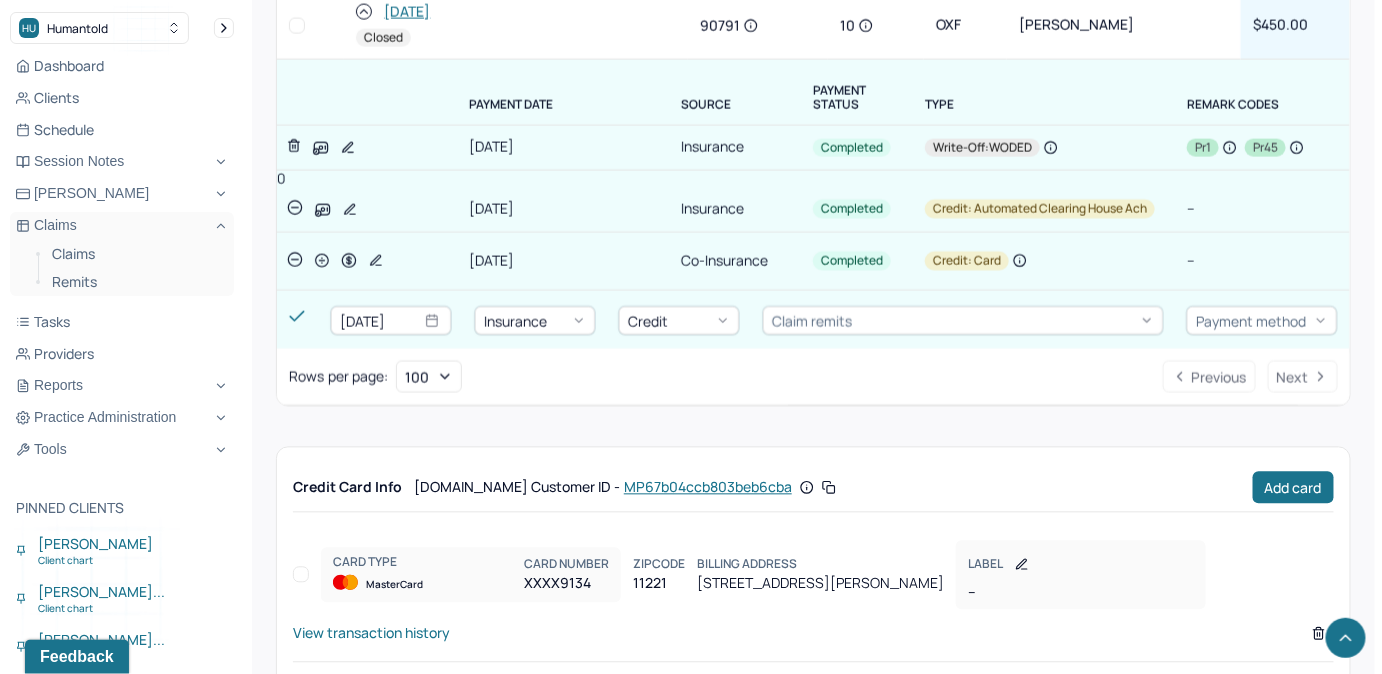 scroll, scrollTop: 1364, scrollLeft: 0, axis: vertical 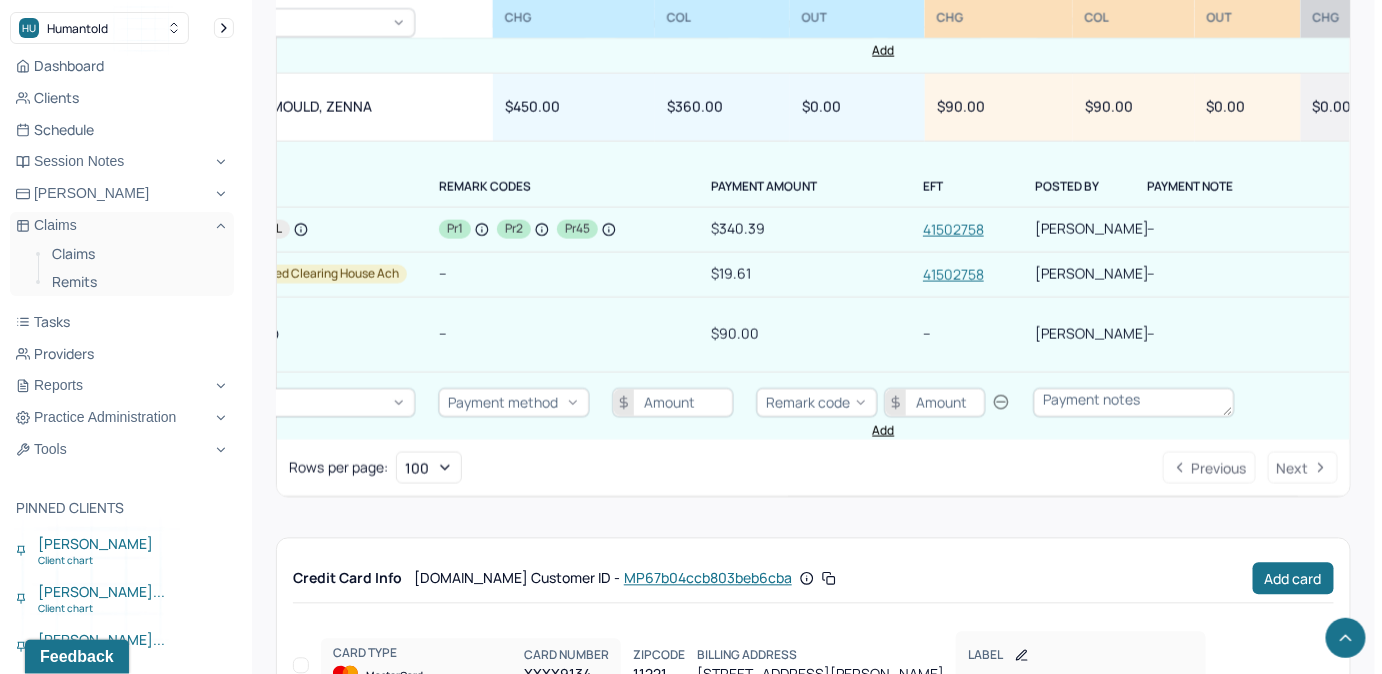 click on "41502758" at bounding box center [953, 274] 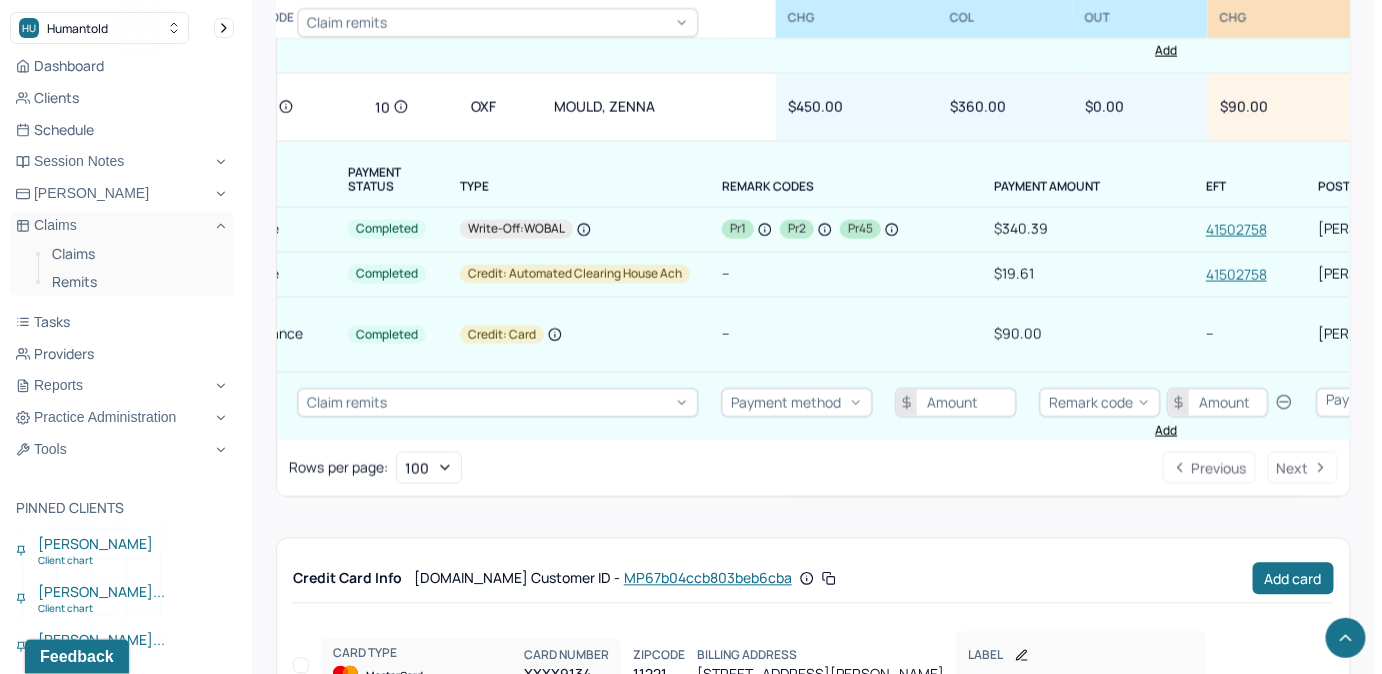 scroll, scrollTop: 909, scrollLeft: 0, axis: vertical 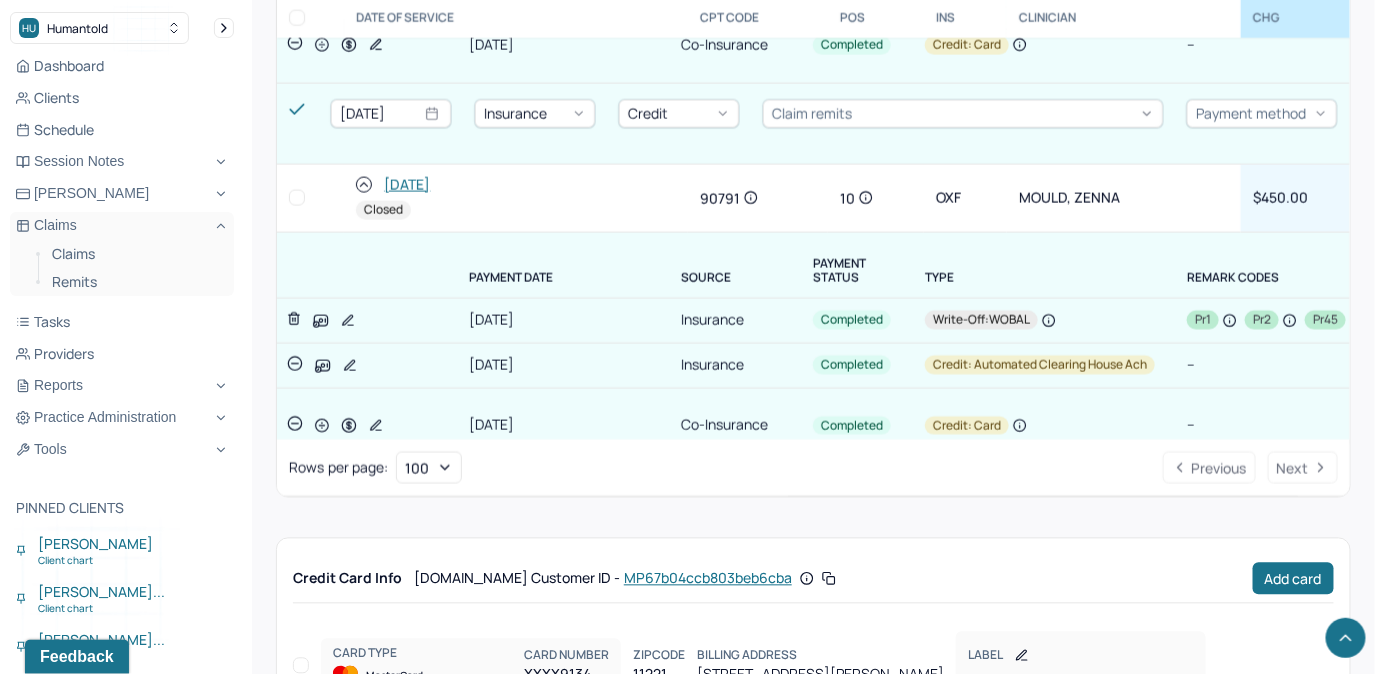 click on "06/10/2025" at bounding box center [407, 185] 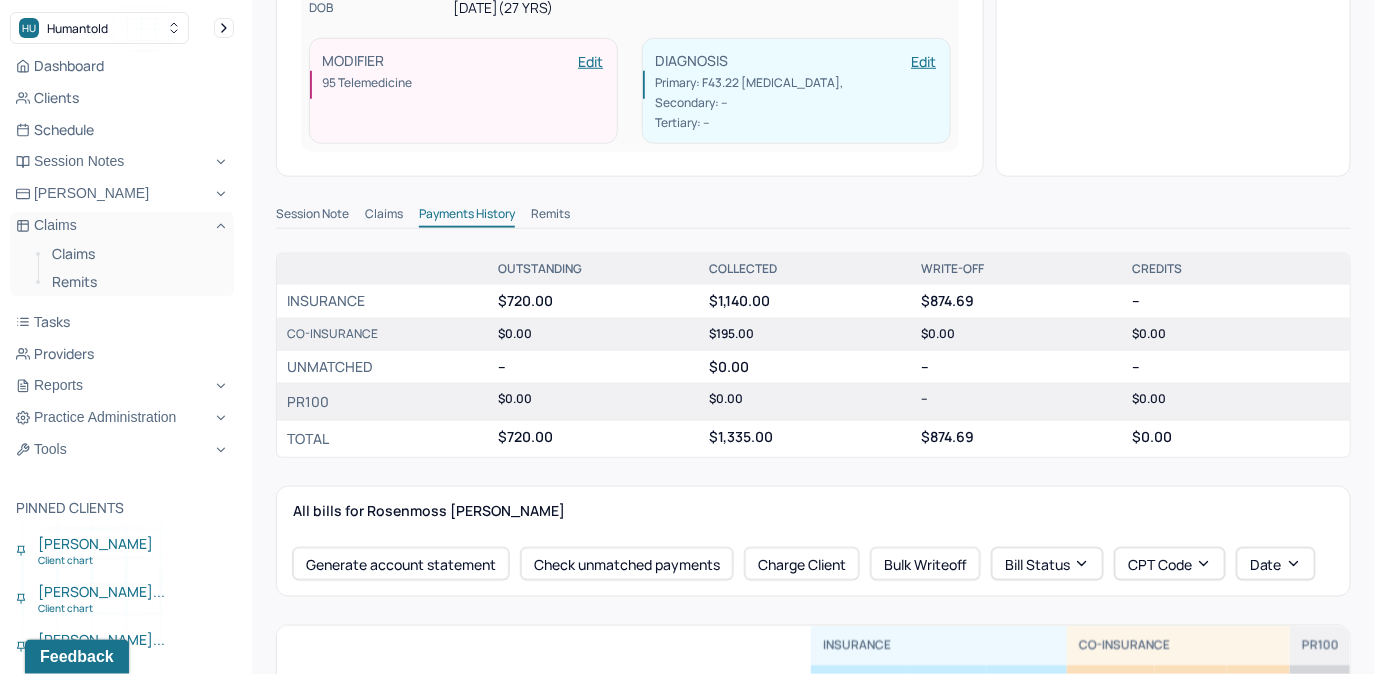 scroll, scrollTop: 545, scrollLeft: 0, axis: vertical 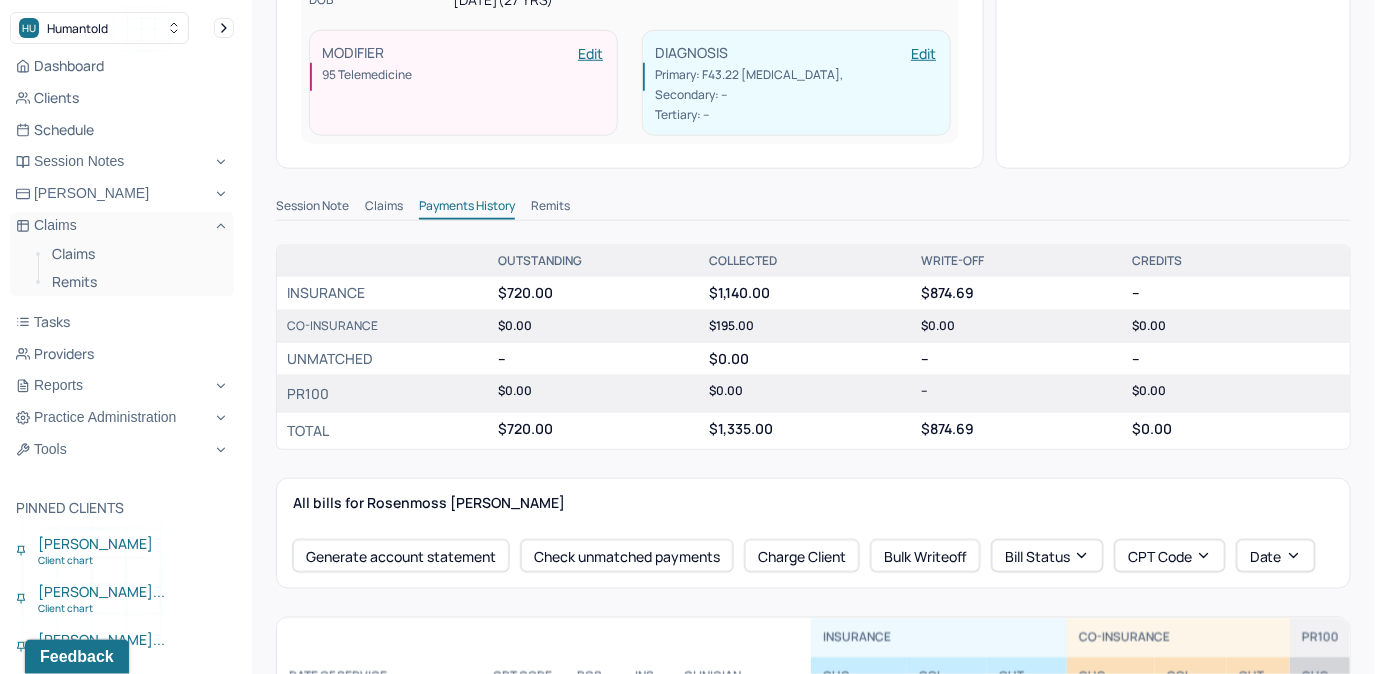 click on "Remits" at bounding box center (550, 208) 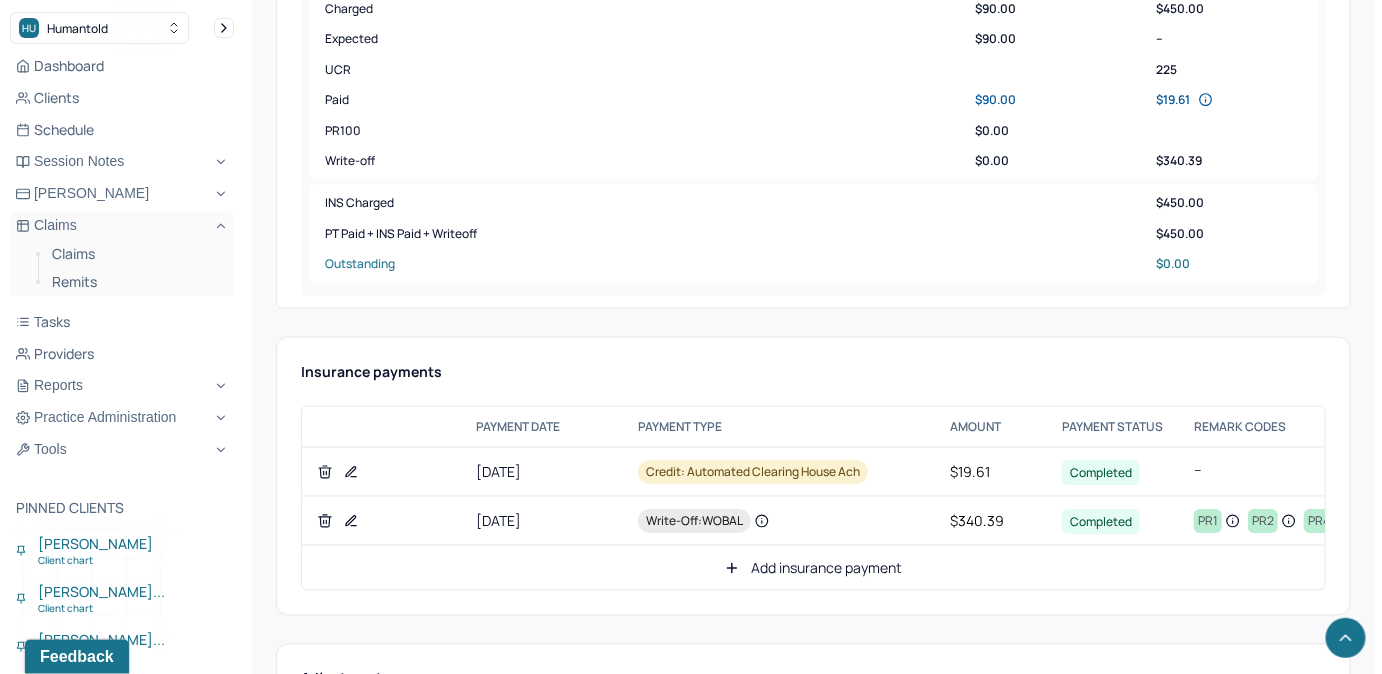 scroll, scrollTop: 909, scrollLeft: 0, axis: vertical 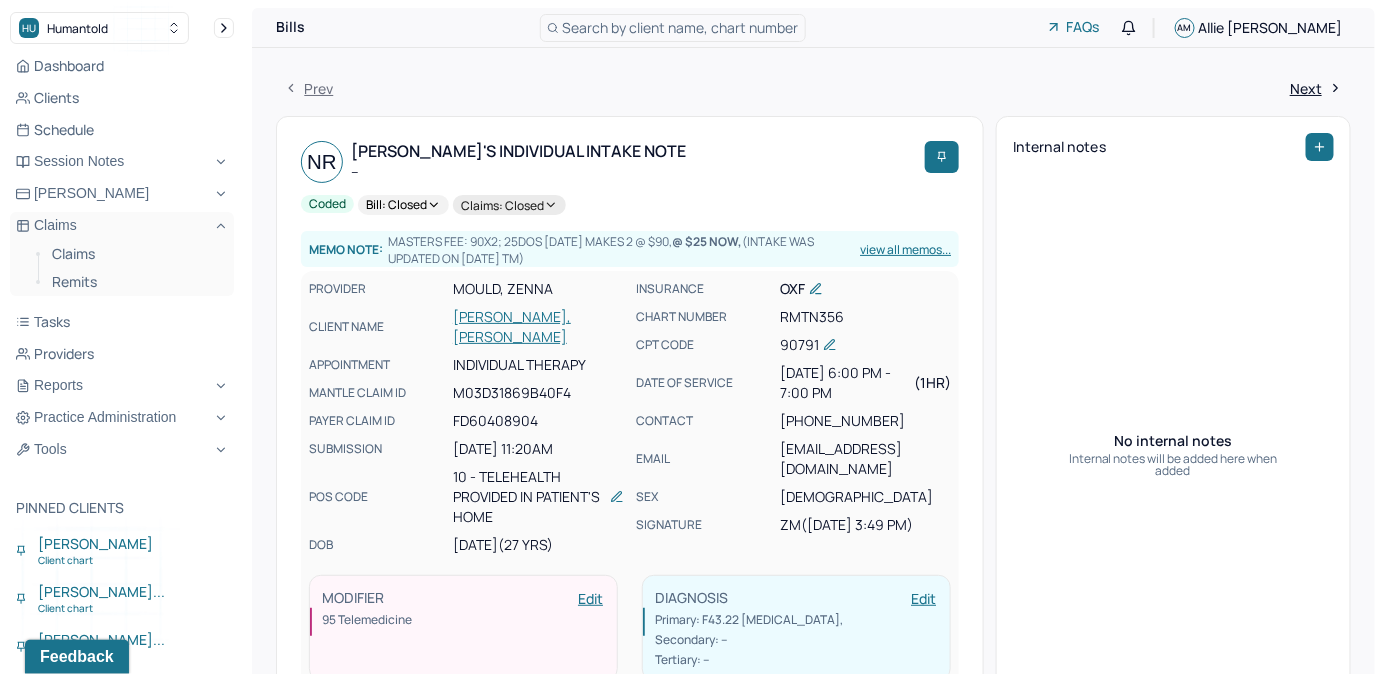 click on "ROSENMOSS, NAOMI" at bounding box center [538, 327] 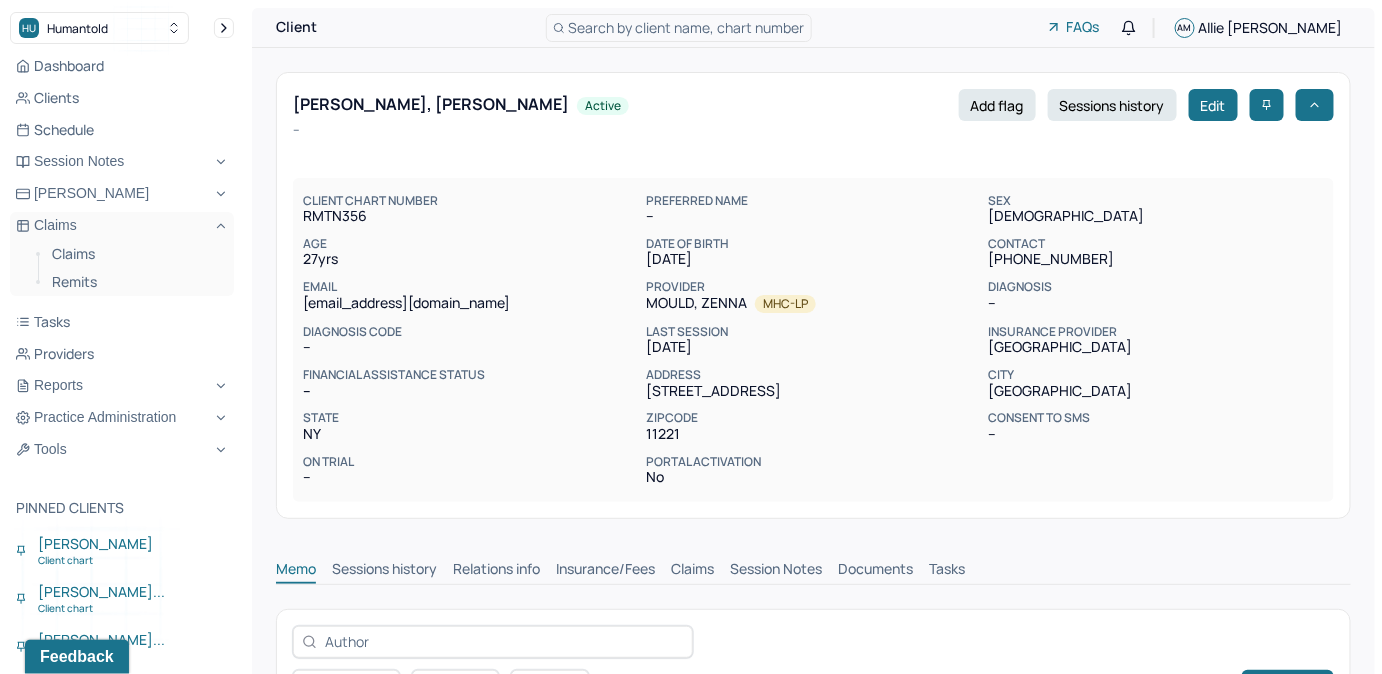 scroll, scrollTop: 0, scrollLeft: 0, axis: both 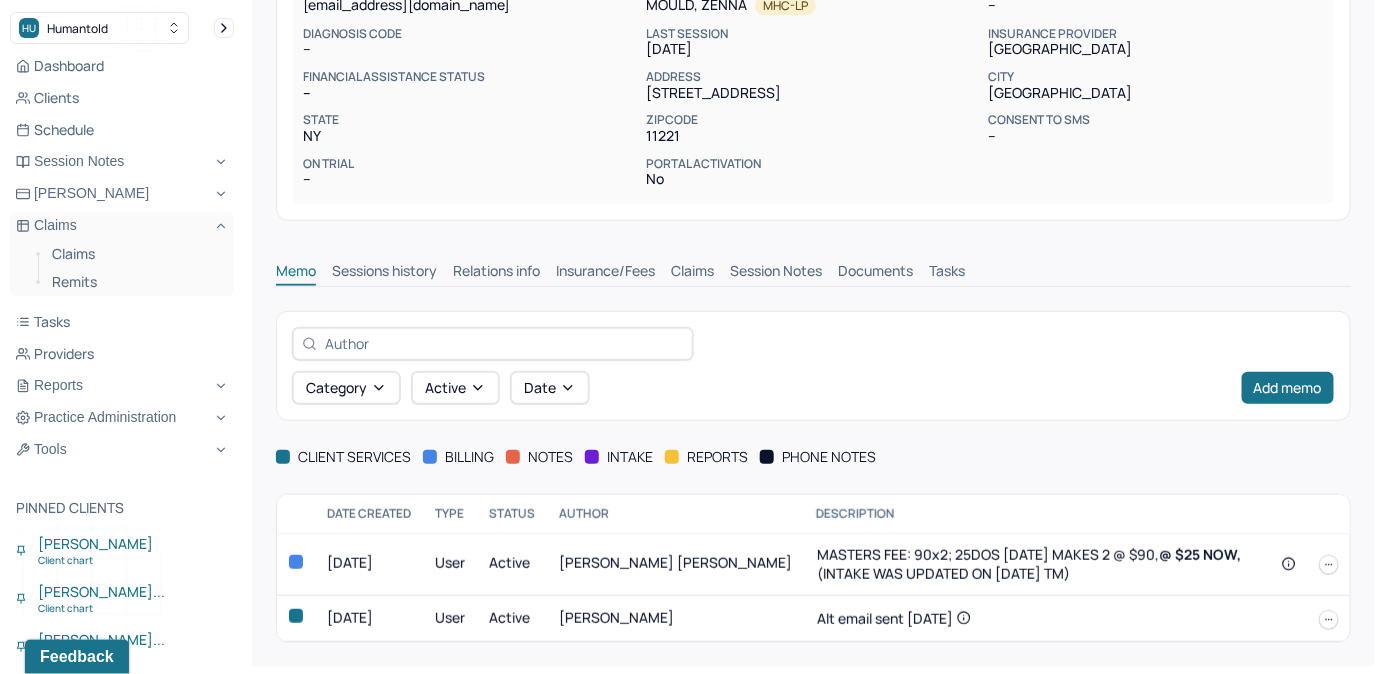 click on "Claims" at bounding box center (692, 273) 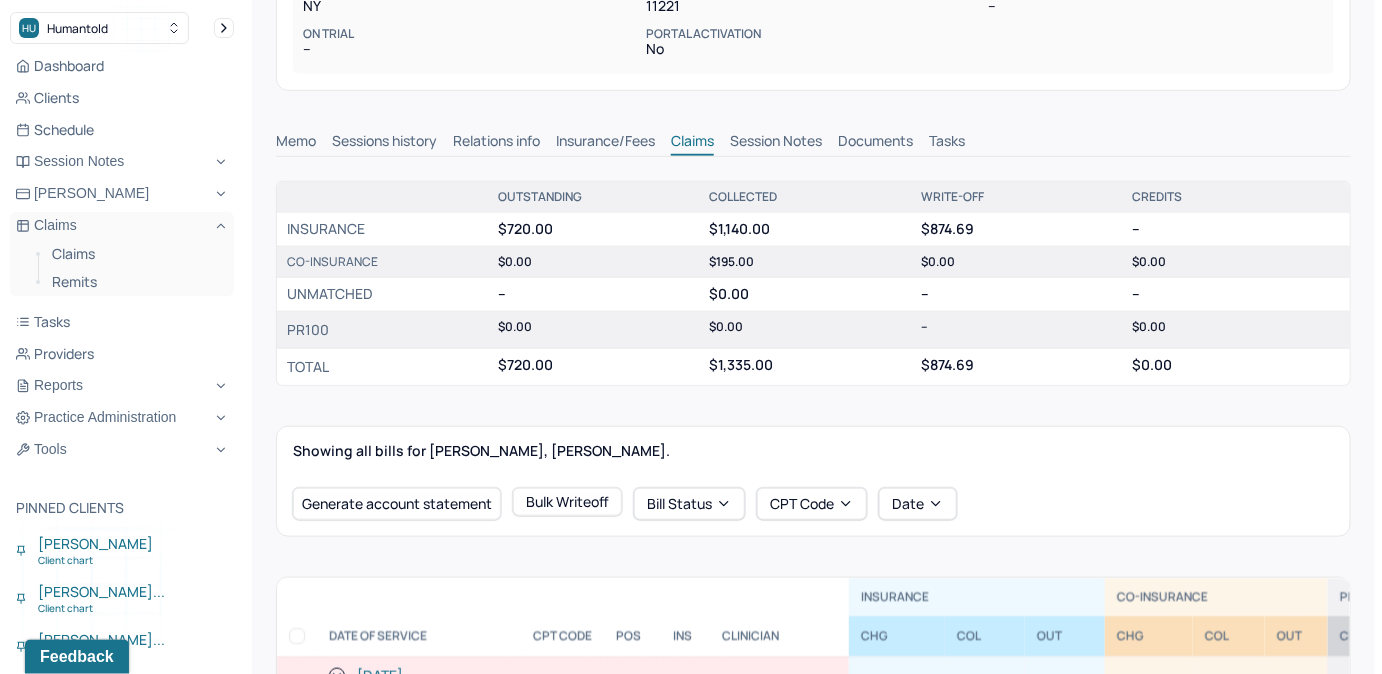 scroll, scrollTop: 662, scrollLeft: 0, axis: vertical 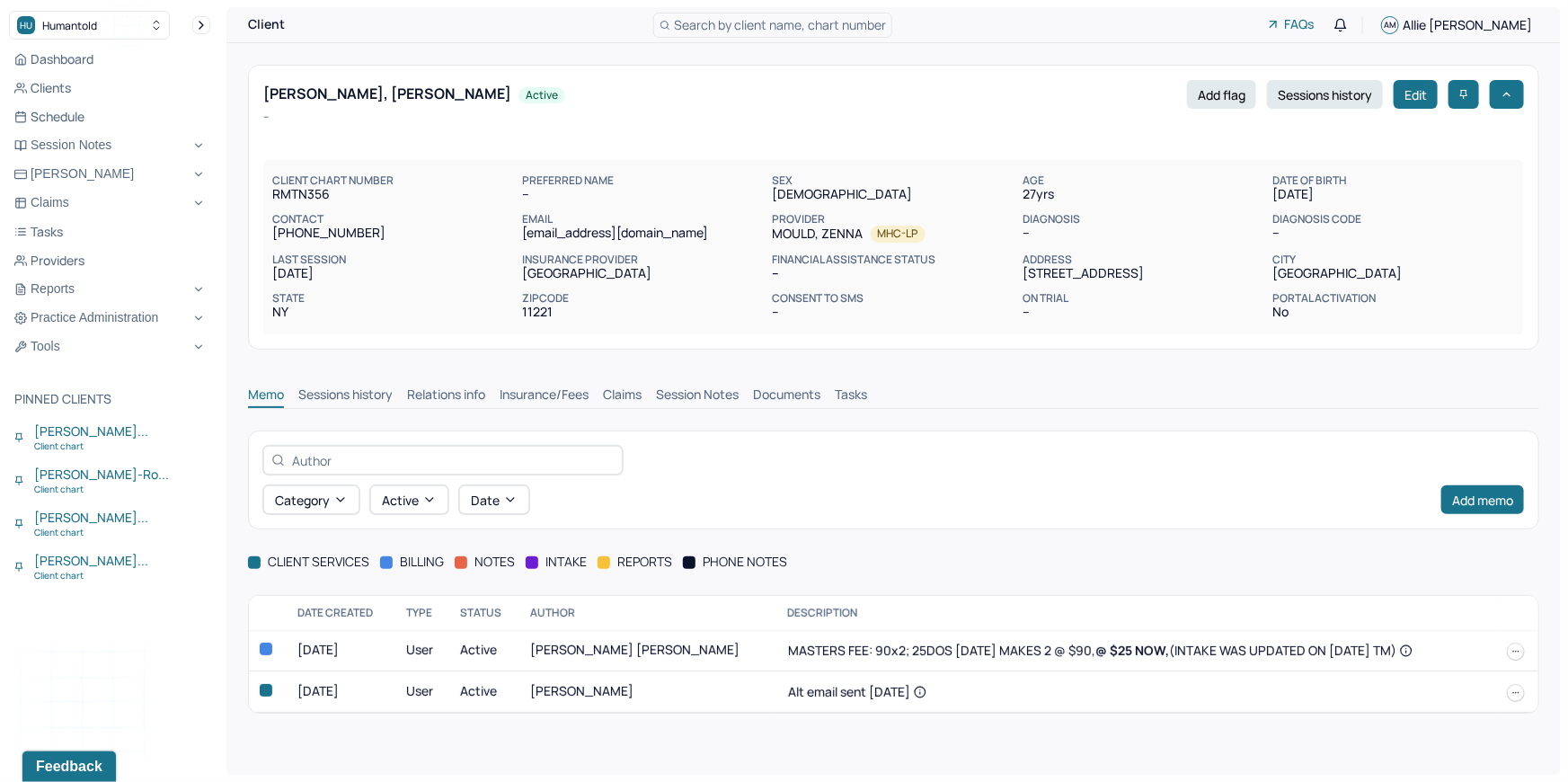 click on "Search by client name, chart number" at bounding box center (780, 24) 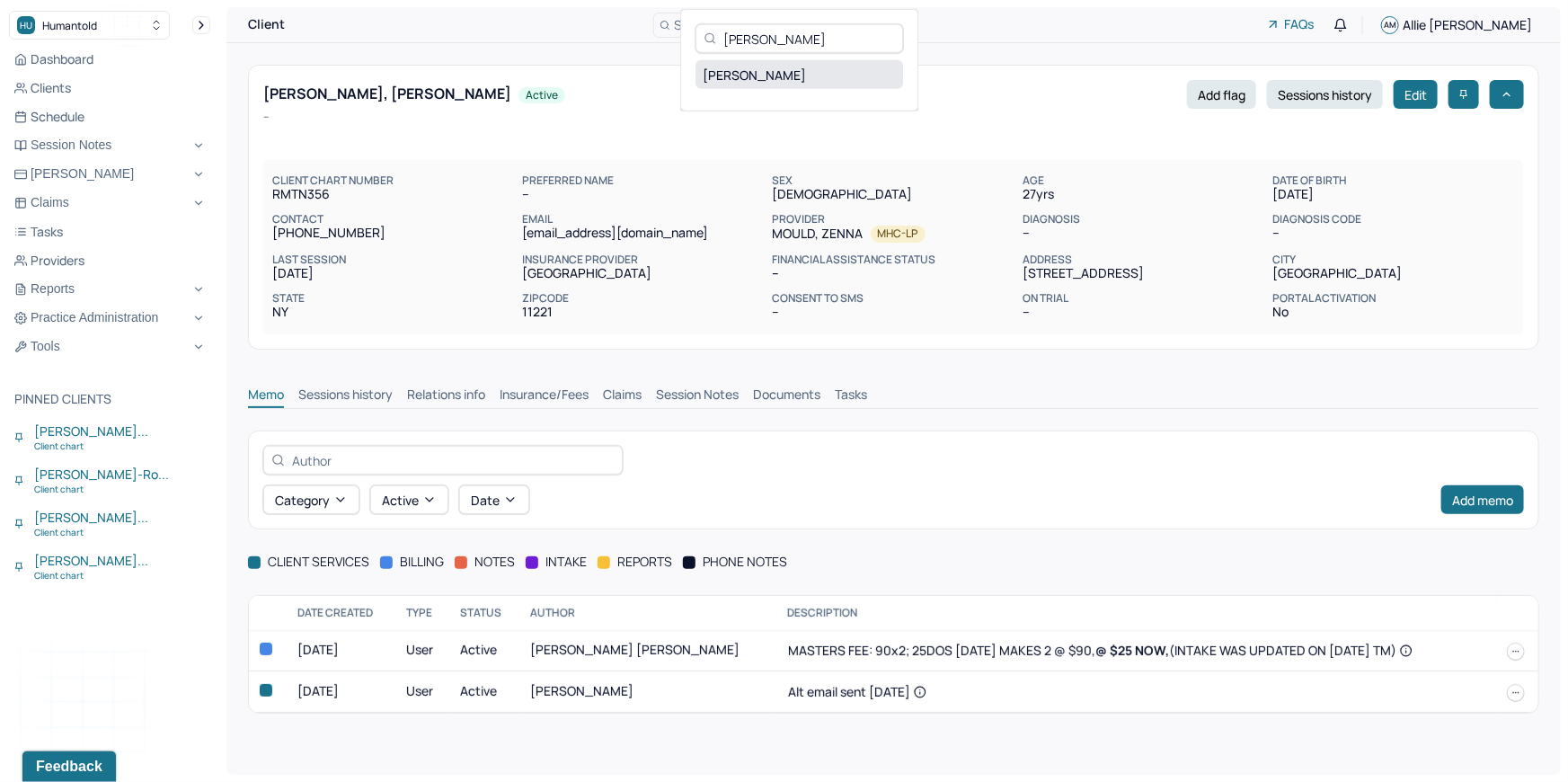 type on "Kathryn Brown" 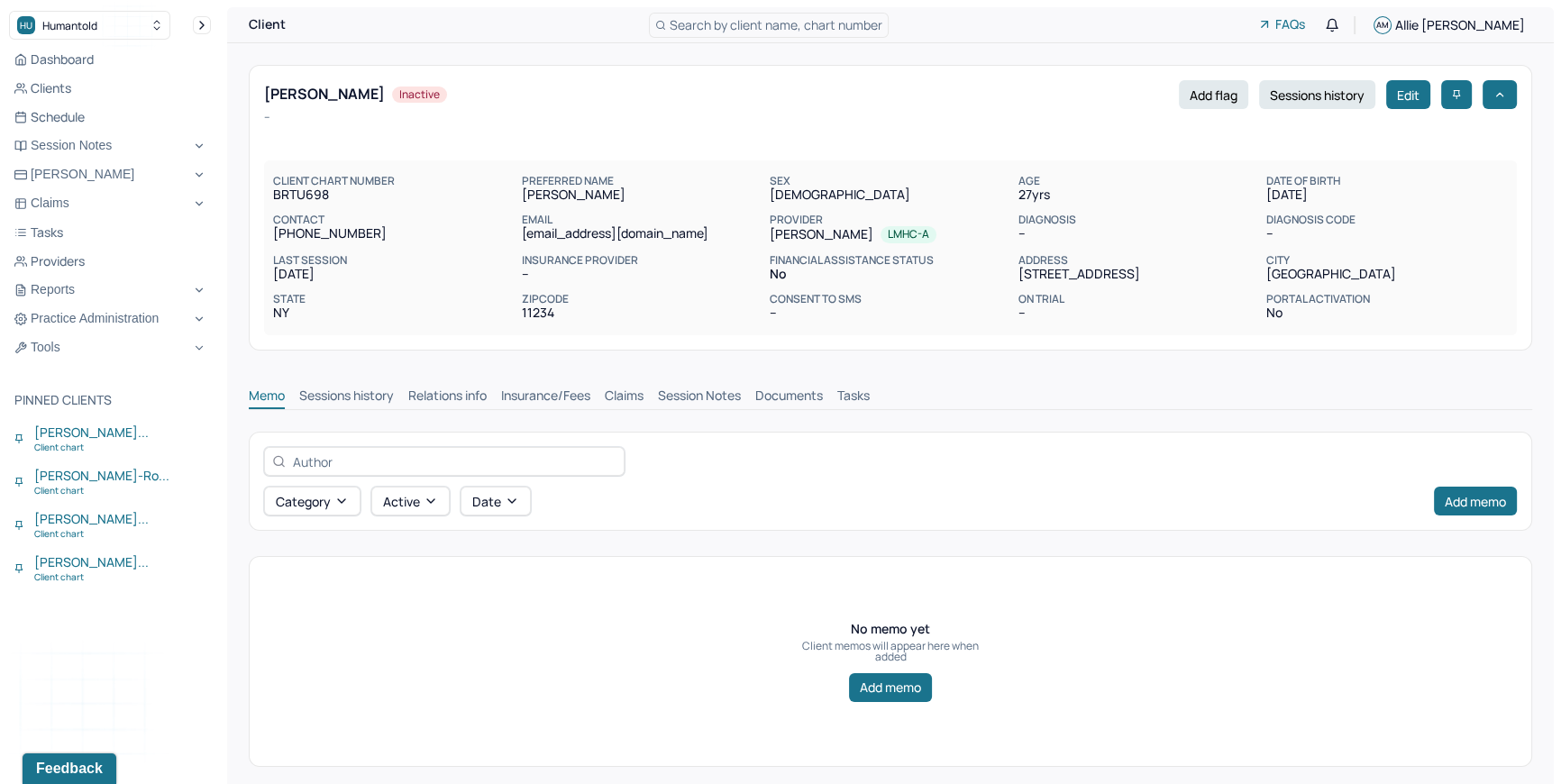 click on "Sessions history" at bounding box center (346, 397) 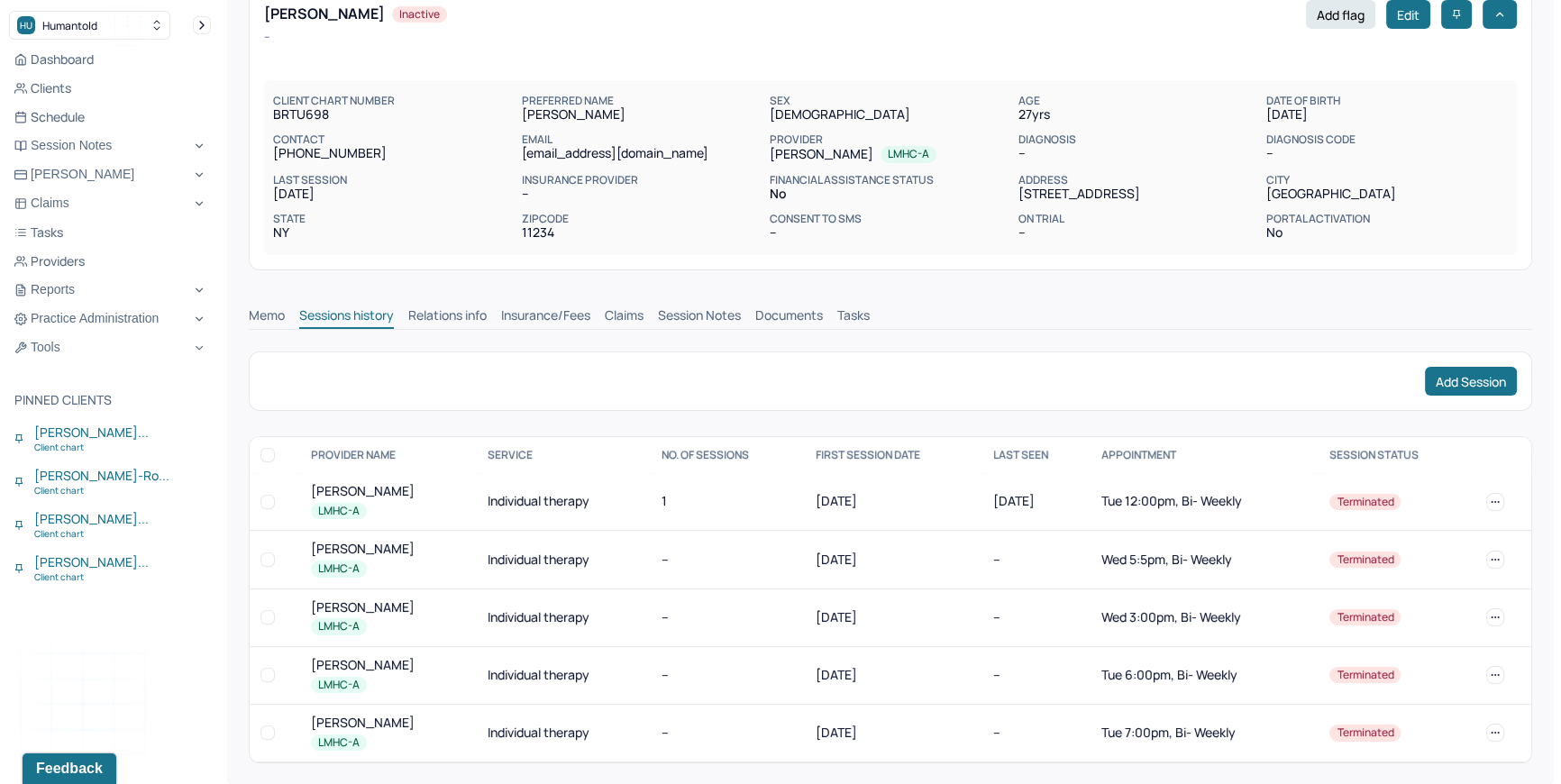 scroll, scrollTop: 81, scrollLeft: 0, axis: vertical 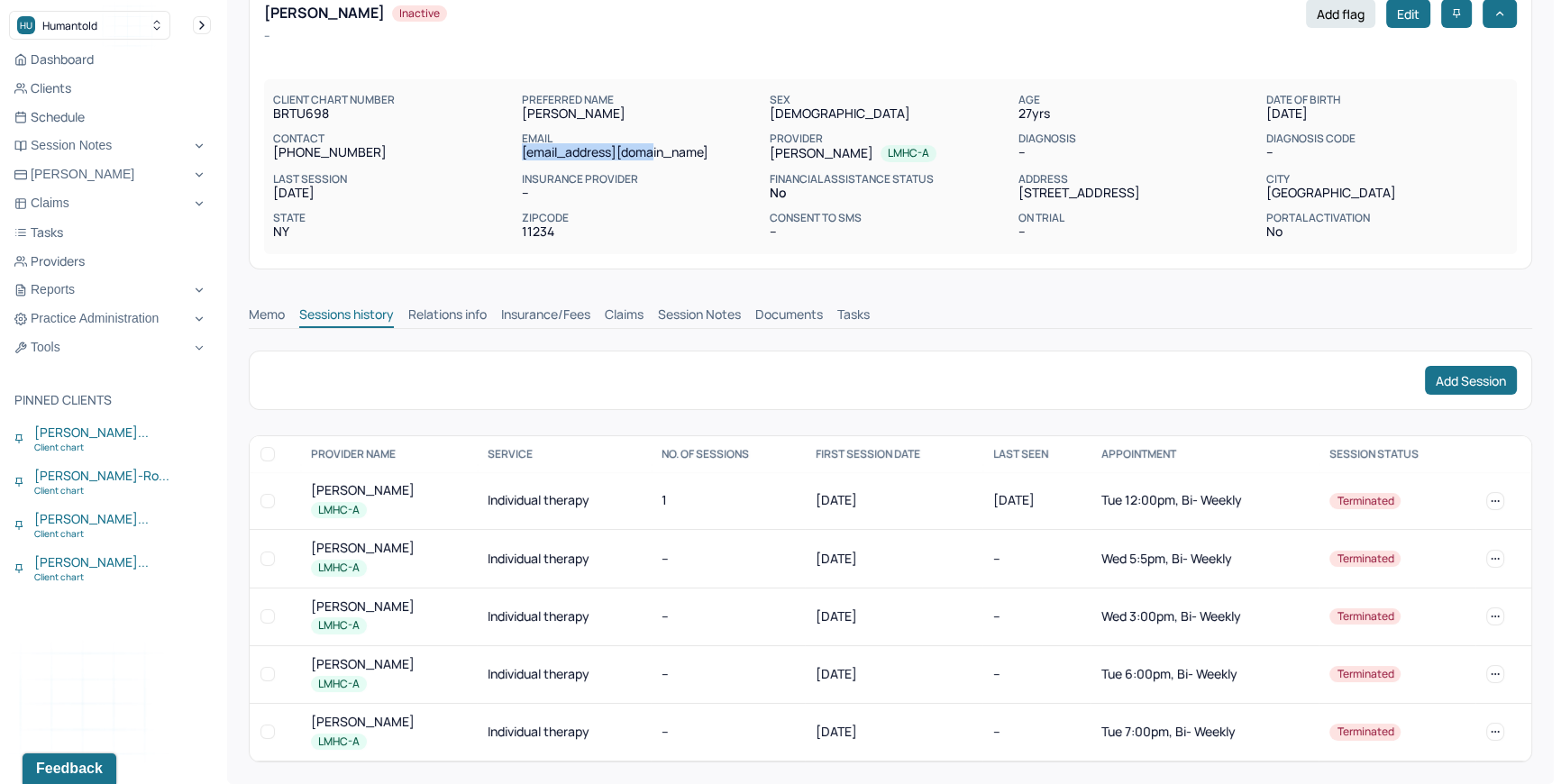 copy on "brown3work@gmail.com" 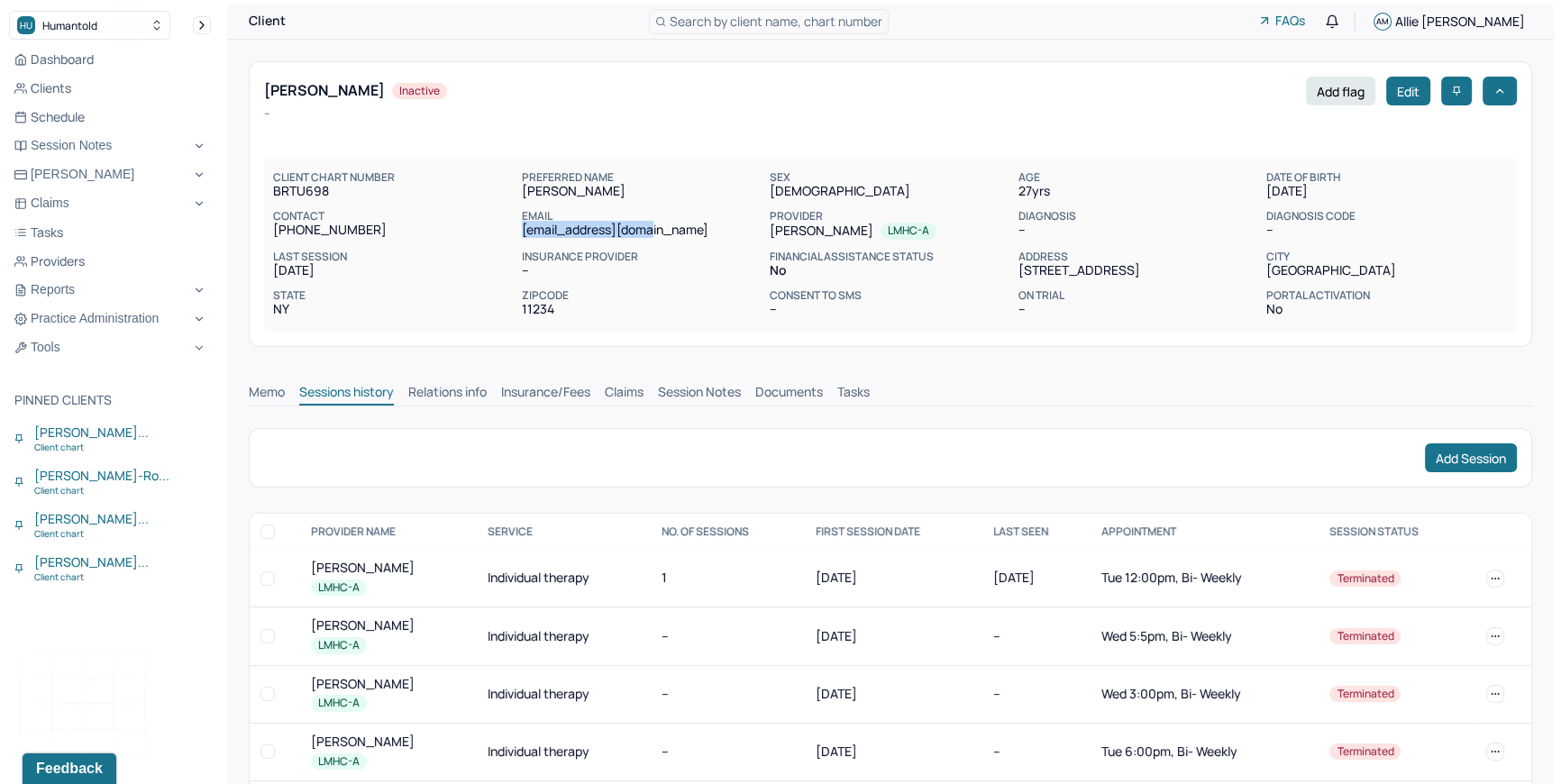 scroll, scrollTop: 0, scrollLeft: 0, axis: both 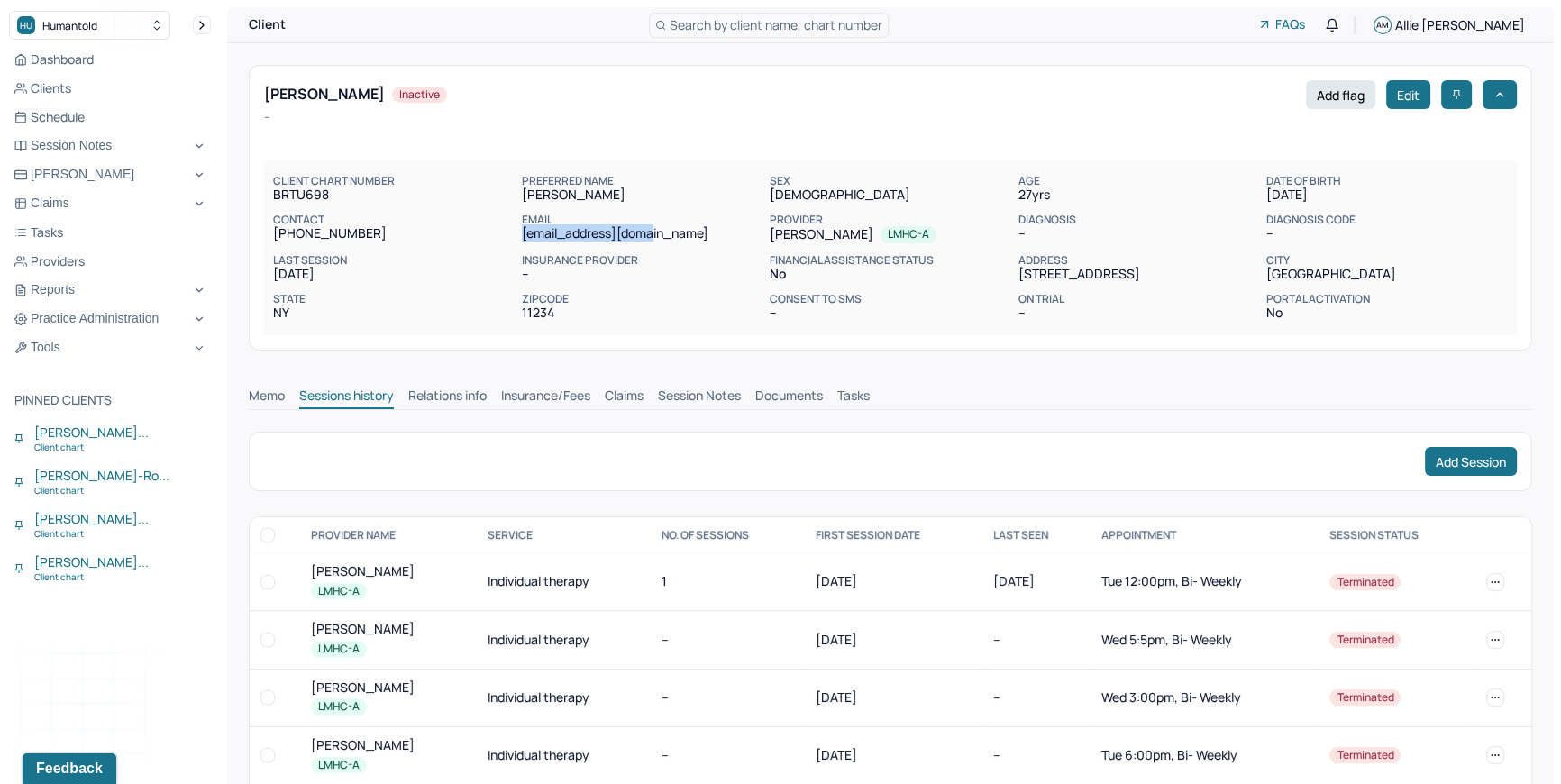 type 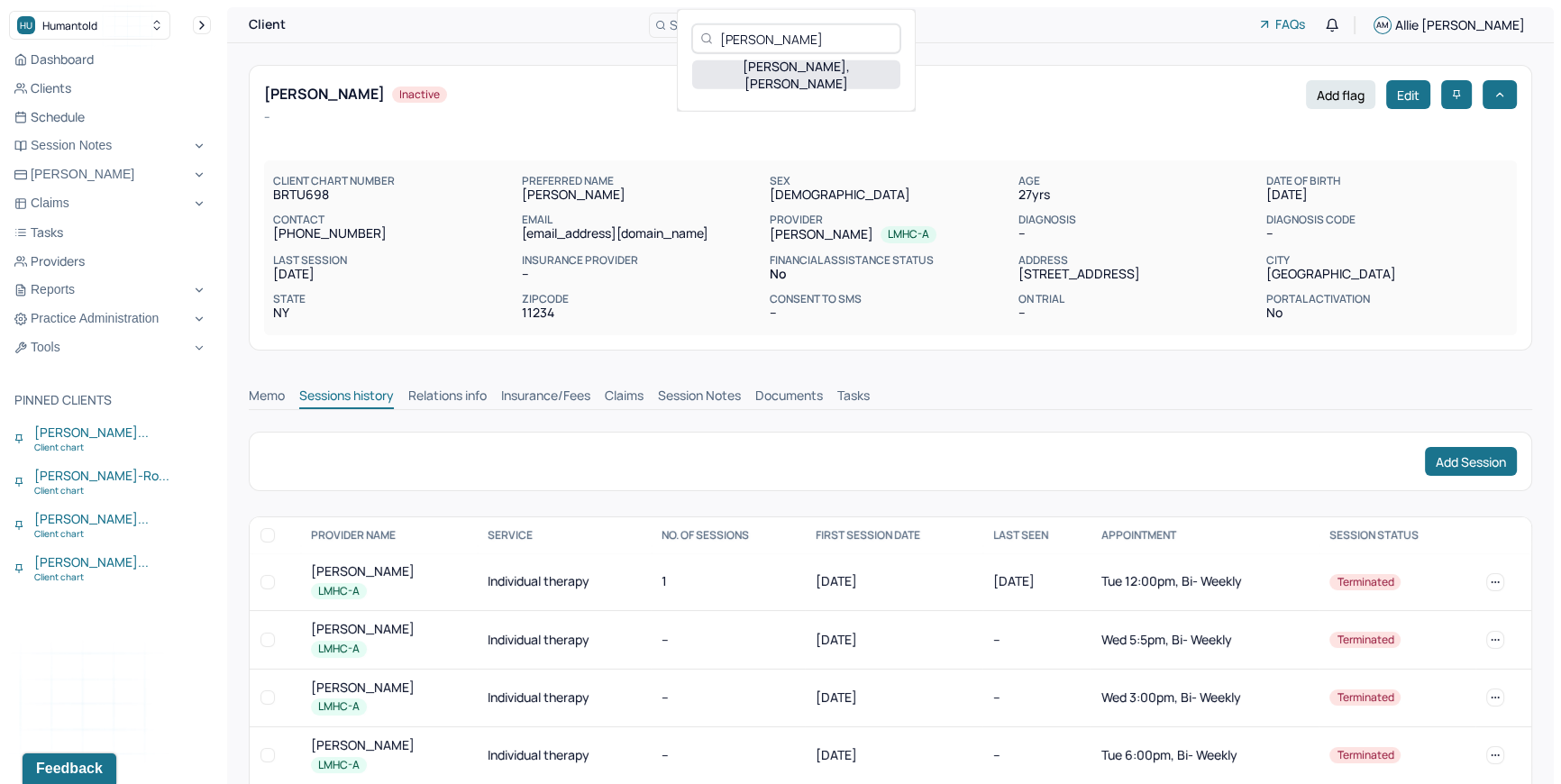 type on "Ajish Sam" 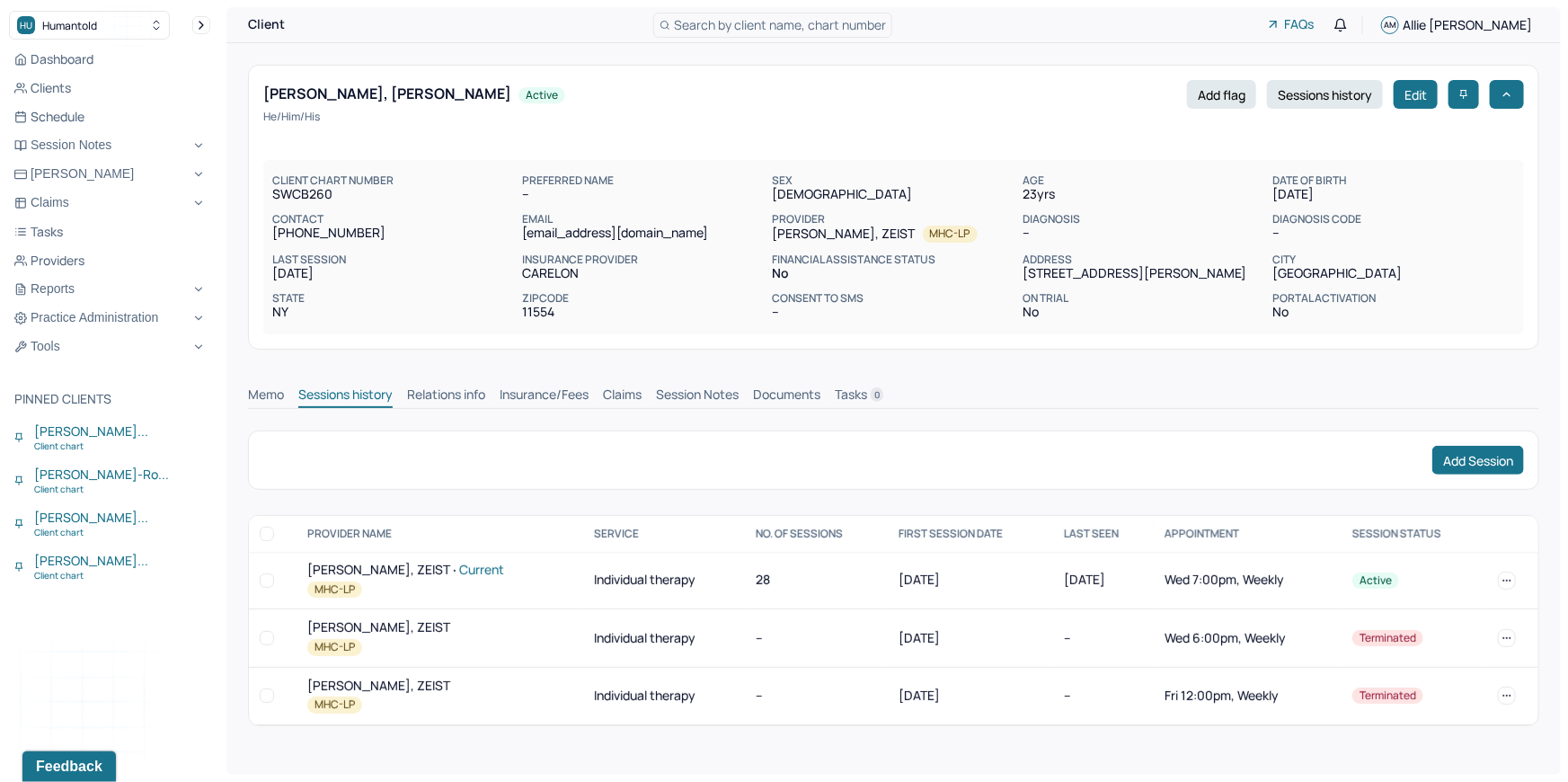 click on "Claims" at bounding box center (622, 396) 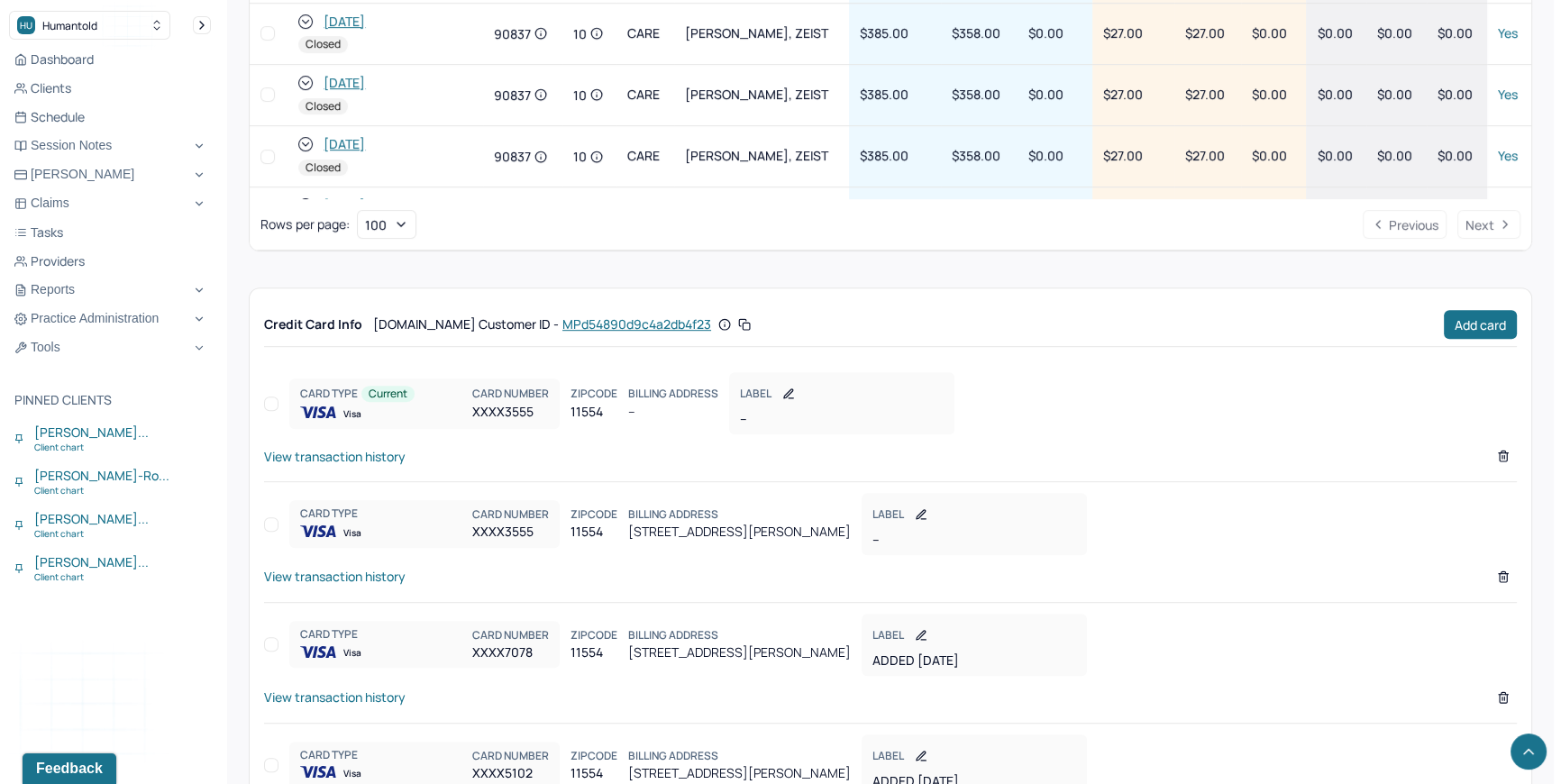 scroll, scrollTop: 1146, scrollLeft: 0, axis: vertical 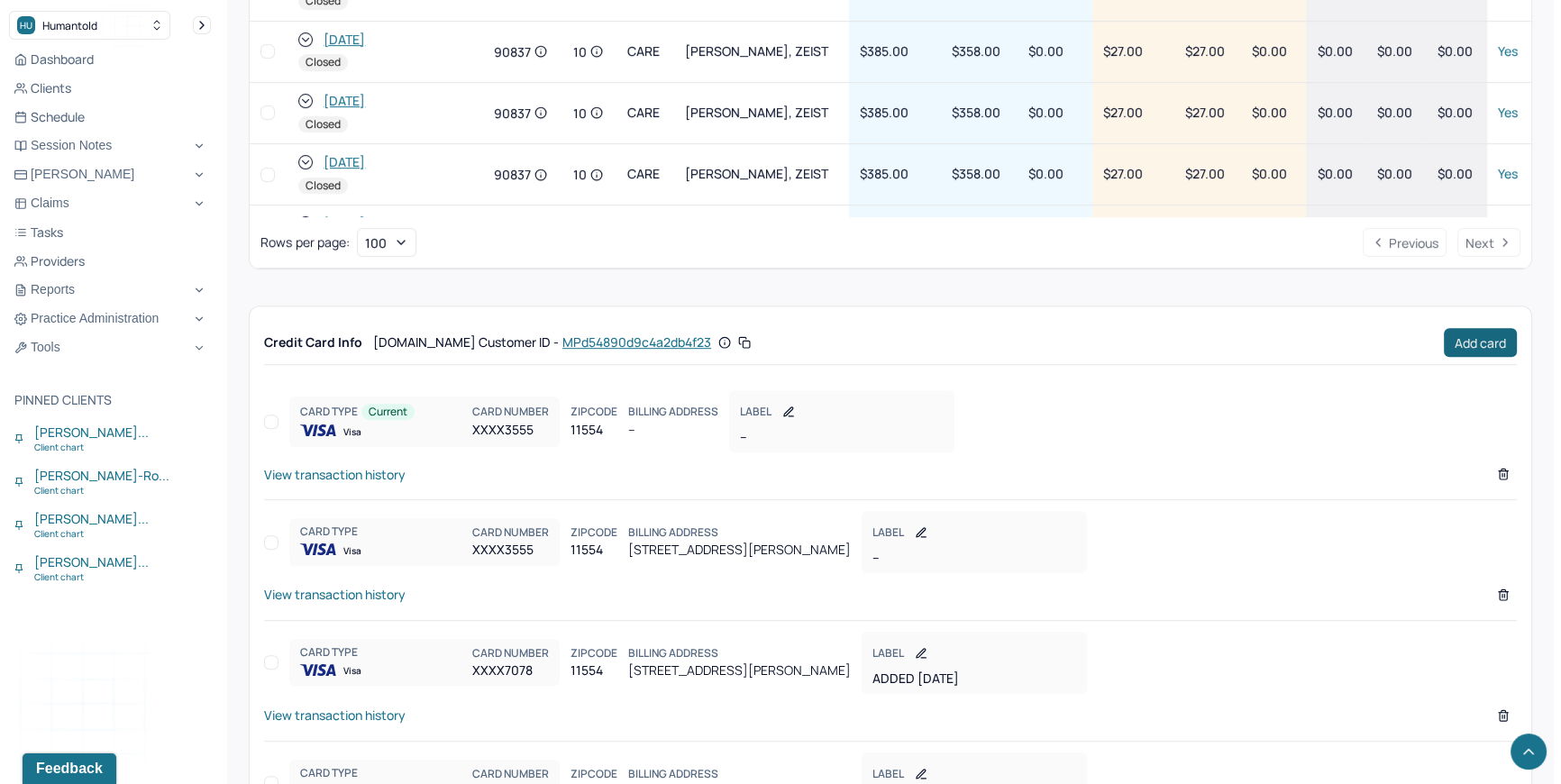 click on "Add card" at bounding box center [1480, 342] 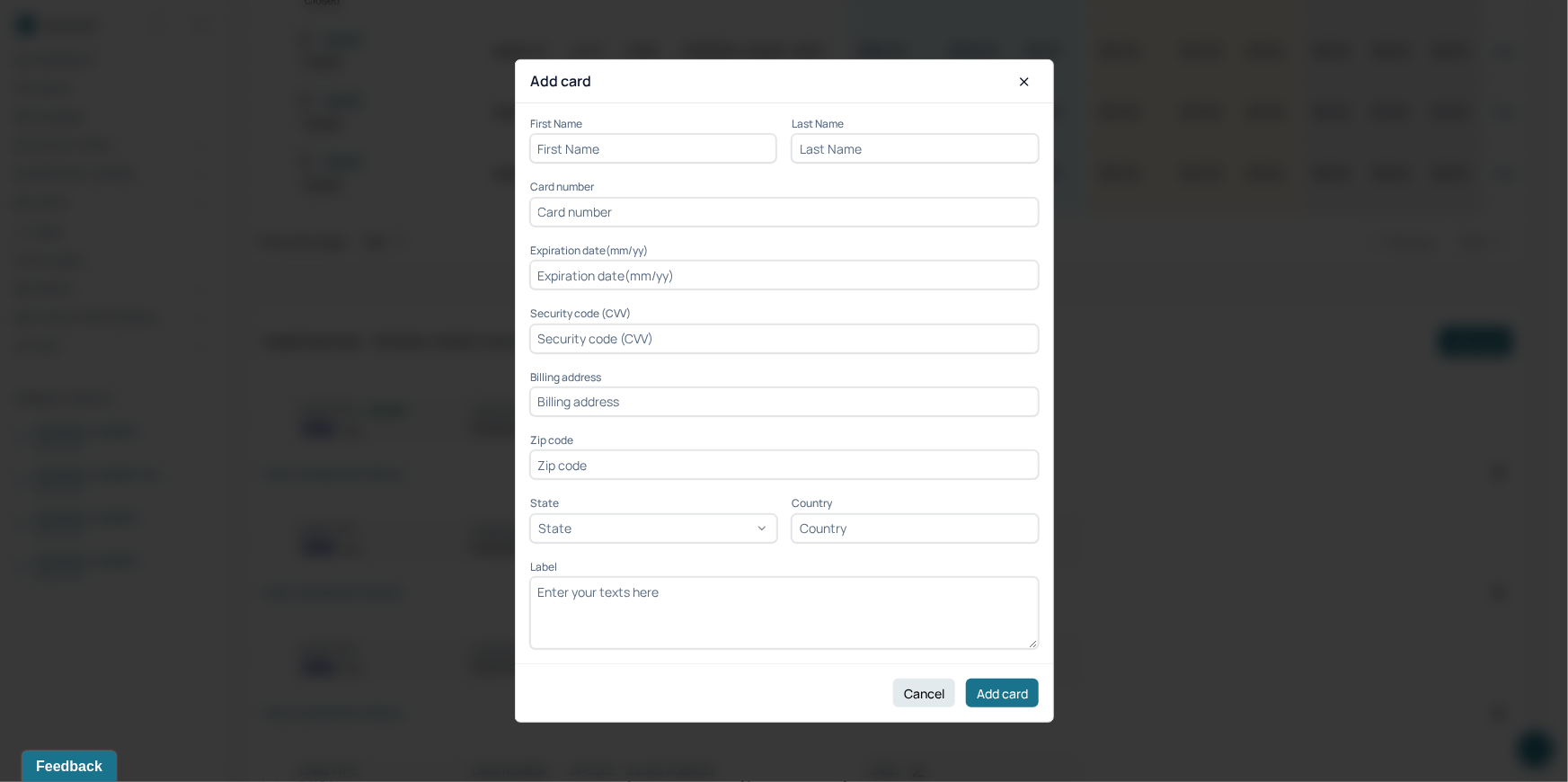 click at bounding box center [653, 148] 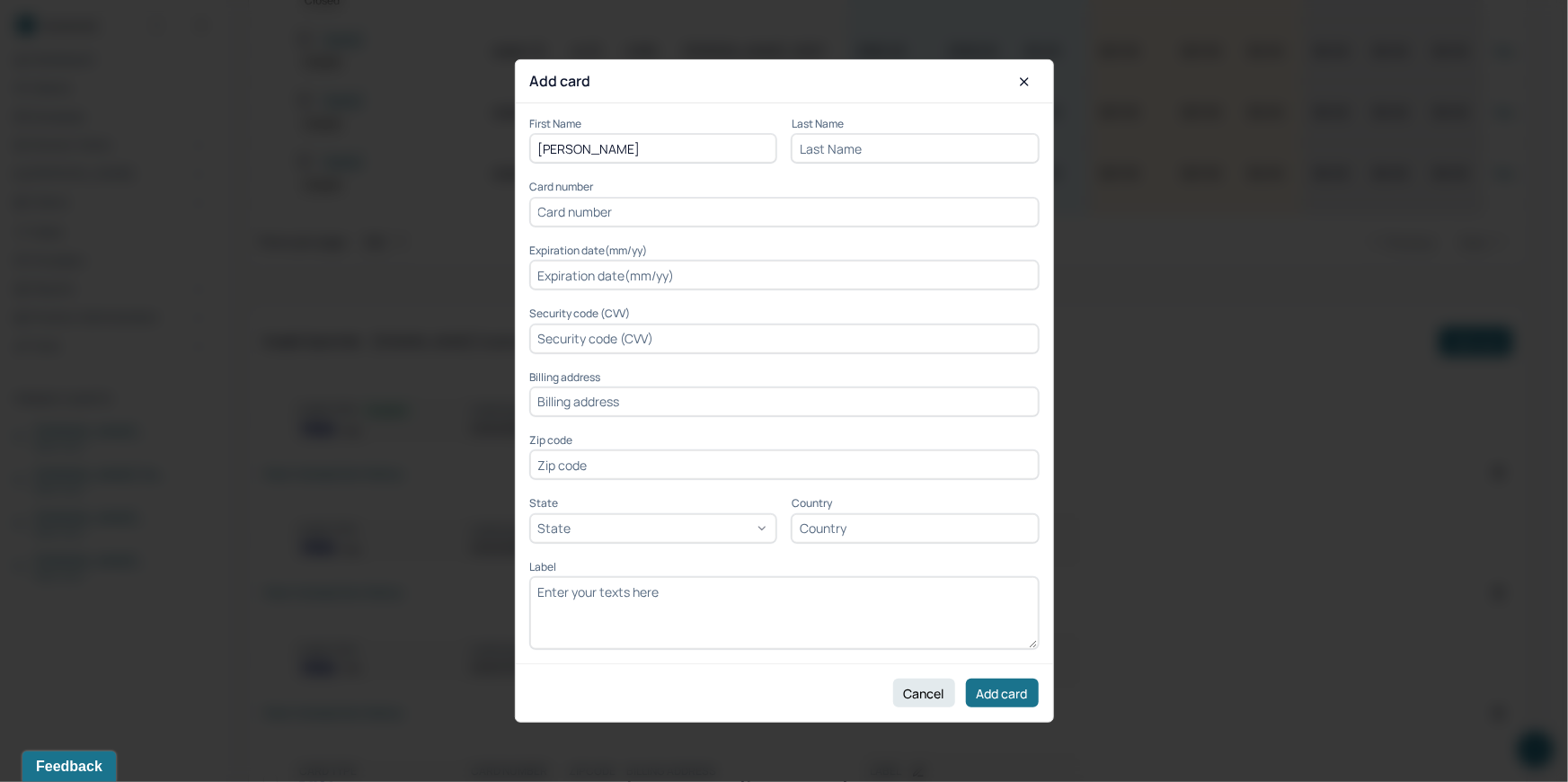 drag, startPoint x: 597, startPoint y: 143, endPoint x: 568, endPoint y: 148, distance: 29.42788 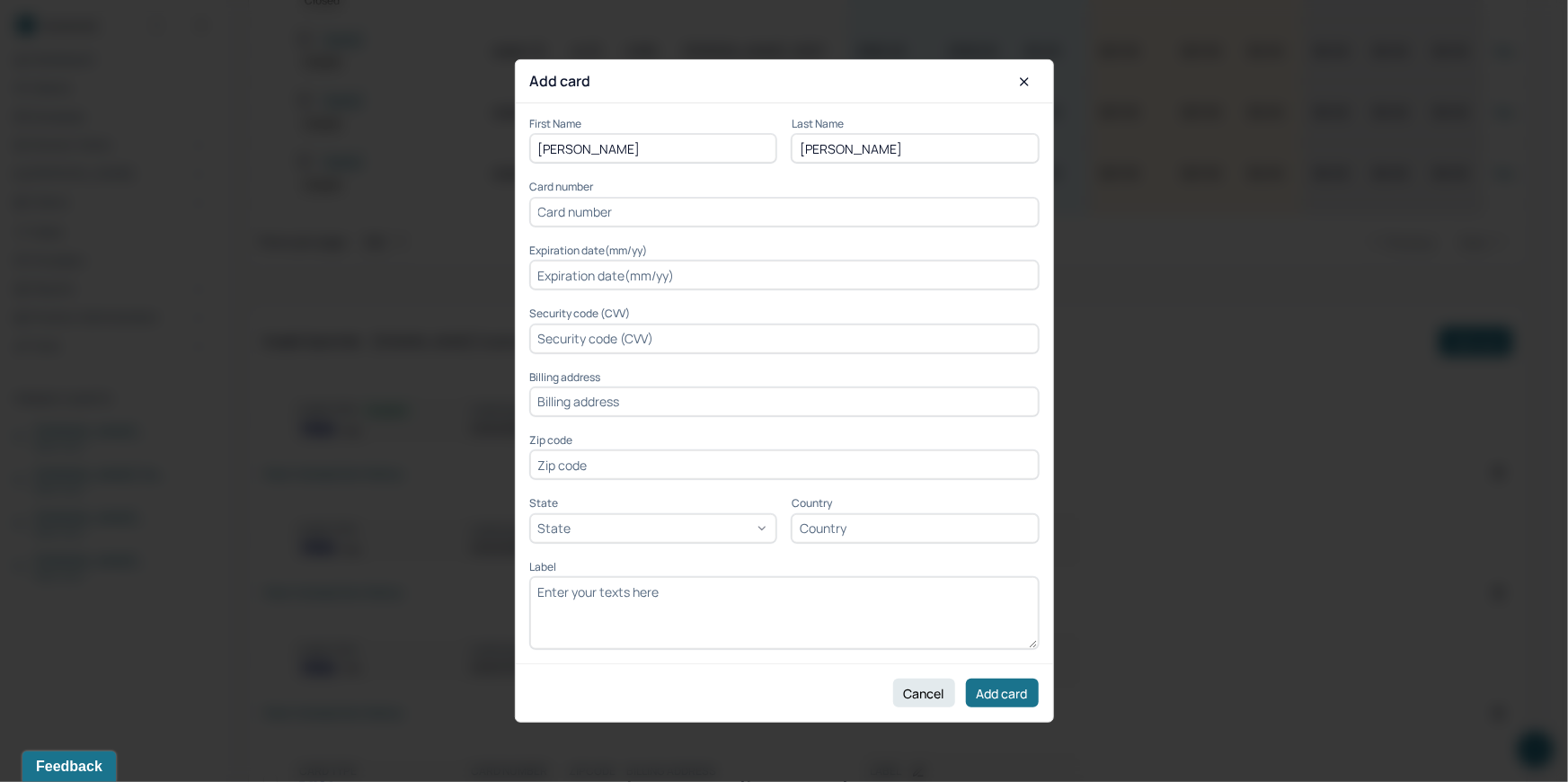 type on "Sam" 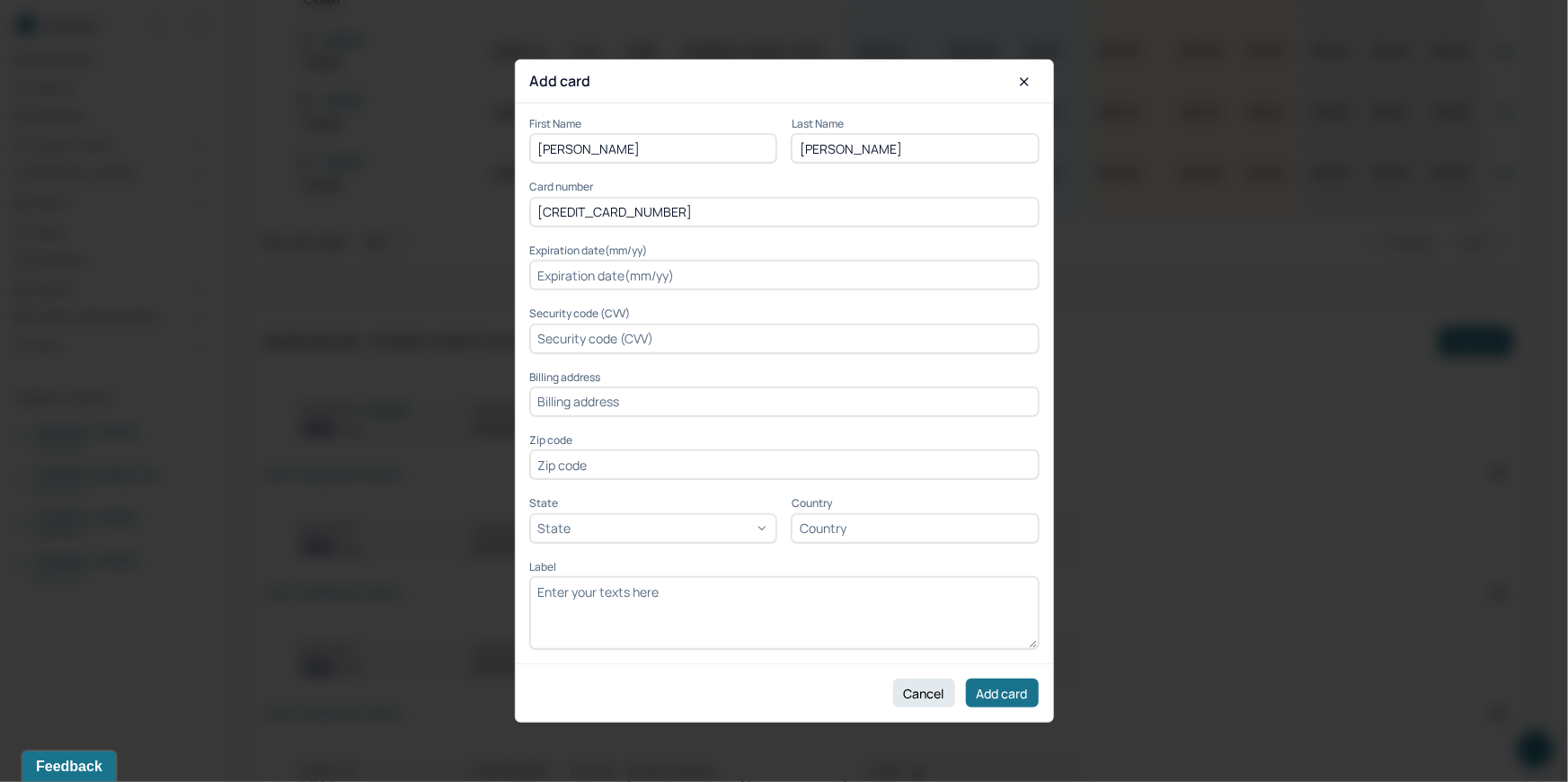 type on "4207670332323966" 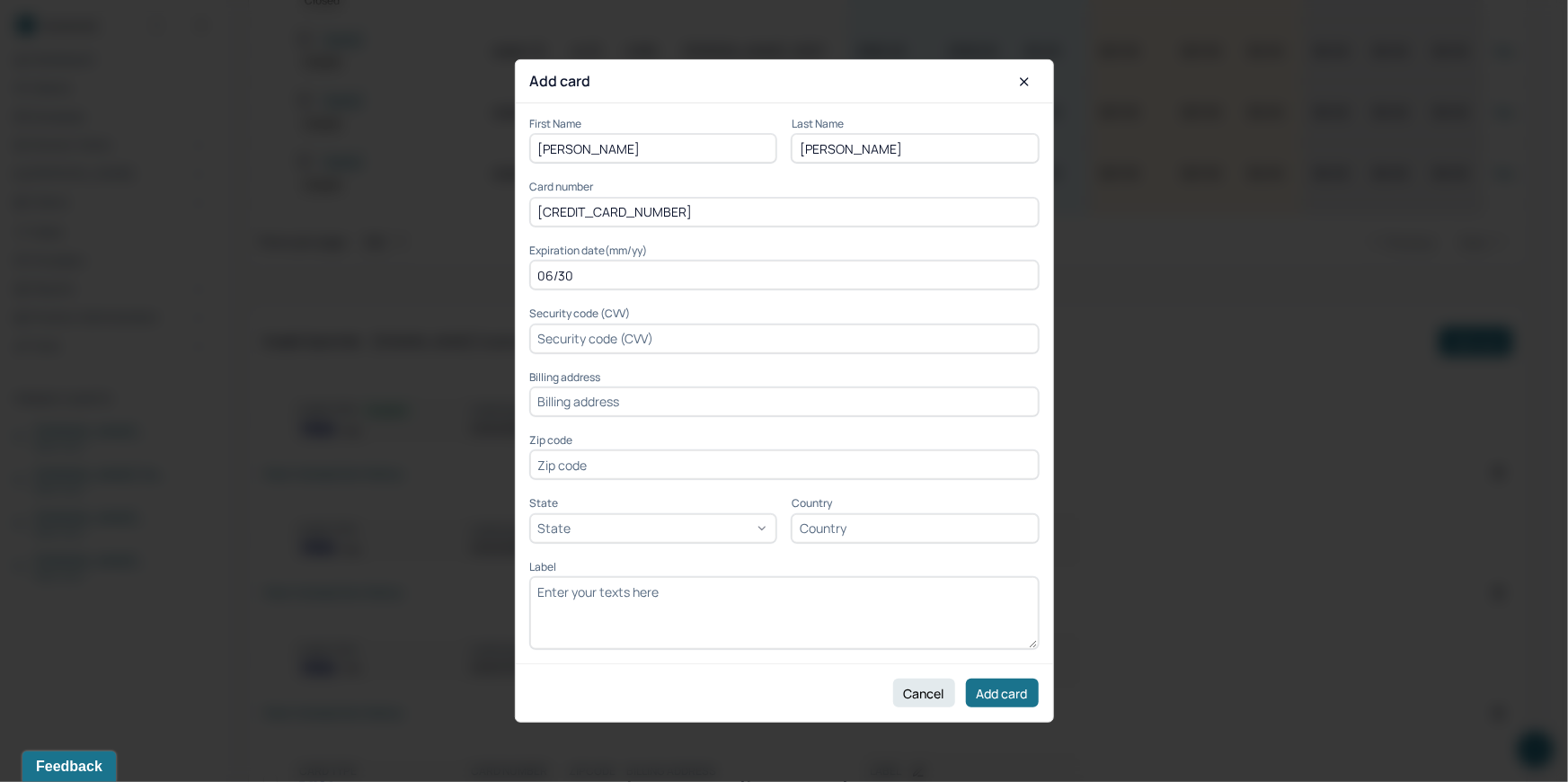 type on "06/30" 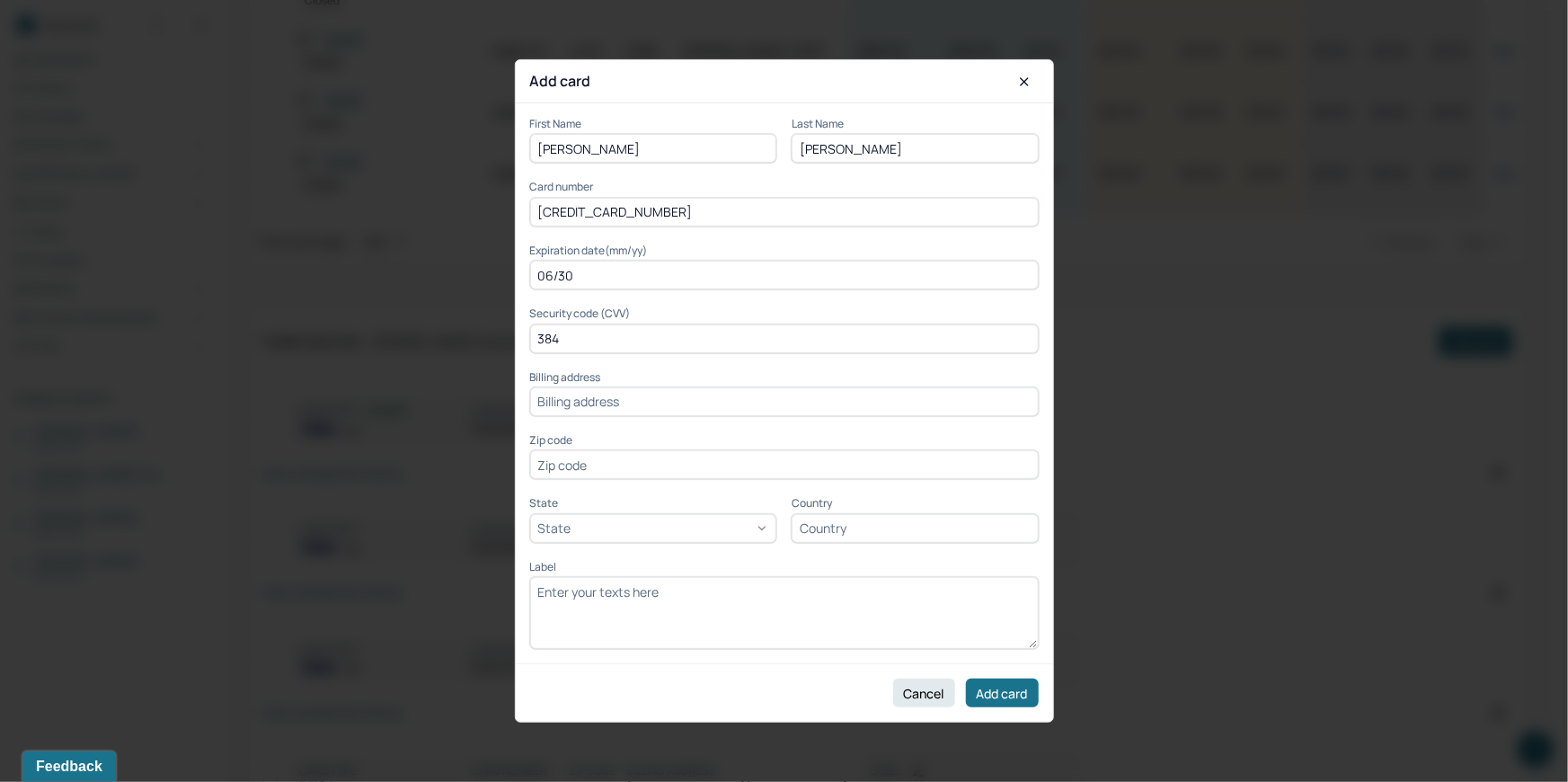 type on "384" 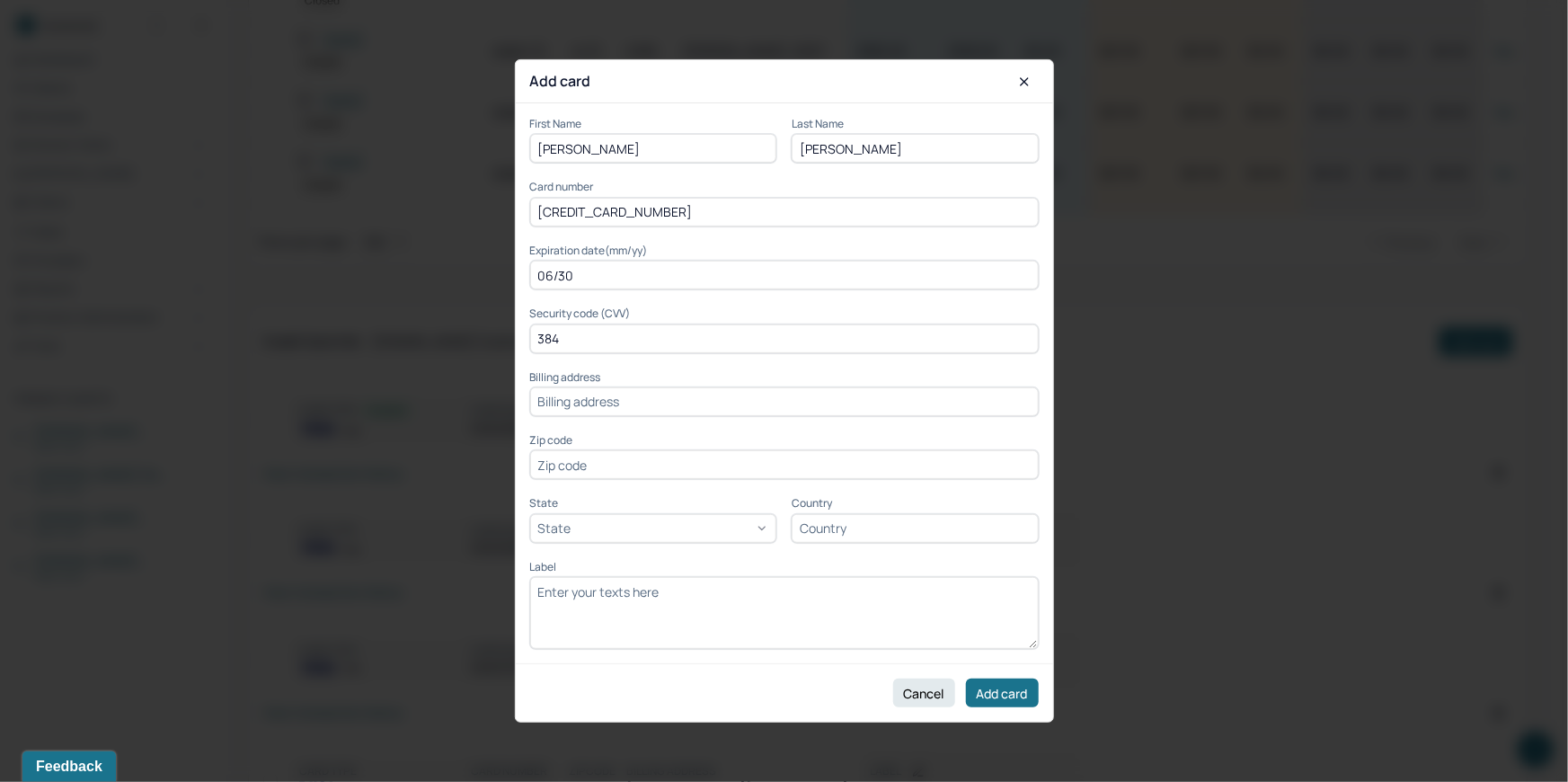 click at bounding box center [784, 402] 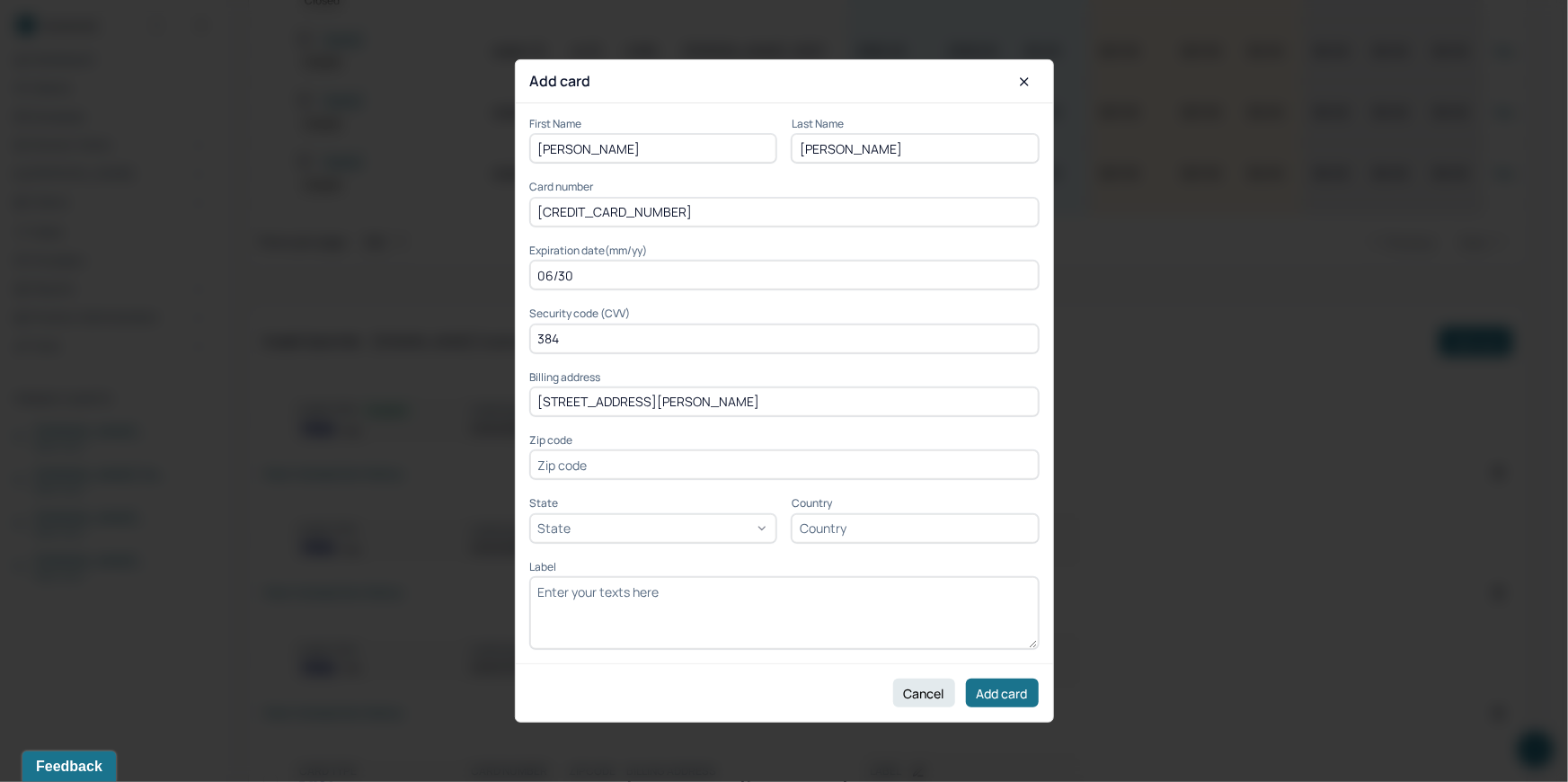 type on "1764 Maurice Avenue" 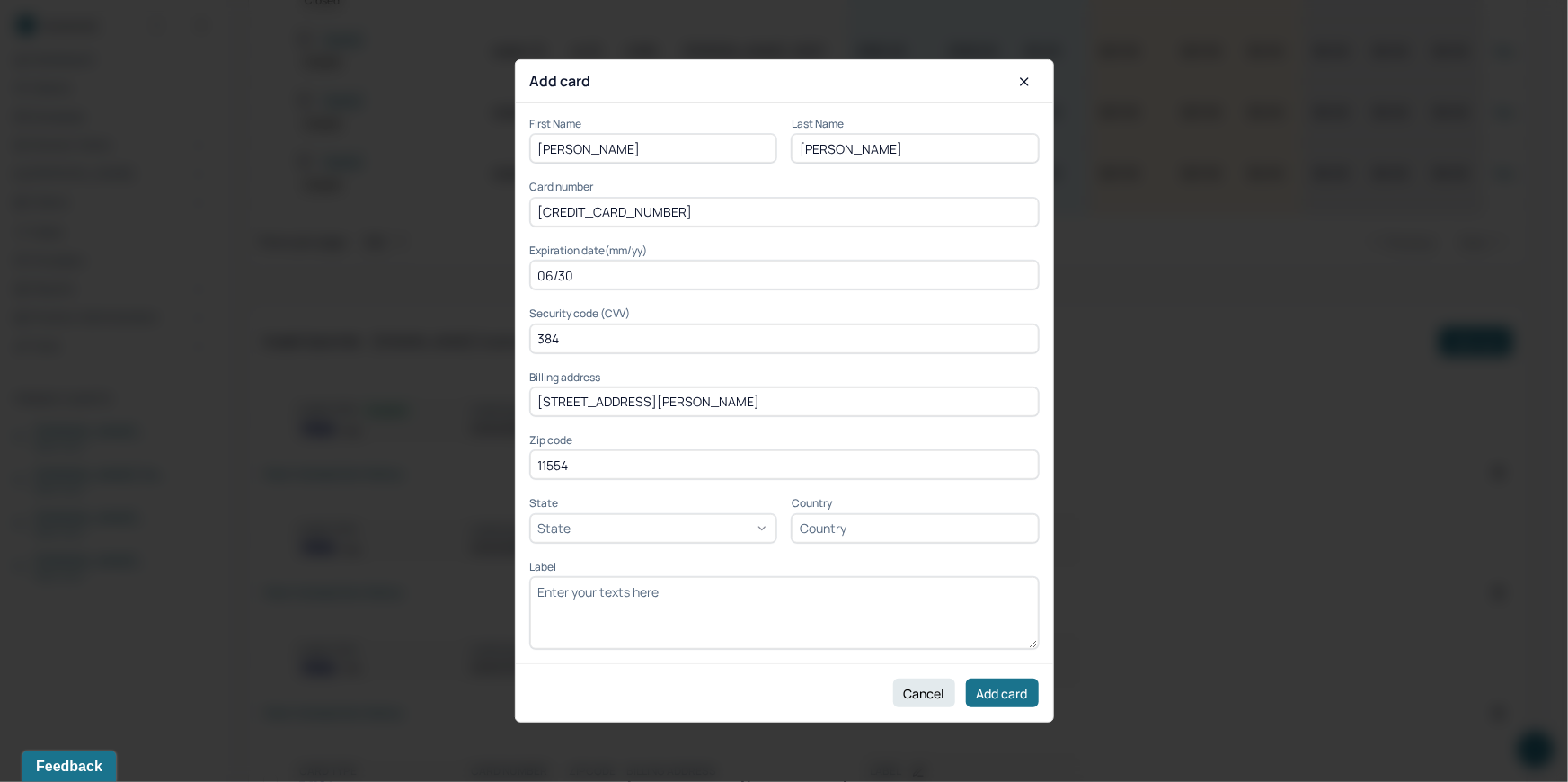 type on "11554" 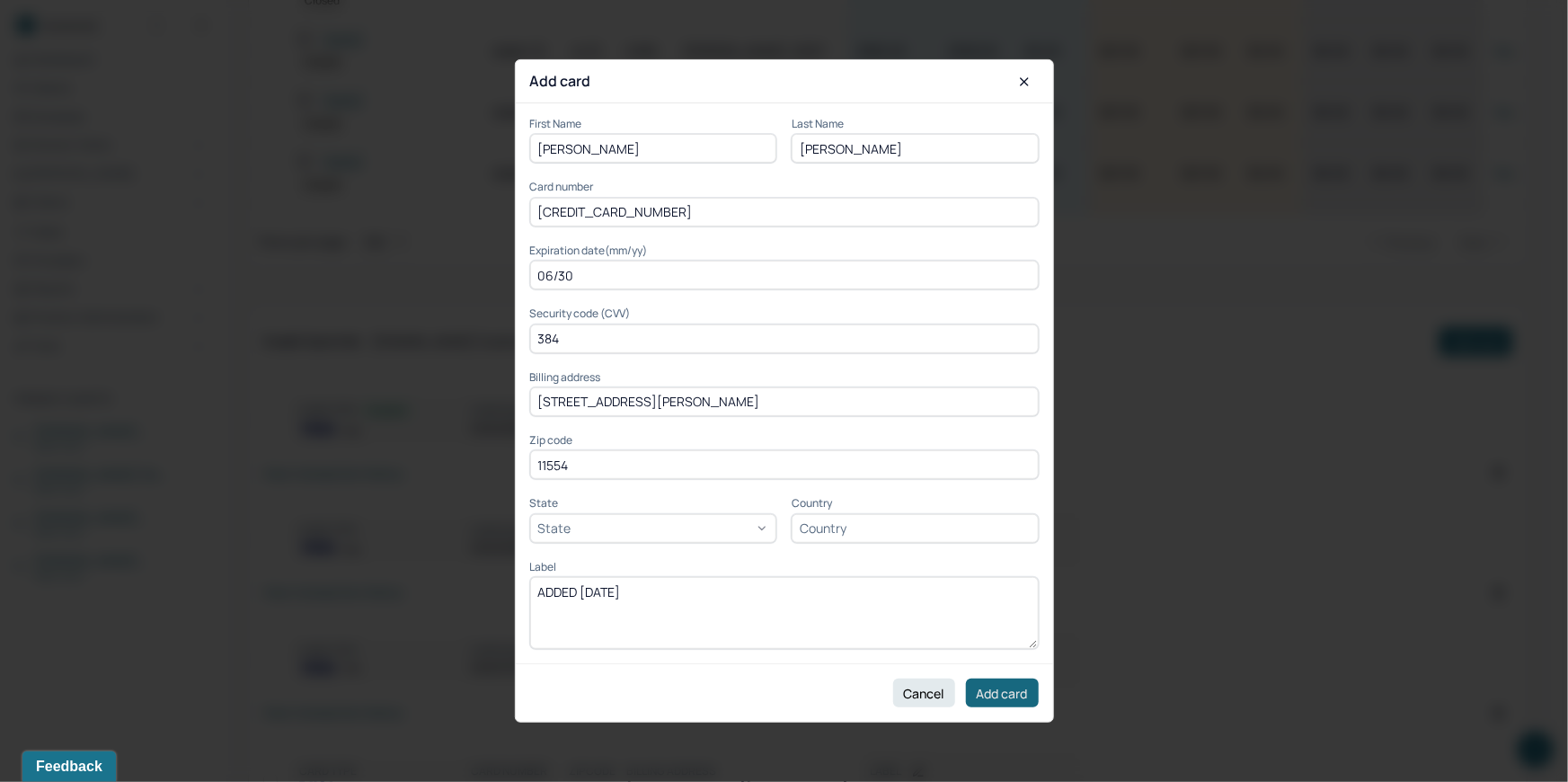 type on "ADDED 7/22/25" 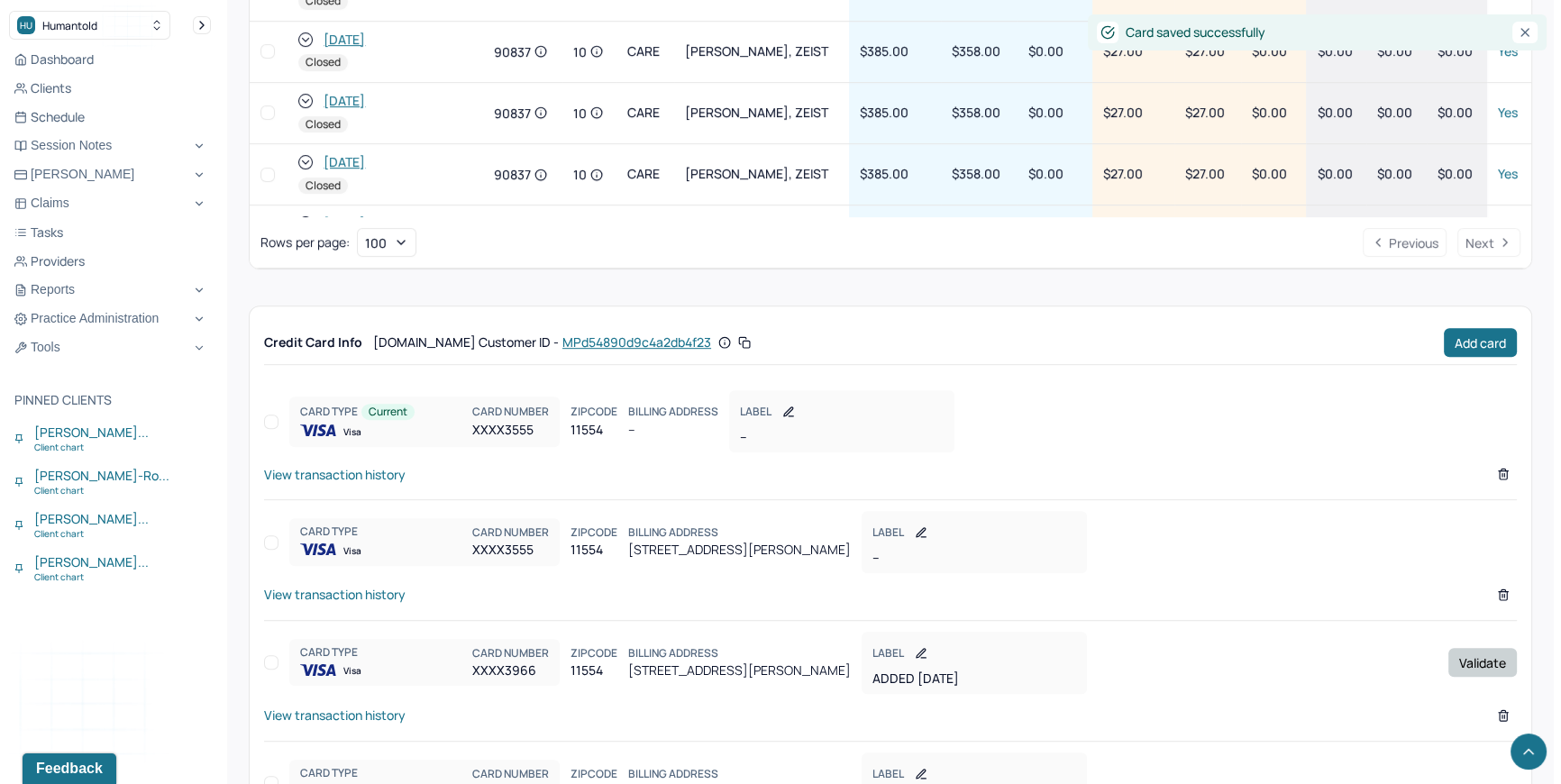 click on "Validate" at bounding box center [1483, 662] 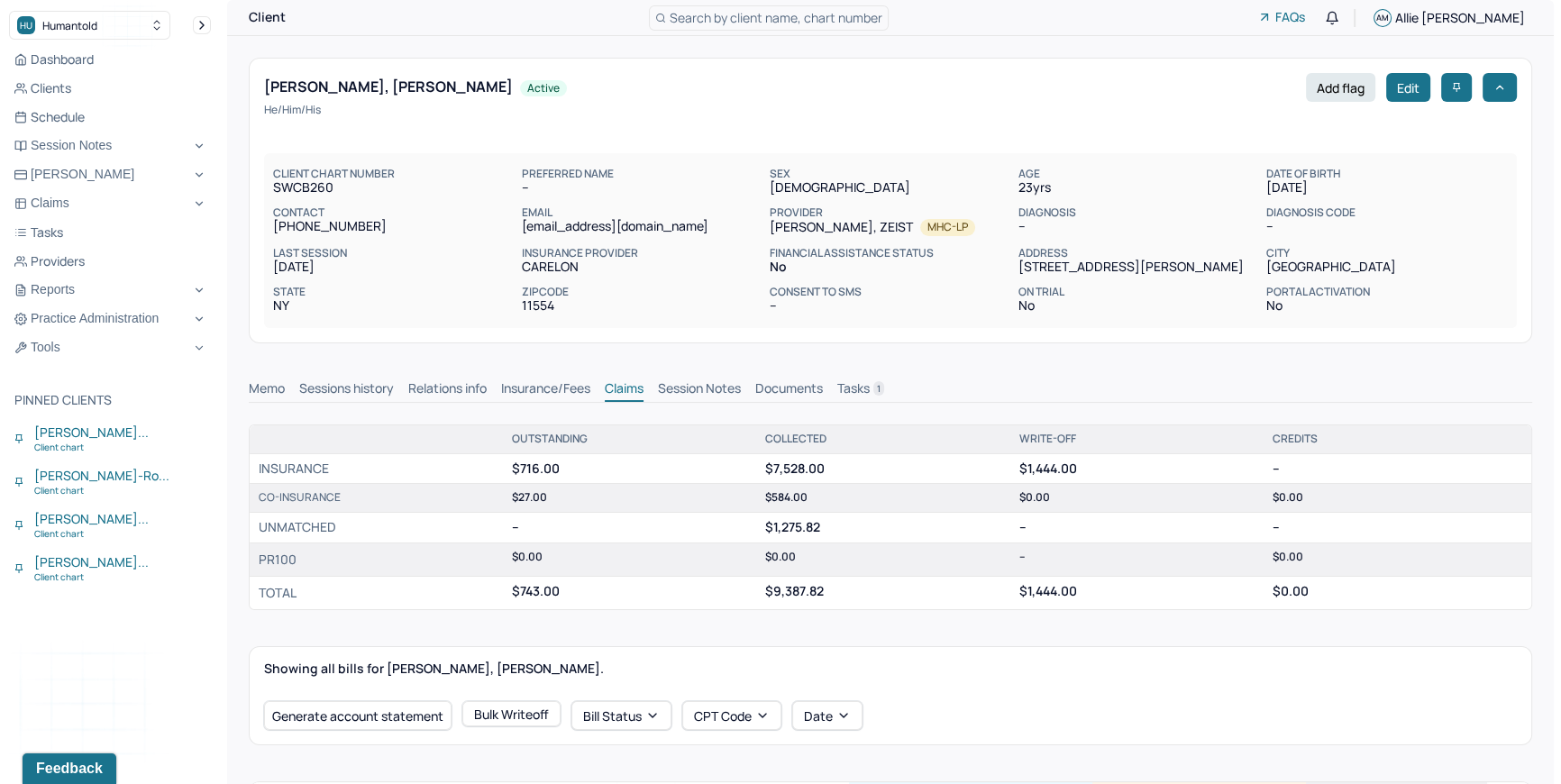 scroll, scrollTop: 0, scrollLeft: 0, axis: both 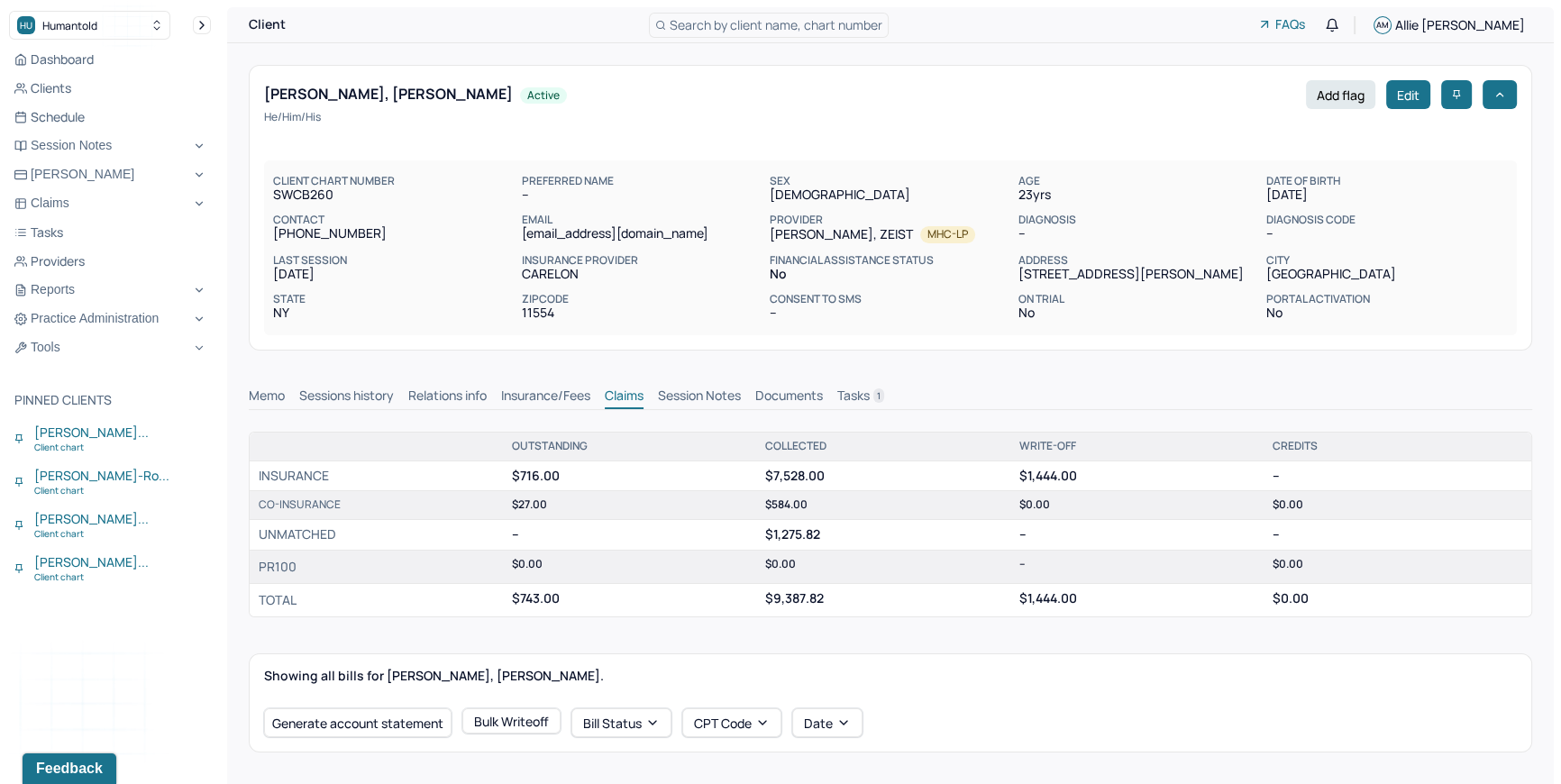 click on "Tasks 1" at bounding box center [861, 397] 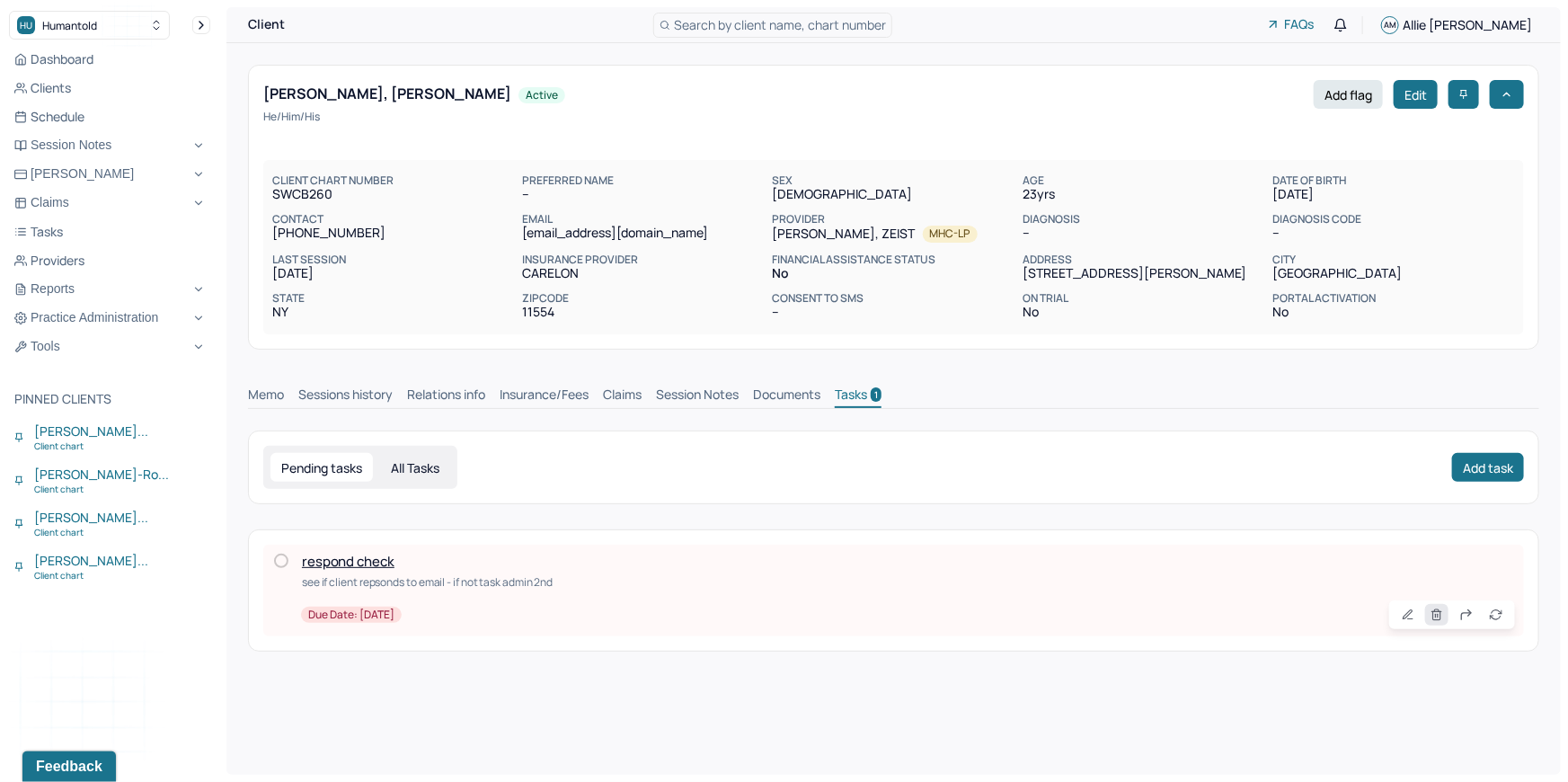 click 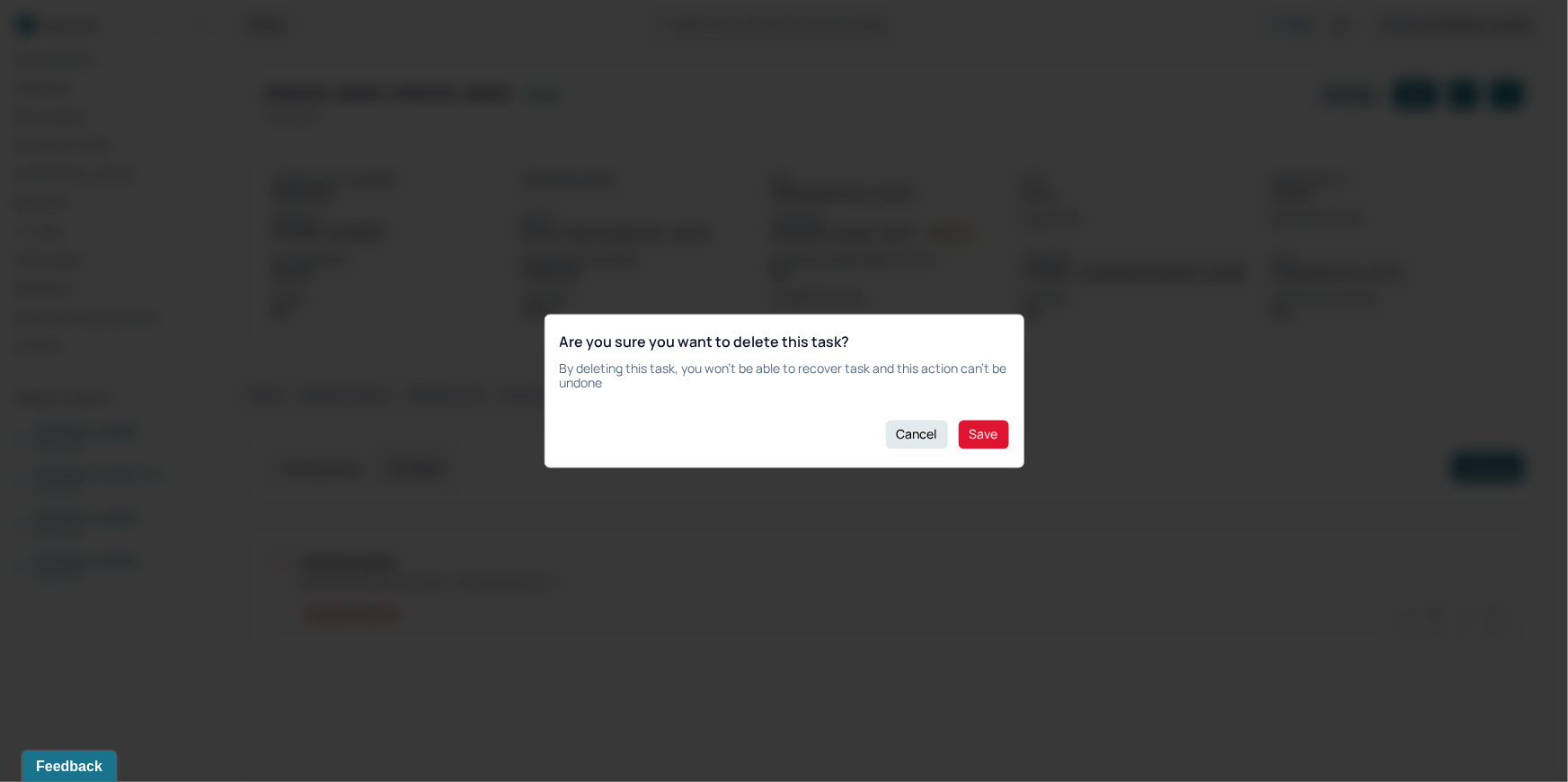click on "Save" at bounding box center (984, 434) 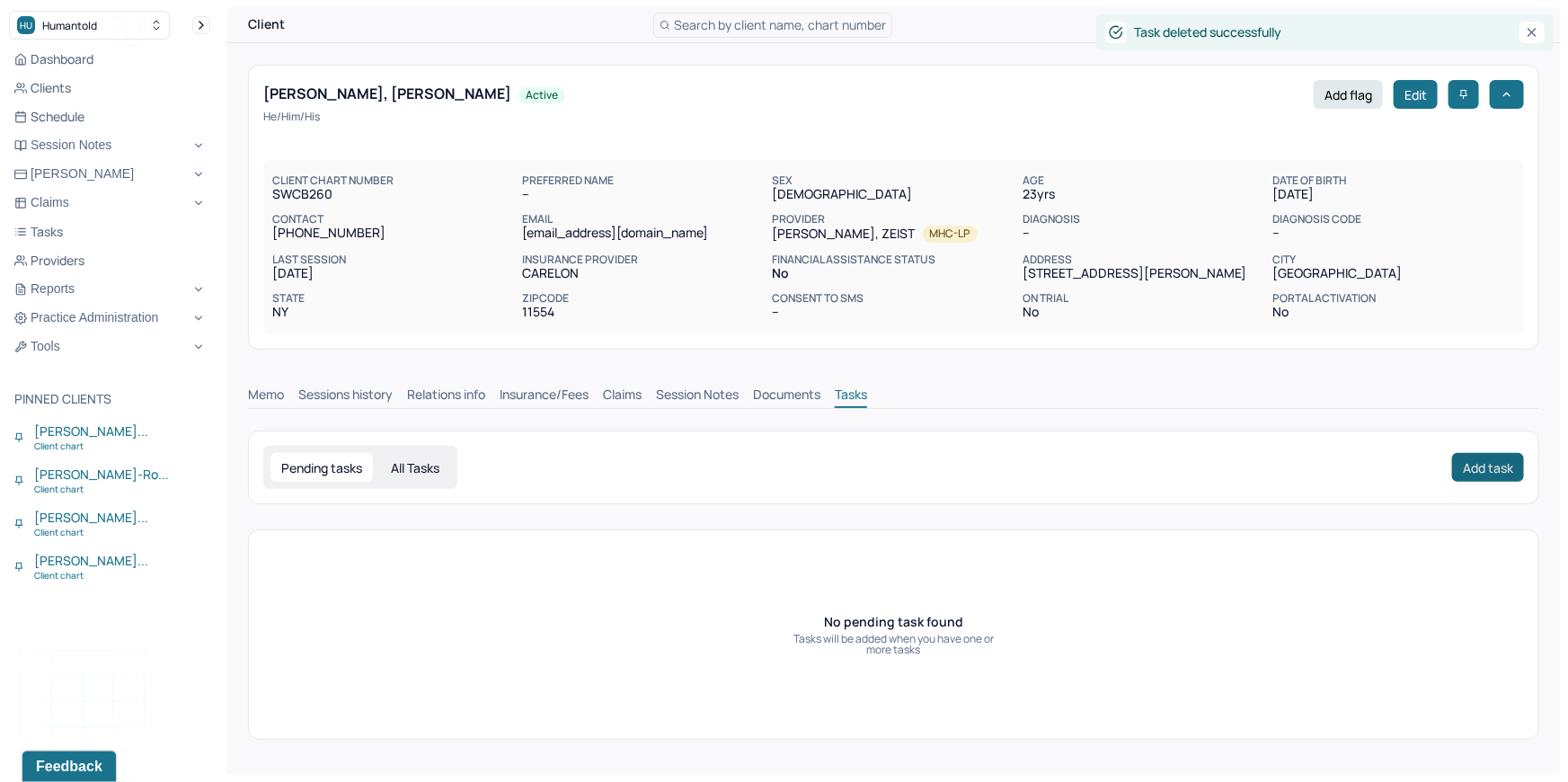 click on "Add task" at bounding box center [1488, 467] 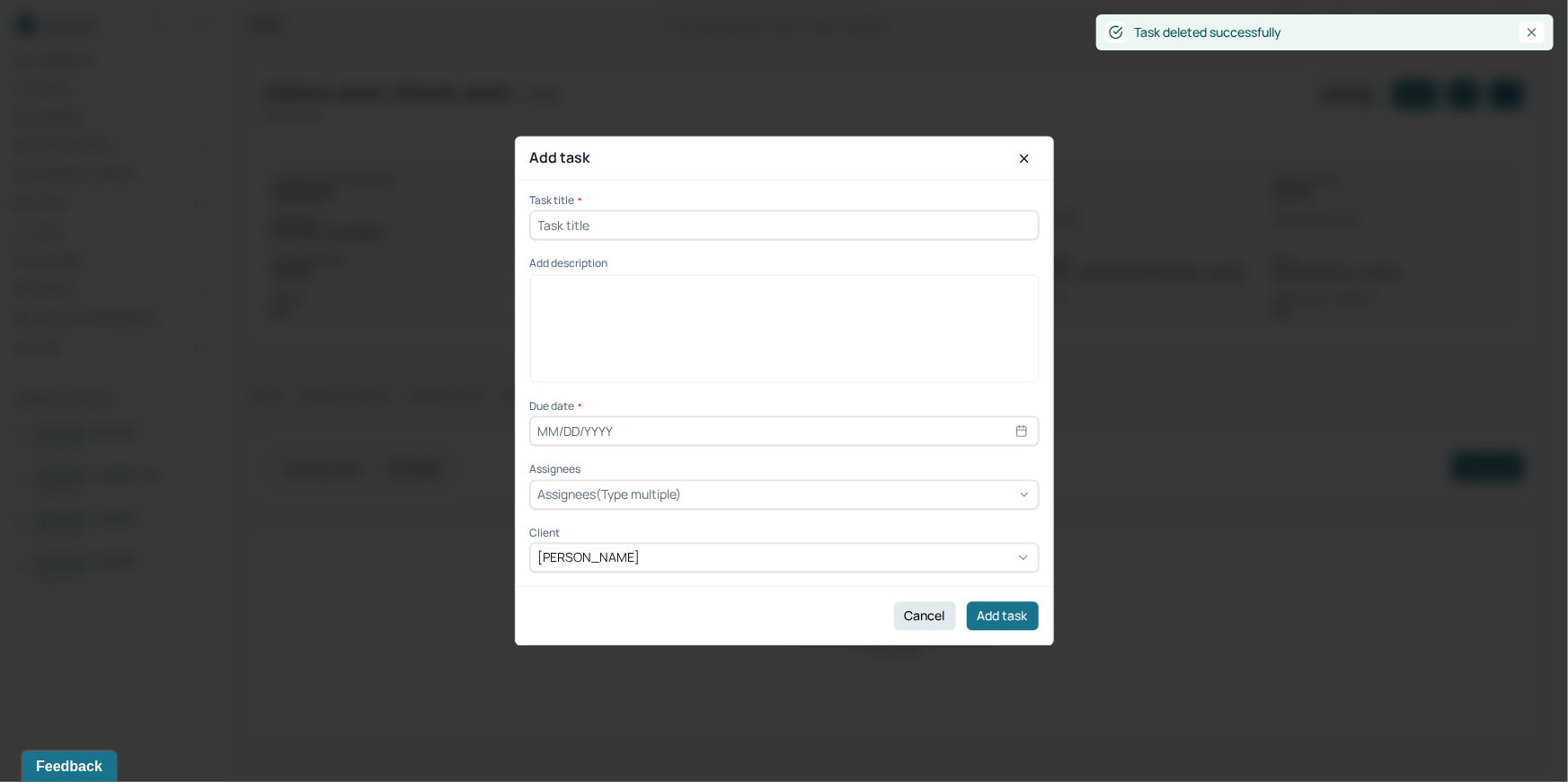 click at bounding box center [784, 226] 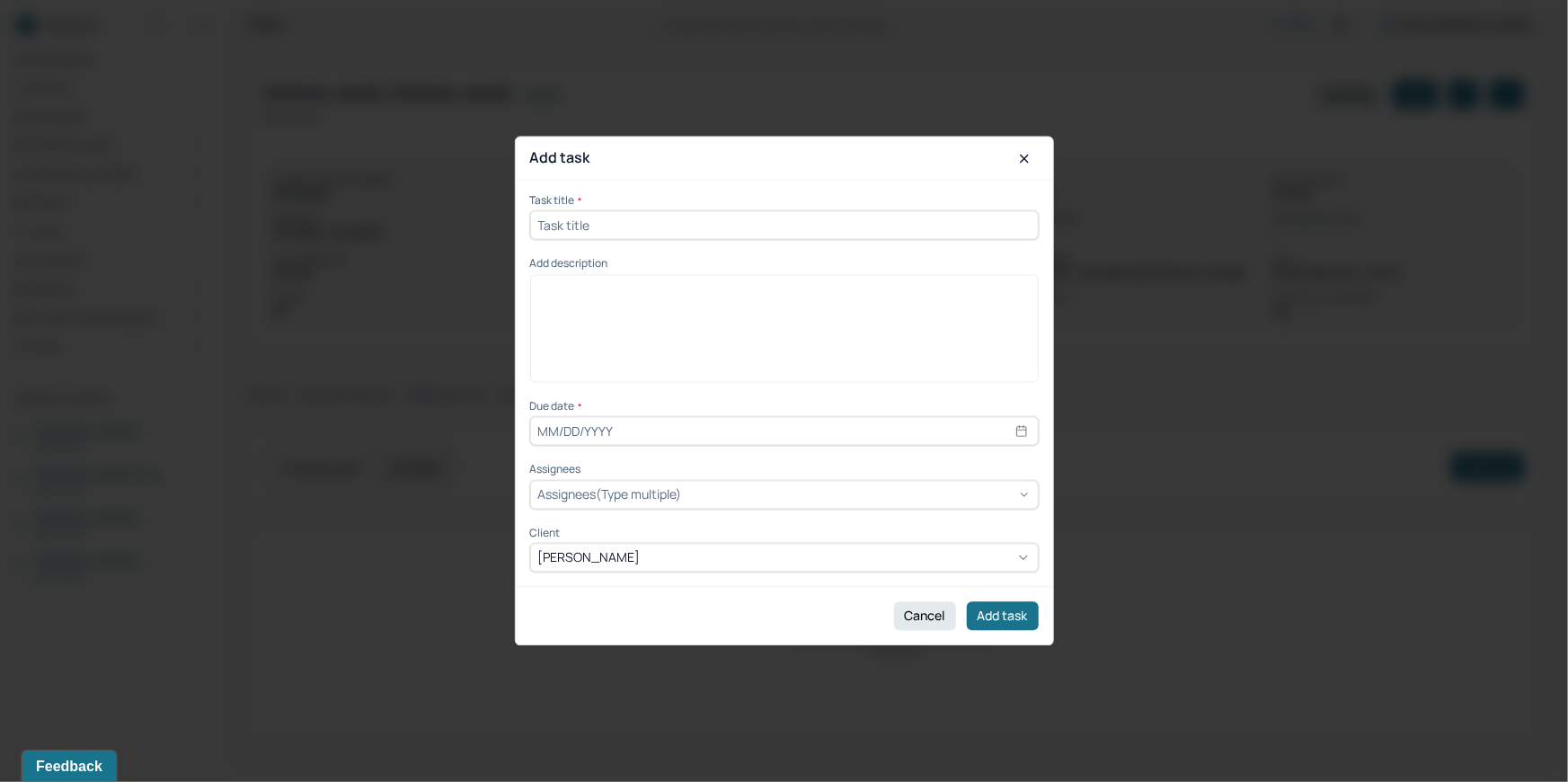 type on "2nd attempt declined session fee" 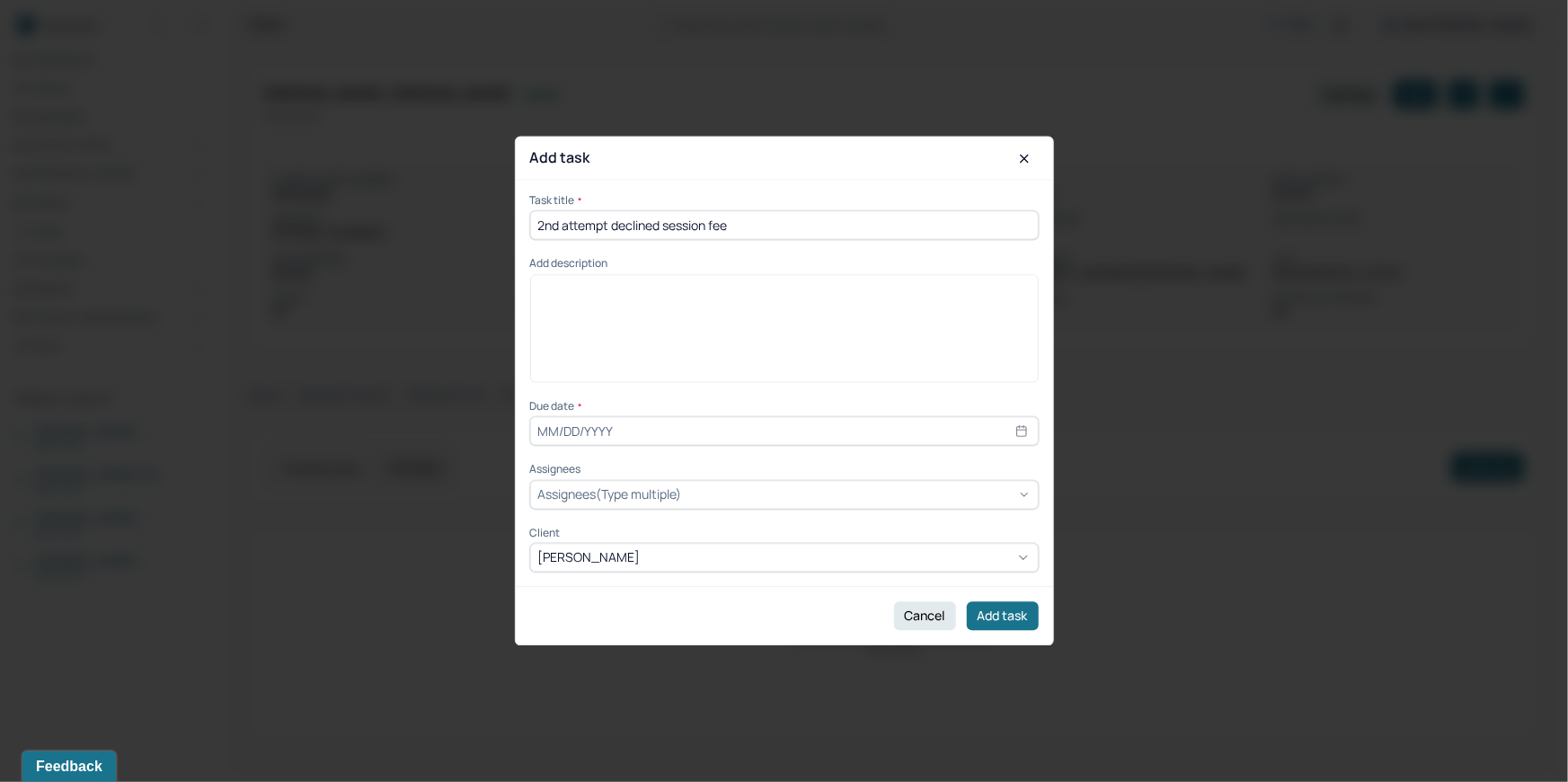 click at bounding box center [784, 328] 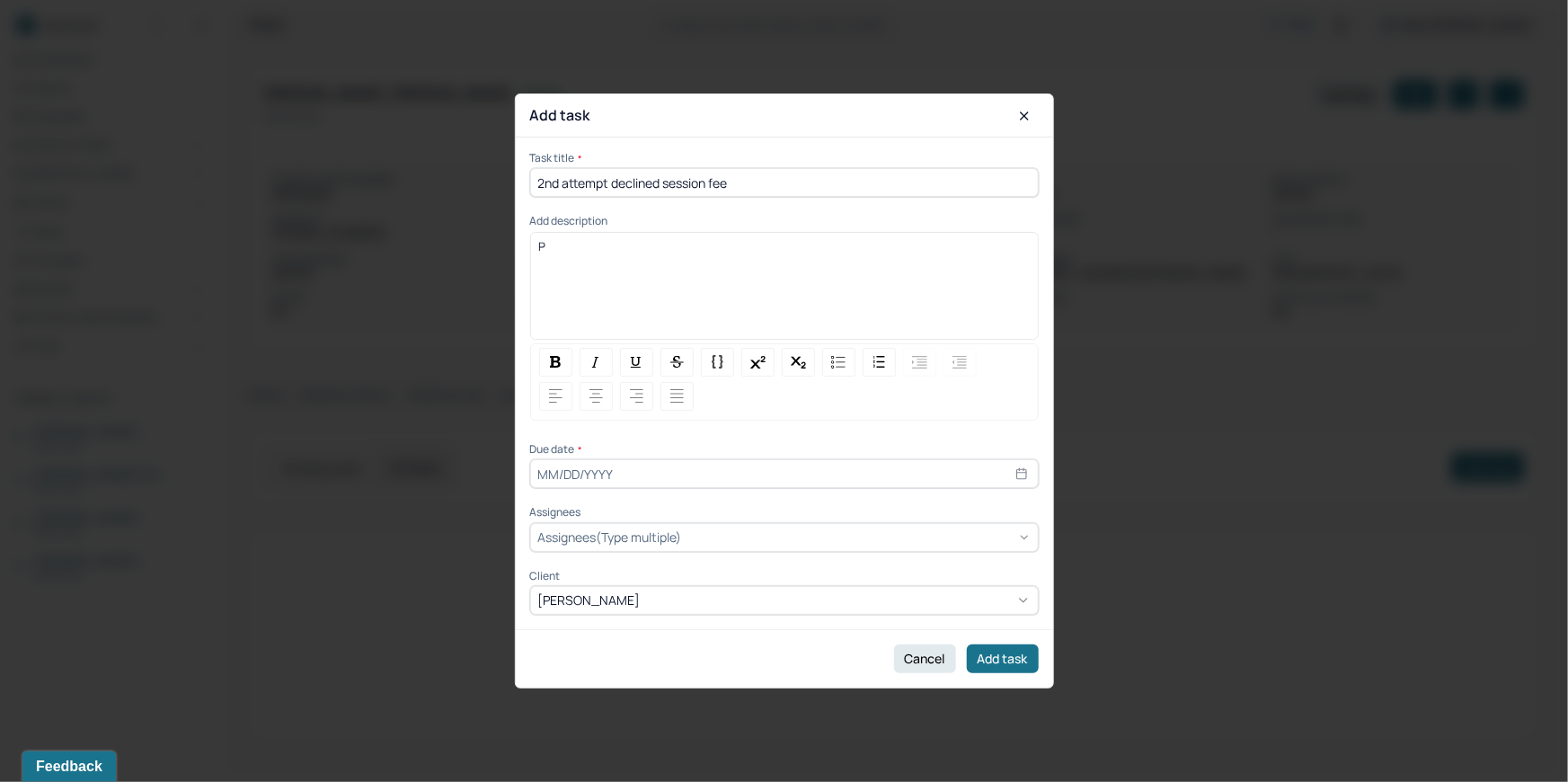 type 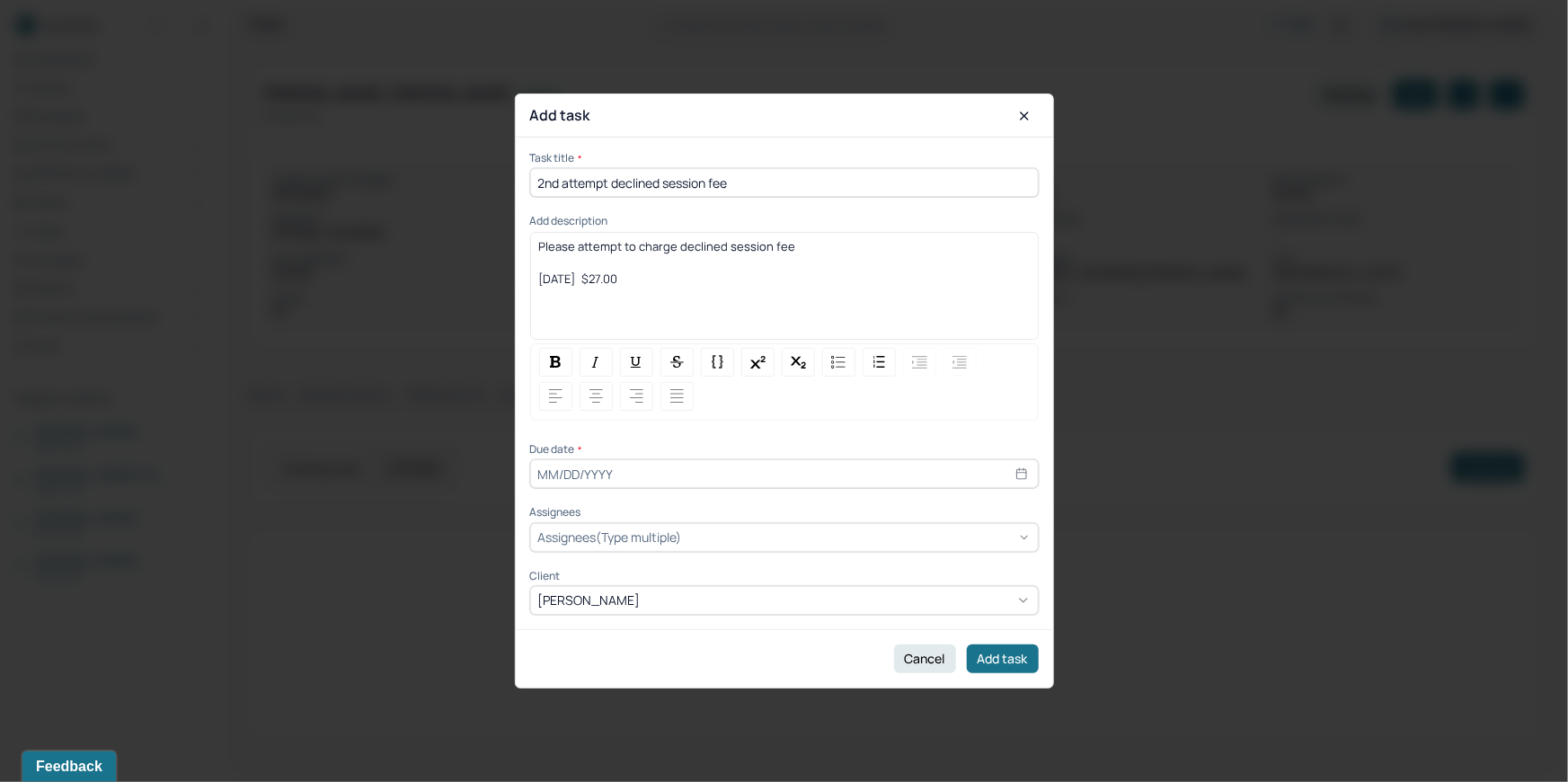 select on "6" 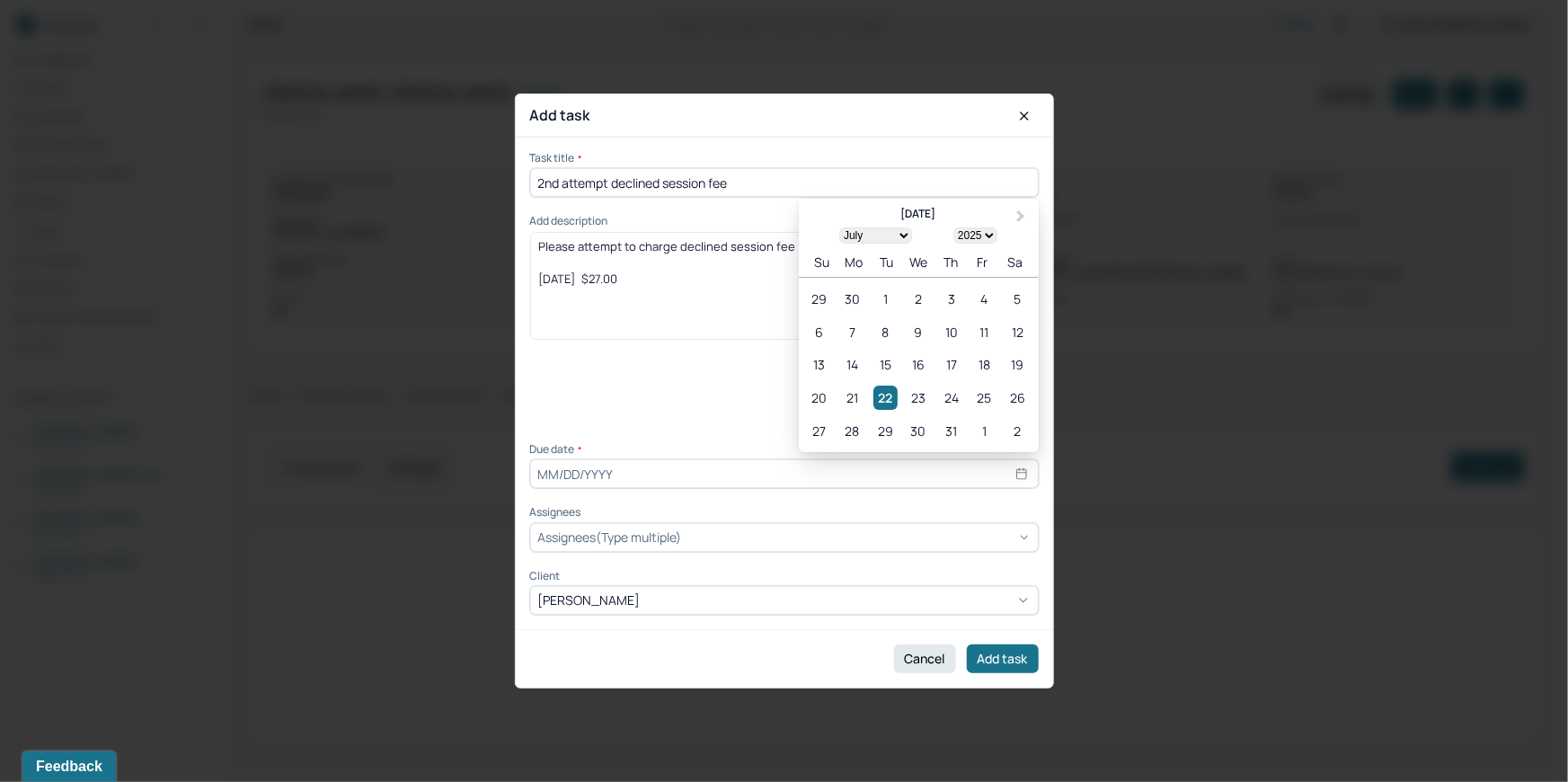 click at bounding box center [784, 474] 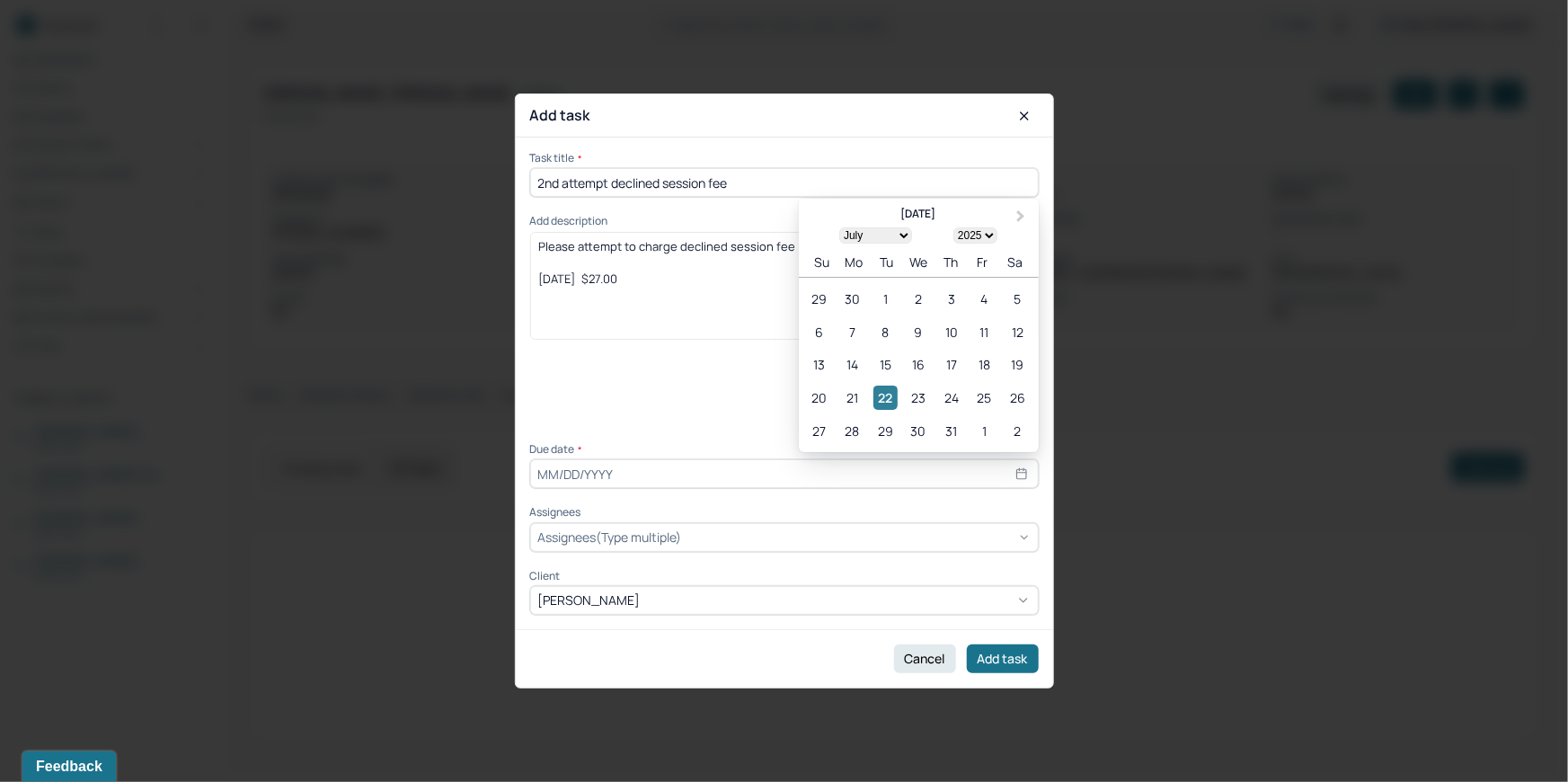 click on "22" at bounding box center (885, 397) 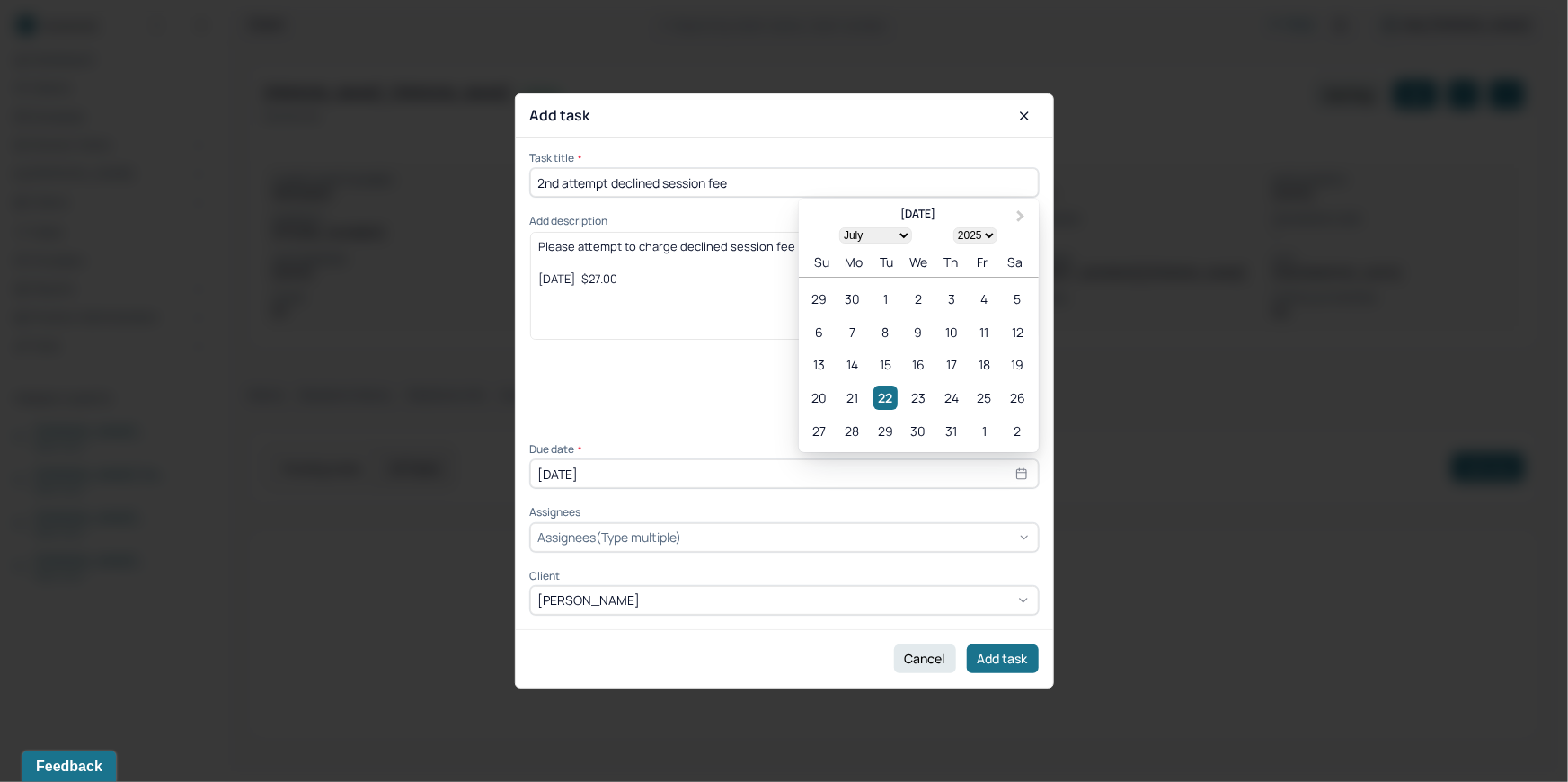 click at bounding box center [858, 537] 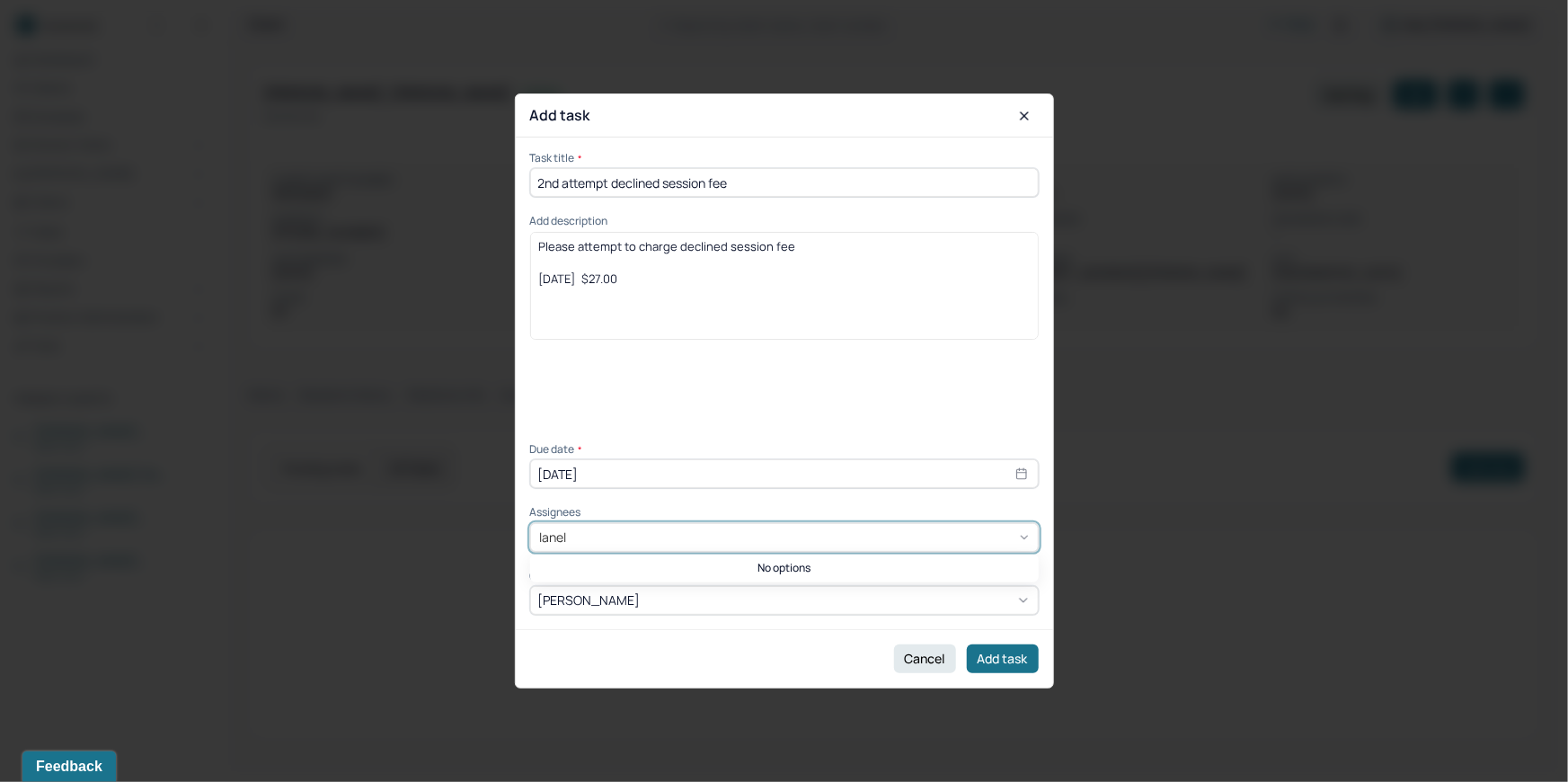 type on "lanell" 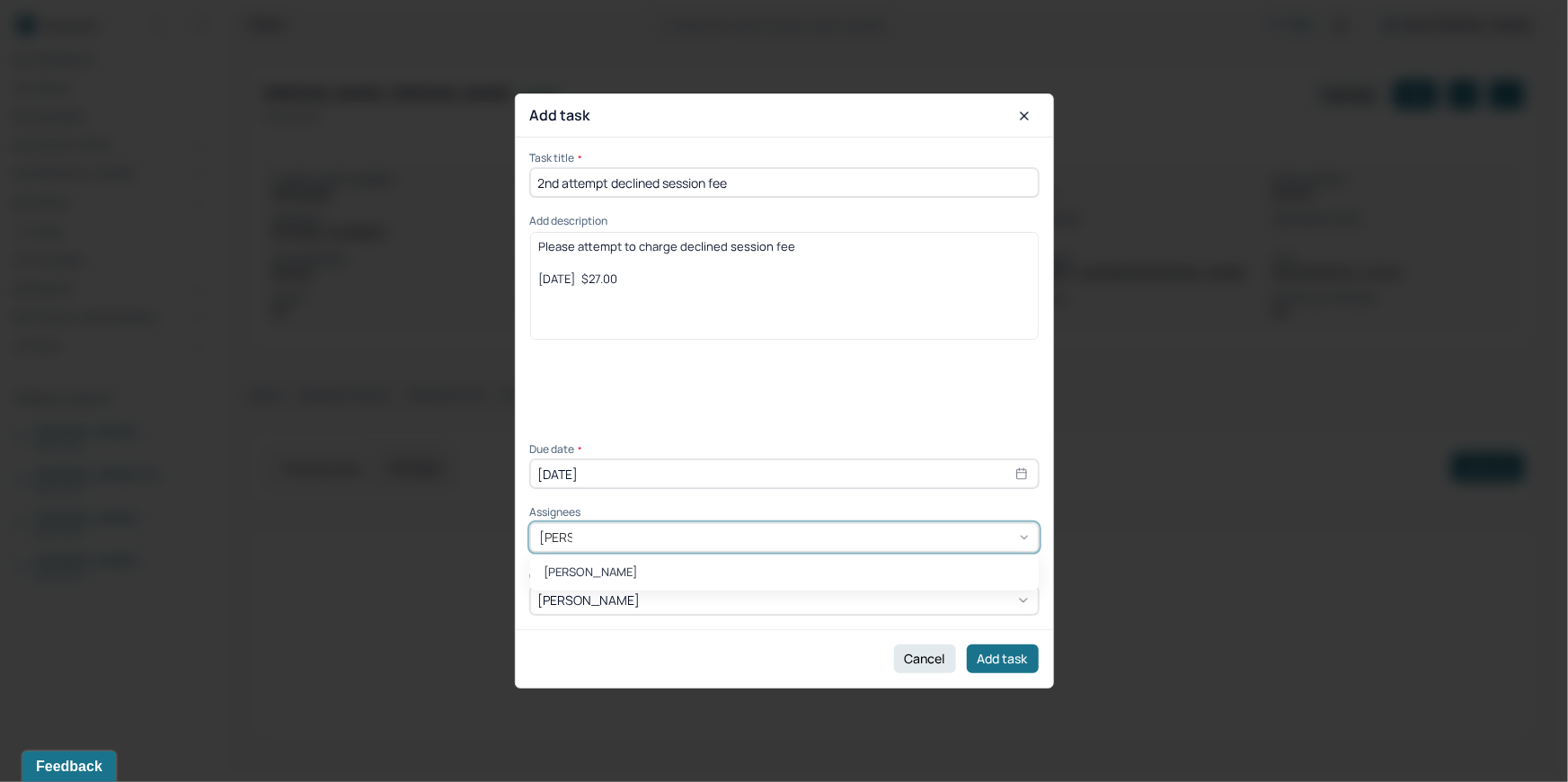 click on "Lanell Johnson" at bounding box center [784, 573] 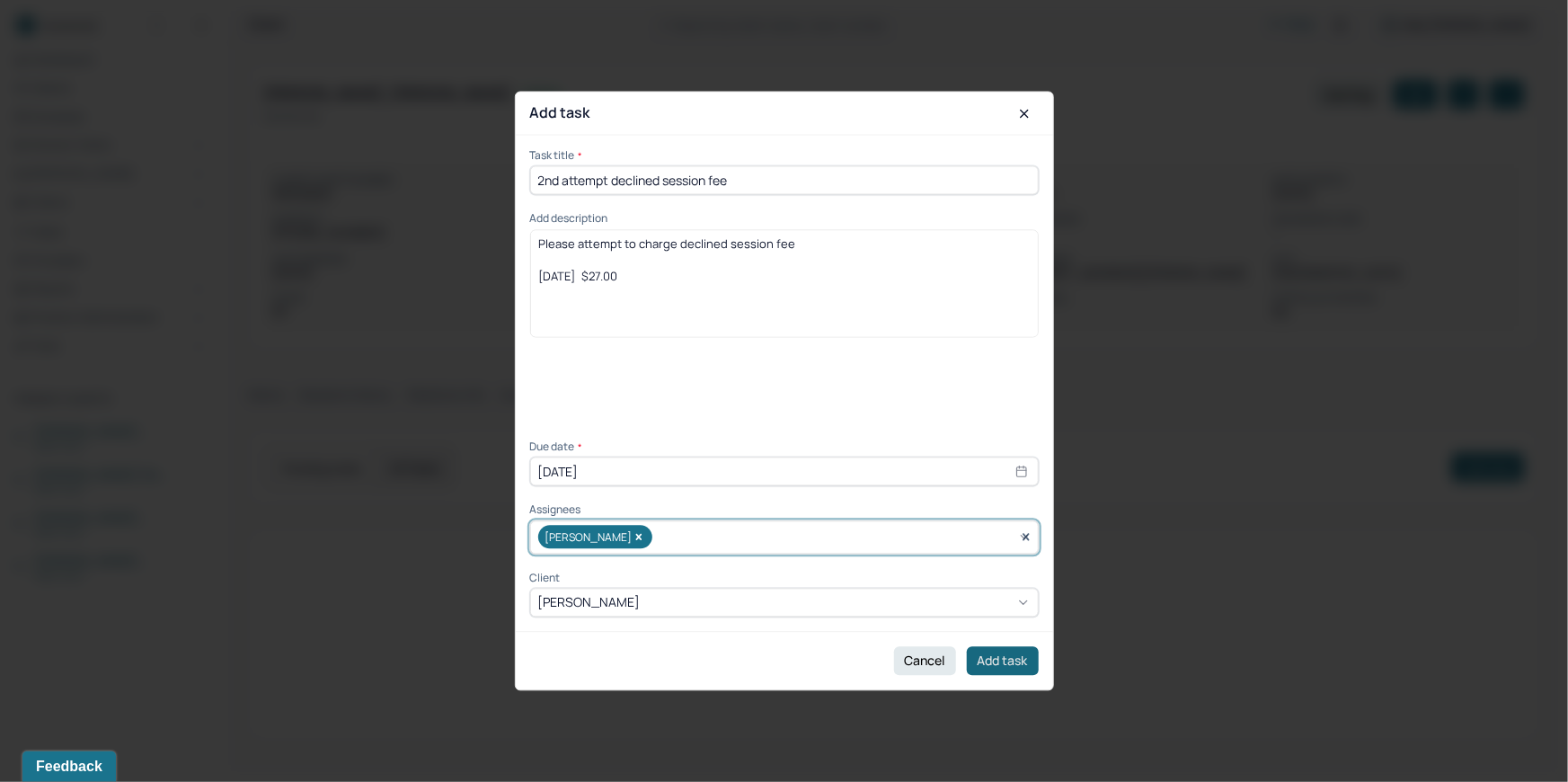 click on "Add task" at bounding box center (1003, 661) 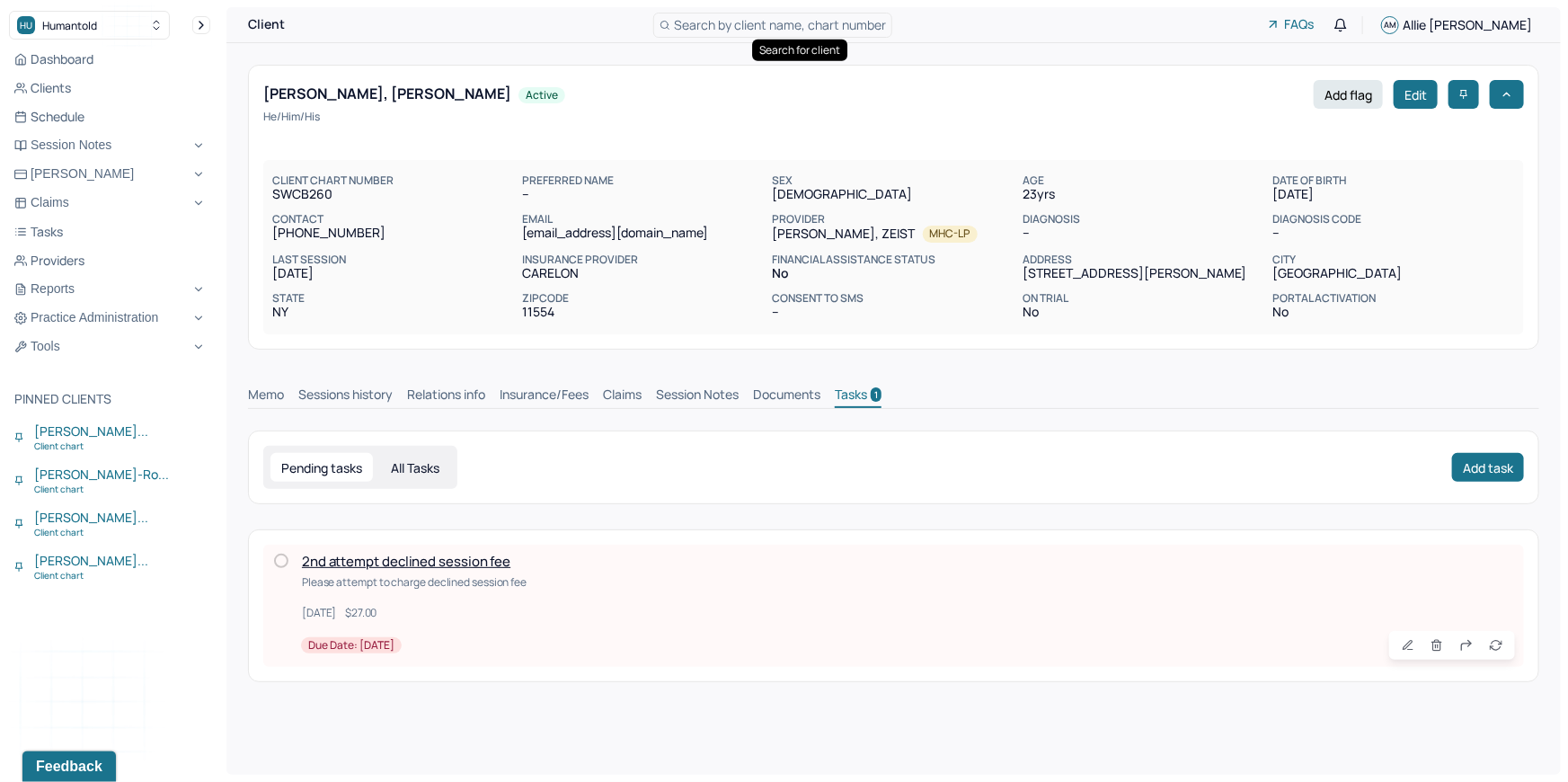 click on "Search by client name, chart number" at bounding box center (780, 24) 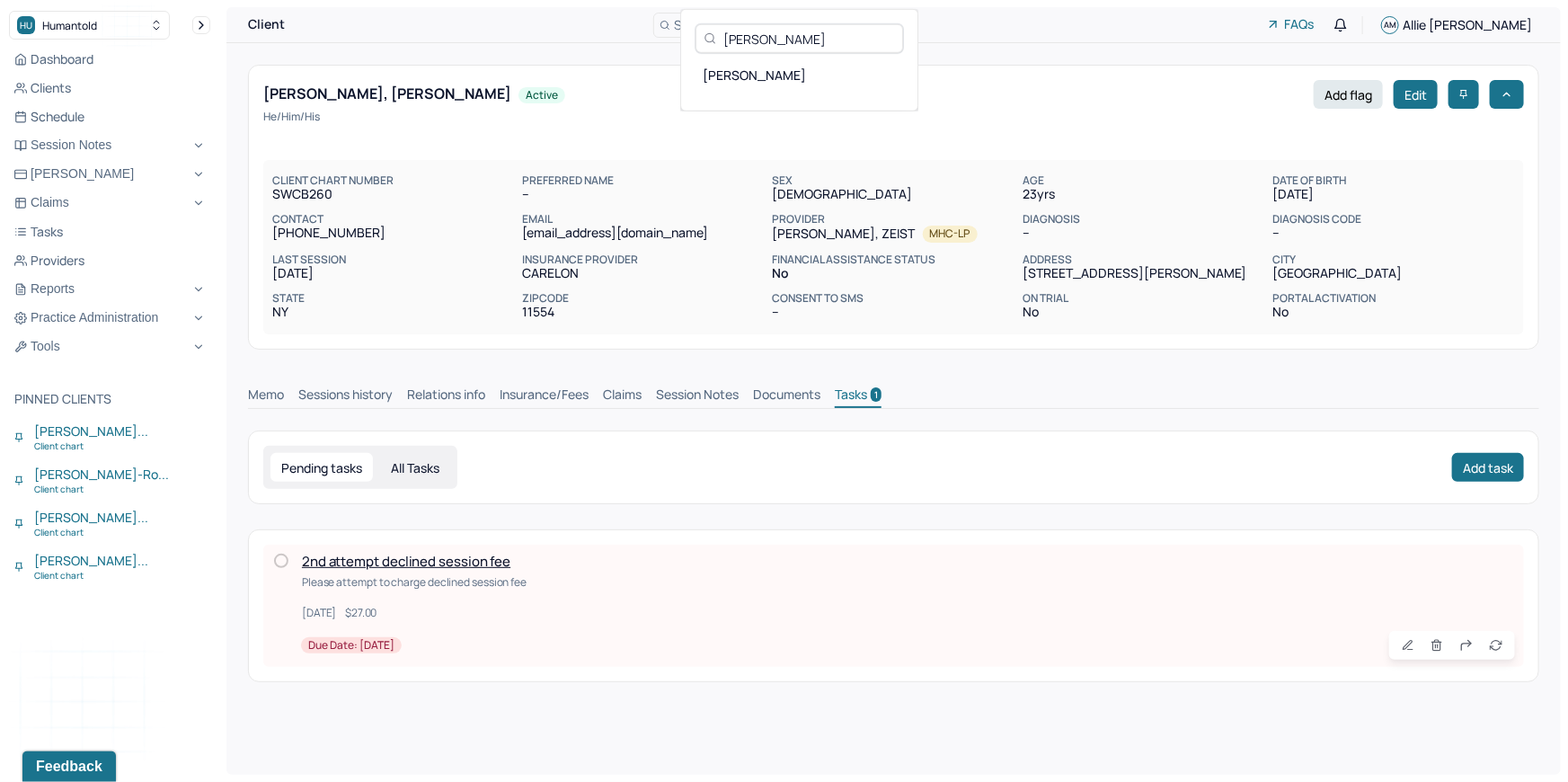 type on "Ryan Crothers" 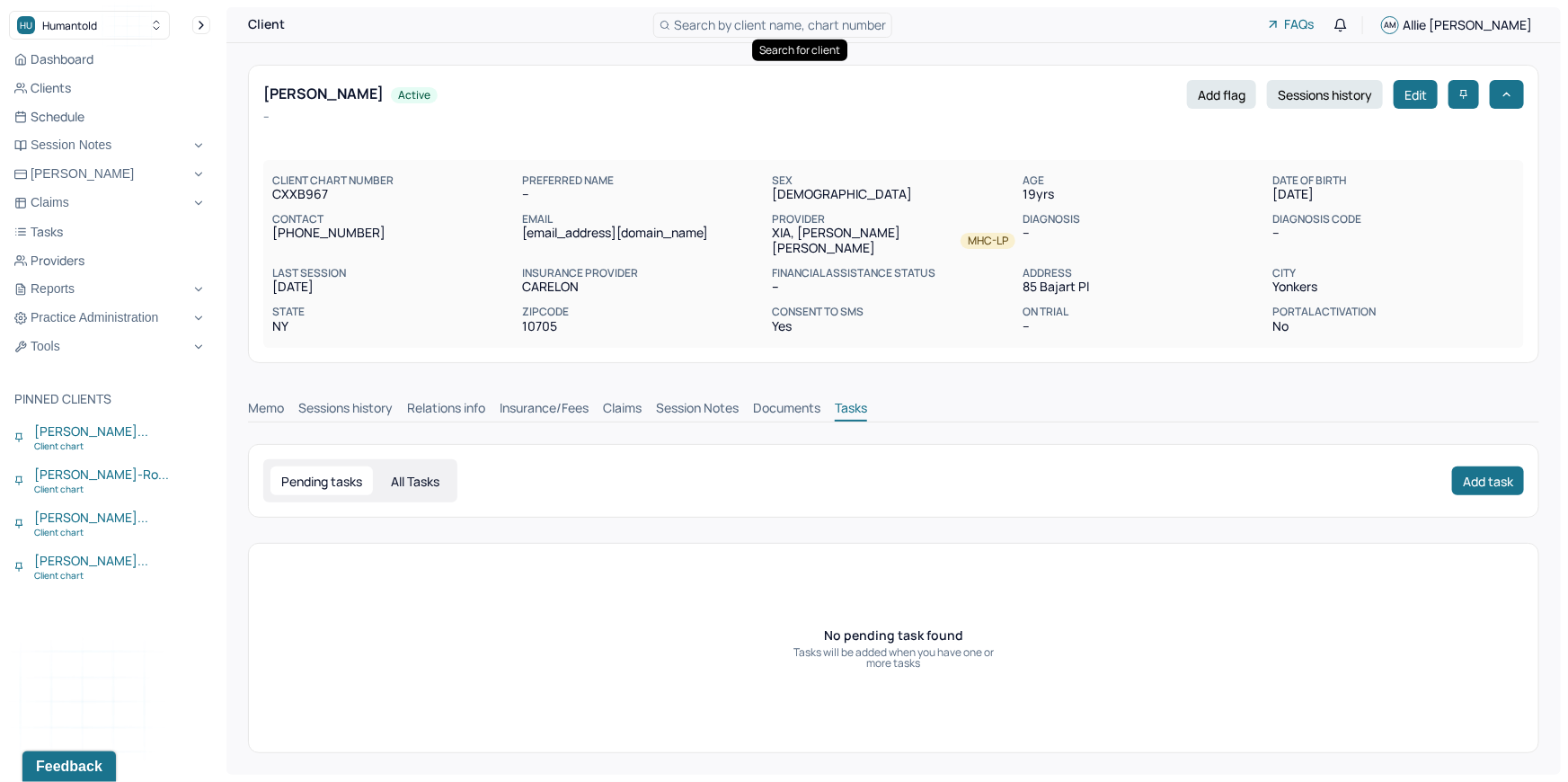 click on "Memo Sessions history Relations info Insurance/Fees Claims Session Notes Documents Tasks" at bounding box center [893, 411] 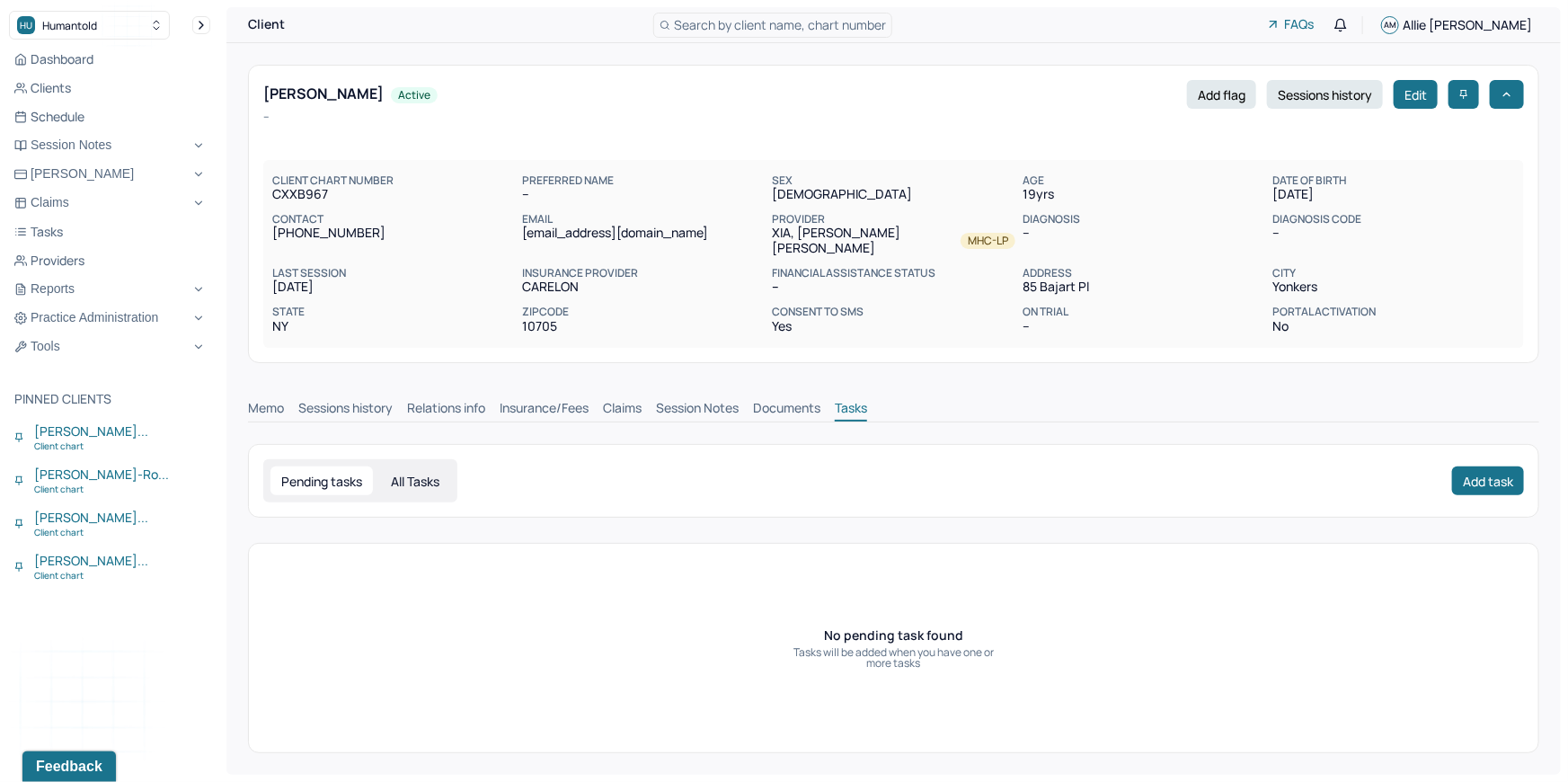 click on "Claims" at bounding box center (622, 410) 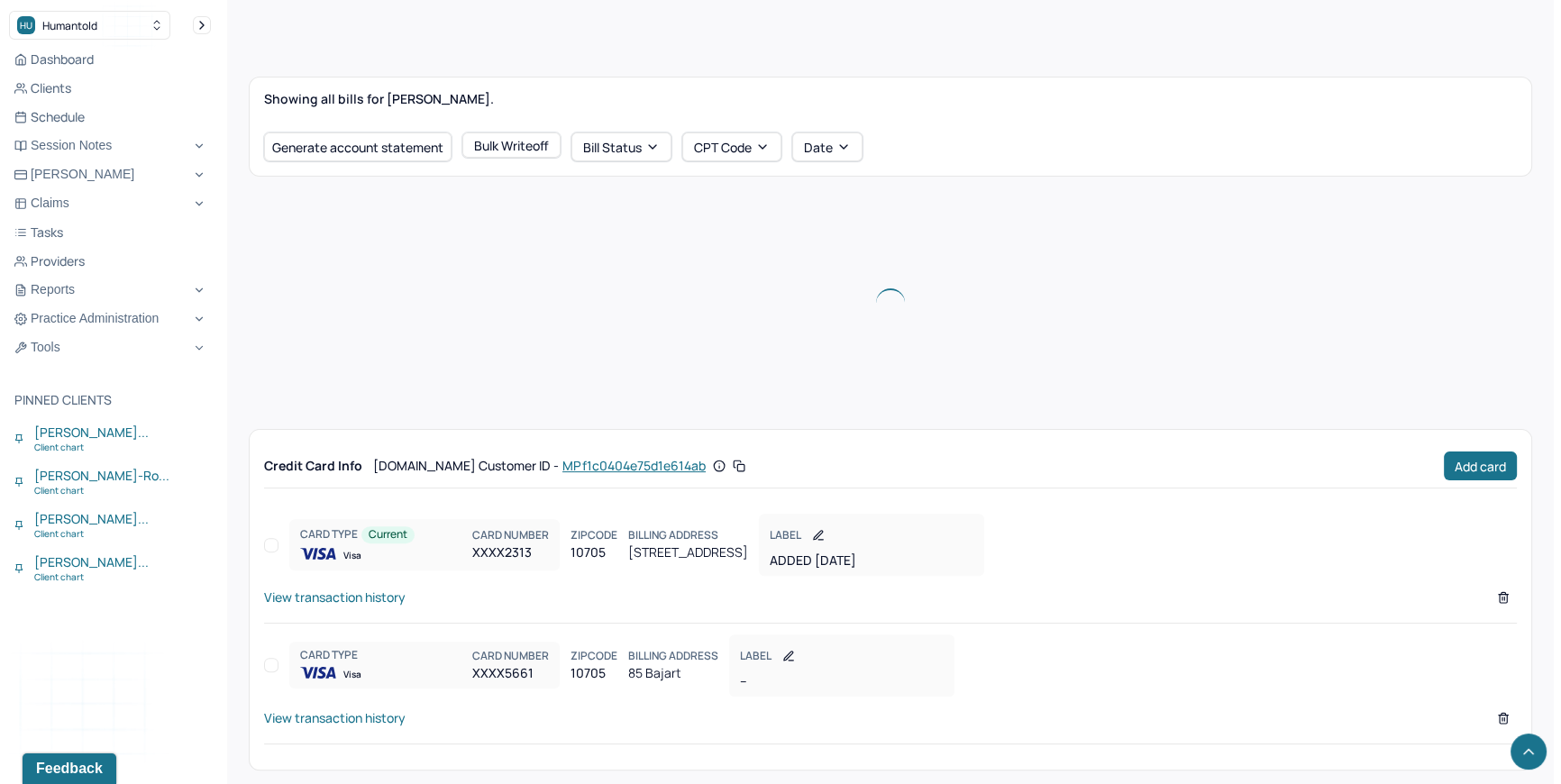 scroll, scrollTop: 588, scrollLeft: 0, axis: vertical 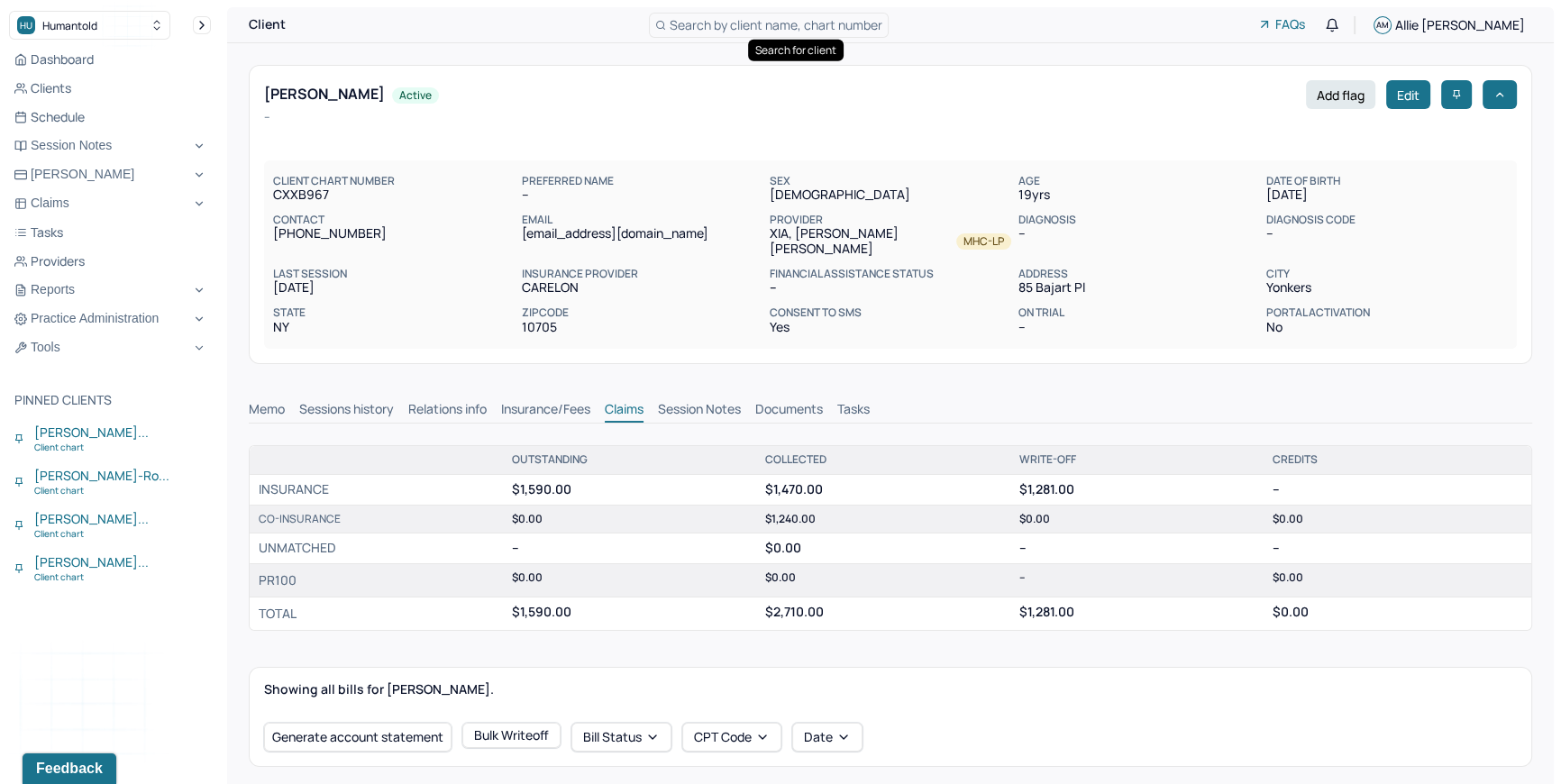 click on "Search by client name, chart number" at bounding box center [776, 24] 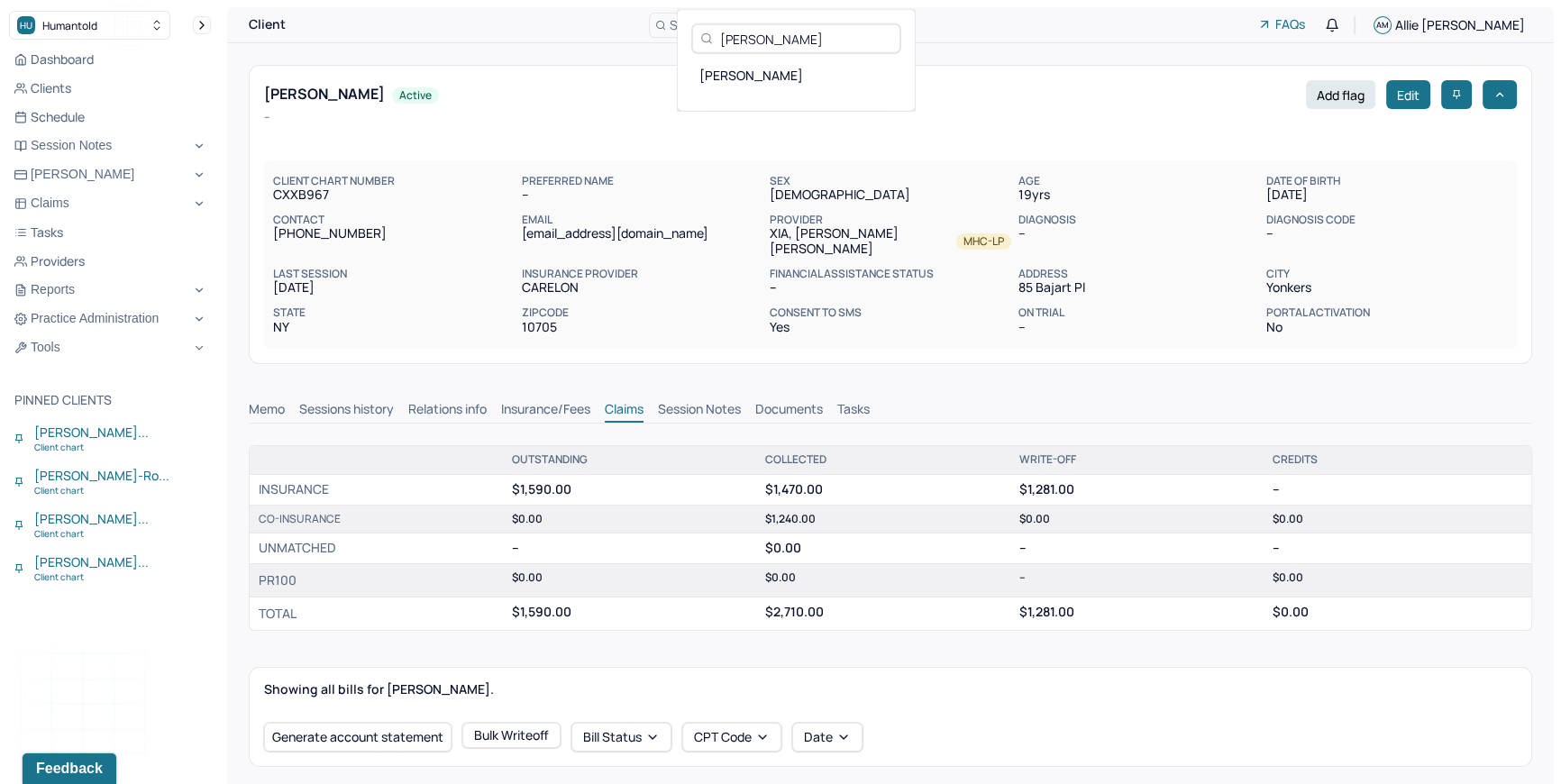 type on "Kathryn Brown" 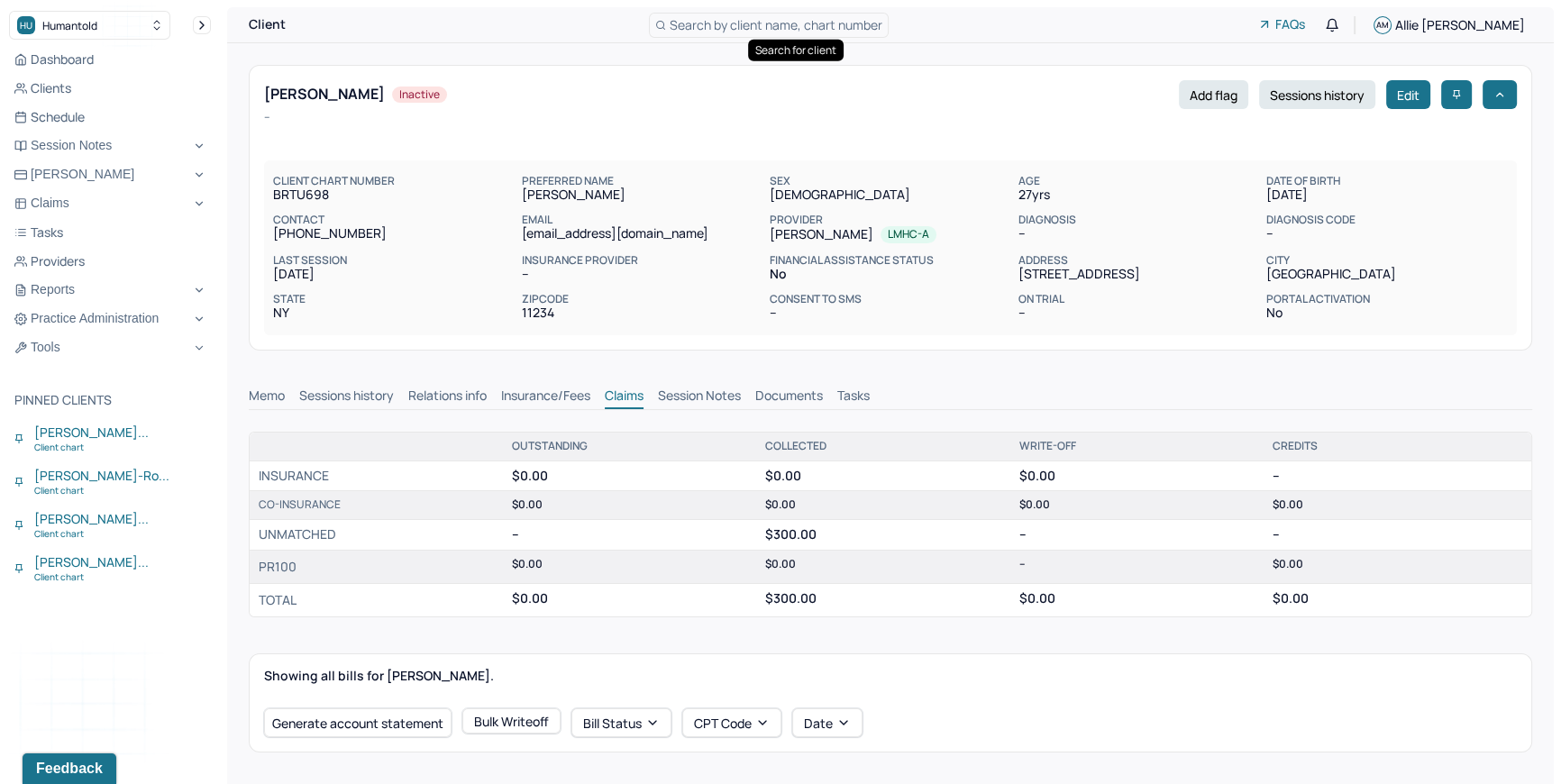 click on "Documents" at bounding box center [789, 397] 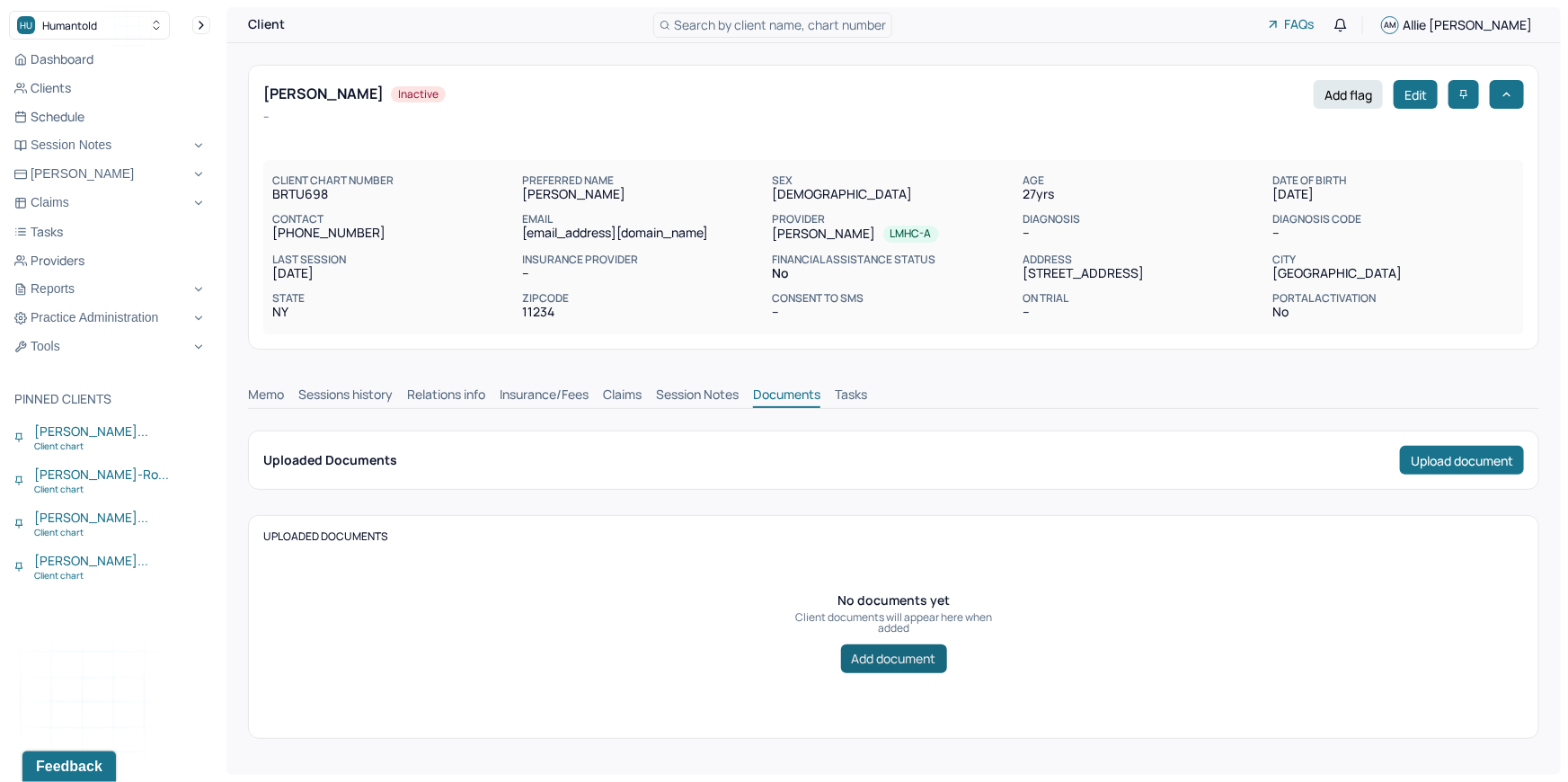 click on "Add document" at bounding box center [894, 659] 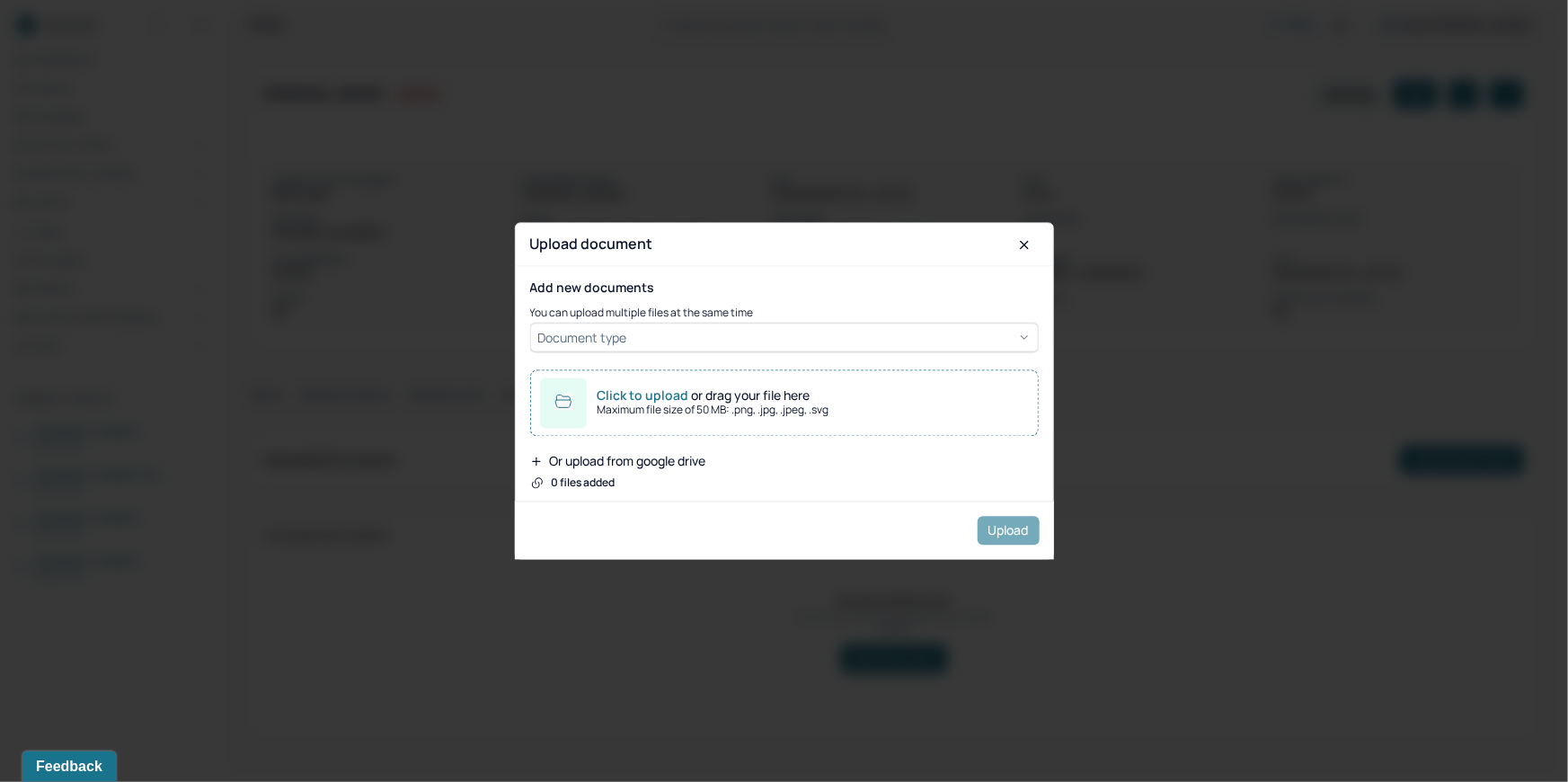 click on "Document type" at bounding box center [784, 338] 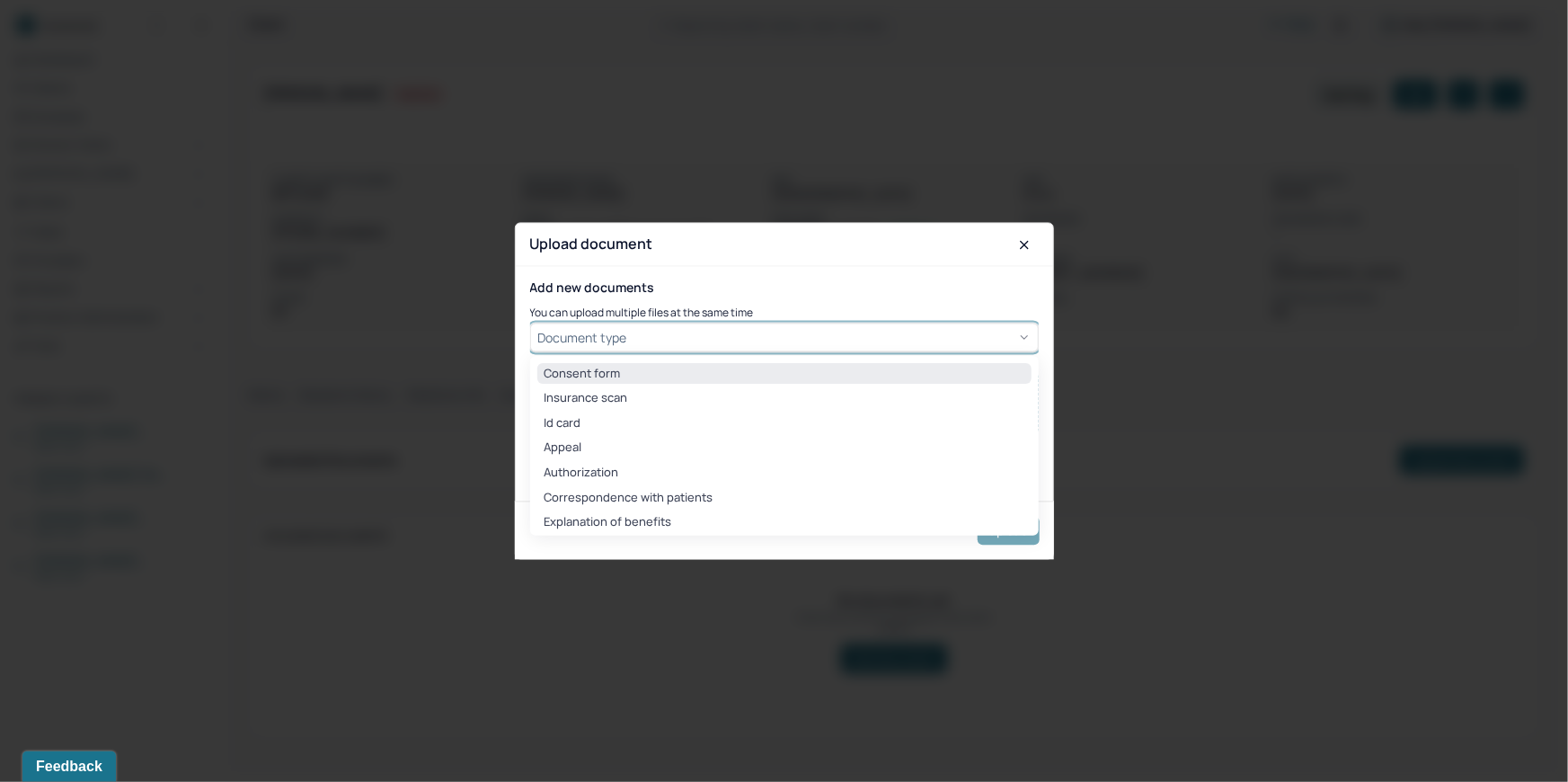 click on "Consent form" at bounding box center (784, 374) 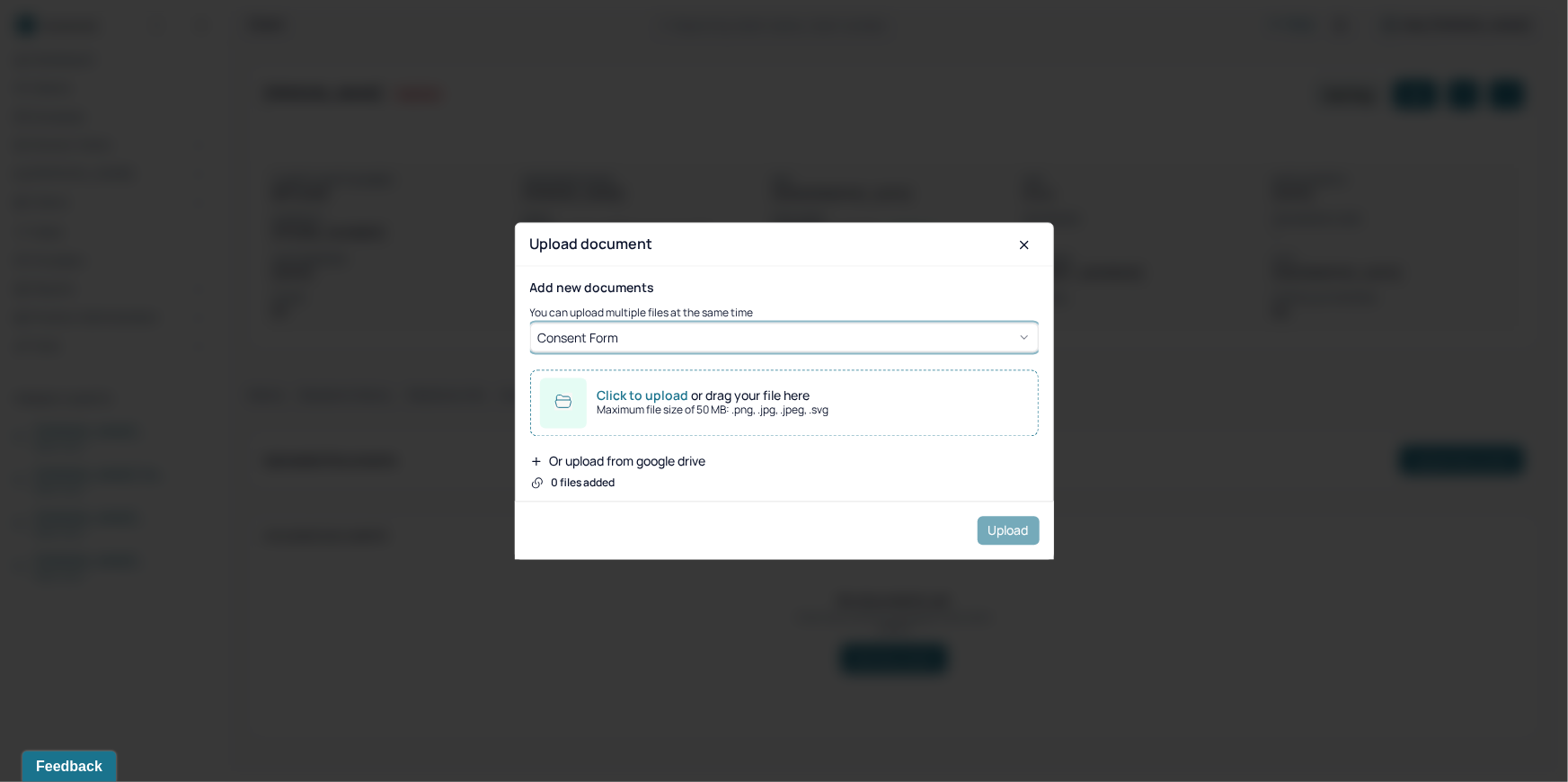 click on "Click to upload   or drag your file here Maximum file size of 50 MB: .png, .jpg, .jpeg, .svg" at bounding box center (784, 404) 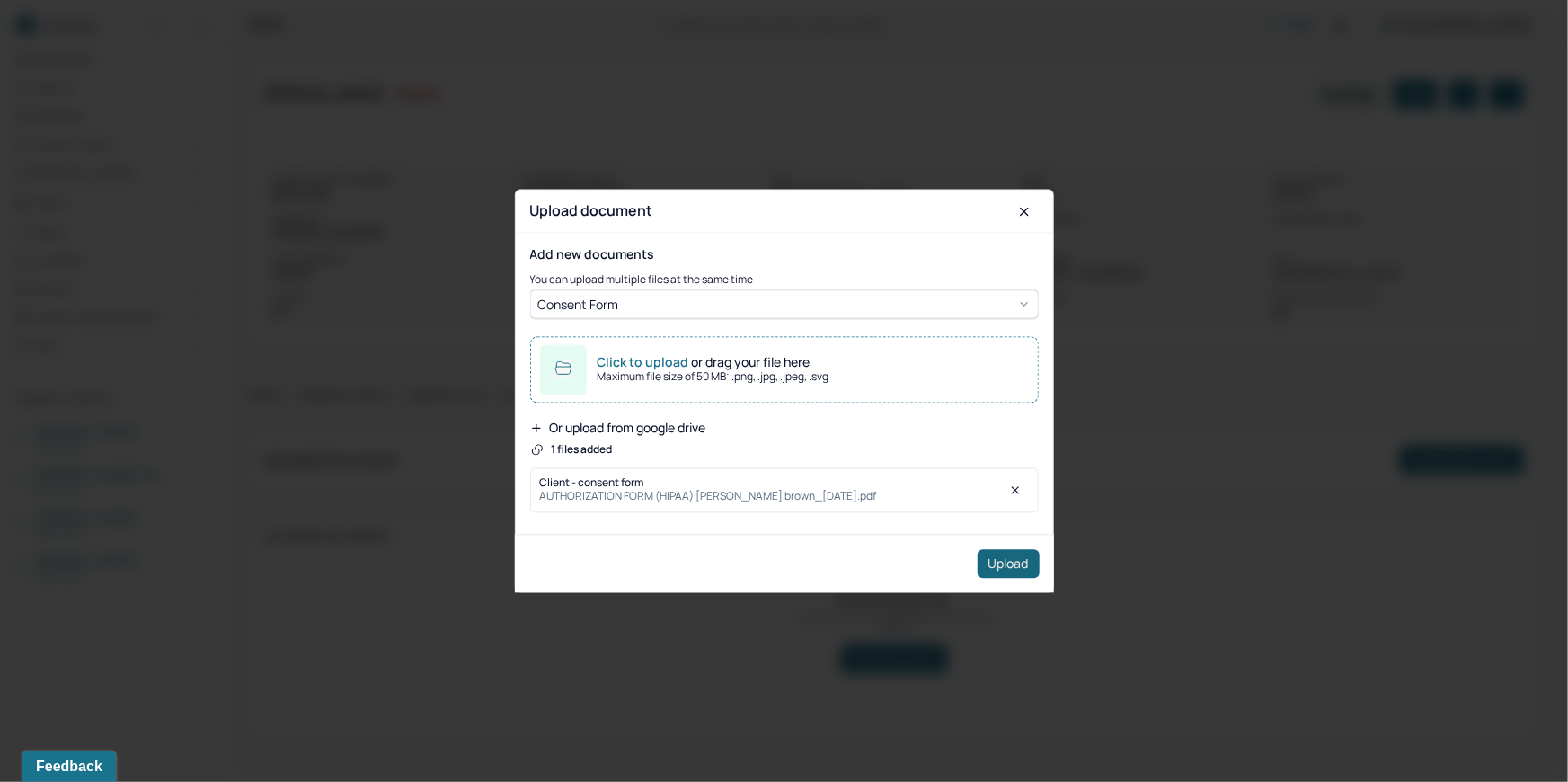 click on "Upload" at bounding box center (1008, 564) 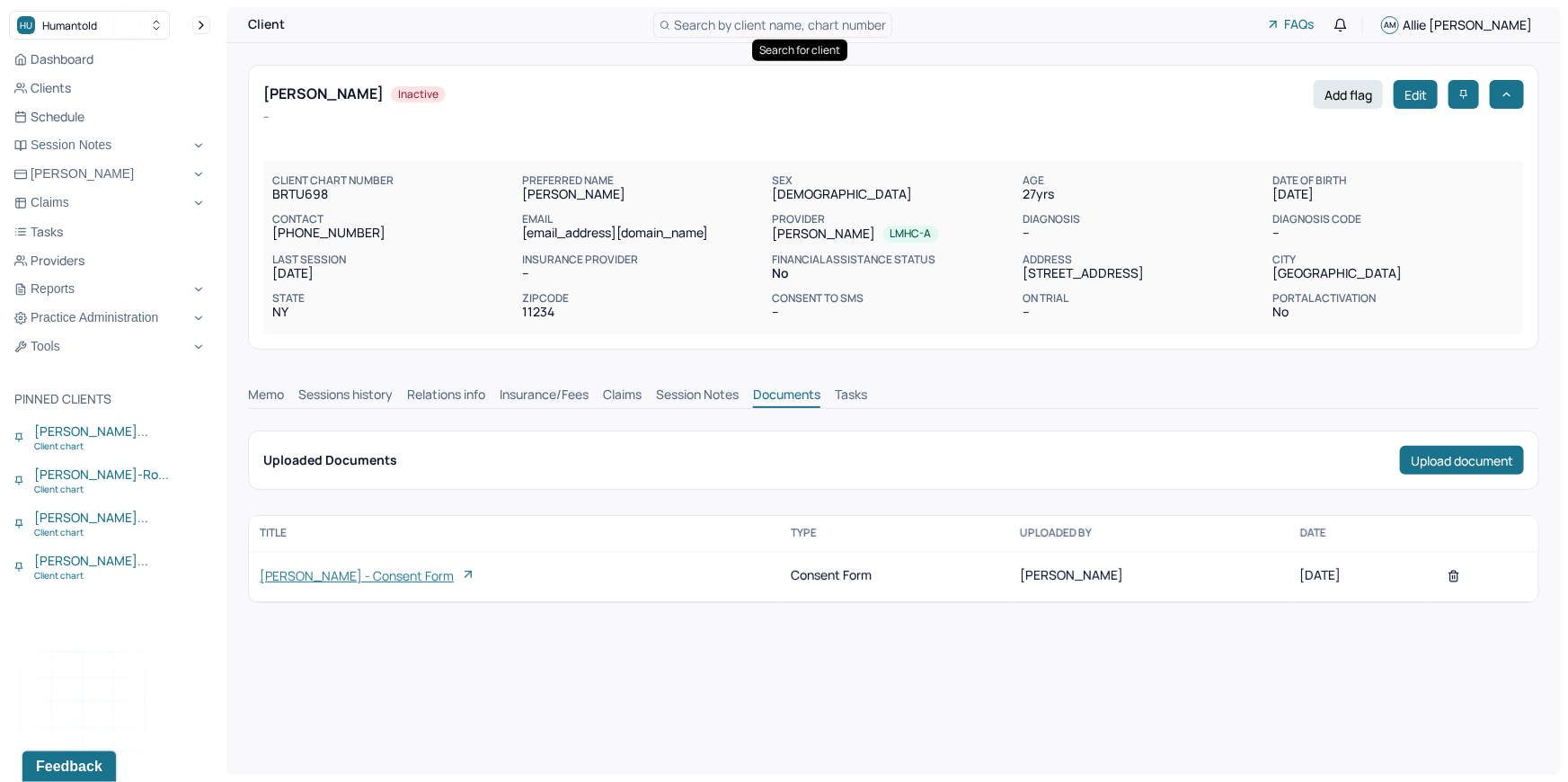 click on "Search by client name, chart number" at bounding box center (780, 24) 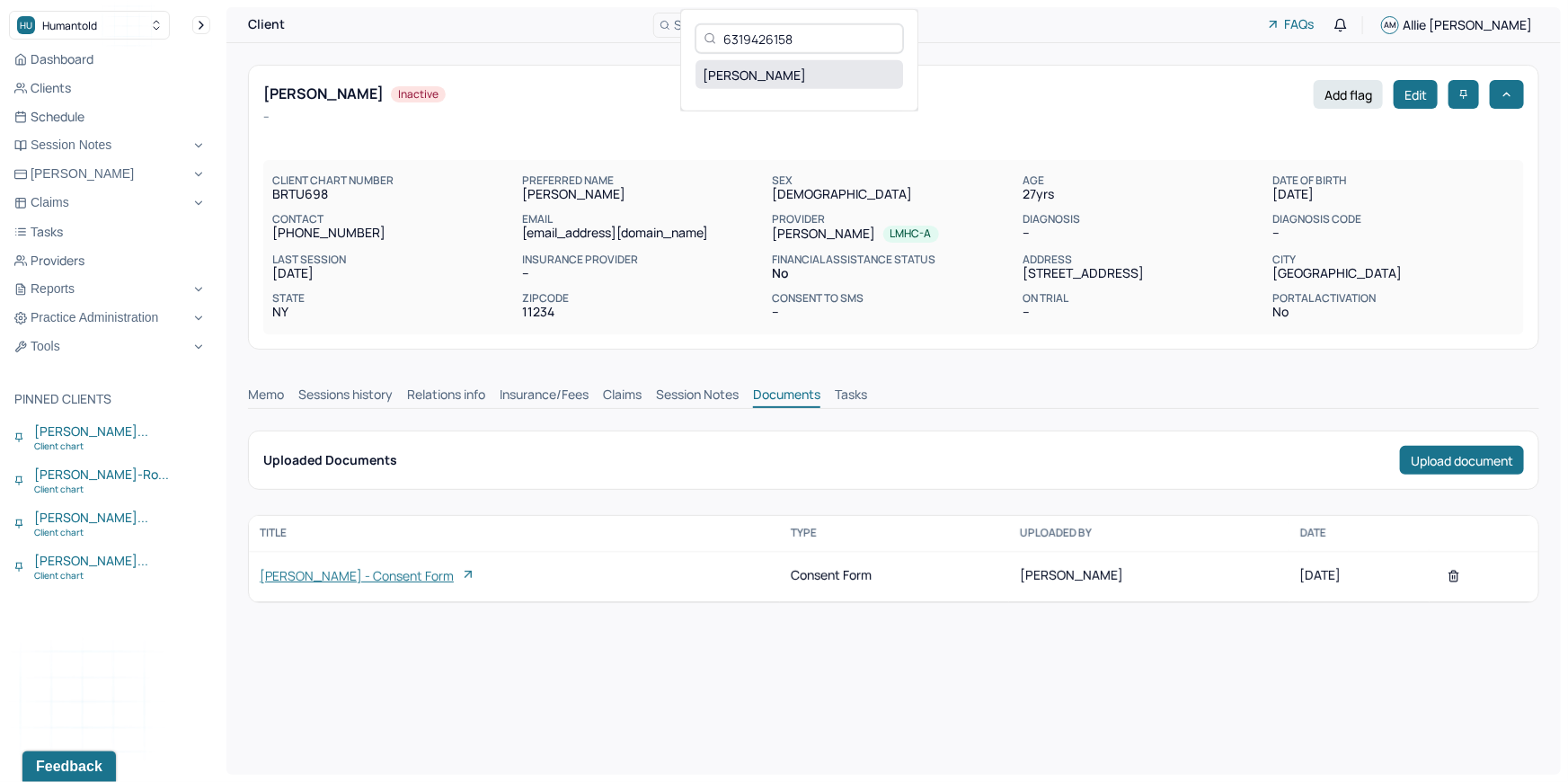 type on "6319426158" 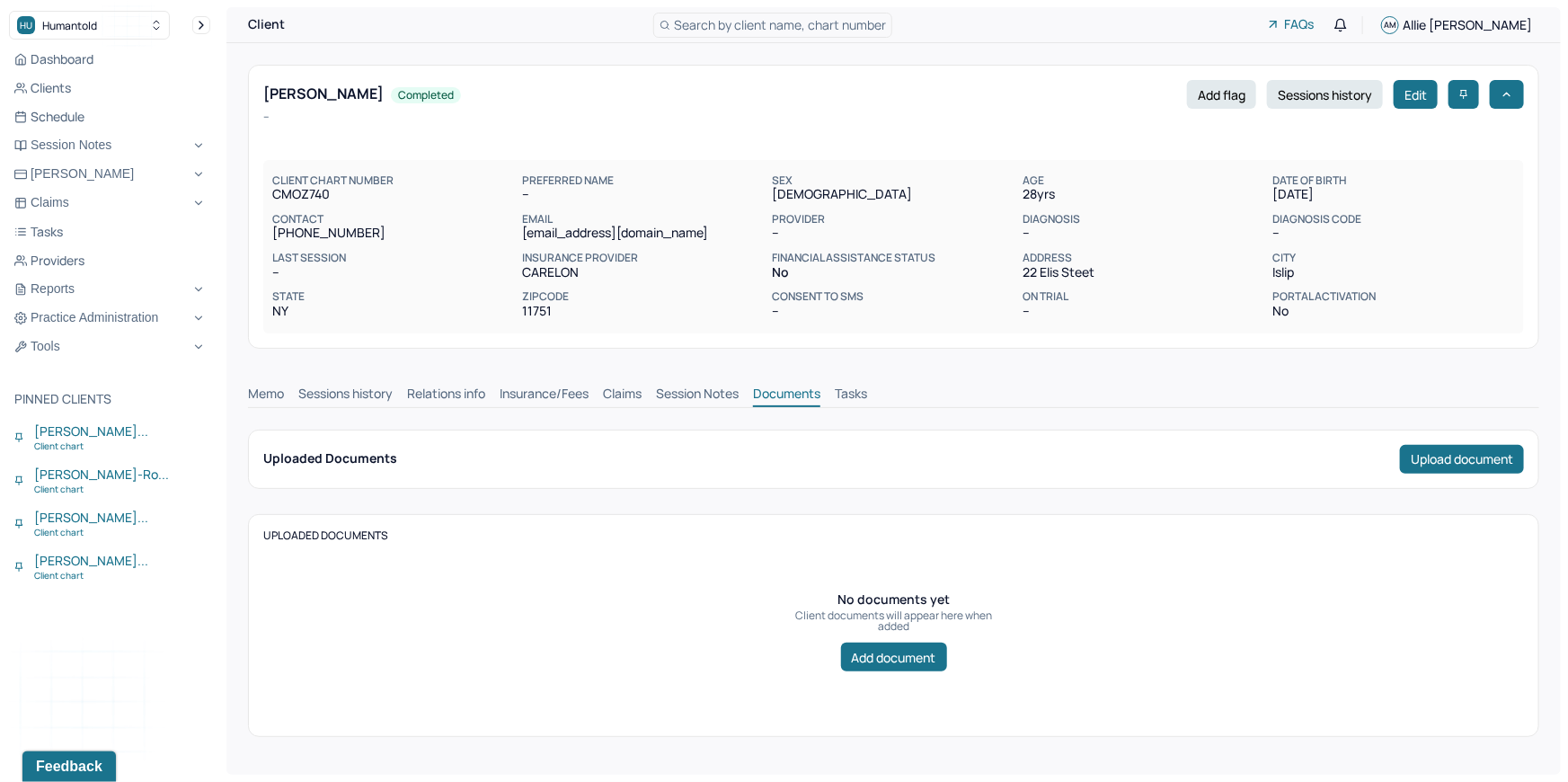 drag, startPoint x: 520, startPoint y: 230, endPoint x: 732, endPoint y: 234, distance: 212.03773 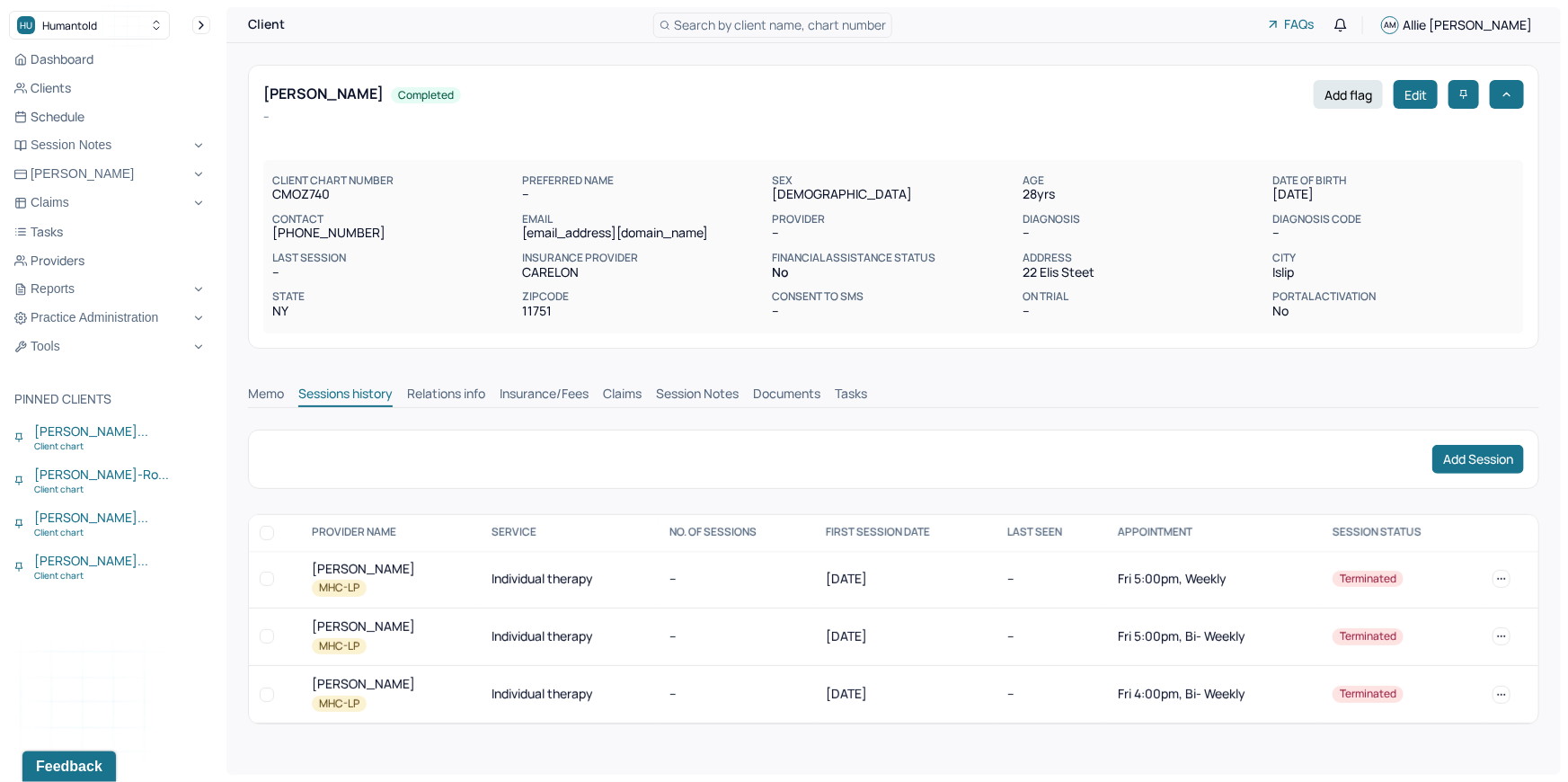 drag, startPoint x: 391, startPoint y: 565, endPoint x: 447, endPoint y: 564, distance: 56.00893 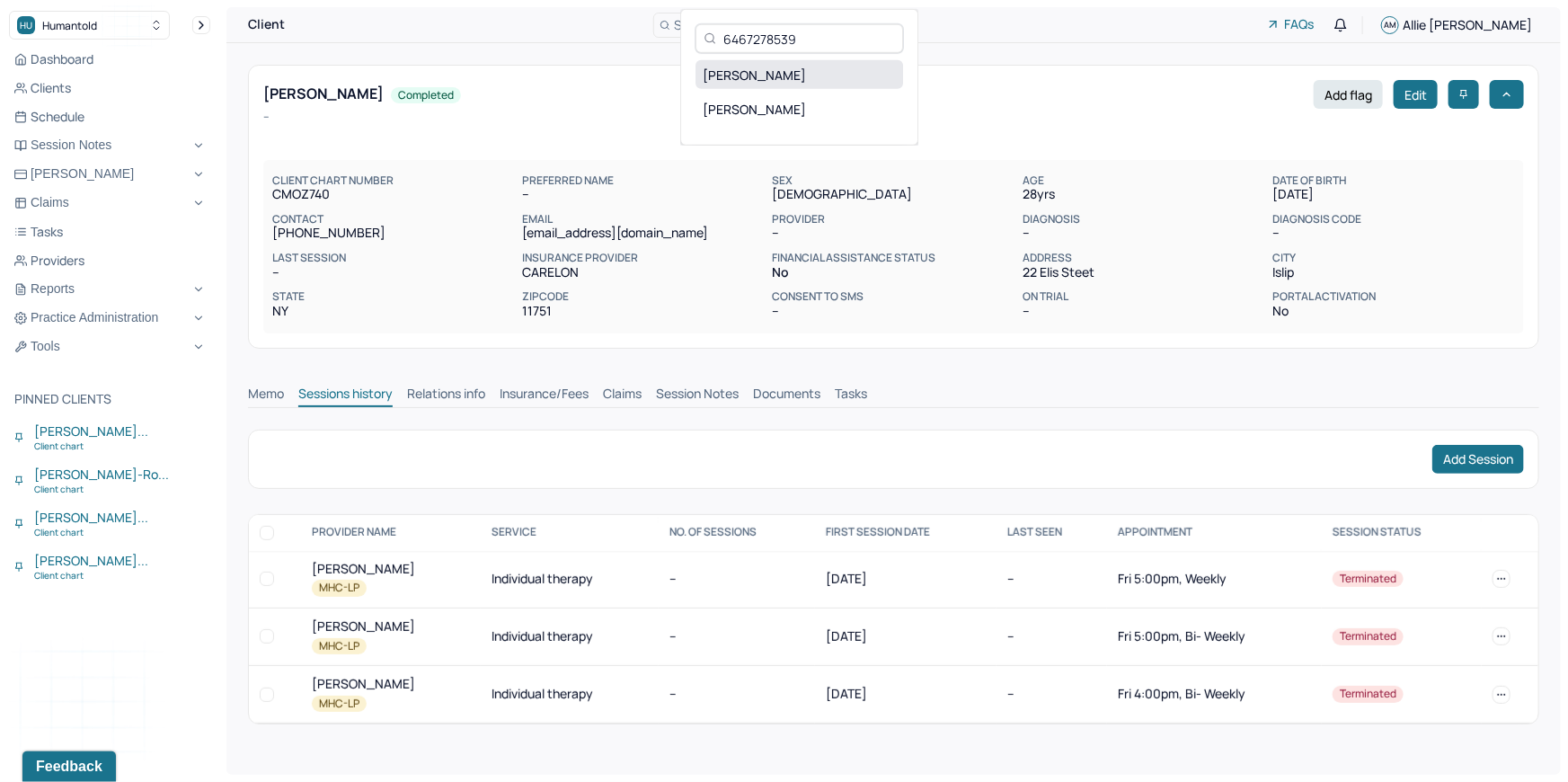 type on "6467278539" 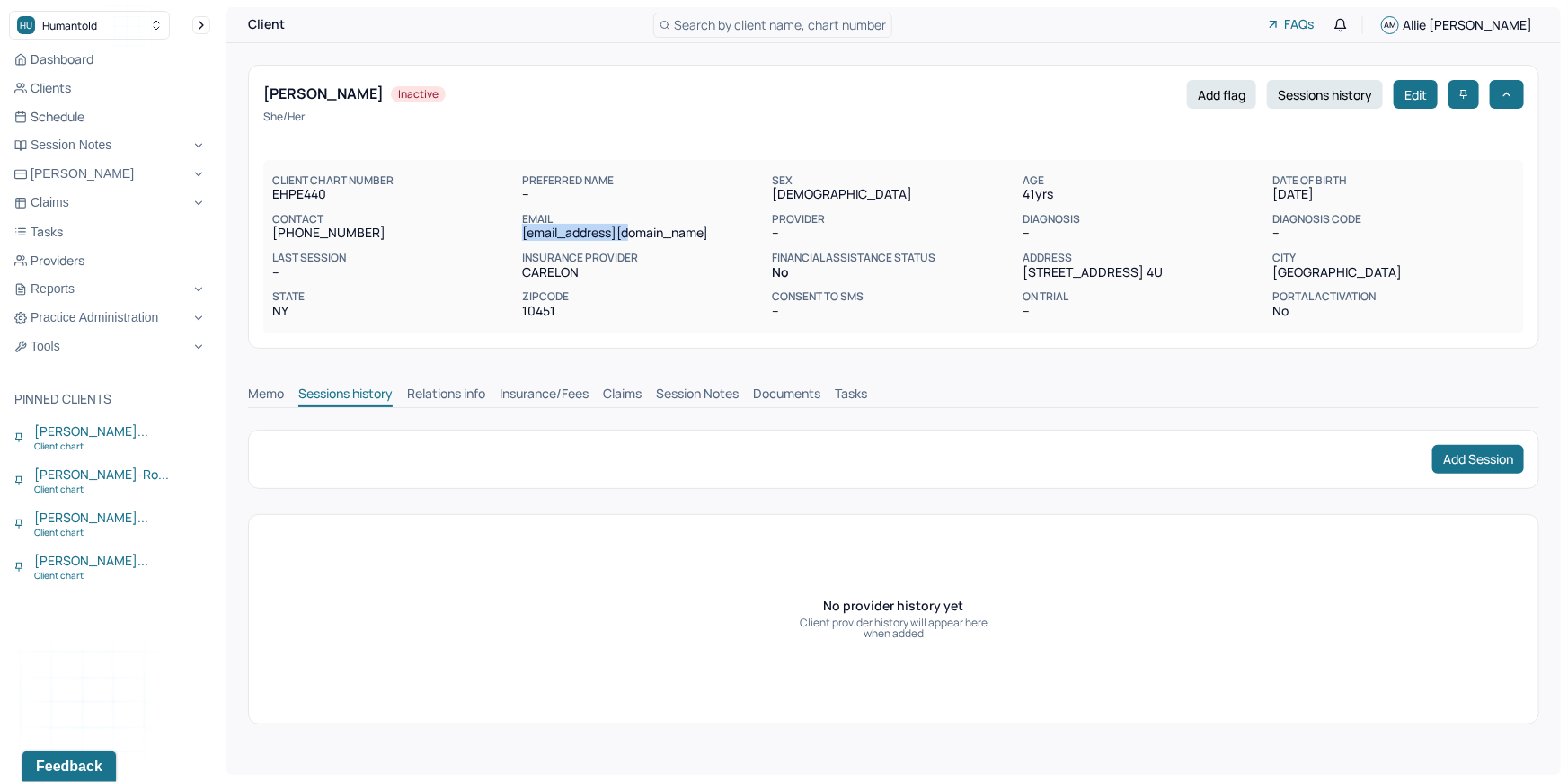 drag, startPoint x: 519, startPoint y: 234, endPoint x: 640, endPoint y: 237, distance: 121.0372 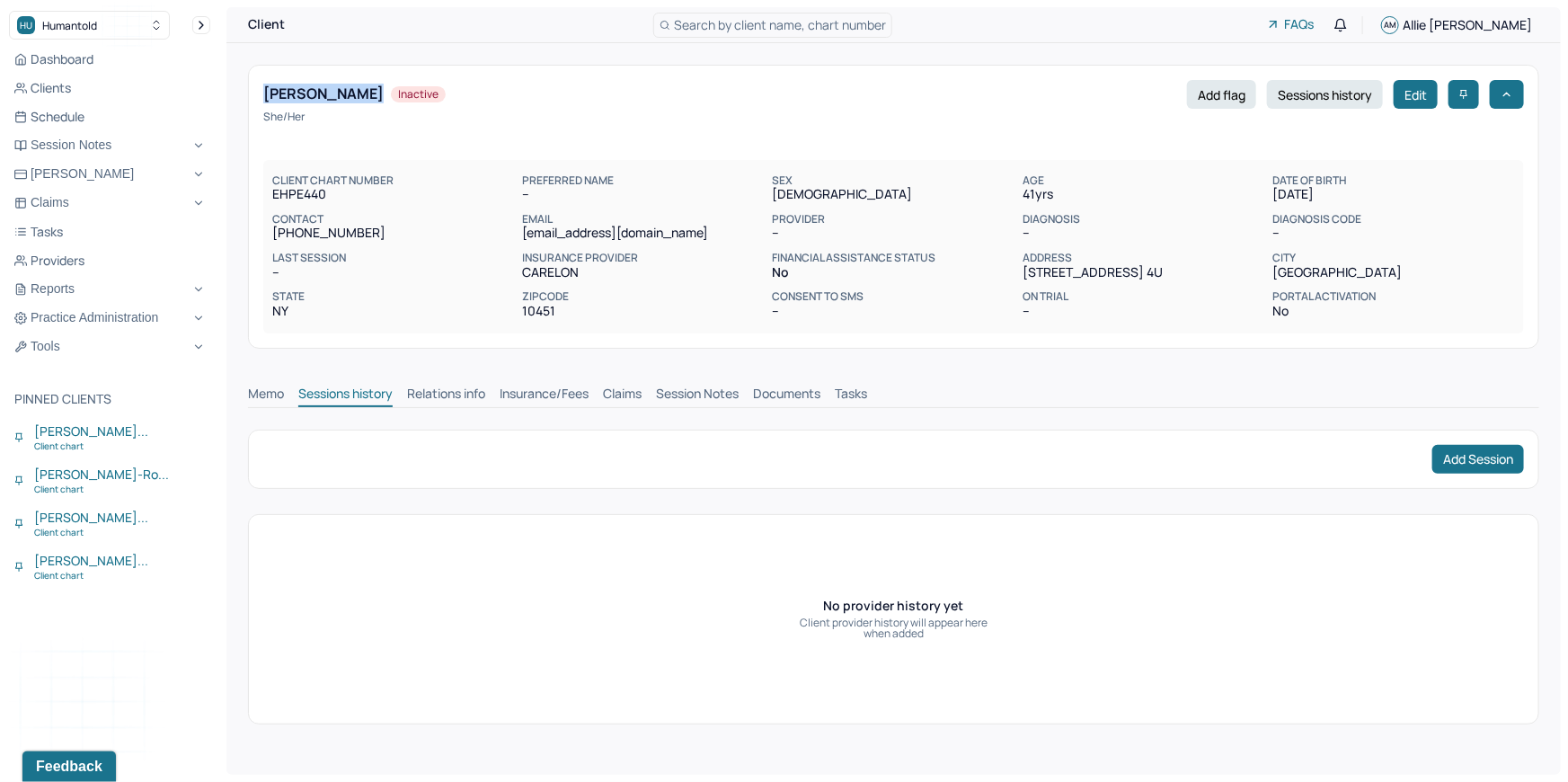 drag, startPoint x: 371, startPoint y: 92, endPoint x: 350, endPoint y: 93, distance: 21.023796 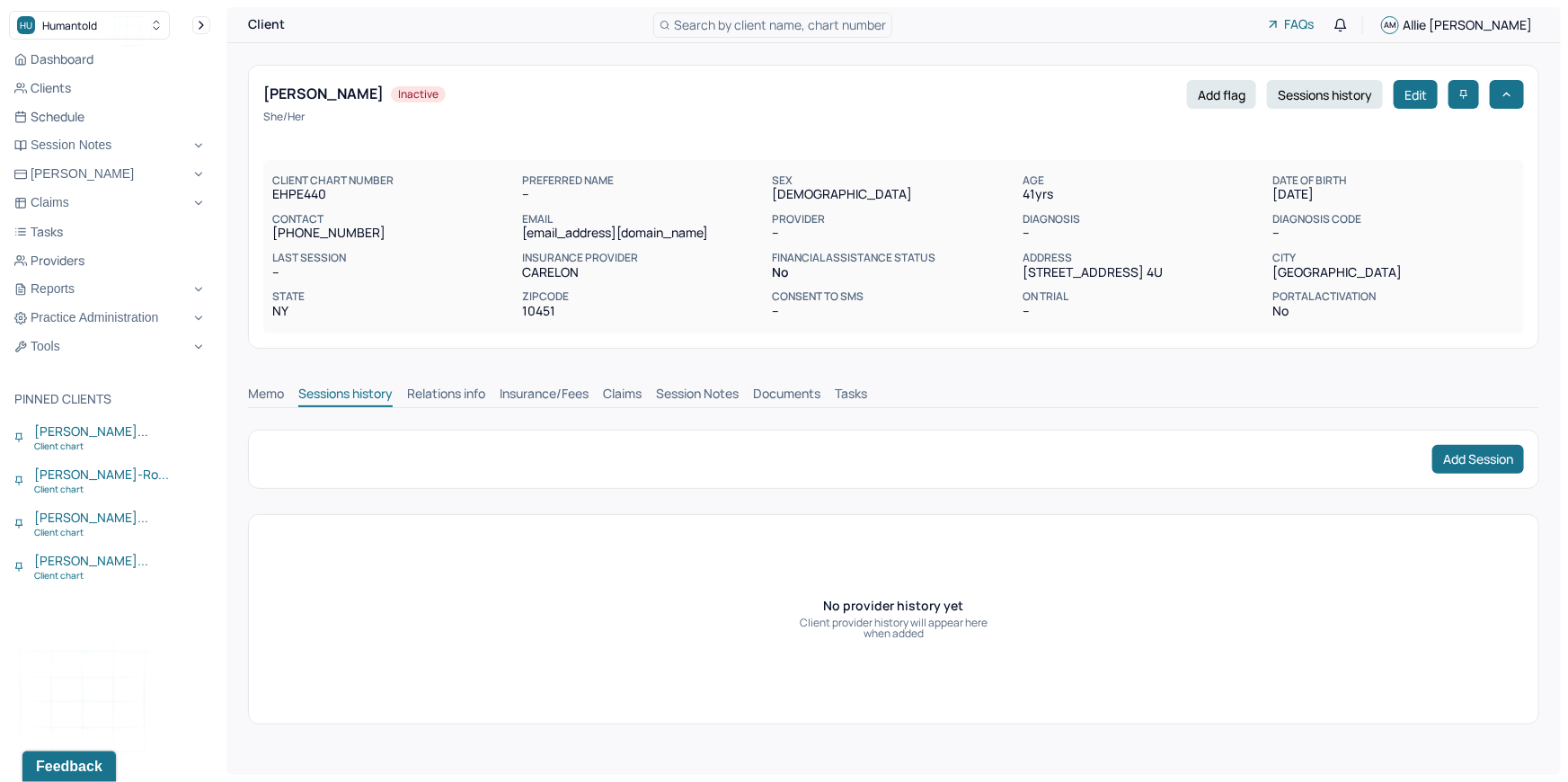 drag, startPoint x: 350, startPoint y: 93, endPoint x: 307, endPoint y: 138, distance: 62.24147 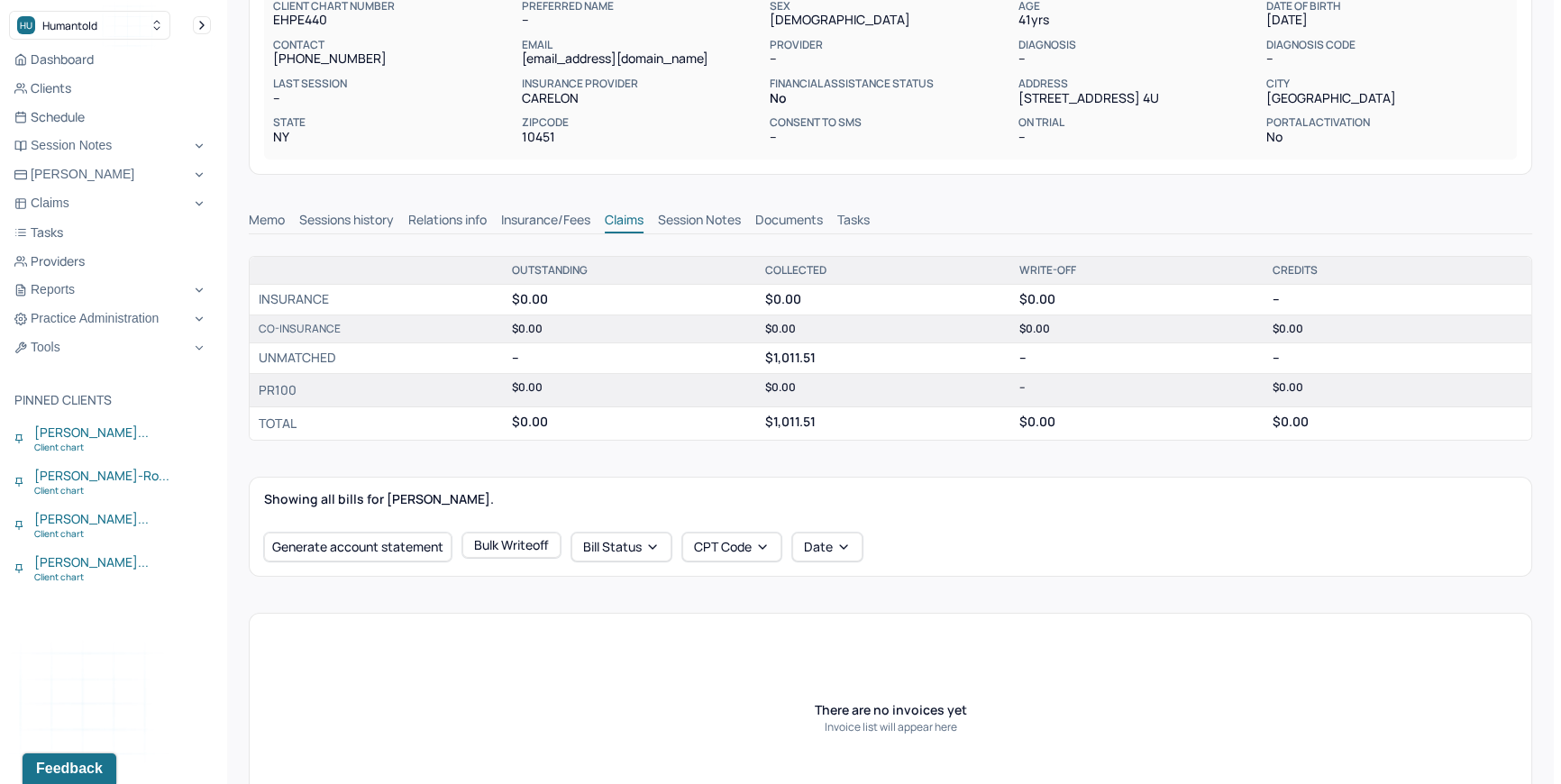 scroll, scrollTop: 0, scrollLeft: 0, axis: both 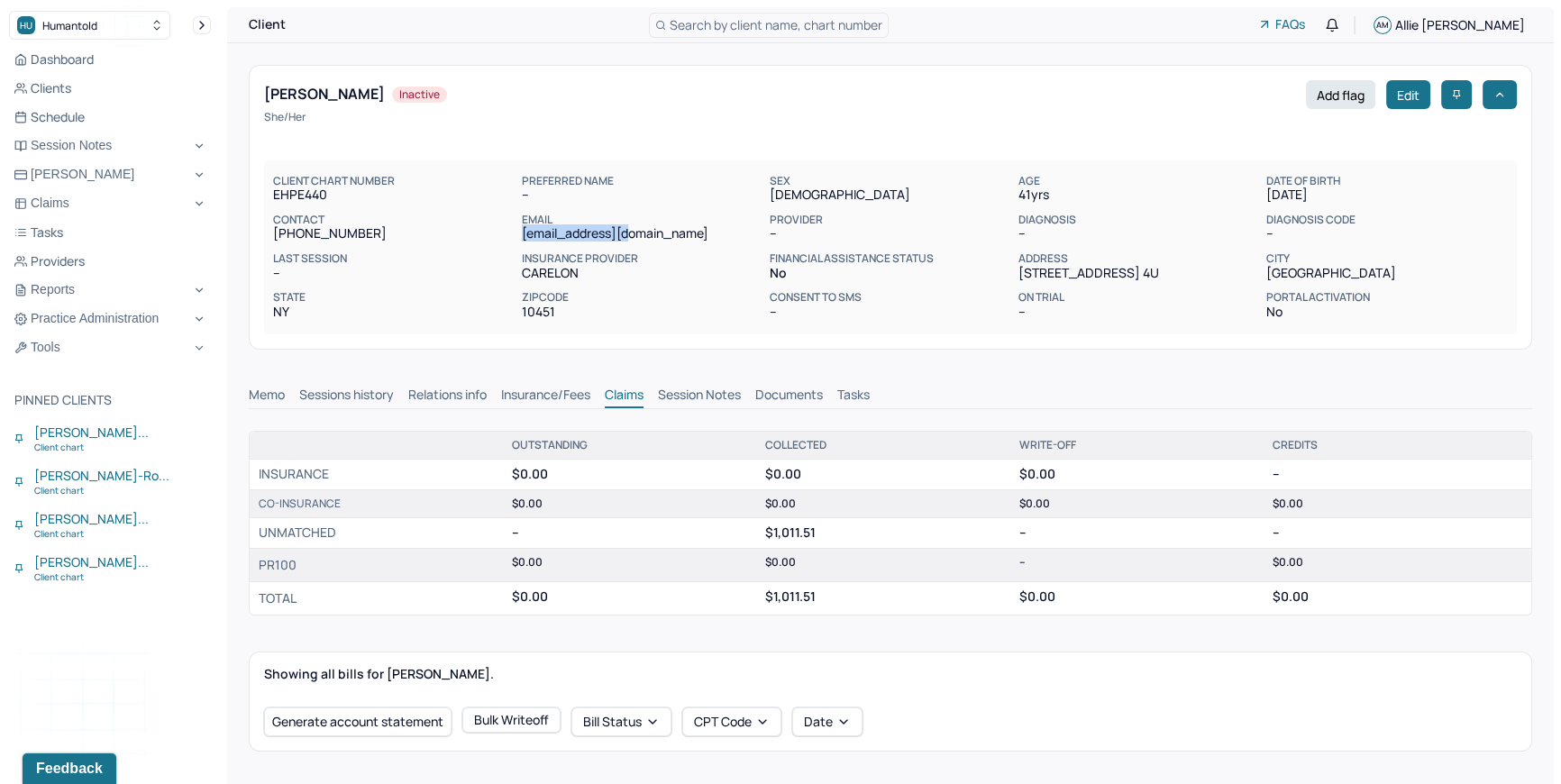 drag, startPoint x: 523, startPoint y: 231, endPoint x: 639, endPoint y: 230, distance: 116.00431 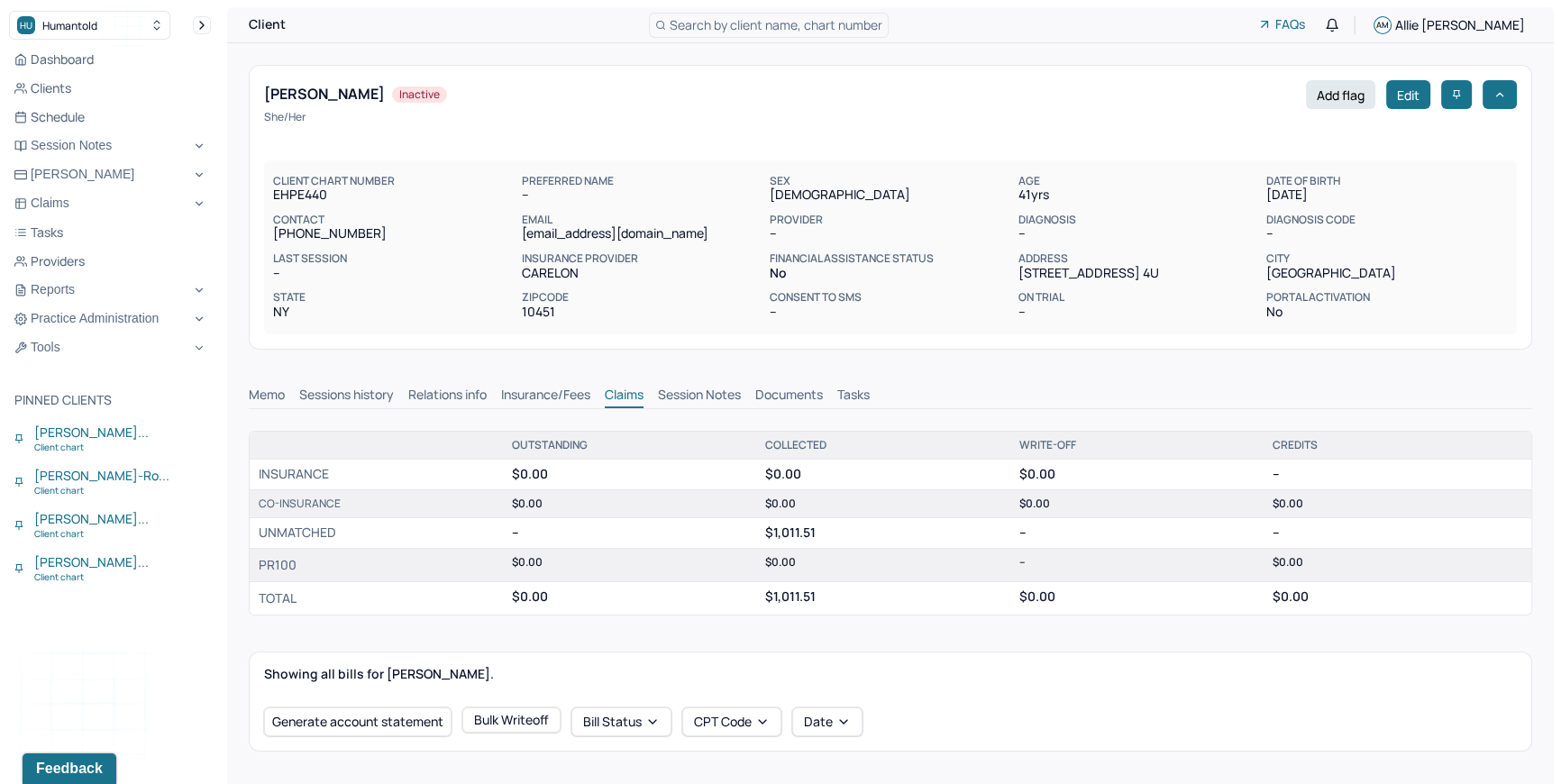 drag, startPoint x: 639, startPoint y: 230, endPoint x: 676, endPoint y: 292, distance: 72.20111 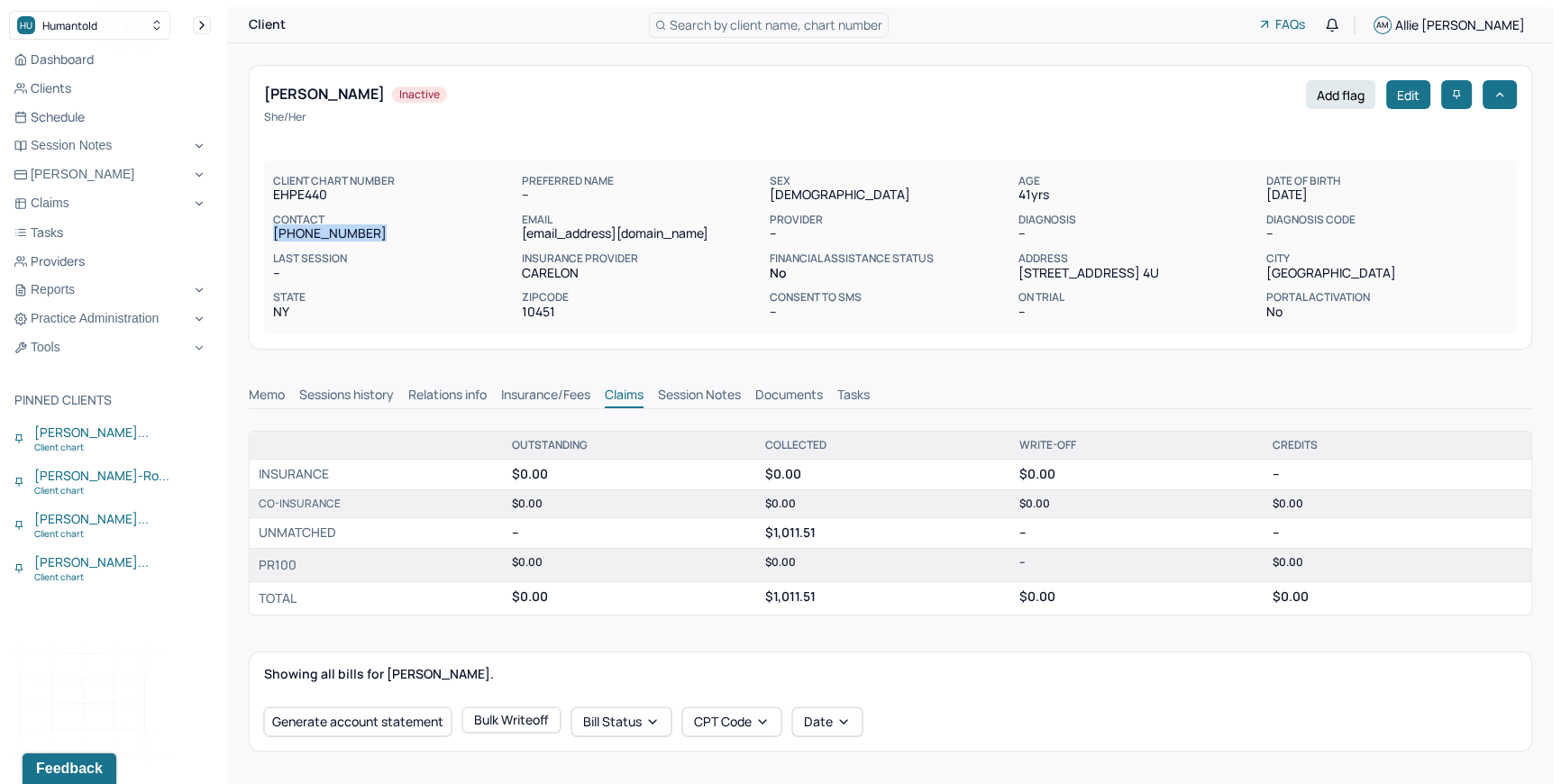 drag, startPoint x: 279, startPoint y: 232, endPoint x: 382, endPoint y: 229, distance: 103.04368 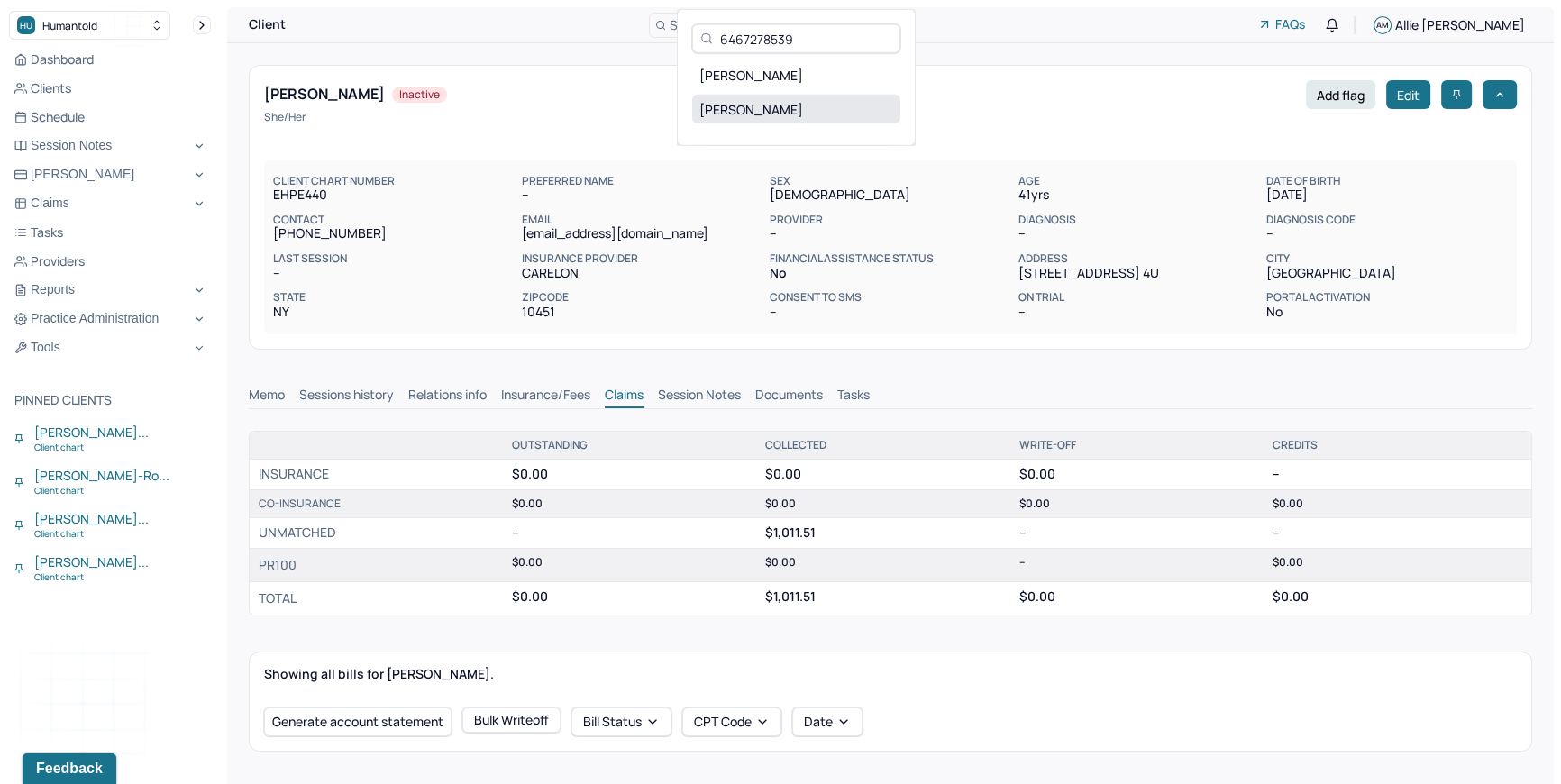 click on "EDWARDS-HUEY, QADIRAH" at bounding box center (796, 109) 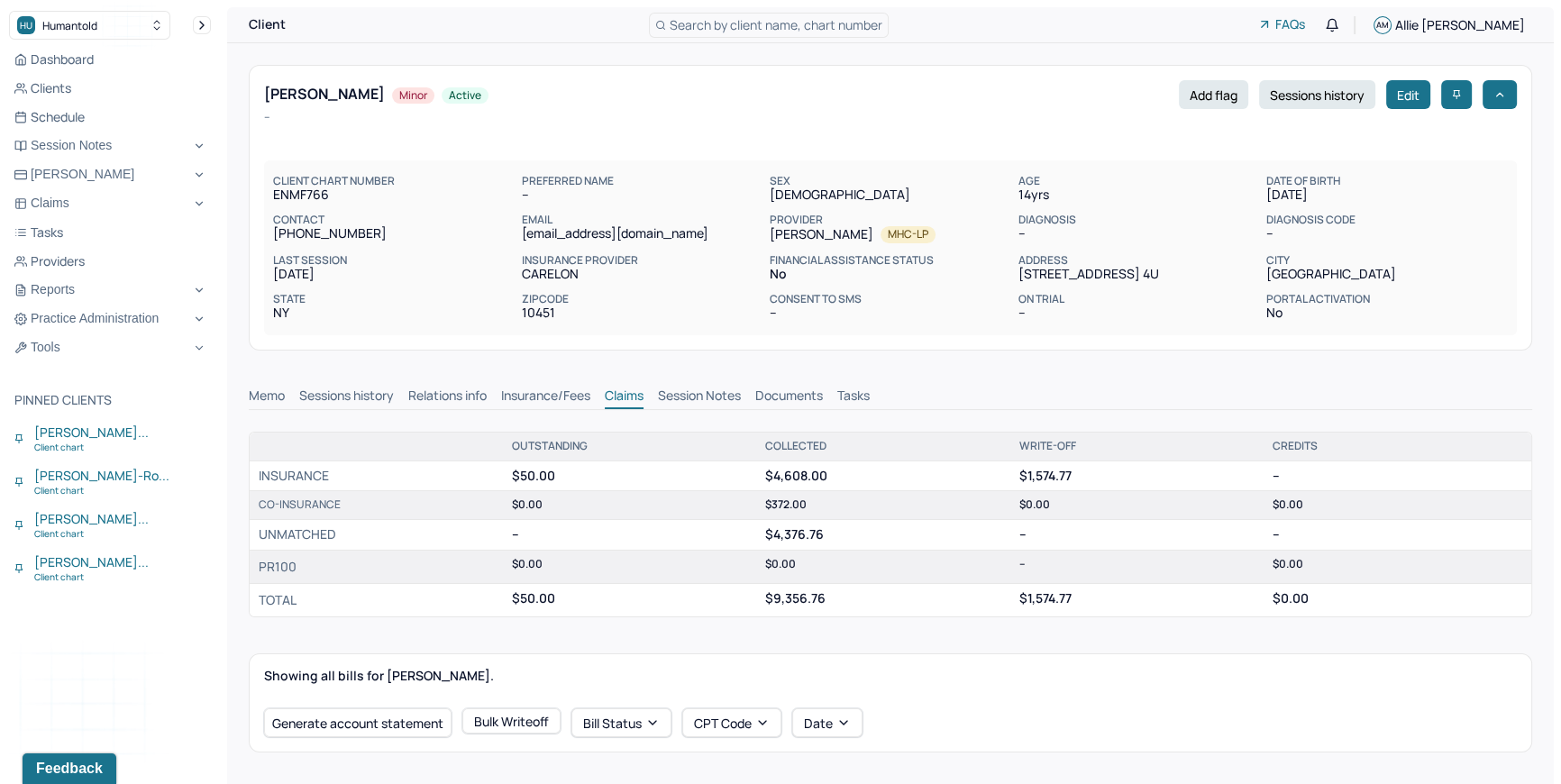 drag, startPoint x: 383, startPoint y: 92, endPoint x: 449, endPoint y: 87, distance: 66.18912 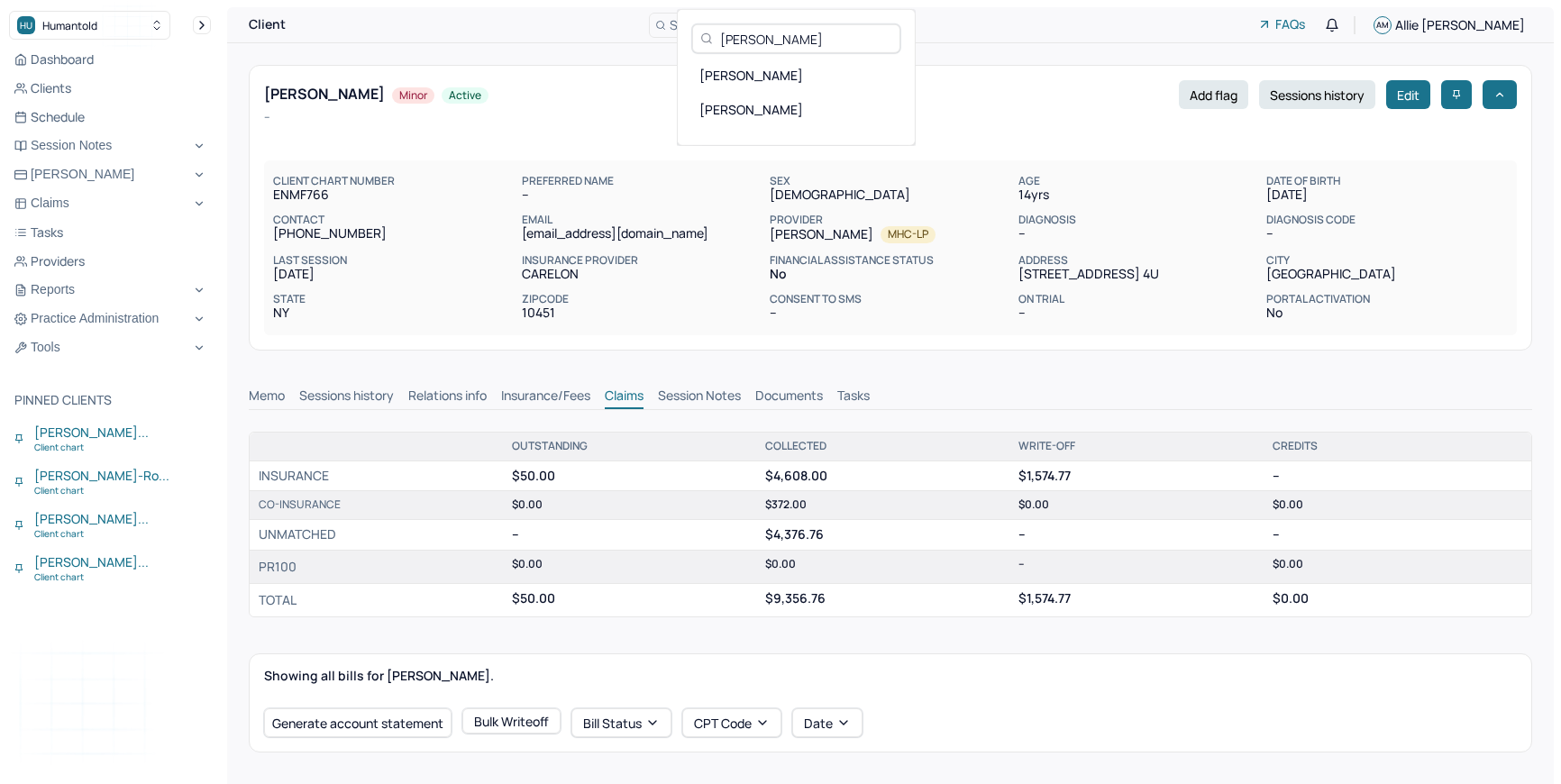 scroll, scrollTop: 0, scrollLeft: 0, axis: both 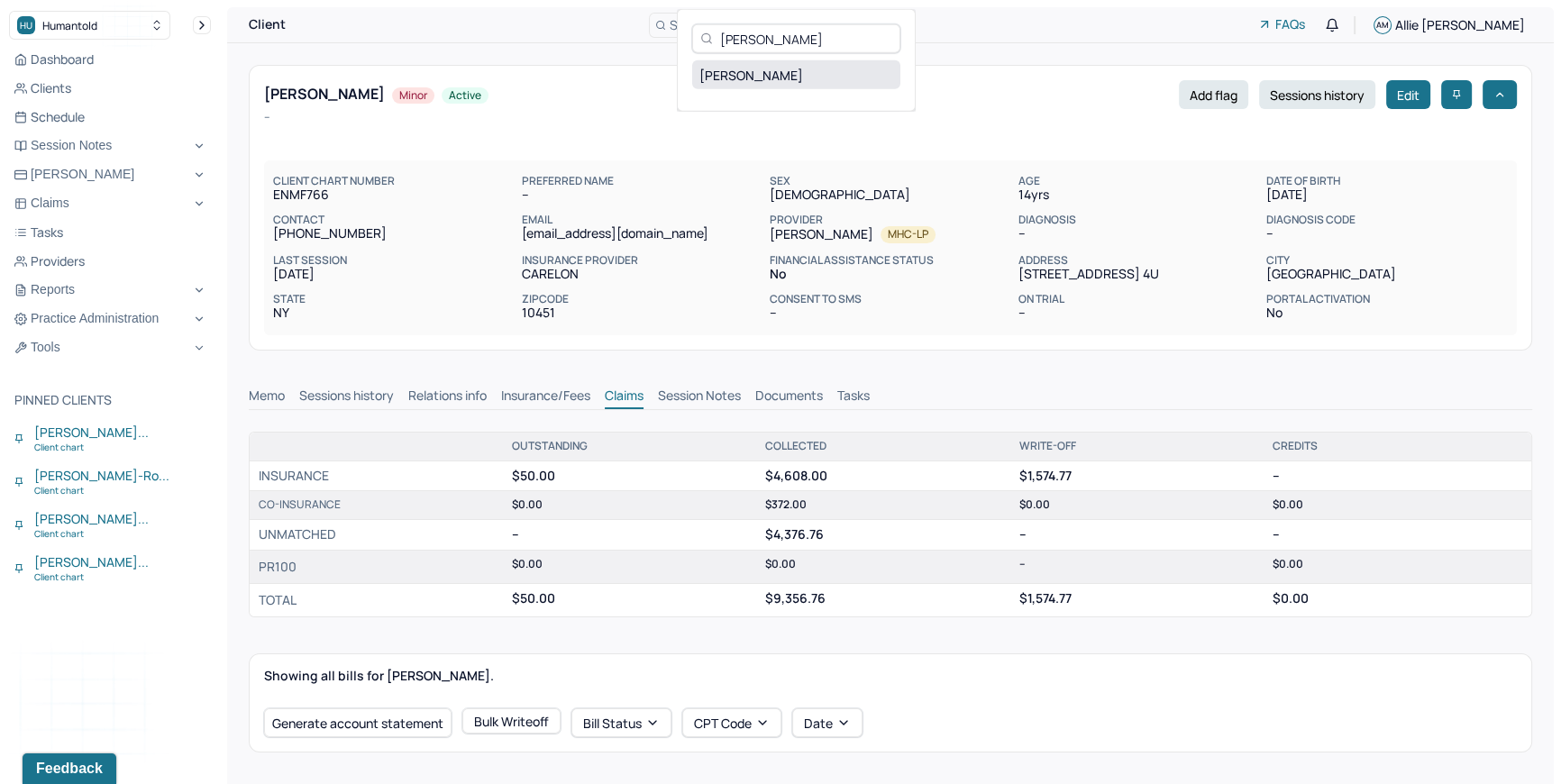 type on "Bajramovic" 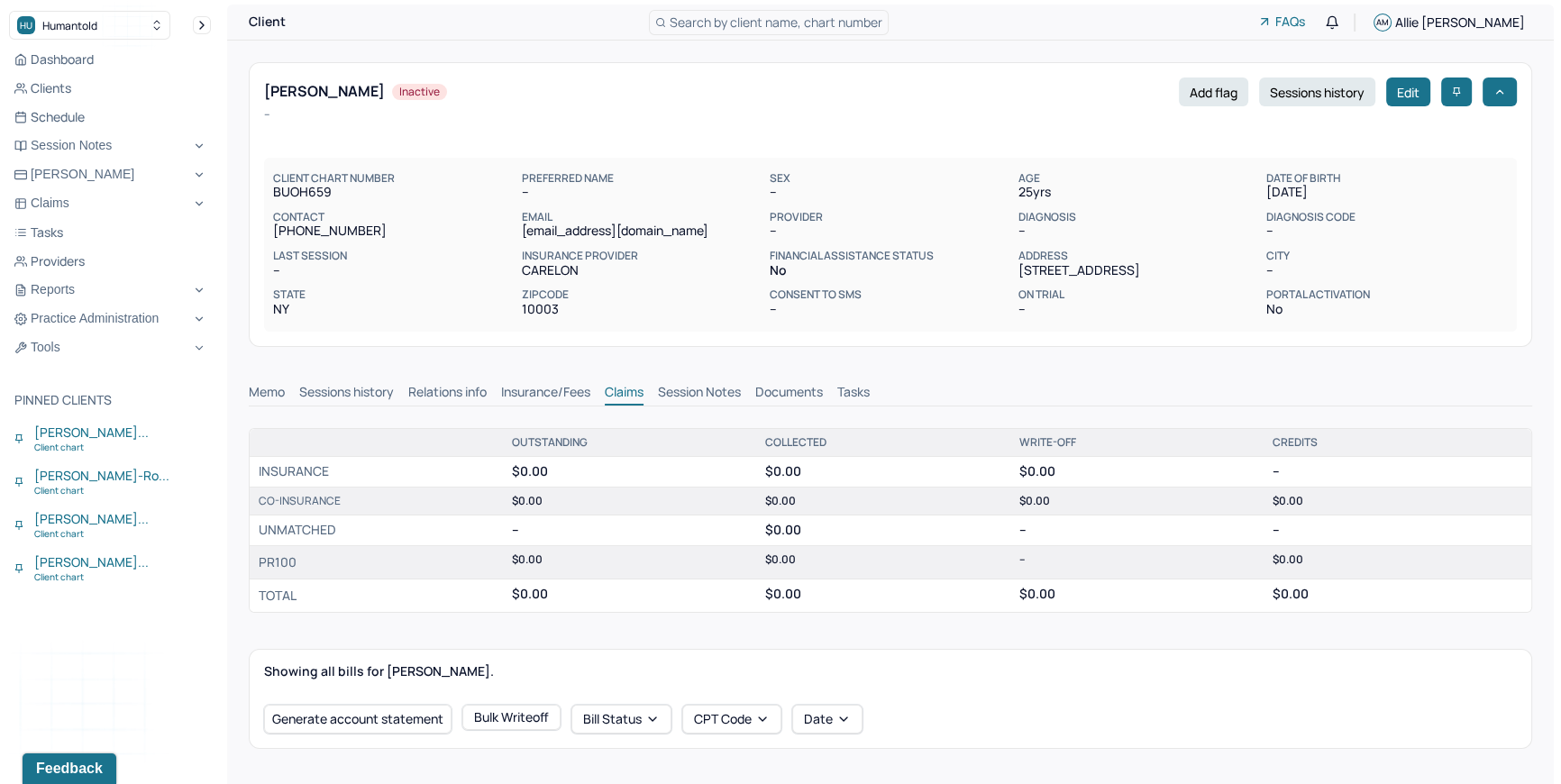 scroll, scrollTop: 0, scrollLeft: 0, axis: both 